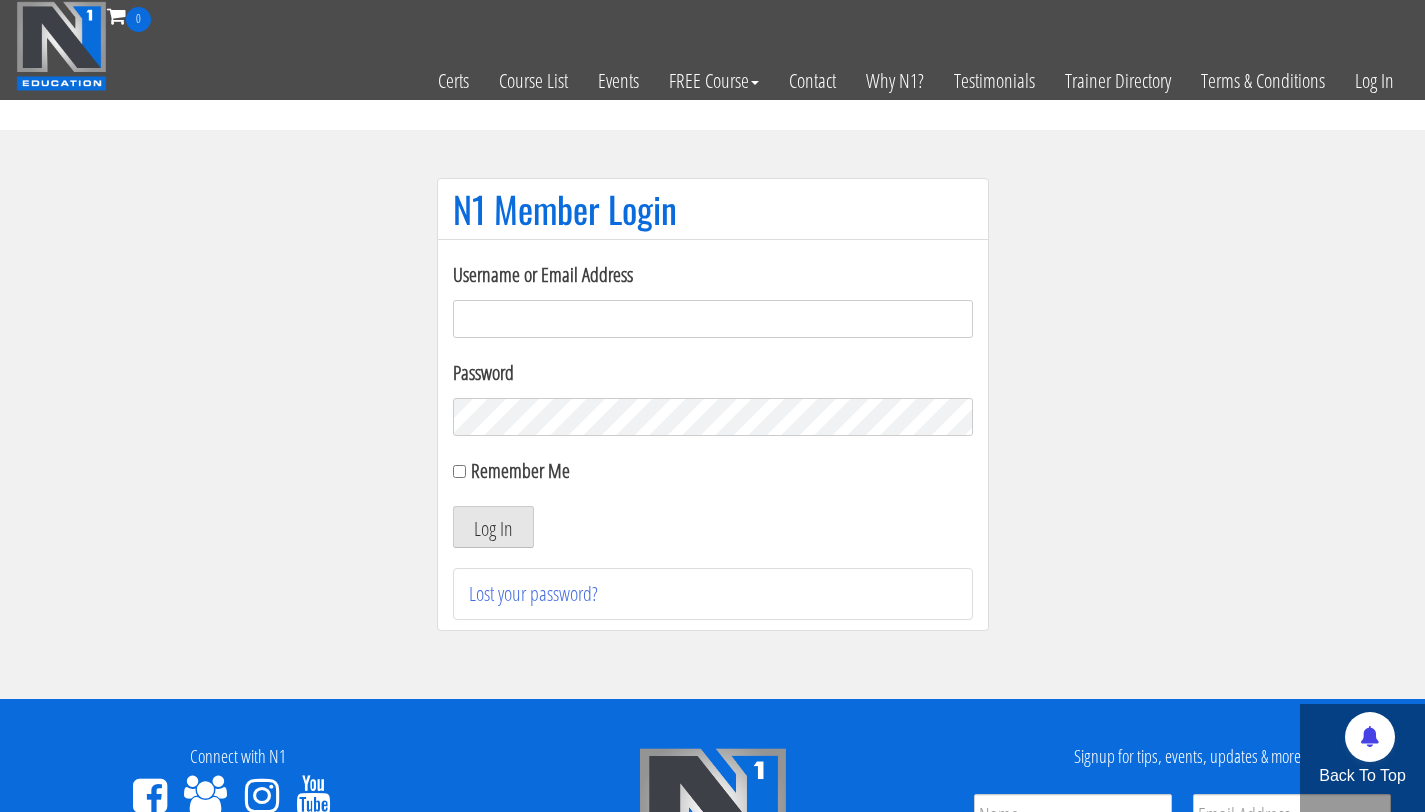 scroll, scrollTop: 0, scrollLeft: 0, axis: both 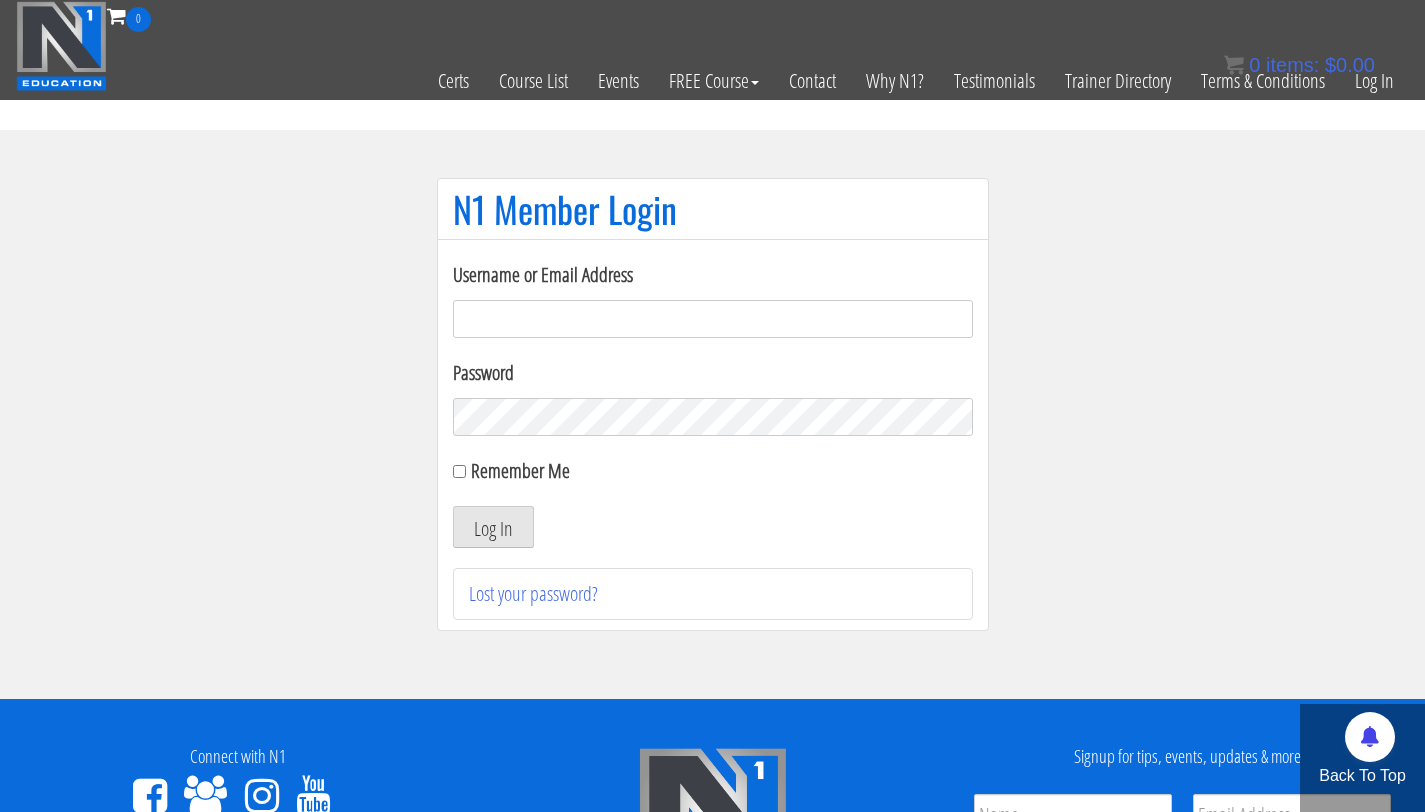 type on "[EMAIL_ADDRESS][DOMAIN_NAME]" 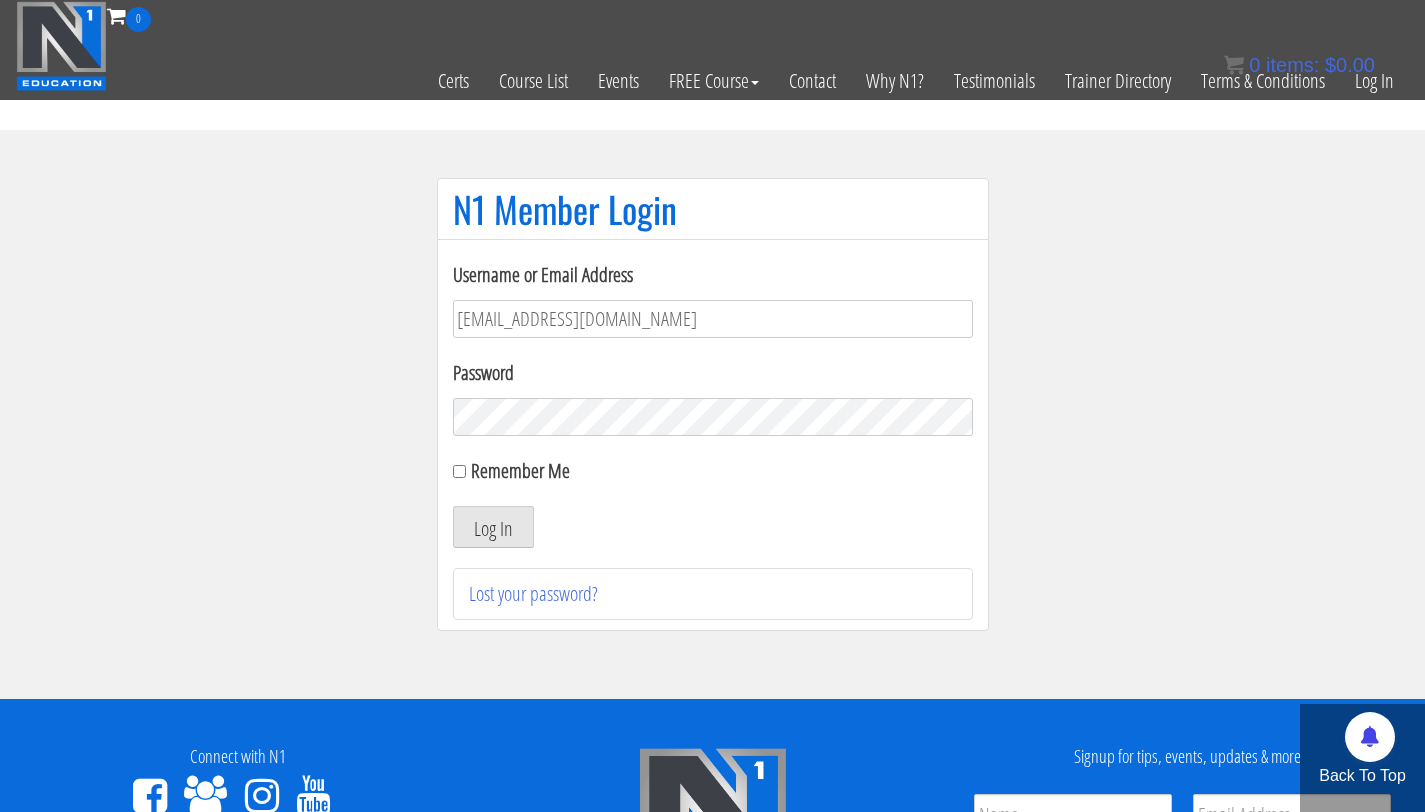 click on "Password" at bounding box center [713, 397] 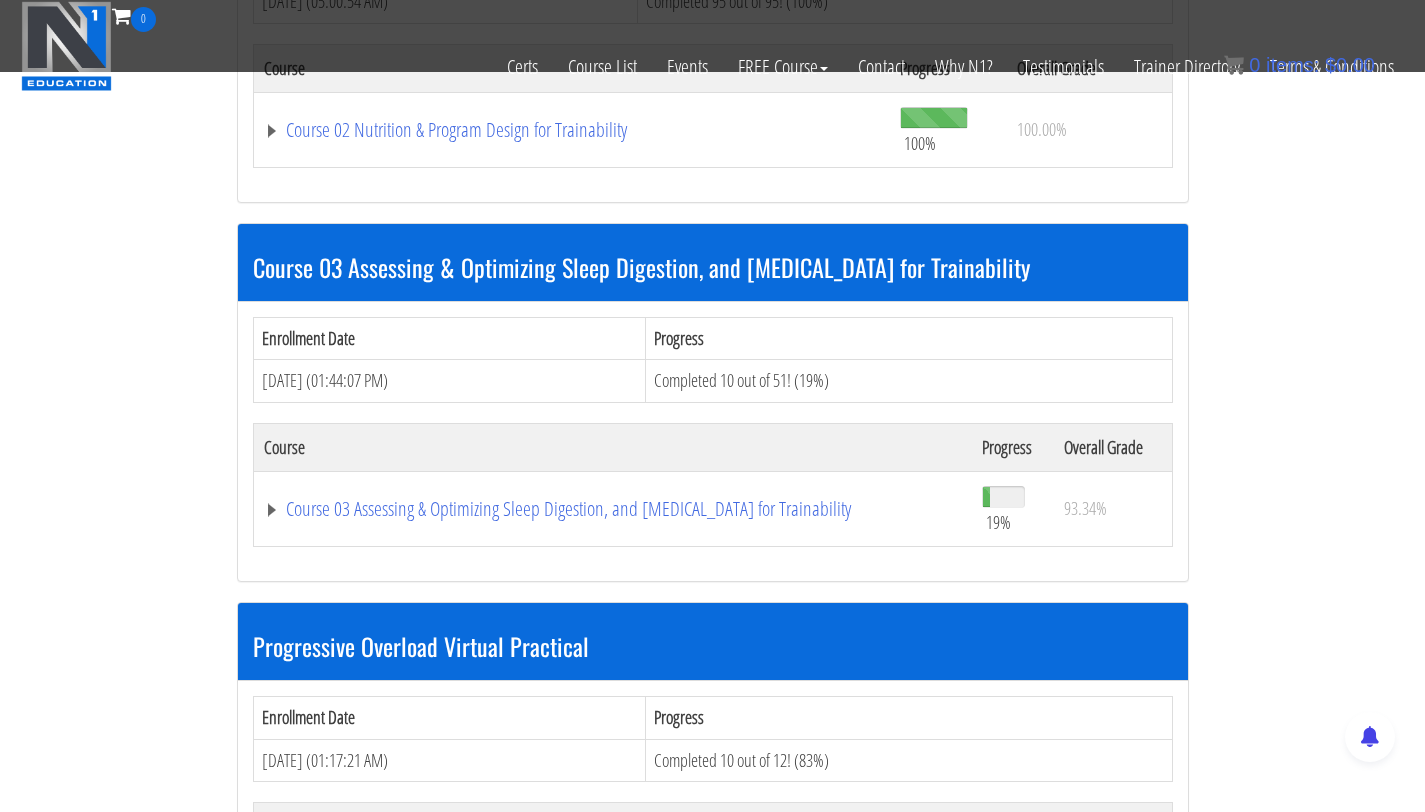 scroll, scrollTop: 883, scrollLeft: 0, axis: vertical 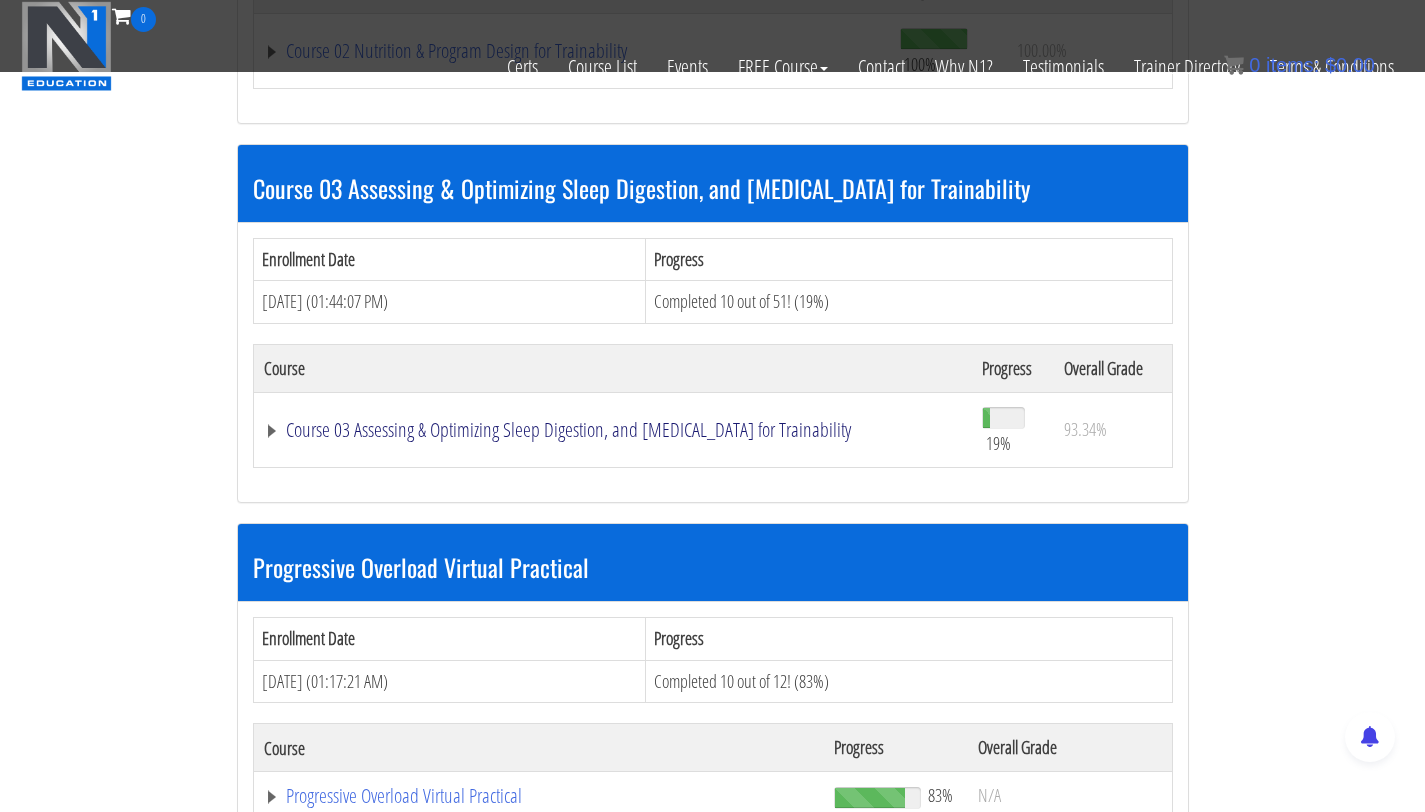 click on "Course 03 Assessing & Optimizing Sleep Digestion, and [MEDICAL_DATA] for Trainability" at bounding box center (540, -315) 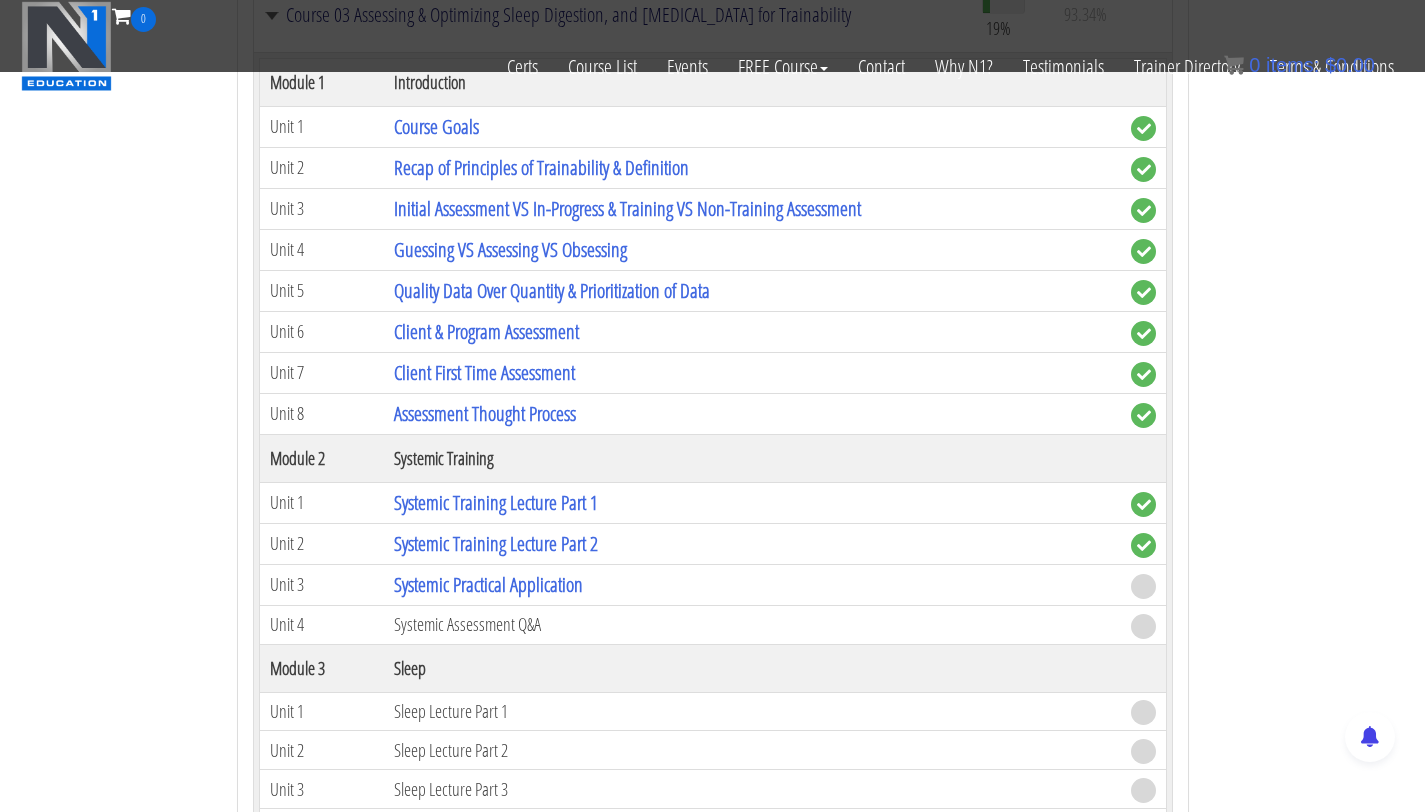 scroll, scrollTop: 1614, scrollLeft: 0, axis: vertical 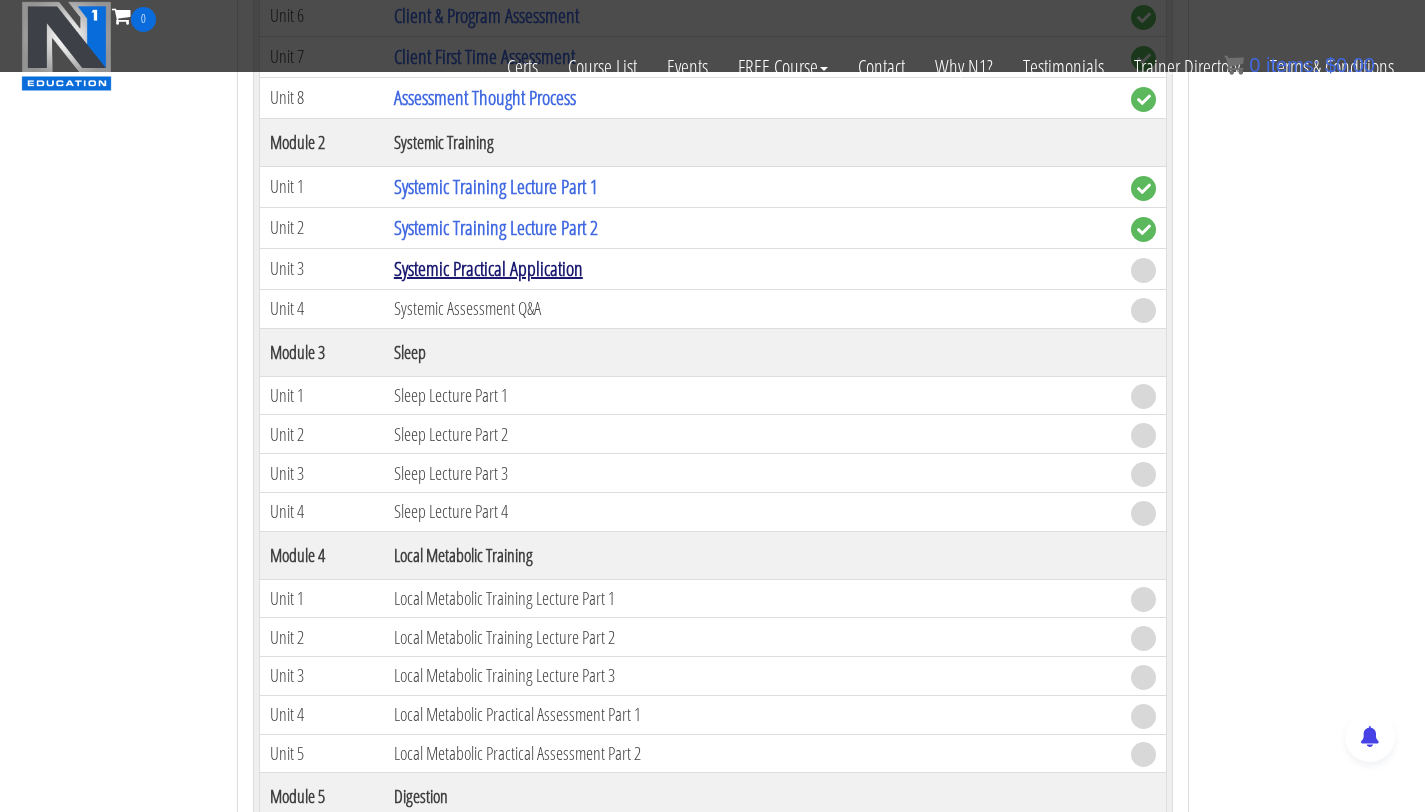 click on "Systemic Practical Application" at bounding box center [488, 268] 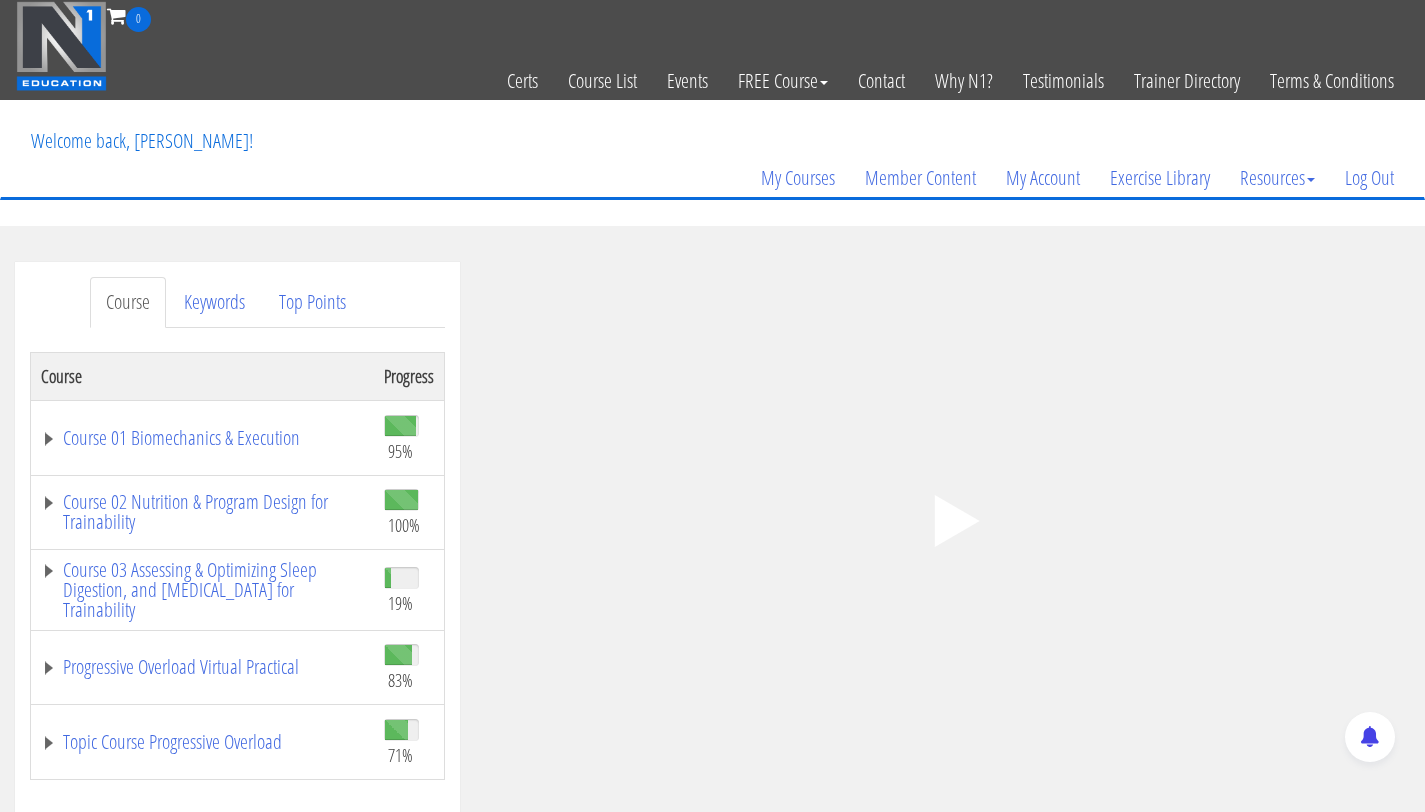 scroll, scrollTop: 0, scrollLeft: 0, axis: both 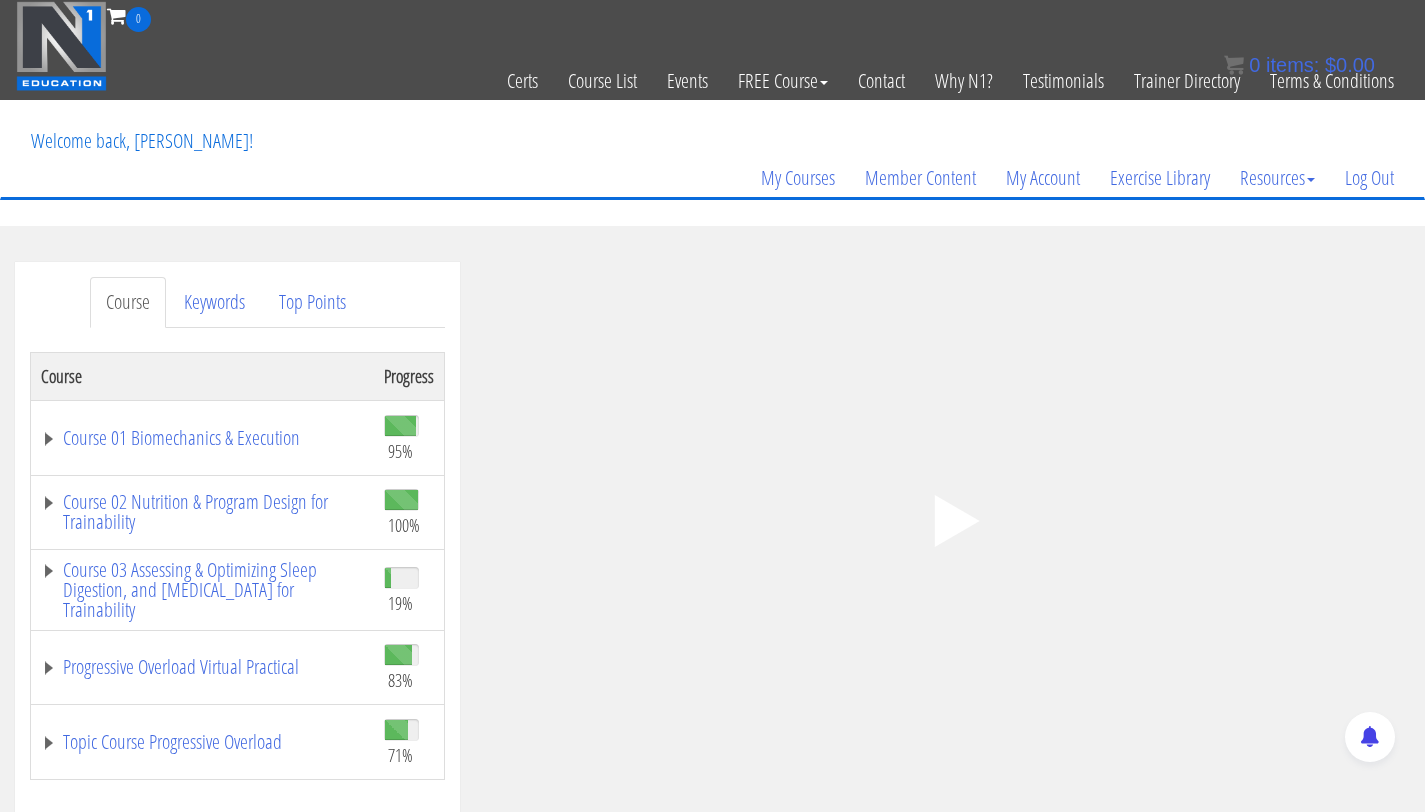 click on ".fp-color-play{opacity:0.65;}.controlbutton{fill:#fff;}" 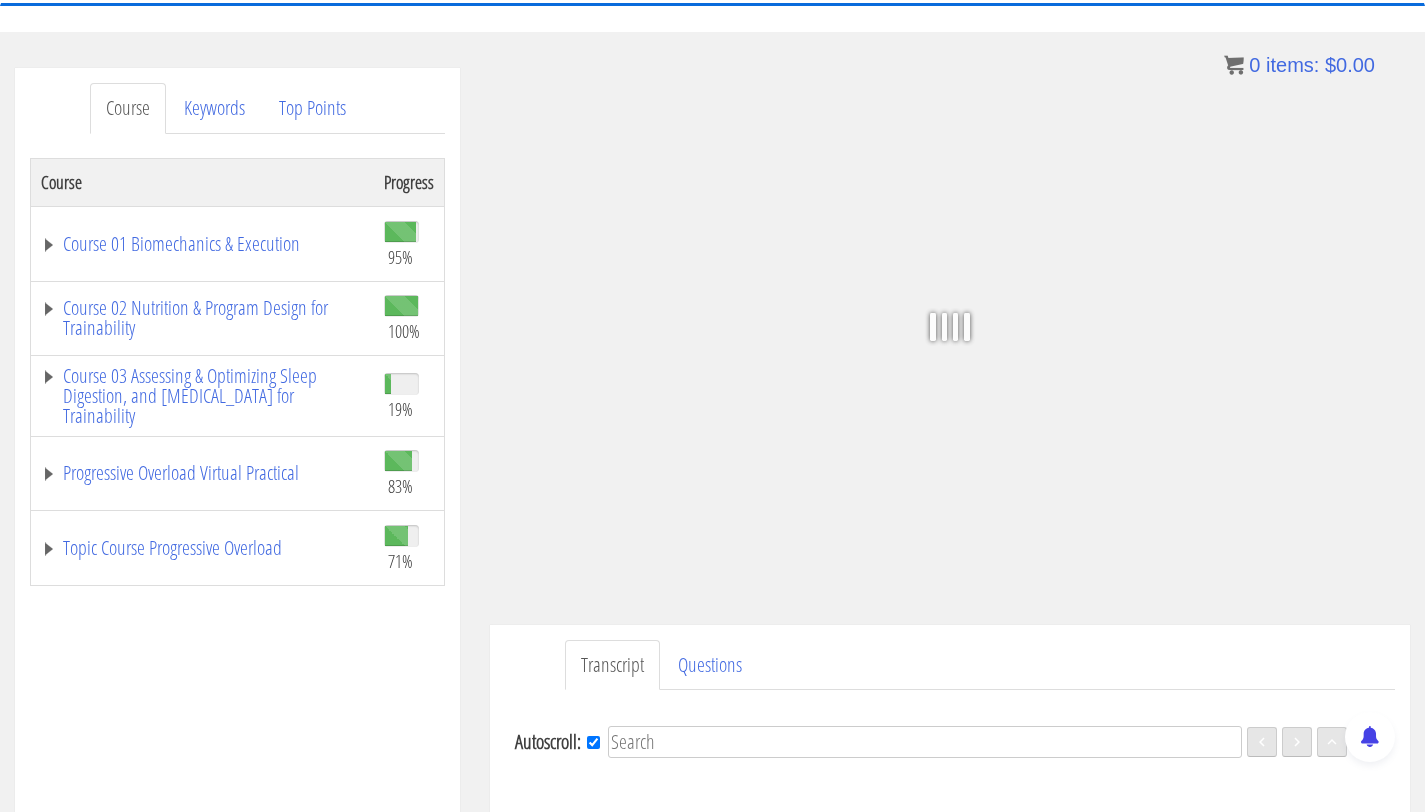 scroll, scrollTop: 167, scrollLeft: 0, axis: vertical 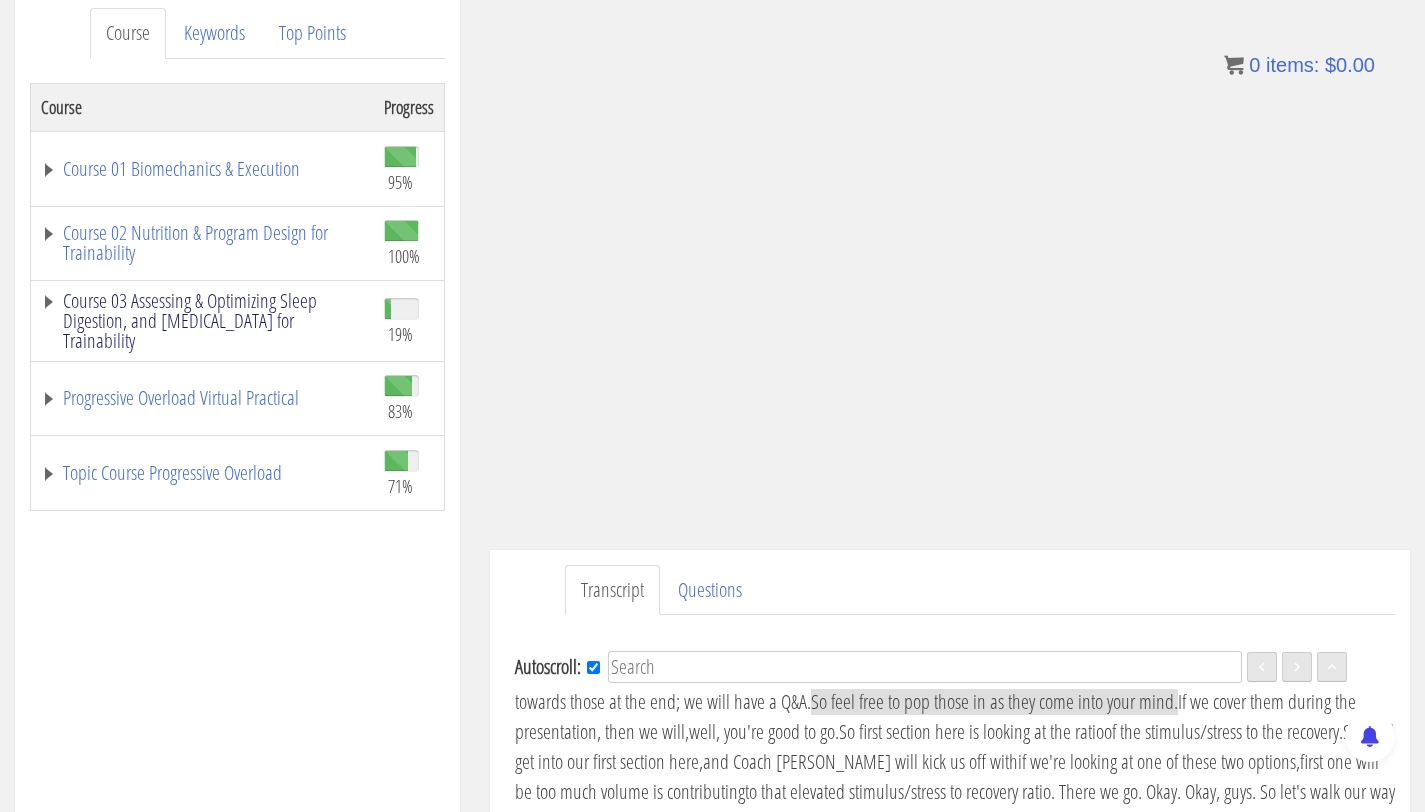 click on "Course 03 Assessing & Optimizing Sleep Digestion, and [MEDICAL_DATA] for Trainability" at bounding box center (202, 321) 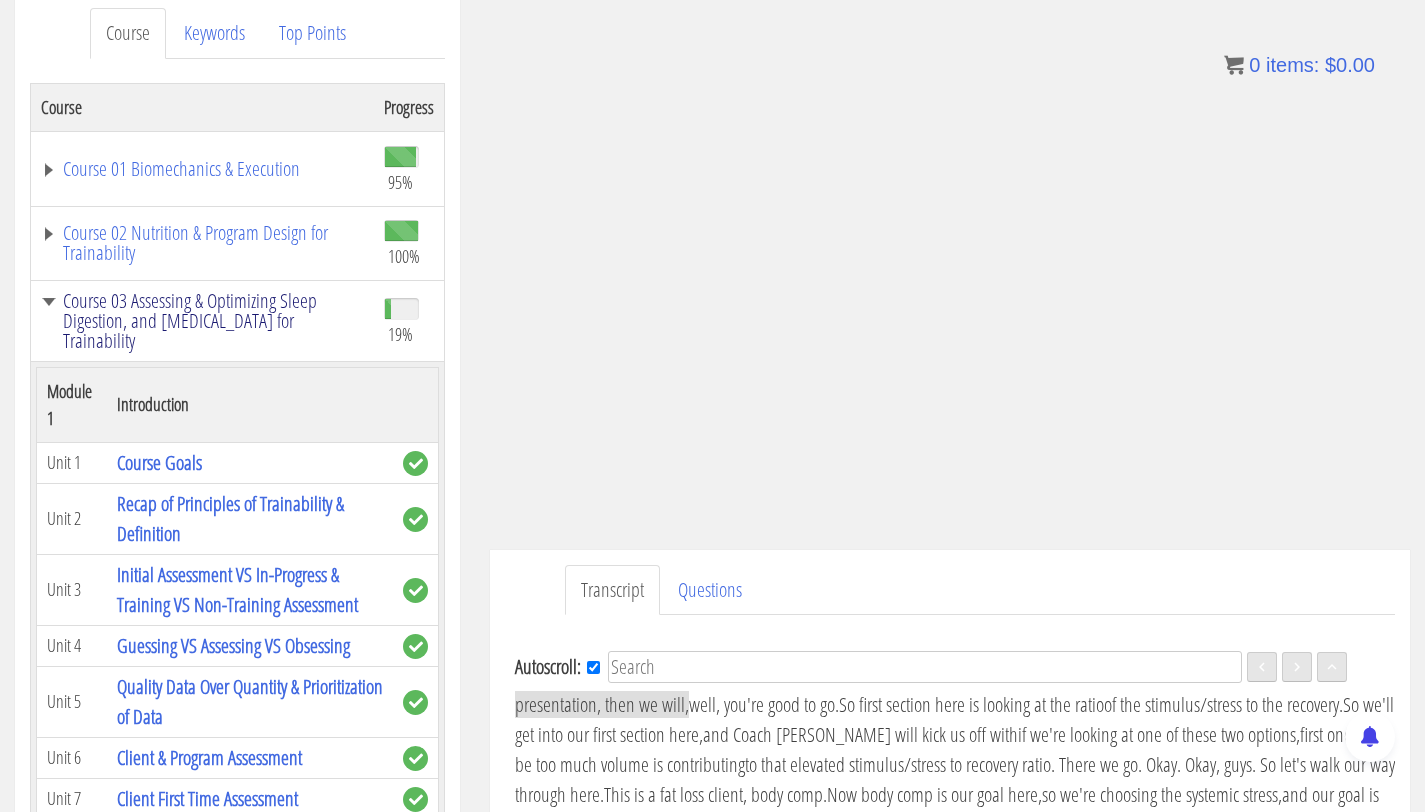 scroll, scrollTop: 2192, scrollLeft: 0, axis: vertical 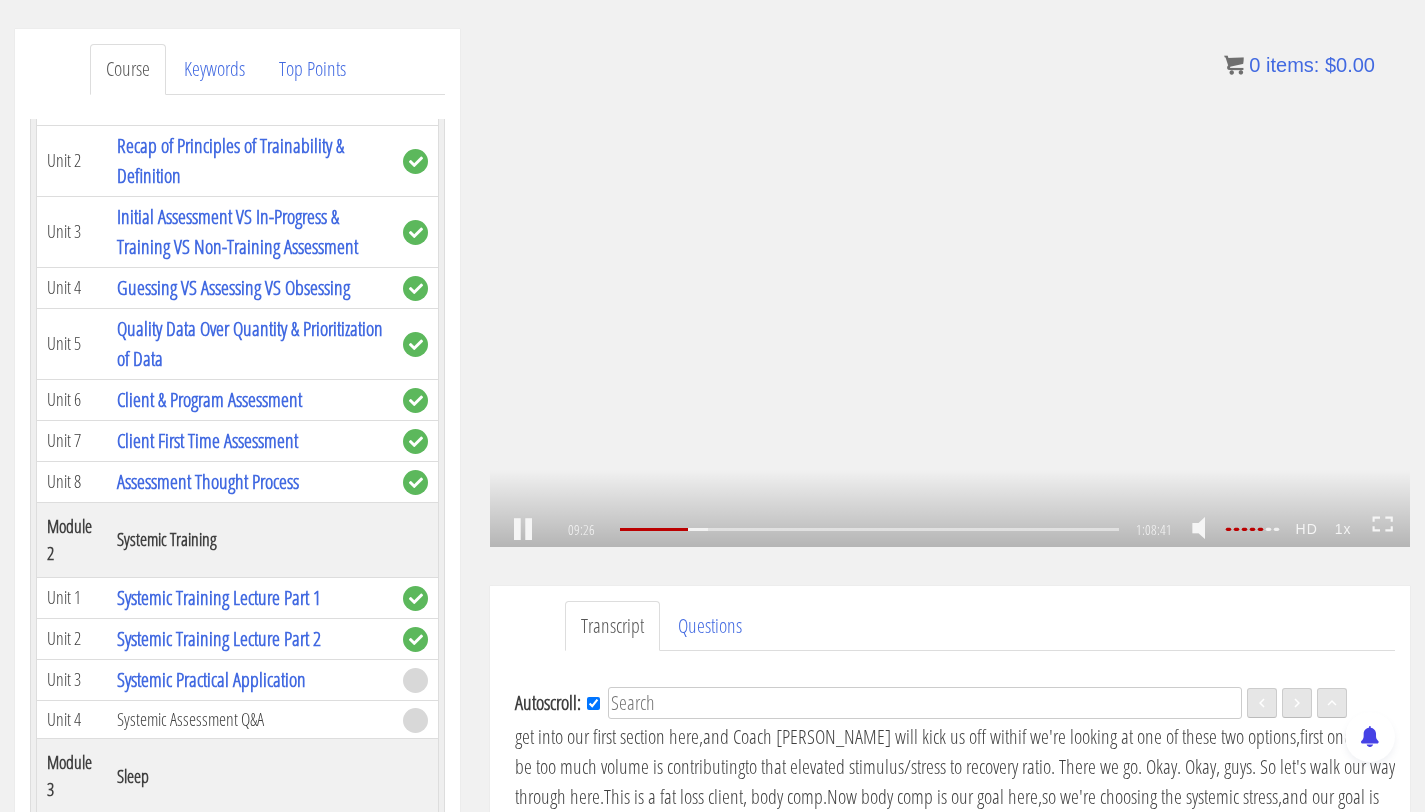 click on ".a{fill:#000;opacity:0.65;}.b{fill:#fff;opacity:1.0;}
.fp-color-play{opacity:0.65;}.controlbutton{fill:#fff;}
.fp-color-play{opacity:0.65;}.controlbutton{fill:#fff;}
.controlbuttonbg{opacity:0.65;}.controlbutton{fill:#fff;}
.fp-color-play{opacity:0.65;}.rect{fill:#fff;}
.fp-color-play{opacity:0.65;}.rect{fill:#fff;}
.fp-color-play{opacity:0.65;}.rect{fill:#fff;}
.fp-color-play{opacity:0.65;}.rect{fill:#fff;}
09:26                                                                        1:08:41              59:16                                                                                                                                                                                 CC" at bounding box center [950, 288] 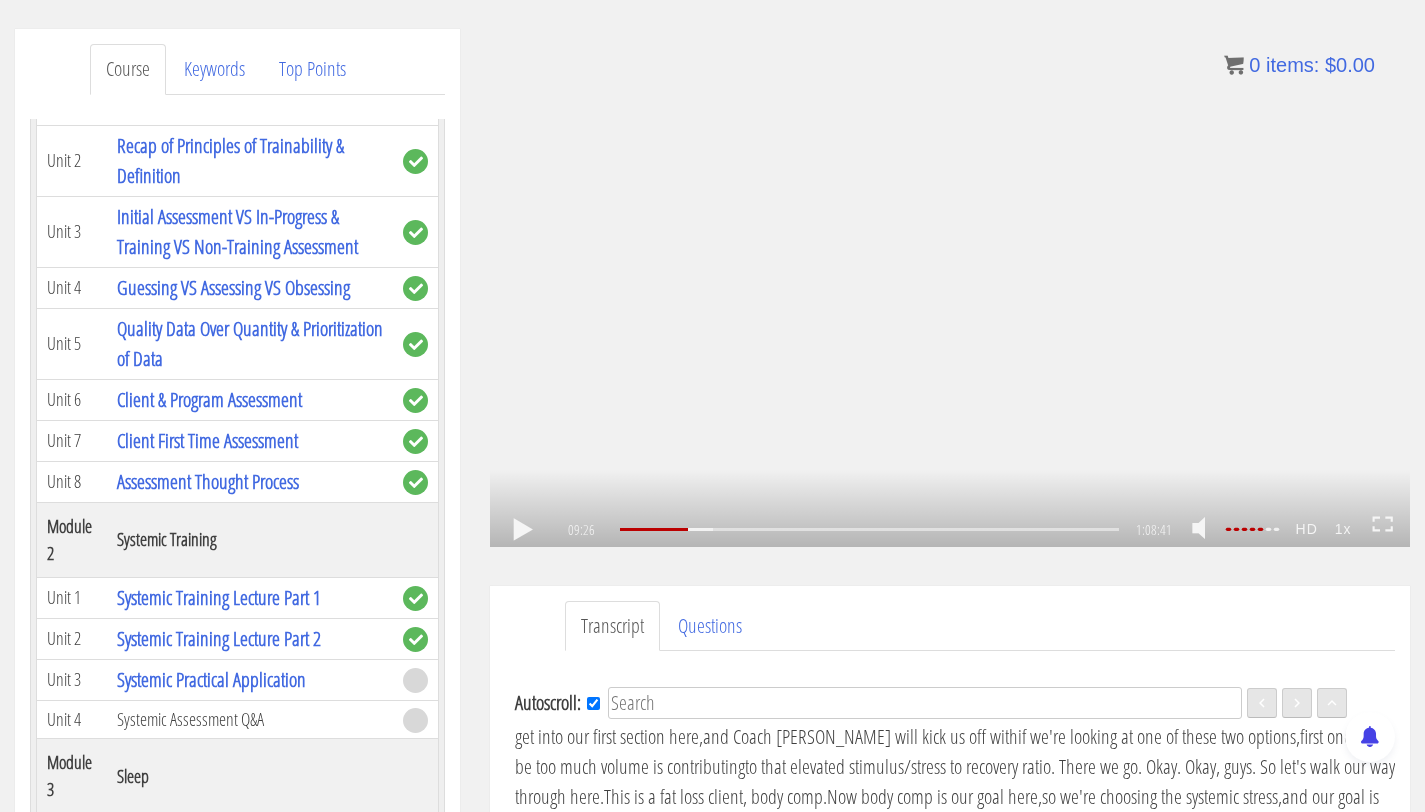 click on ".a{fill:#000;opacity:0.65;}.b{fill:#fff;opacity:1.0;}
.fp-color-play{opacity:0.65;}.controlbutton{fill:#fff;}
.fp-color-play{opacity:0.65;}.controlbutton{fill:#fff;}
.controlbuttonbg{opacity:0.65;}.controlbutton{fill:#fff;}
.fp-color-play{opacity:0.65;}.rect{fill:#fff;}
.fp-color-play{opacity:0.65;}.rect{fill:#fff;}
.fp-color-play{opacity:0.65;}.rect{fill:#fff;}
.fp-color-play{opacity:0.65;}.rect{fill:#fff;}
09:26                                                                        1:08:41              59:16                                                                                                                                                                                 CC" at bounding box center [950, 288] 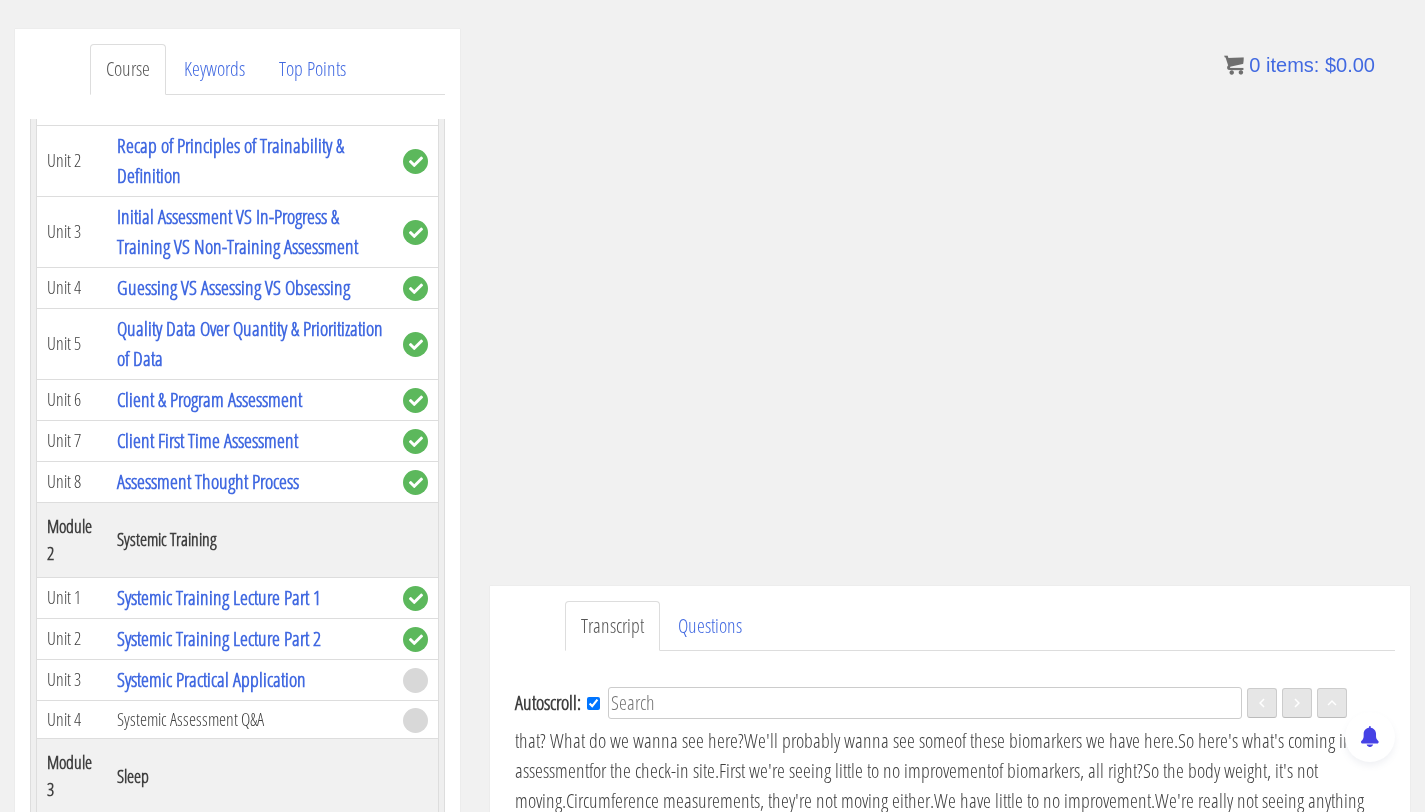 scroll, scrollTop: 2345, scrollLeft: 0, axis: vertical 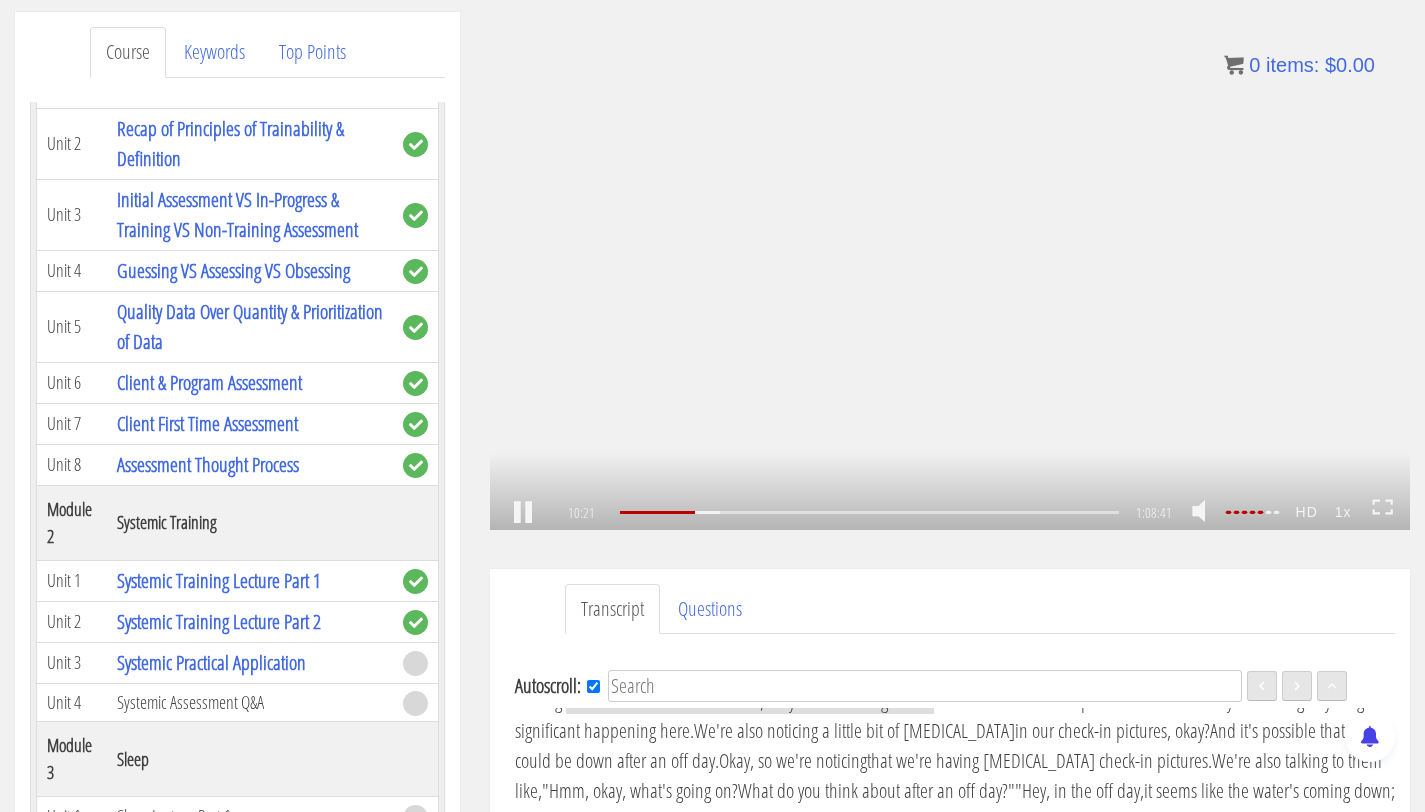 click on ".a{fill:#000;opacity:0.65;}.b{fill:#fff;opacity:1.0;}
.fp-color-play{opacity:0.65;}.controlbutton{fill:#fff;}
.fp-color-play{opacity:0.65;}.controlbutton{fill:#fff;}
.controlbuttonbg{opacity:0.65;}.controlbutton{fill:#fff;}
.fp-color-play{opacity:0.65;}.rect{fill:#fff;}
.fp-color-play{opacity:0.65;}.rect{fill:#fff;}
.fp-color-play{opacity:0.65;}.rect{fill:#fff;}
.fp-color-play{opacity:0.65;}.rect{fill:#fff;}
10:21                                                                        1:08:41              58:21                                                                                                                                                                                 CC" at bounding box center (950, 271) 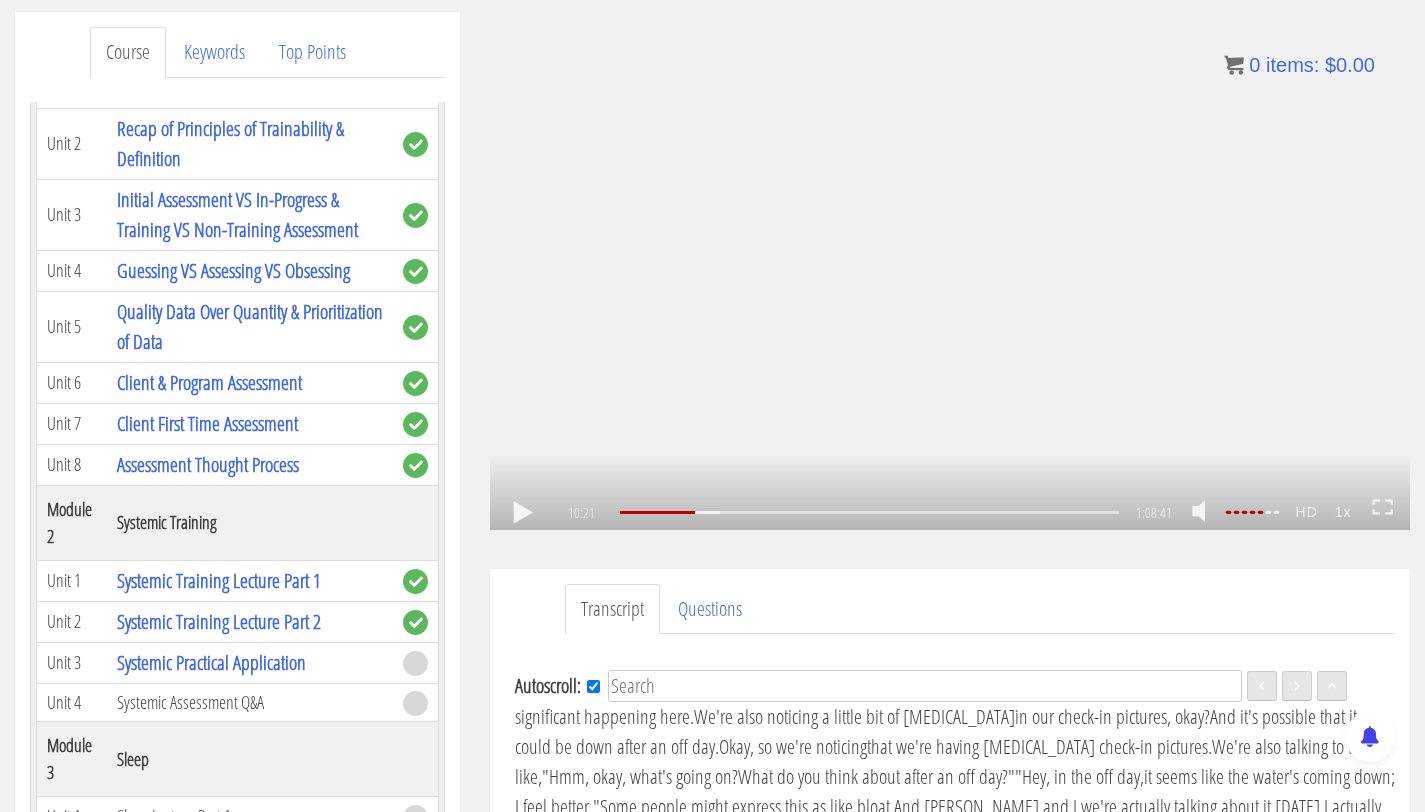 click on ".a{fill:#000;opacity:0.65;}.b{fill:#fff;opacity:1.0;}
.fp-color-play{opacity:0.65;}.controlbutton{fill:#fff;}
.fp-color-play{opacity:0.65;}.controlbutton{fill:#fff;}
.controlbuttonbg{opacity:0.65;}.controlbutton{fill:#fff;}
.fp-color-play{opacity:0.65;}.rect{fill:#fff;}
.fp-color-play{opacity:0.65;}.rect{fill:#fff;}
.fp-color-play{opacity:0.65;}.rect{fill:#fff;}
.fp-color-play{opacity:0.65;}.rect{fill:#fff;}
10:21                                                                        1:08:41              58:20                                                                                                                                                                                 CC" at bounding box center [950, 271] 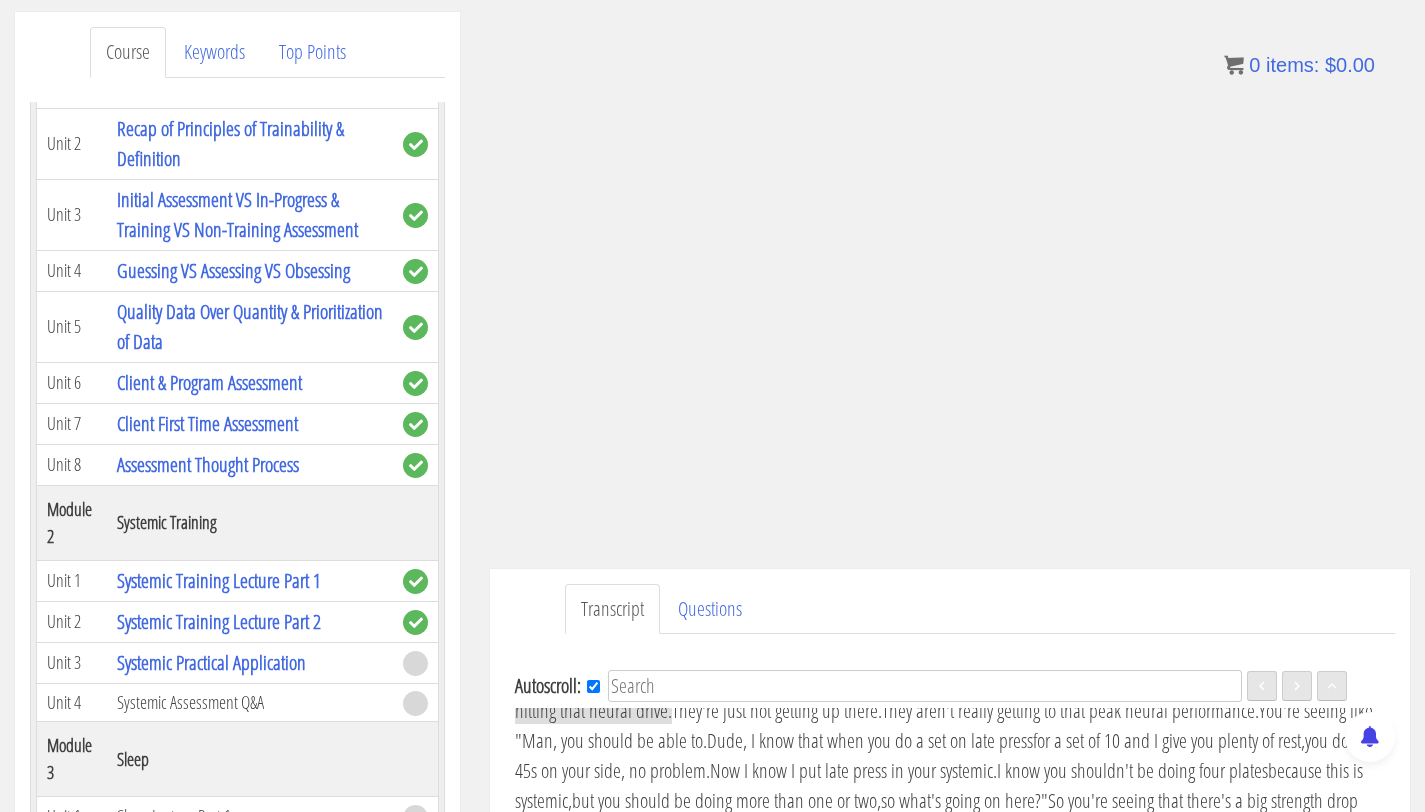 scroll, scrollTop: 2802, scrollLeft: 0, axis: vertical 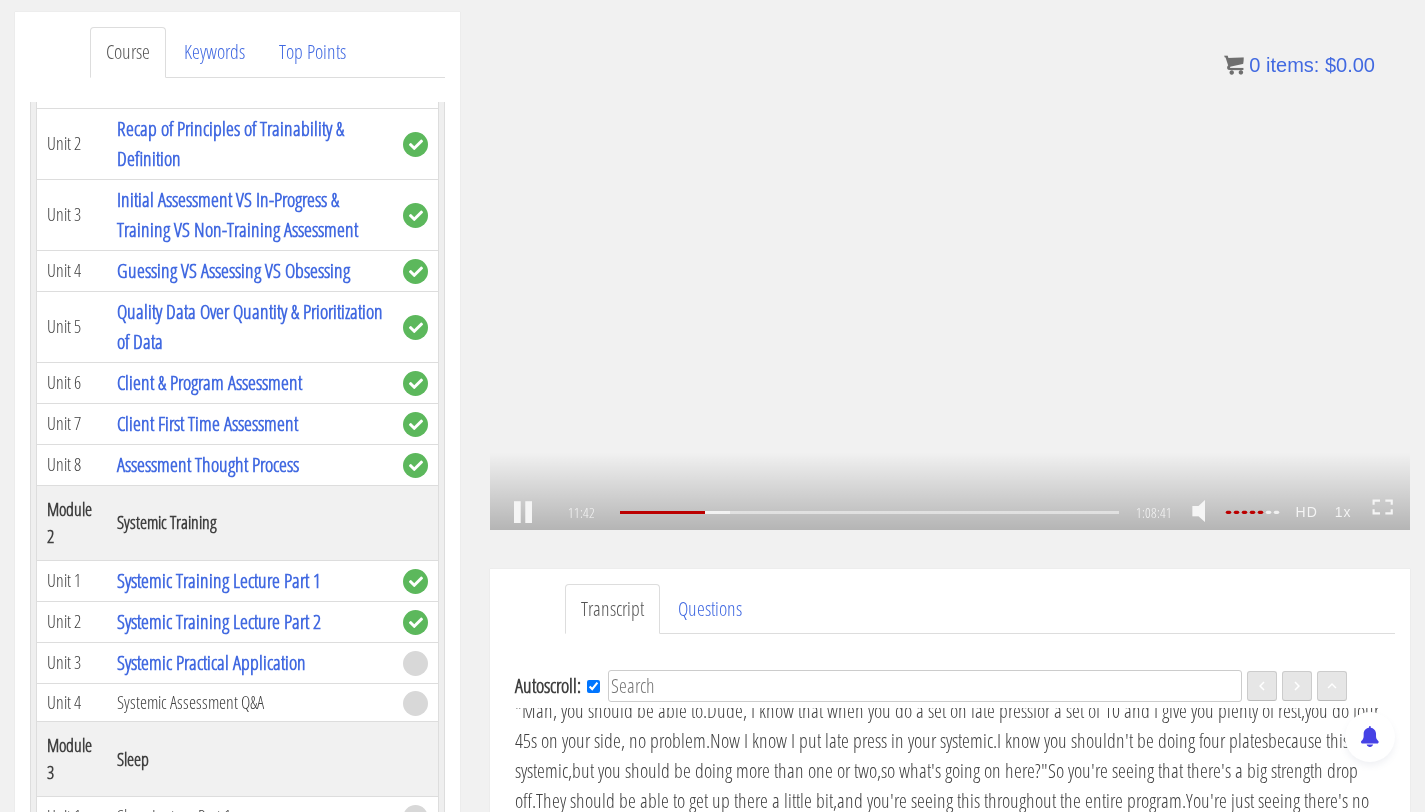 click on ".a{fill:#000;opacity:0.65;}.b{fill:#fff;opacity:1.0;}
.fp-color-play{opacity:0.65;}.controlbutton{fill:#fff;}
.fp-color-play{opacity:0.65;}.controlbutton{fill:#fff;}
.controlbuttonbg{opacity:0.65;}.controlbutton{fill:#fff;}
.fp-color-play{opacity:0.65;}.rect{fill:#fff;}
.fp-color-play{opacity:0.65;}.rect{fill:#fff;}
.fp-color-play{opacity:0.65;}.rect{fill:#fff;}
.fp-color-play{opacity:0.65;}.rect{fill:#fff;}
11:42                                                                        1:08:41              57:00                                                                                                                                                                                 CC" at bounding box center (950, 271) 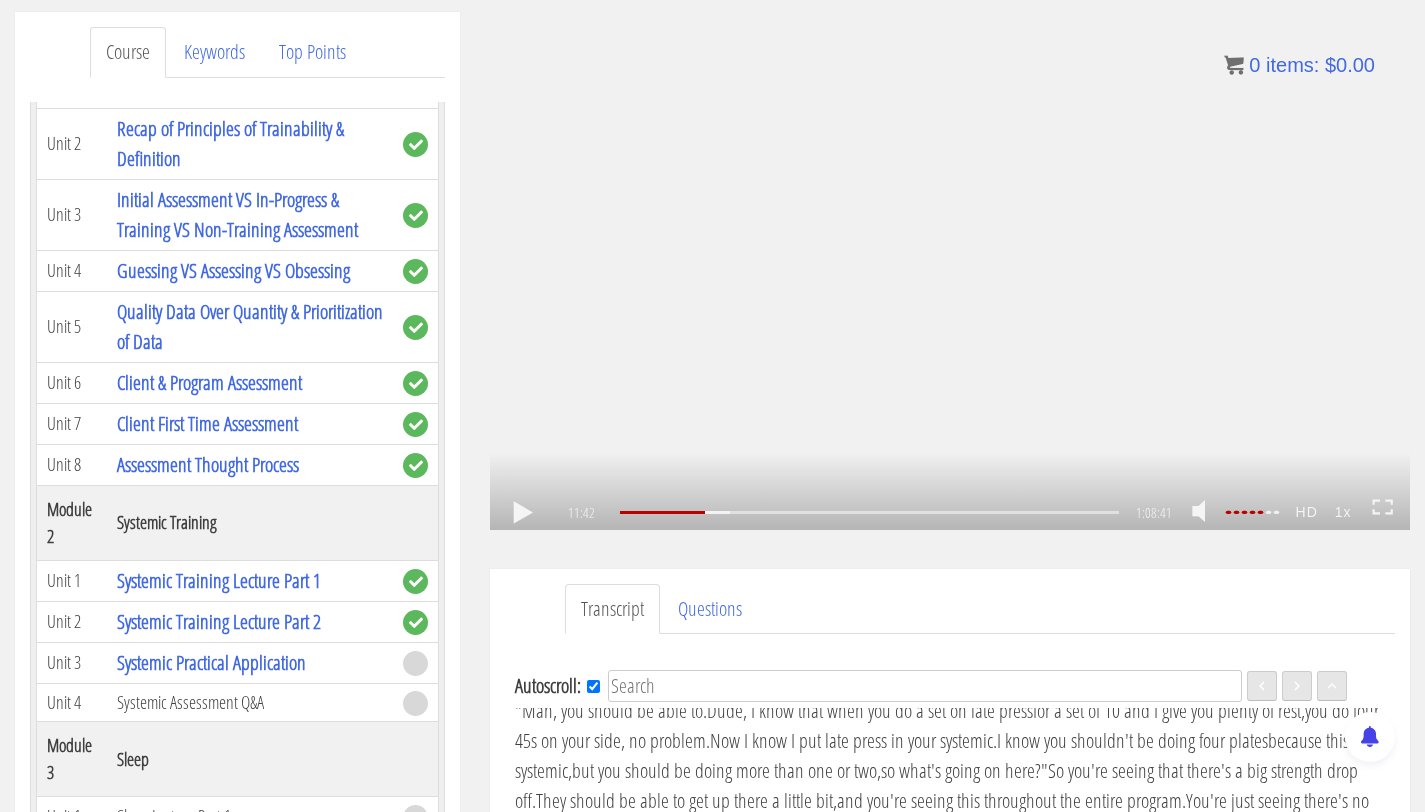 click on ".a{fill:#000;opacity:0.65;}.b{fill:#fff;opacity:1.0;}
.fp-color-play{opacity:0.65;}.controlbutton{fill:#fff;}
.fp-color-play{opacity:0.65;}.controlbutton{fill:#fff;}
.controlbuttonbg{opacity:0.65;}.controlbutton{fill:#fff;}
.fp-color-play{opacity:0.65;}.rect{fill:#fff;}
.fp-color-play{opacity:0.65;}.rect{fill:#fff;}
.fp-color-play{opacity:0.65;}.rect{fill:#fff;}
.fp-color-play{opacity:0.65;}.rect{fill:#fff;}
11:42                              46:50                                           1:08:41              57:00" at bounding box center (950, 271) 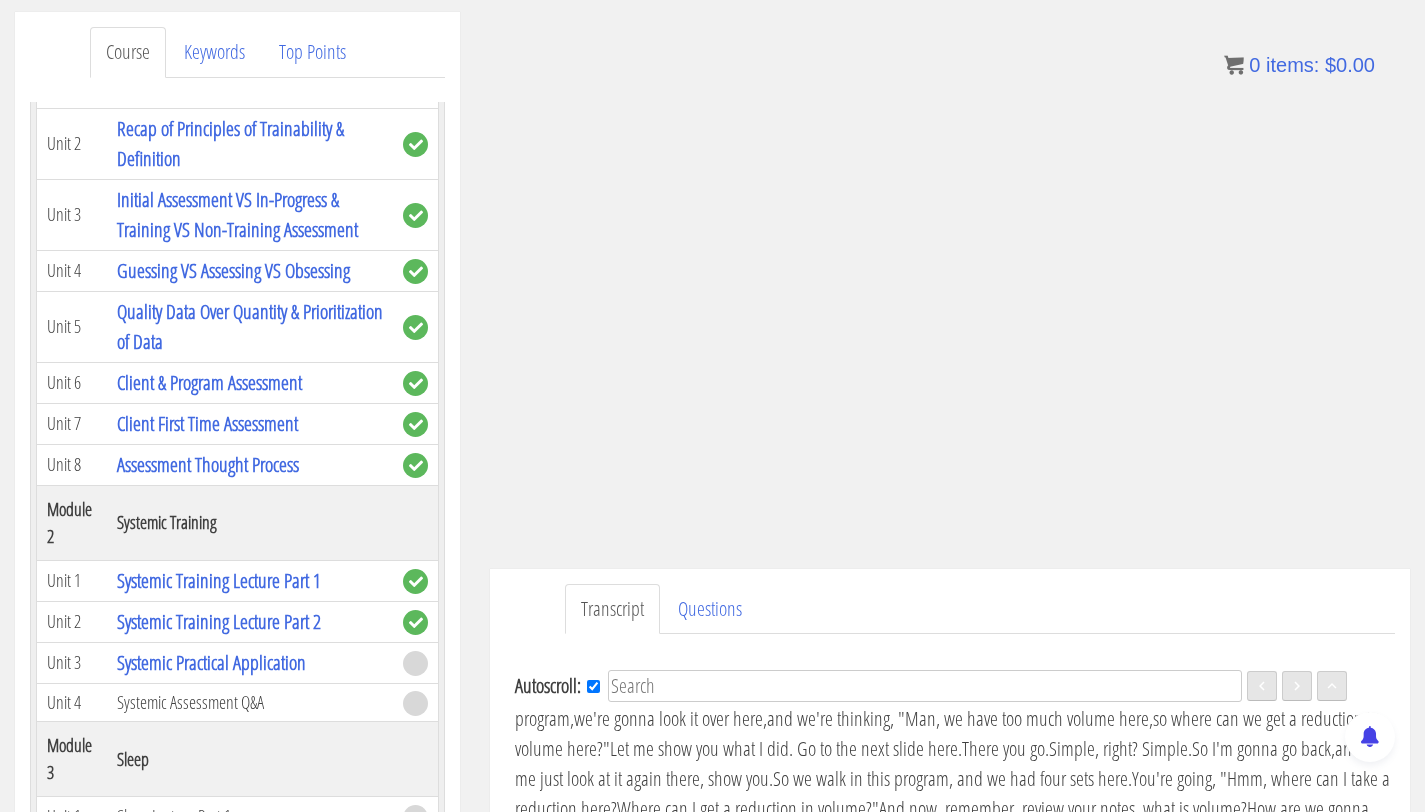 scroll, scrollTop: 3168, scrollLeft: 0, axis: vertical 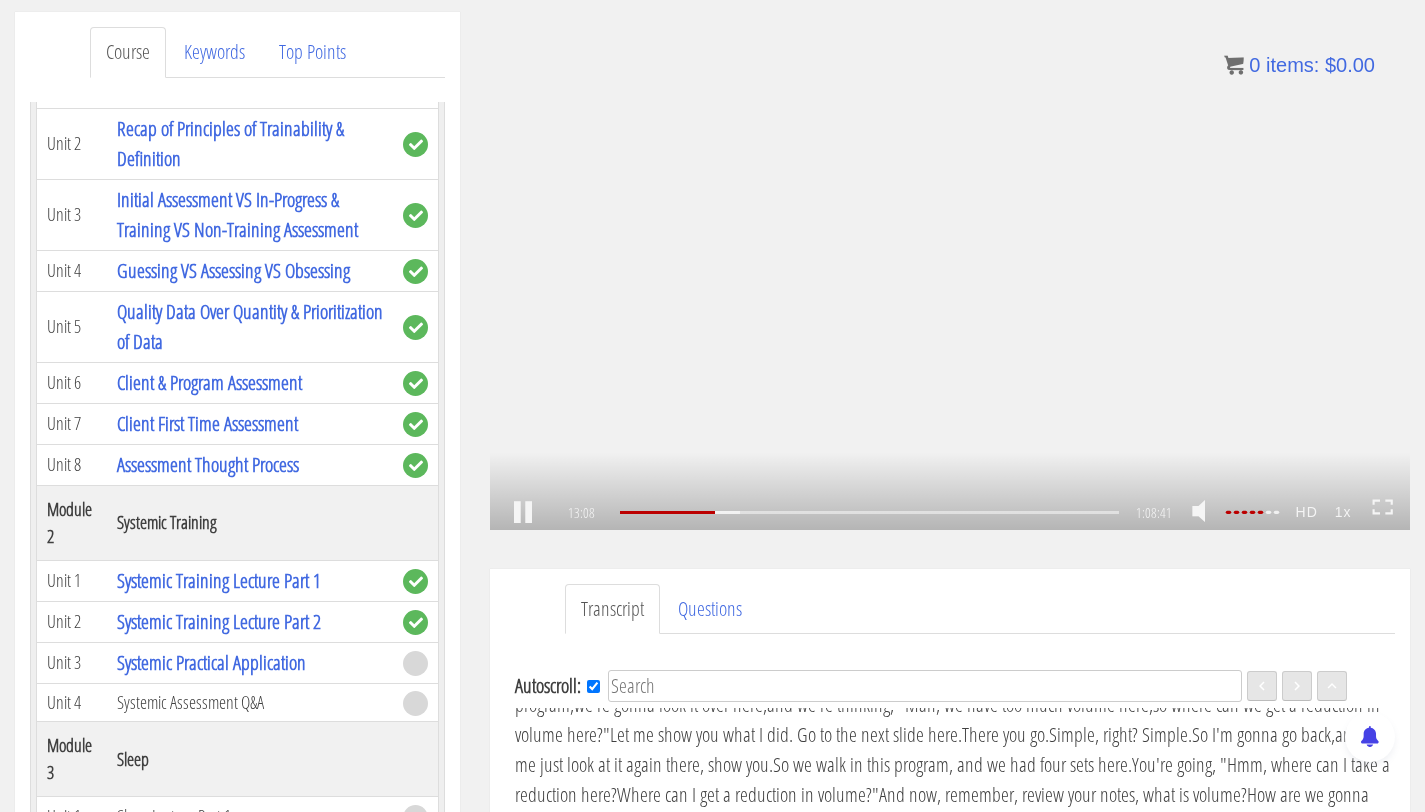 click on ".a{fill:#000;opacity:0.65;}.b{fill:#fff;opacity:1.0;}
.fp-color-play{opacity:0.65;}.controlbutton{fill:#fff;}
.fp-color-play{opacity:0.65;}.controlbutton{fill:#fff;}
.controlbuttonbg{opacity:0.65;}.controlbutton{fill:#fff;}
.fp-color-play{opacity:0.65;}.rect{fill:#fff;}
.fp-color-play{opacity:0.65;}.rect{fill:#fff;}
.fp-color-play{opacity:0.65;}.rect{fill:#fff;}
.fp-color-play{opacity:0.65;}.rect{fill:#fff;}
13:08                              46:50                                           1:08:41              55:34" at bounding box center (950, 271) 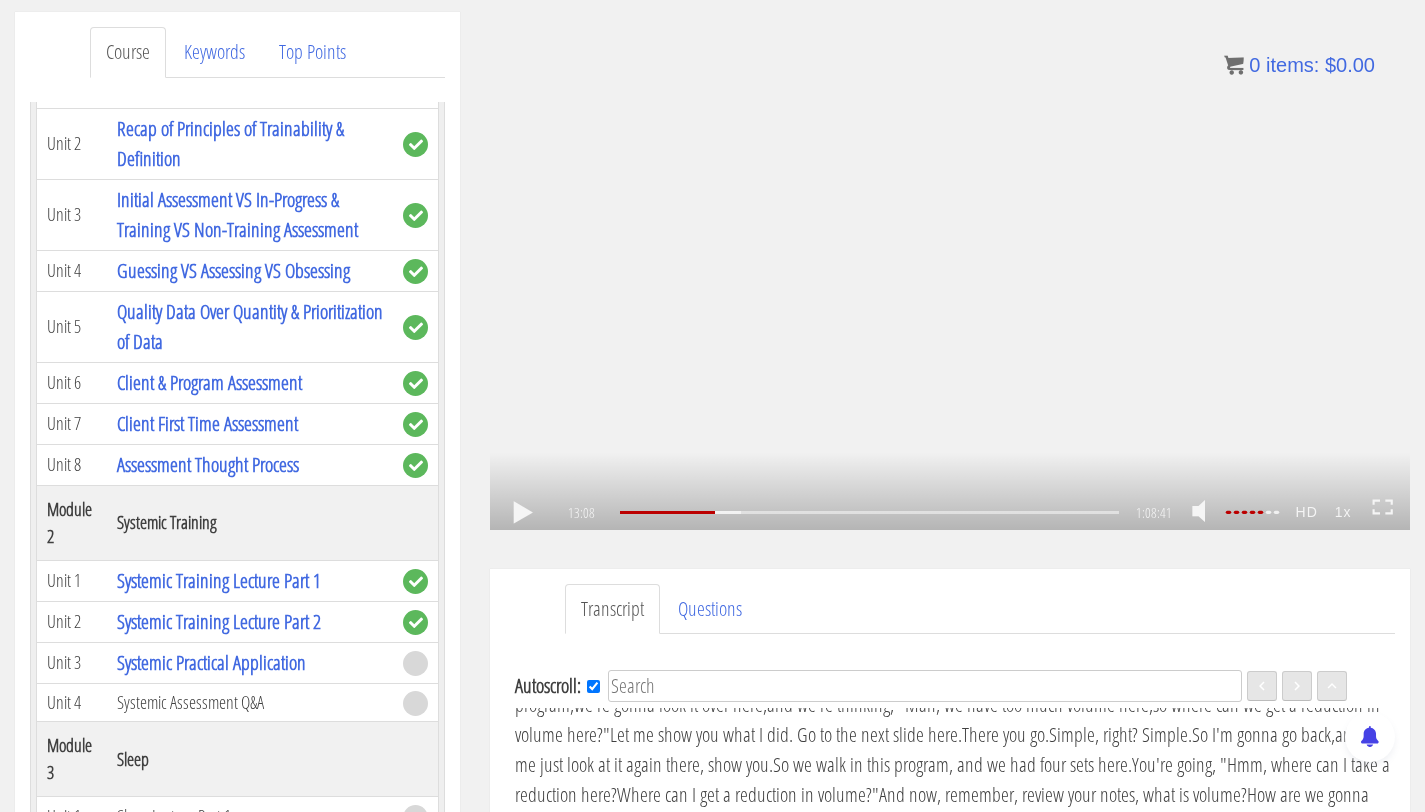 click on ".a{fill:#000;opacity:0.65;}.b{fill:#fff;opacity:1.0;}
.fp-color-play{opacity:0.65;}.controlbutton{fill:#fff;}
.fp-color-play{opacity:0.65;}.controlbutton{fill:#fff;}
.controlbuttonbg{opacity:0.65;}.controlbutton{fill:#fff;}
.fp-color-play{opacity:0.65;}.rect{fill:#fff;}
.fp-color-play{opacity:0.65;}.rect{fill:#fff;}
.fp-color-play{opacity:0.65;}.rect{fill:#fff;}
.fp-color-play{opacity:0.65;}.rect{fill:#fff;}
13:08                              46:50                                           1:08:41              55:34" at bounding box center (950, 271) 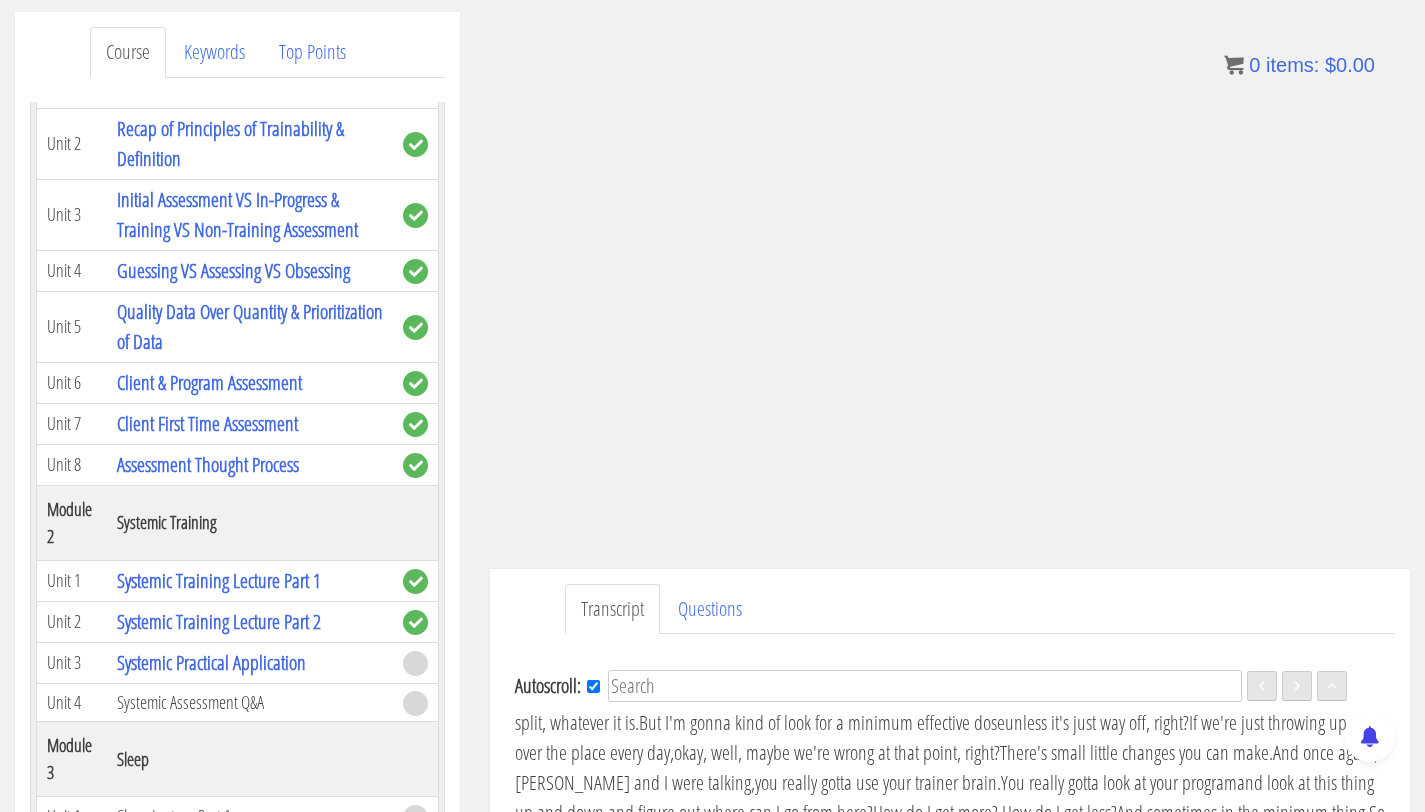 scroll, scrollTop: 3900, scrollLeft: 0, axis: vertical 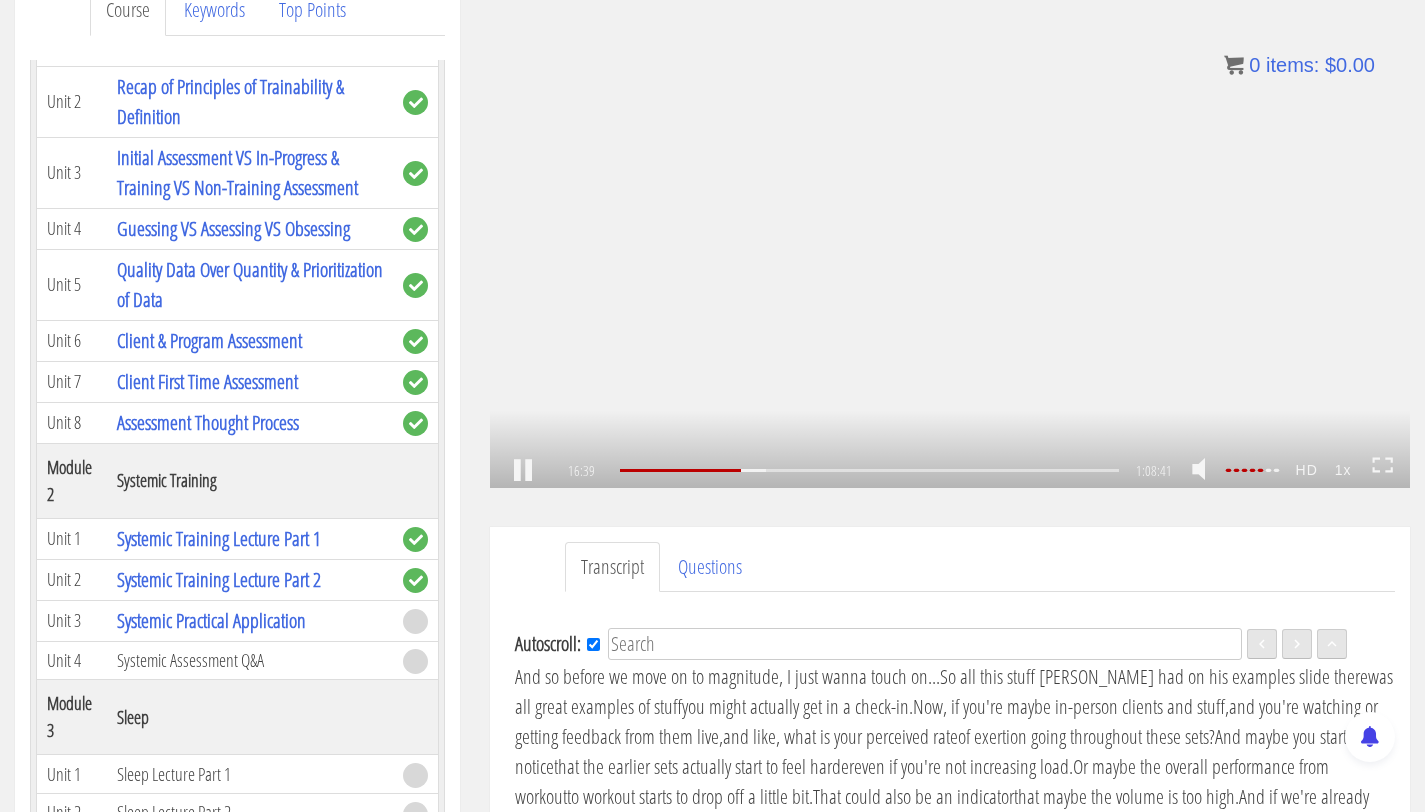 click on ".a{fill:#000;opacity:0.65;}.b{fill:#fff;opacity:1.0;}
.fp-color-play{opacity:0.65;}.controlbutton{fill:#fff;}
.fp-color-play{opacity:0.65;}.controlbutton{fill:#fff;}
.controlbuttonbg{opacity:0.65;}.controlbutton{fill:#fff;}
.fp-color-play{opacity:0.65;}.rect{fill:#fff;}
.fp-color-play{opacity:0.65;}.rect{fill:#fff;}
.fp-color-play{opacity:0.65;}.rect{fill:#fff;}
.fp-color-play{opacity:0.65;}.rect{fill:#fff;}
16:39                              46:50                                           1:08:41              52:03" at bounding box center [950, 229] 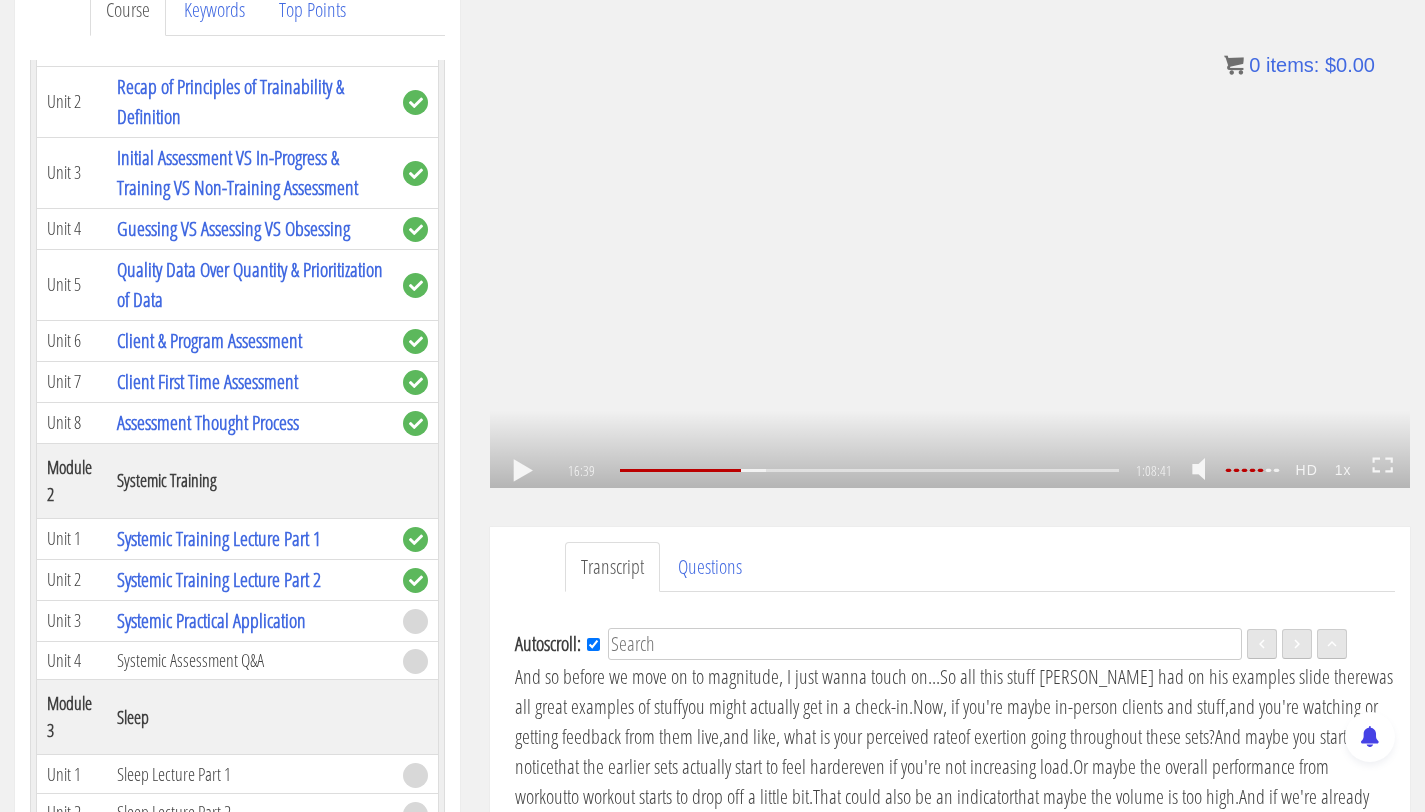 click on ".a{fill:#000;opacity:0.65;}.b{fill:#fff;opacity:1.0;}
.fp-color-play{opacity:0.65;}.controlbutton{fill:#fff;}
.fp-color-play{opacity:0.65;}.controlbutton{fill:#fff;}
.controlbuttonbg{opacity:0.65;}.controlbutton{fill:#fff;}
.fp-color-play{opacity:0.65;}.rect{fill:#fff;}
.fp-color-play{opacity:0.65;}.rect{fill:#fff;}
.fp-color-play{opacity:0.65;}.rect{fill:#fff;}
.fp-color-play{opacity:0.65;}.rect{fill:#fff;}
16:39                              46:50                                           1:08:41              52:03" at bounding box center [950, 229] 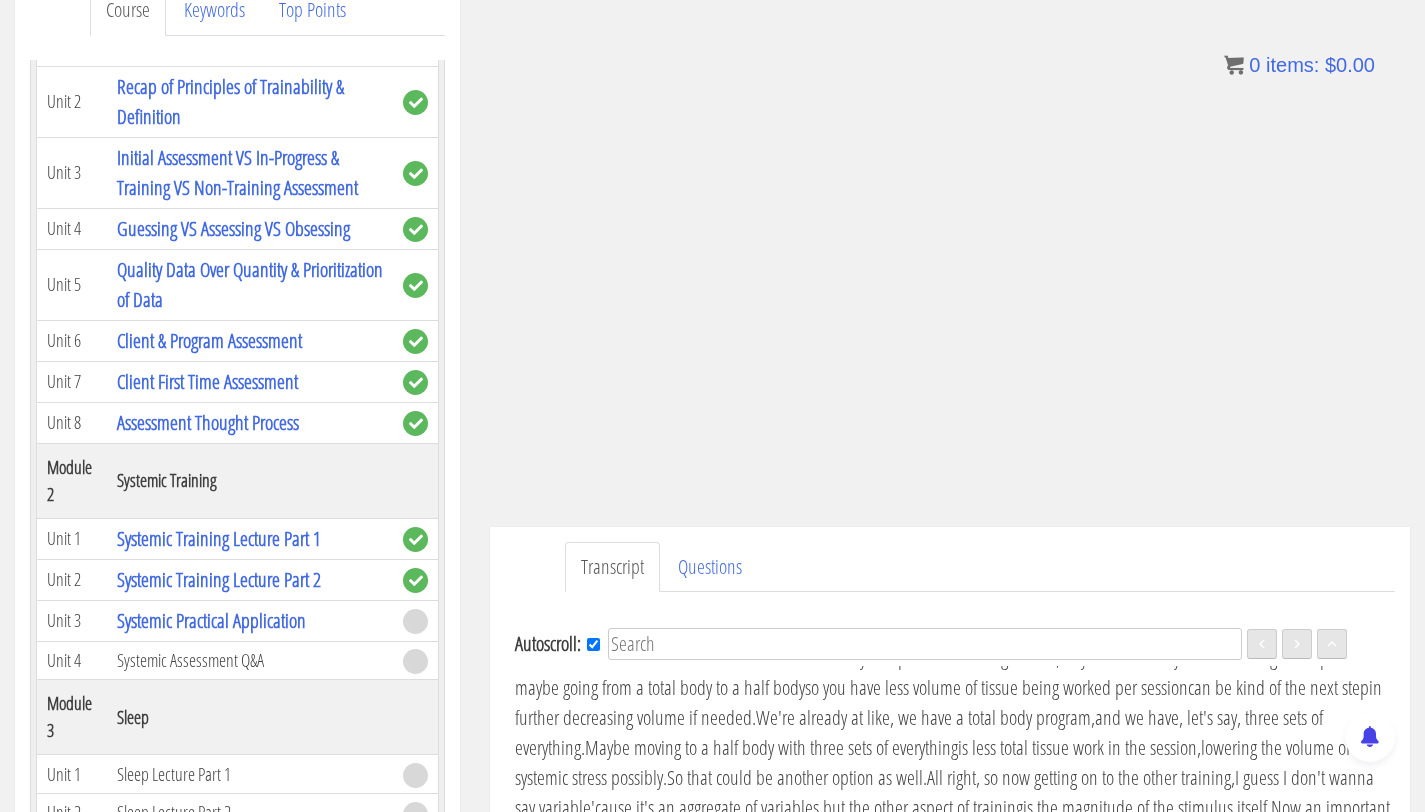 scroll, scrollTop: 4297, scrollLeft: 0, axis: vertical 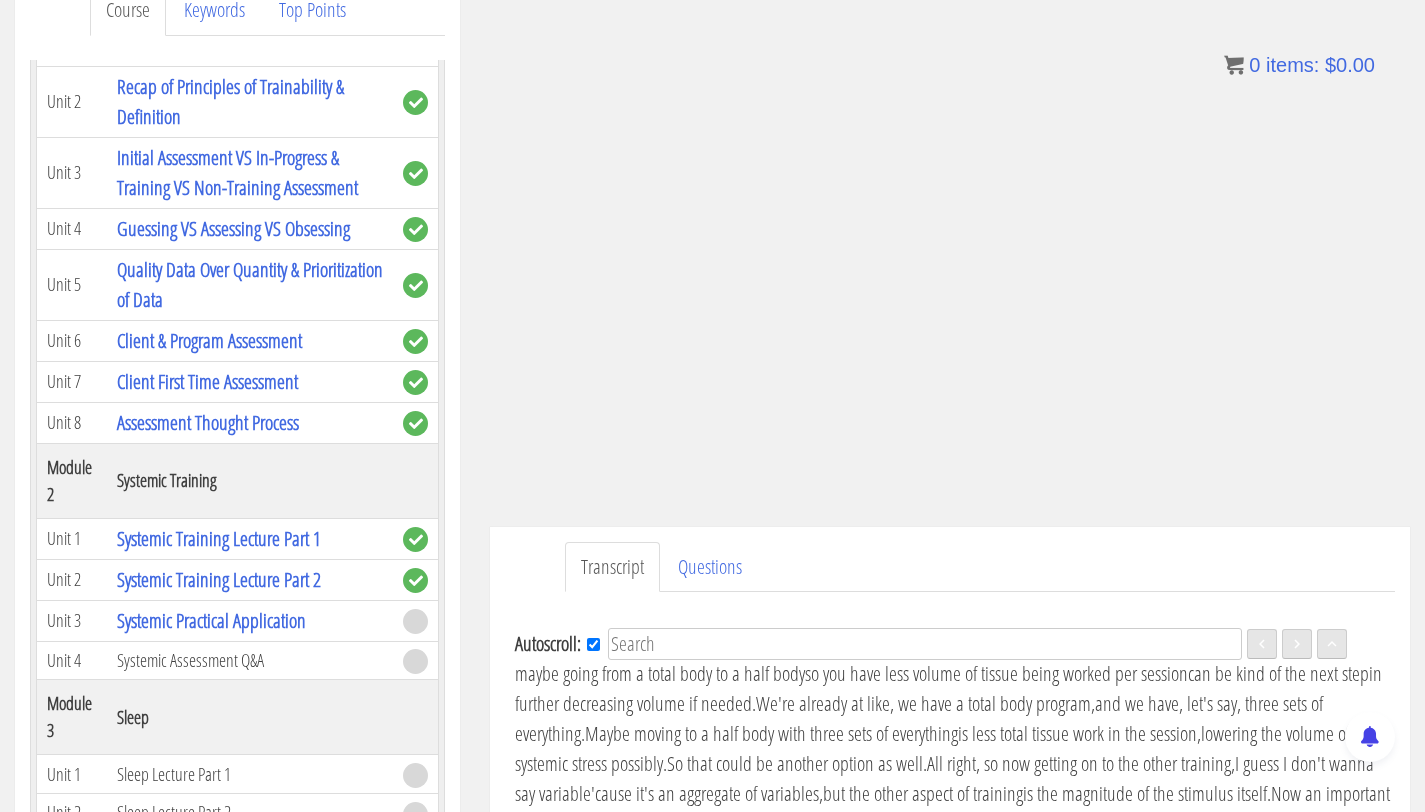 click on ".a{fill:#000;opacity:0.65;}.b{fill:#fff;opacity:1.0;}
.fp-color-play{opacity:0.65;}.controlbutton{fill:#fff;}
.fp-color-play{opacity:0.65;}.controlbutton{fill:#fff;}
.controlbuttonbg{opacity:0.65;}.controlbutton{fill:#fff;}
.fp-color-play{opacity:0.65;}.rect{fill:#fff;}
.fp-color-play{opacity:0.65;}.rect{fill:#fff;}
.fp-color-play{opacity:0.65;}.rect{fill:#fff;}
.fp-color-play{opacity:0.65;}.rect{fill:#fff;}
17:24                              46:50                                           1:08:41              51:18" at bounding box center (950, 229) 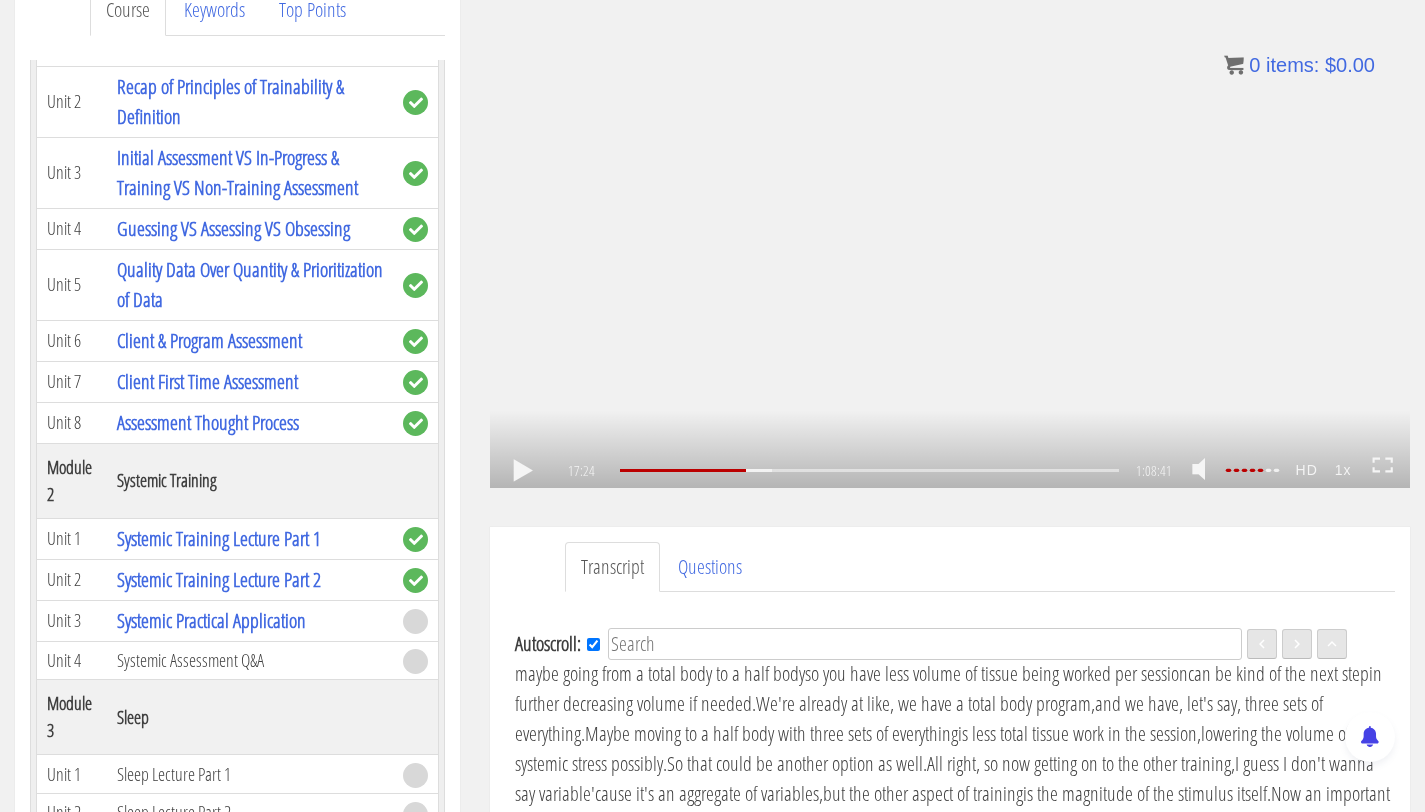 click on ".a{fill:#000;opacity:0.65;}.b{fill:#fff;opacity:1.0;}
.fp-color-play{opacity:0.65;}.controlbutton{fill:#fff;}
.fp-color-play{opacity:0.65;}.controlbutton{fill:#fff;}
.controlbuttonbg{opacity:0.65;}.controlbutton{fill:#fff;}
.fp-color-play{opacity:0.65;}.rect{fill:#fff;}
.fp-color-play{opacity:0.65;}.rect{fill:#fff;}
.fp-color-play{opacity:0.65;}.rect{fill:#fff;}
.fp-color-play{opacity:0.65;}.rect{fill:#fff;}
17:24                              46:50                                           1:08:41              51:18" at bounding box center (950, 229) 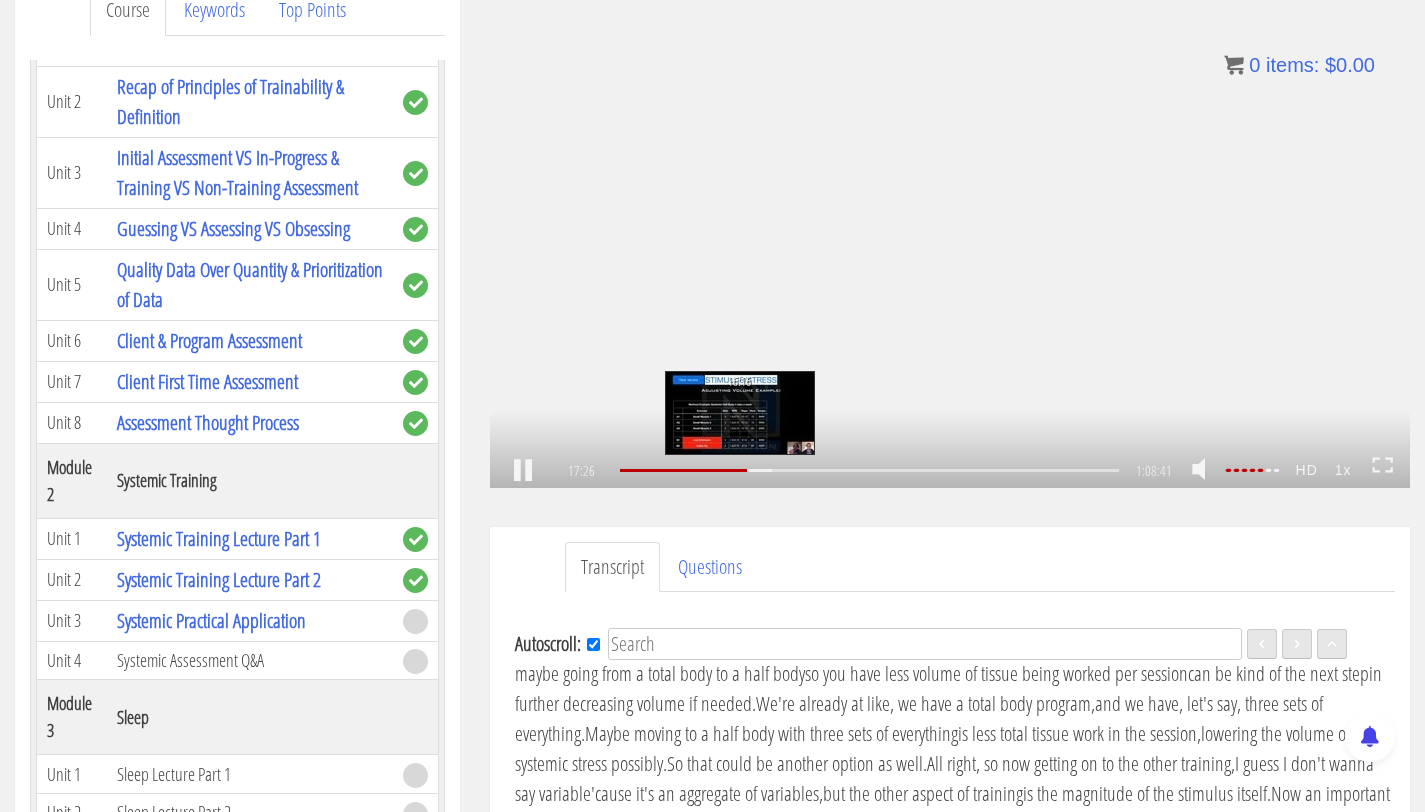 click on "16:16" at bounding box center [869, 470] 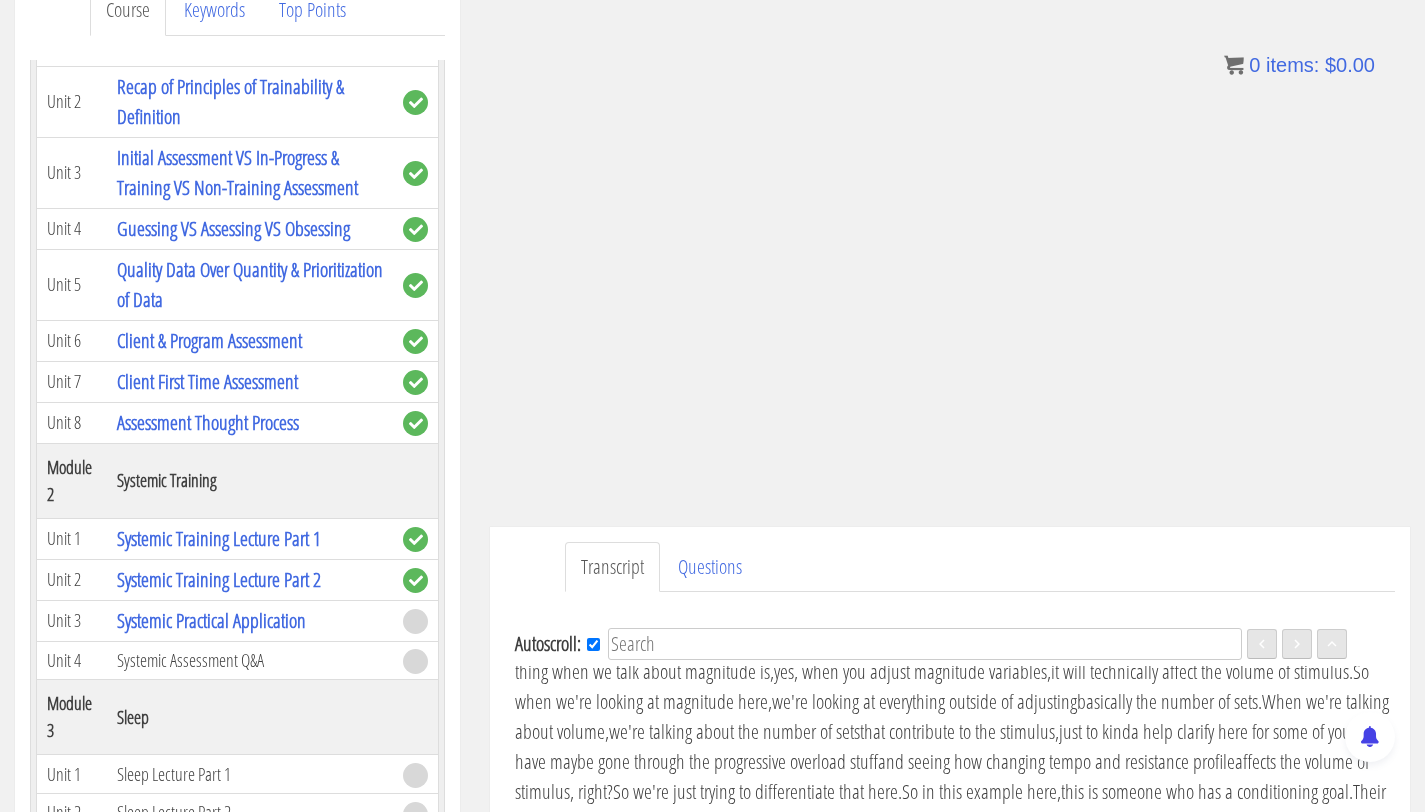 scroll, scrollTop: 4480, scrollLeft: 0, axis: vertical 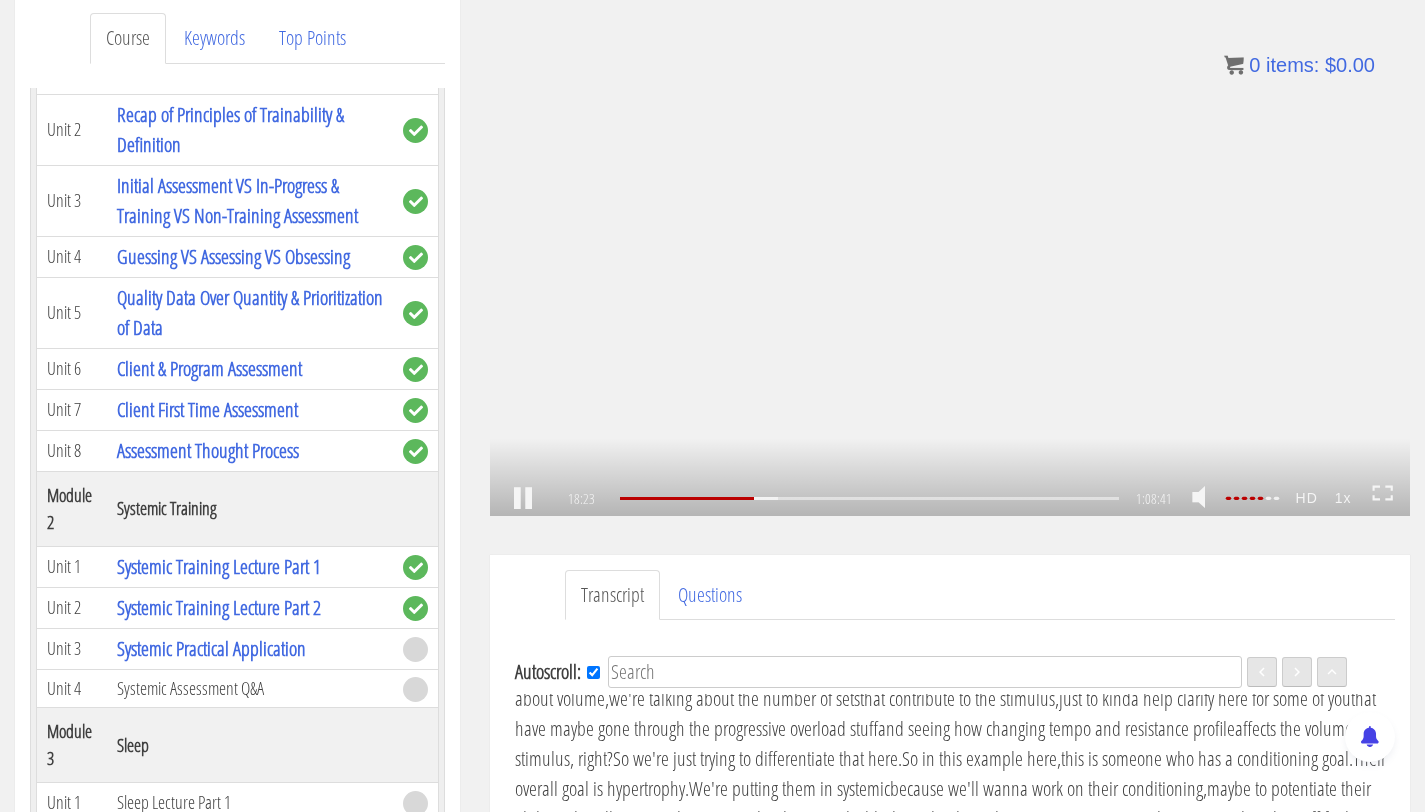 click on ".a{fill:#000;opacity:0.65;}.b{fill:#fff;opacity:1.0;}
.fp-color-play{opacity:0.65;}.controlbutton{fill:#fff;}
.fp-color-play{opacity:0.65;}.controlbutton{fill:#fff;}
.controlbuttonbg{opacity:0.65;}.controlbutton{fill:#fff;}
.fp-color-play{opacity:0.65;}.rect{fill:#fff;}
.fp-color-play{opacity:0.65;}.rect{fill:#fff;}
.fp-color-play{opacity:0.65;}.rect{fill:#fff;}
.fp-color-play{opacity:0.65;}.rect{fill:#fff;}
18:23                              32:26                                           1:08:41              50:19" at bounding box center (950, 257) 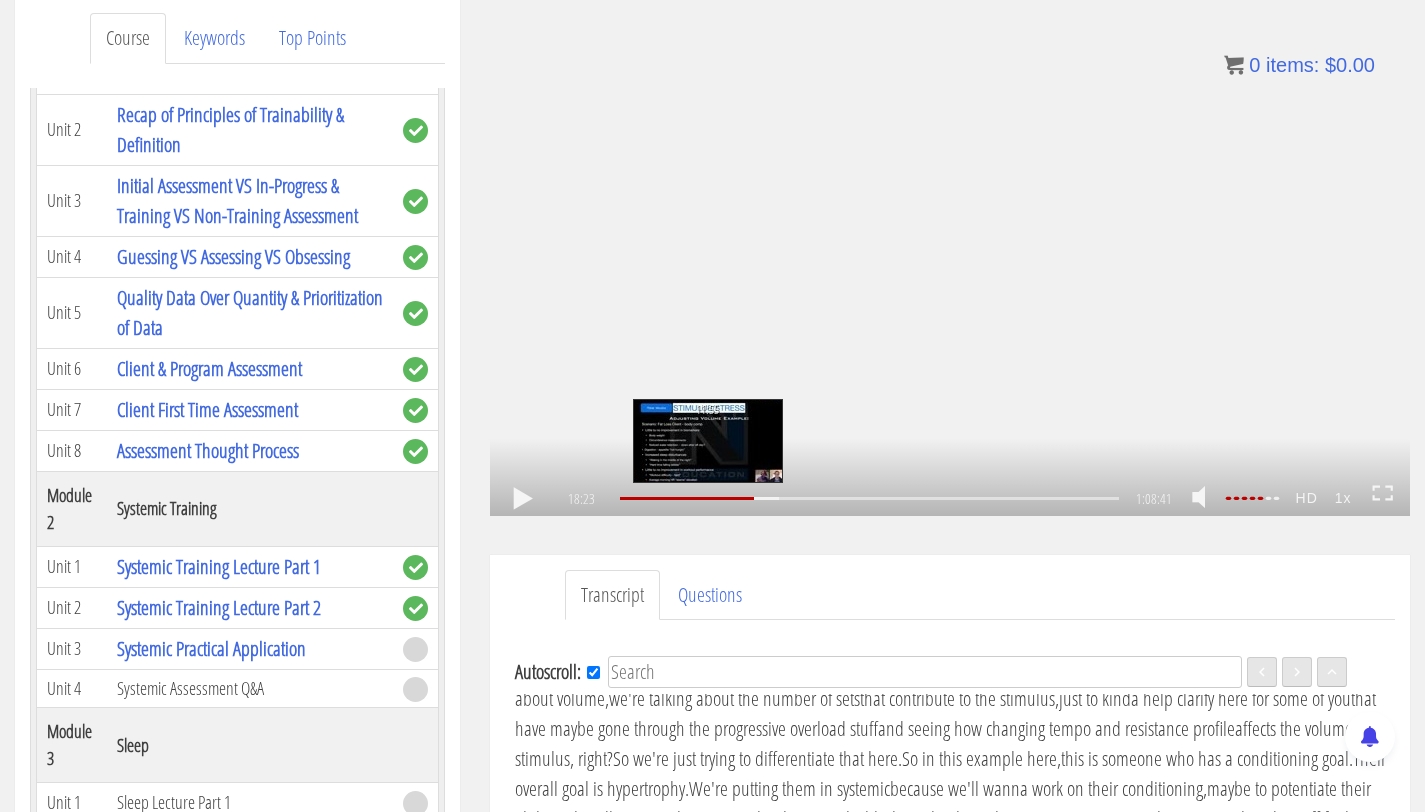 click on "11:55" at bounding box center (869, 498) 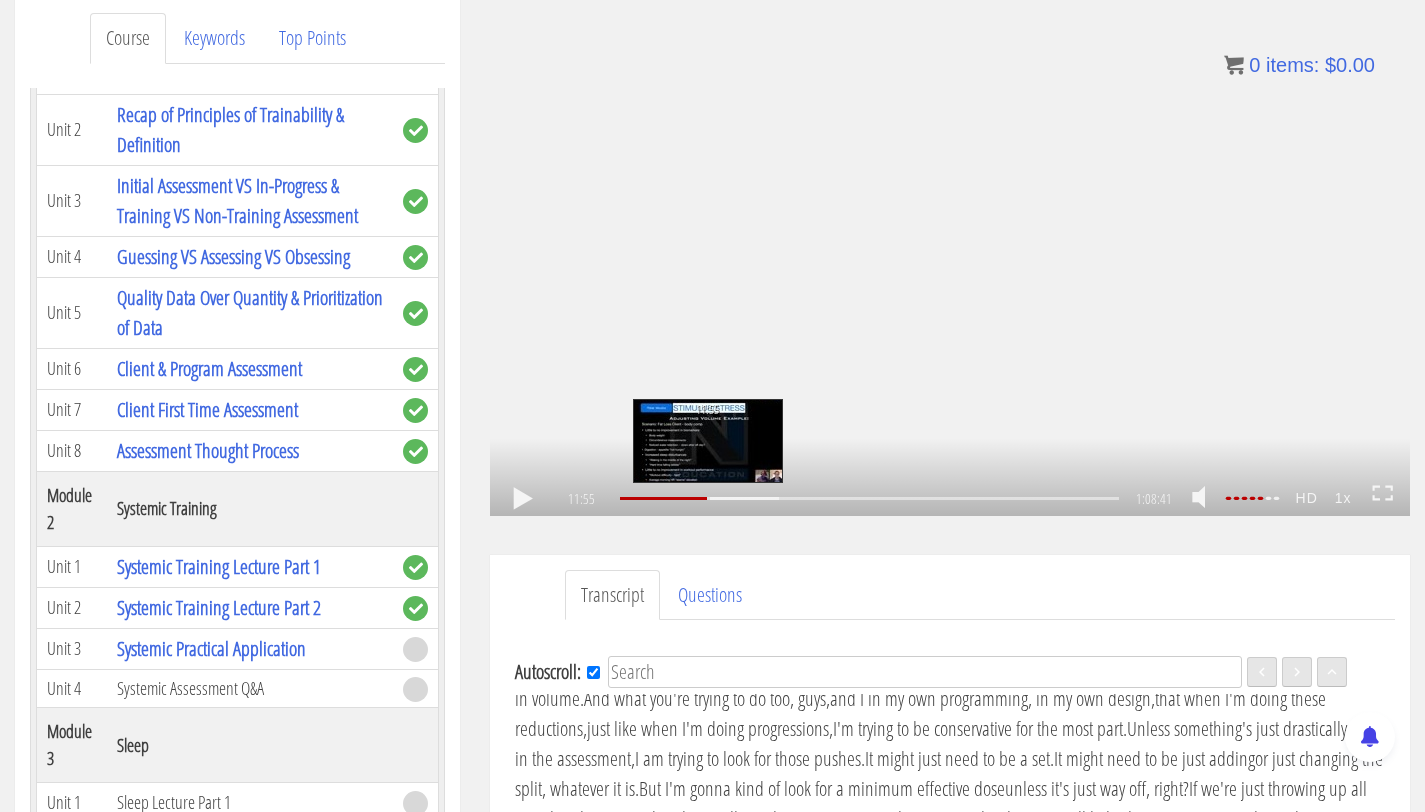 scroll, scrollTop: 2863, scrollLeft: 0, axis: vertical 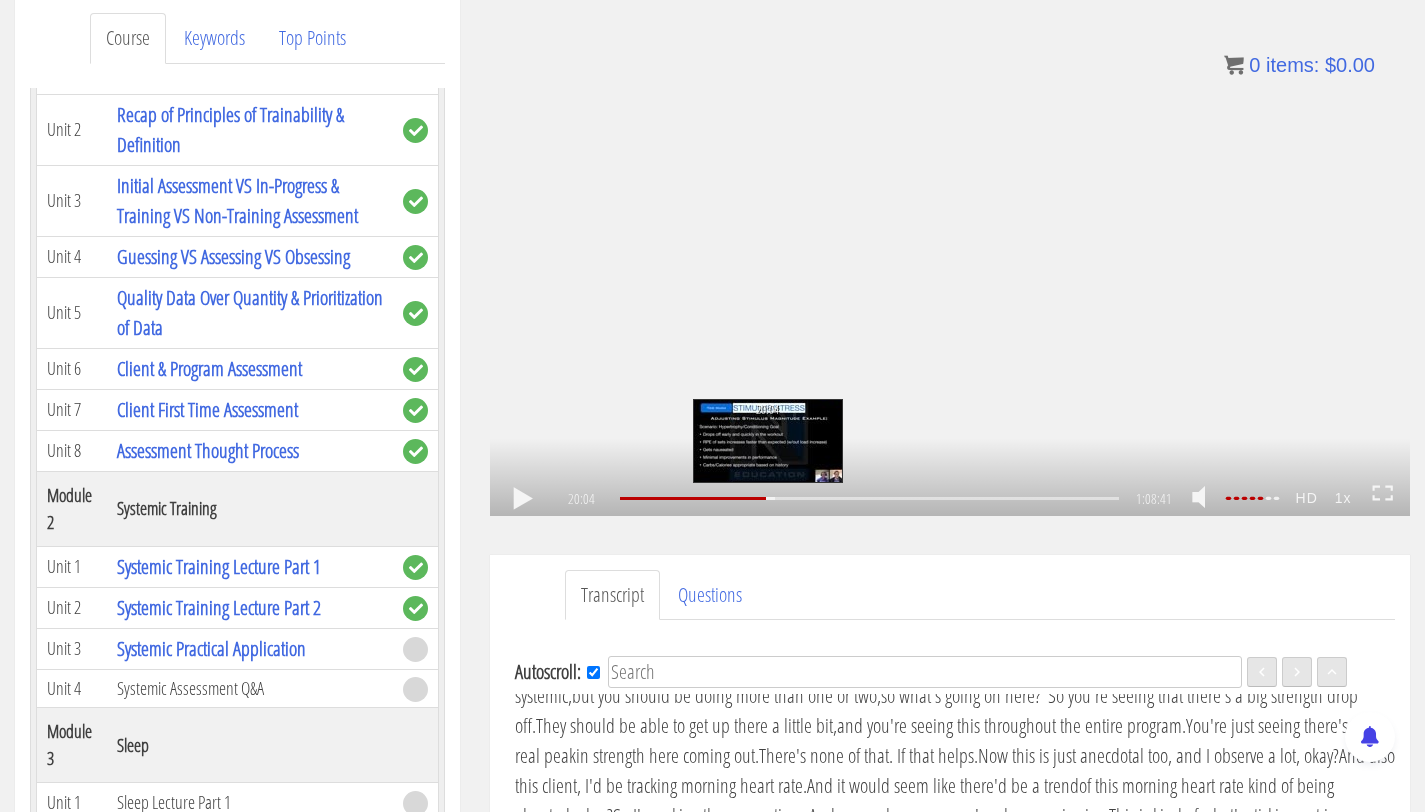 click at bounding box center (741, 498) 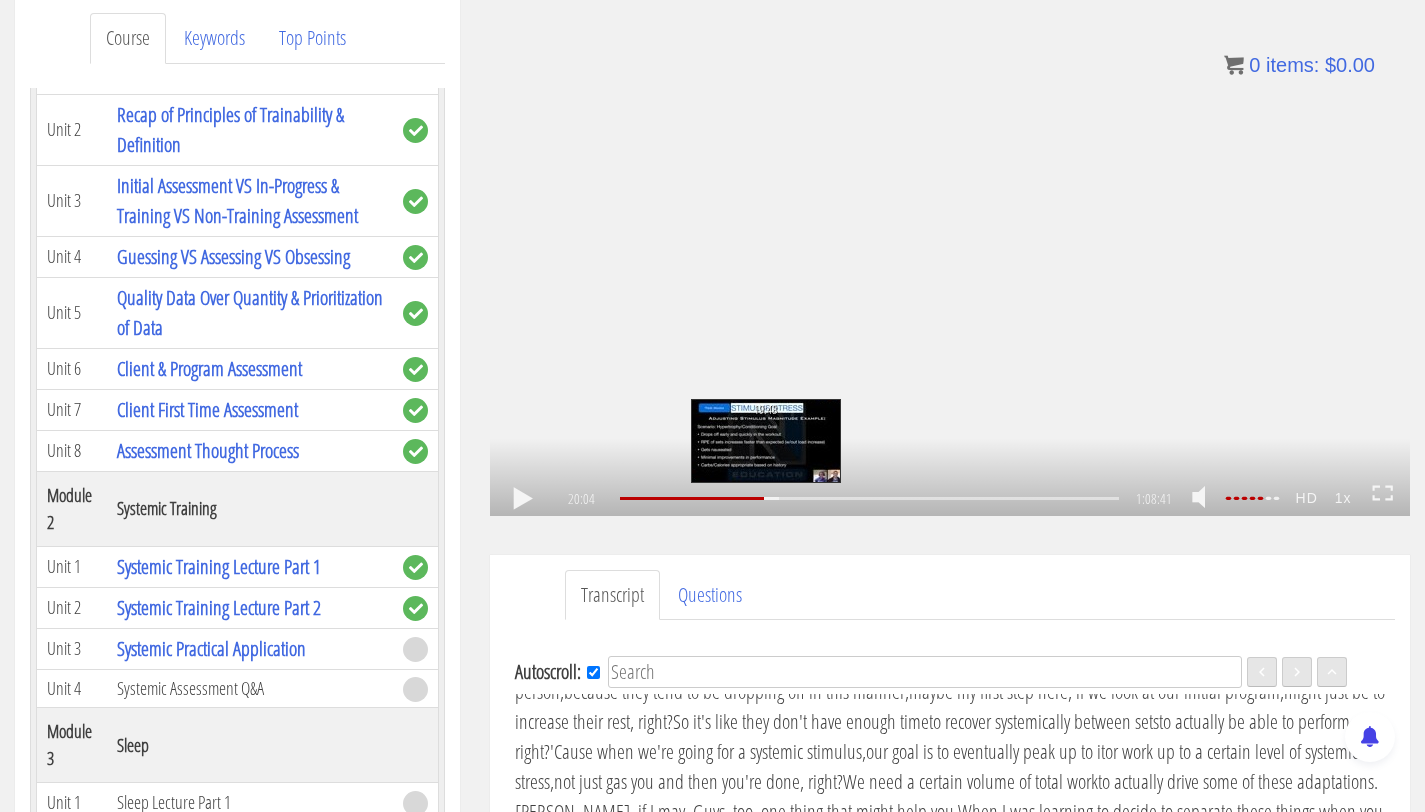 click on "19:48" at bounding box center (869, 498) 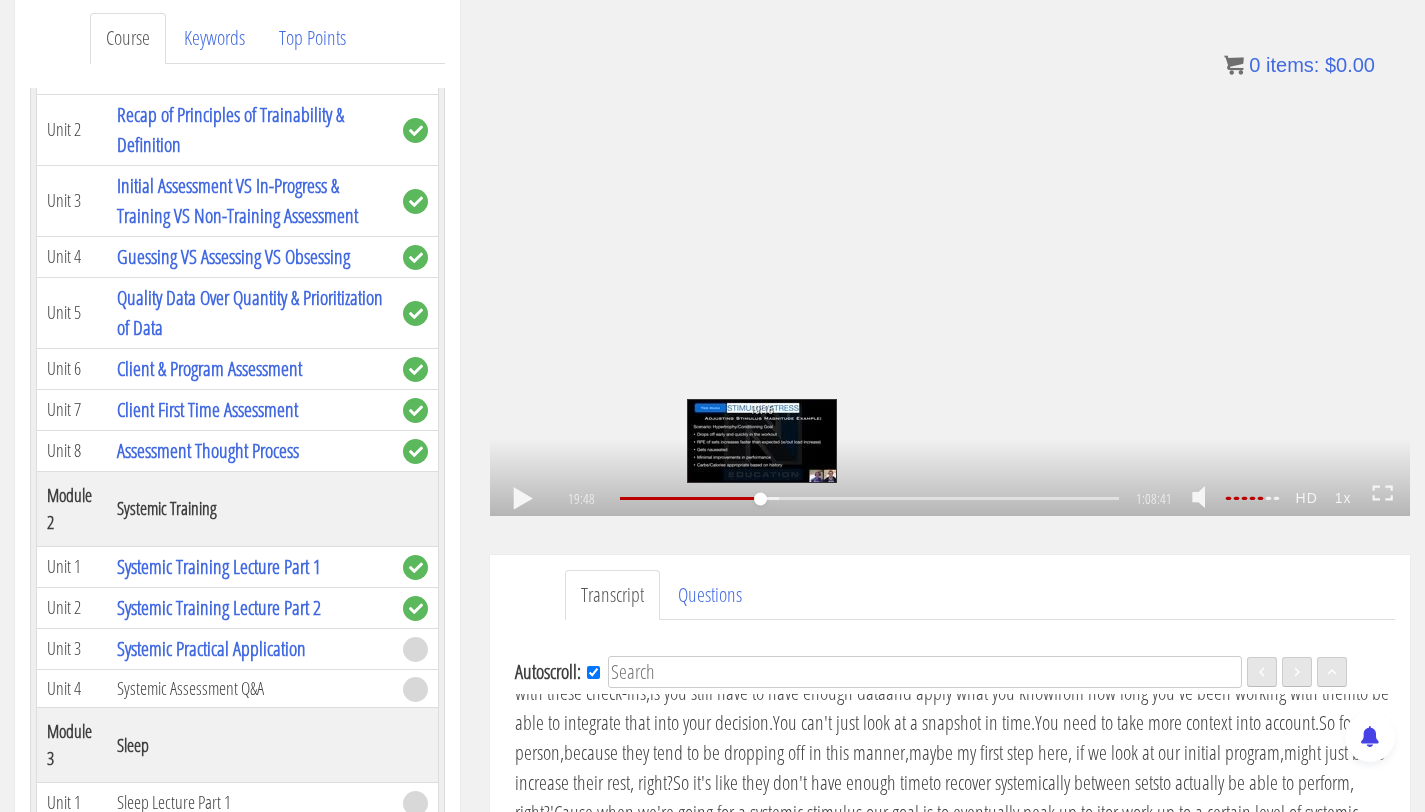 click on "19:16" at bounding box center [869, 498] 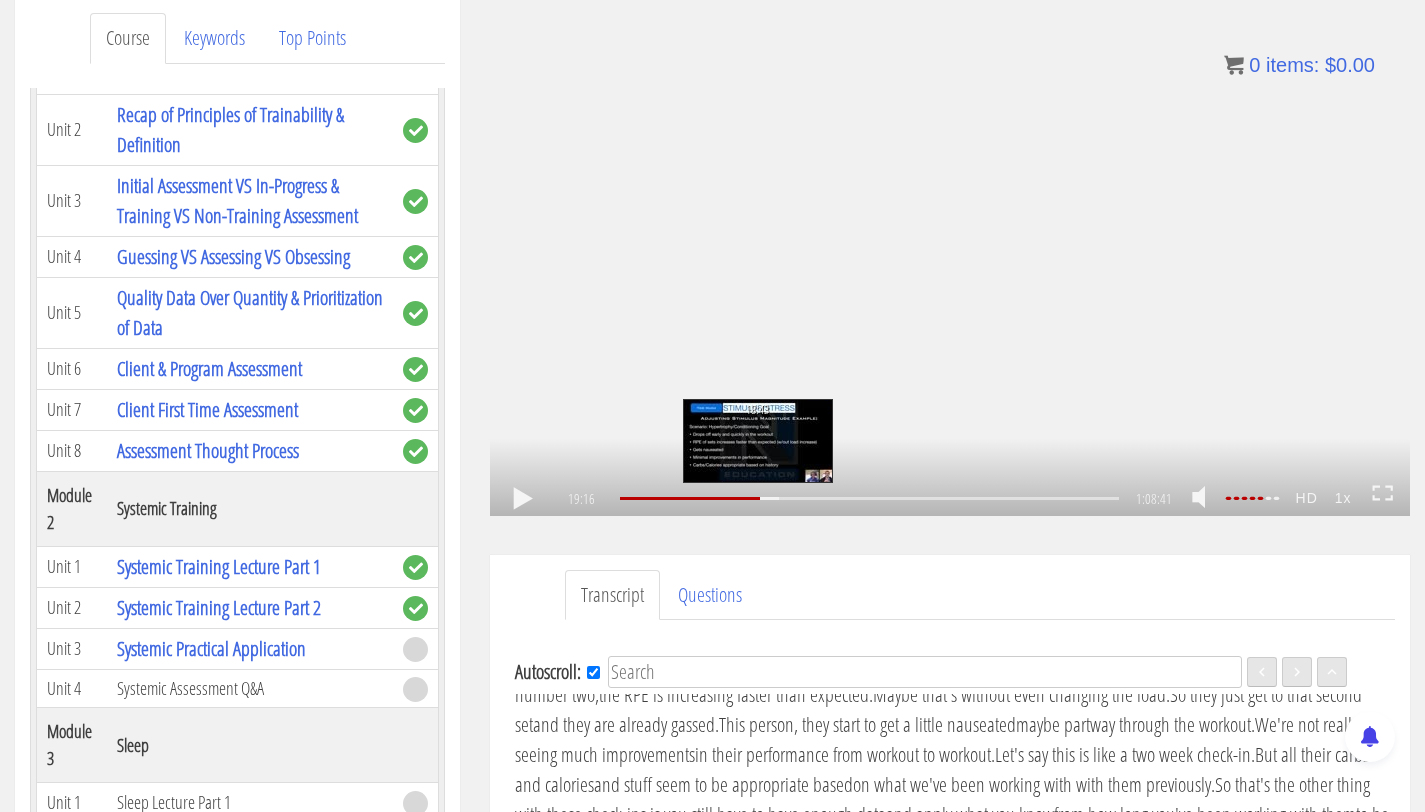 click on "18:43" at bounding box center (869, 498) 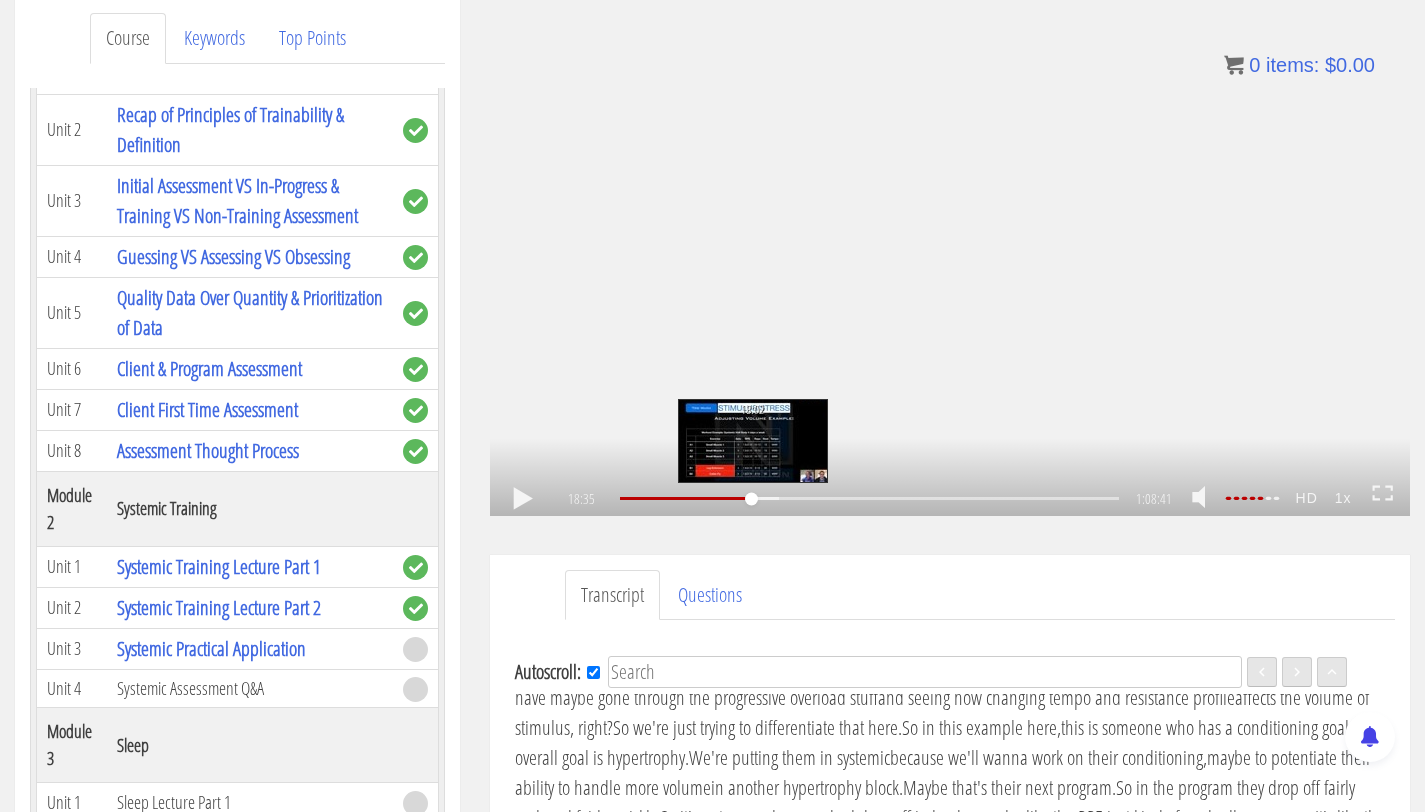 click on "18:02" at bounding box center [869, 498] 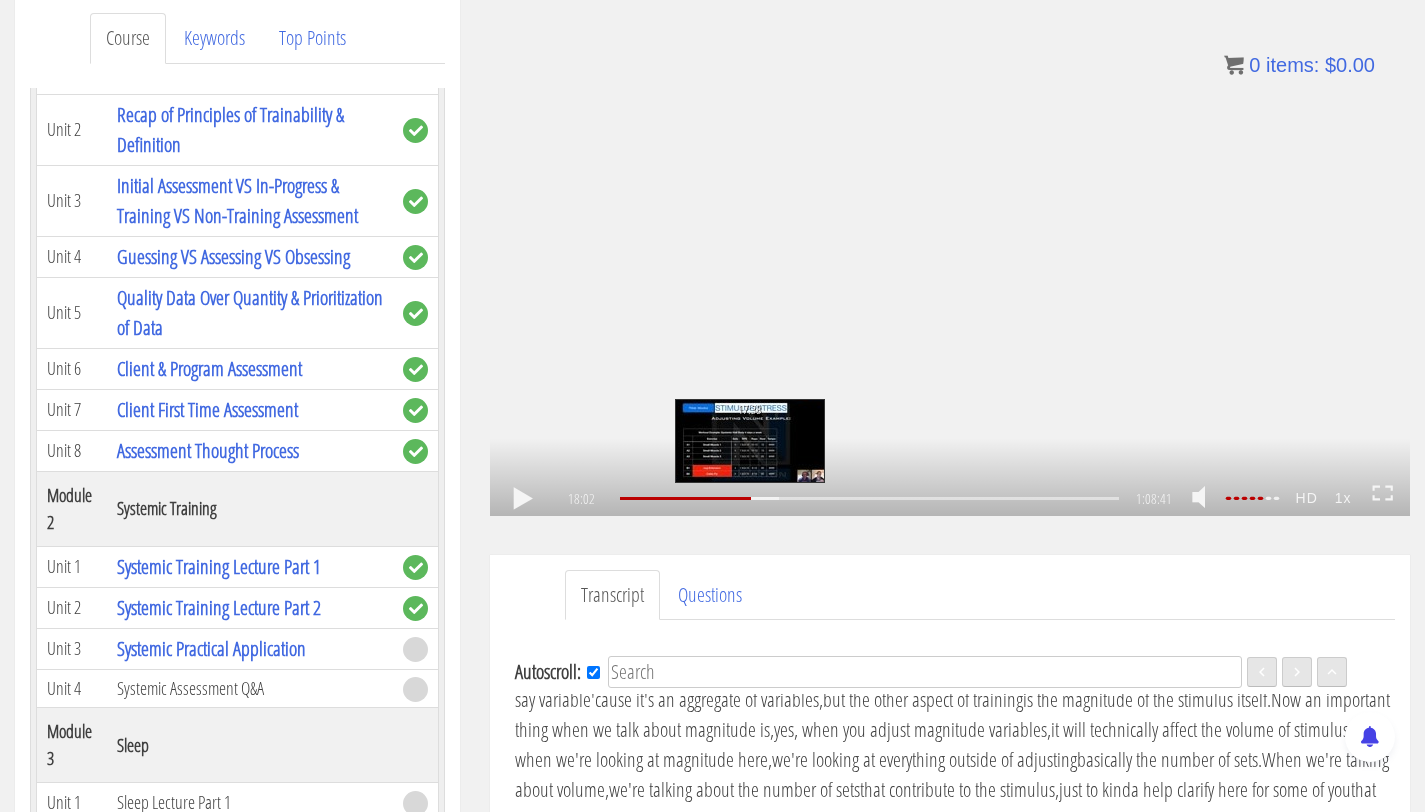 click on "17:38" at bounding box center [750, 441] 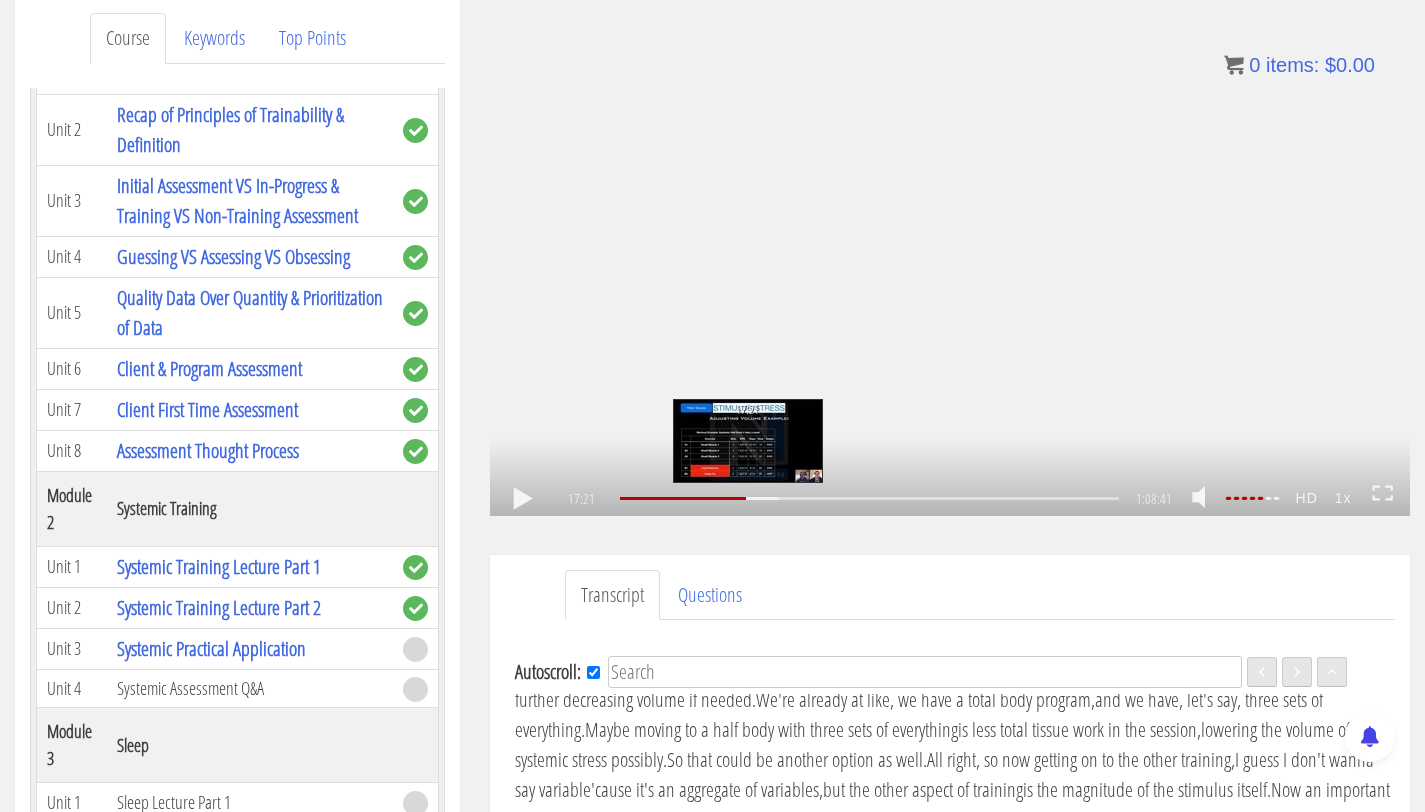 scroll, scrollTop: 4297, scrollLeft: 0, axis: vertical 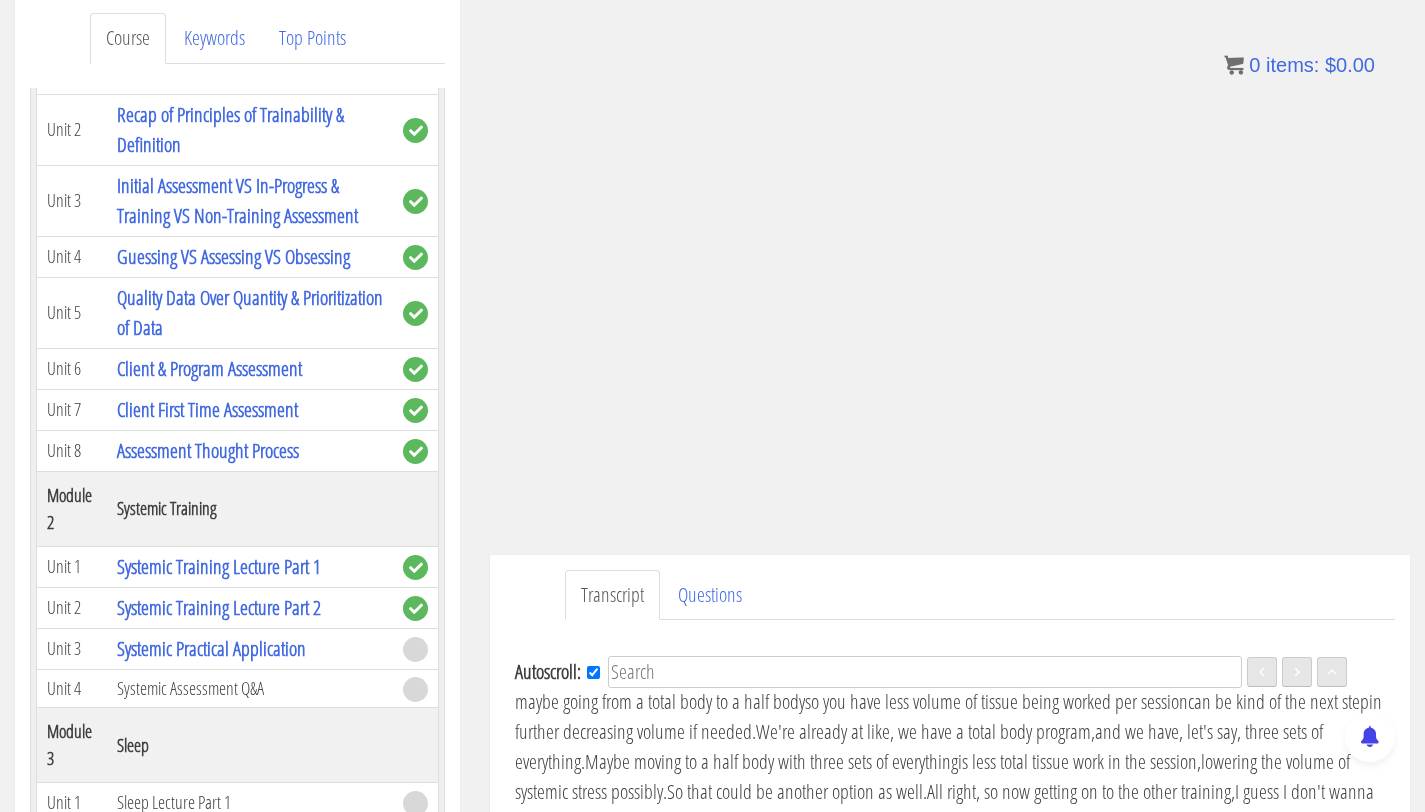 click on "That could also be an indicator" at bounding box center (913, 641) 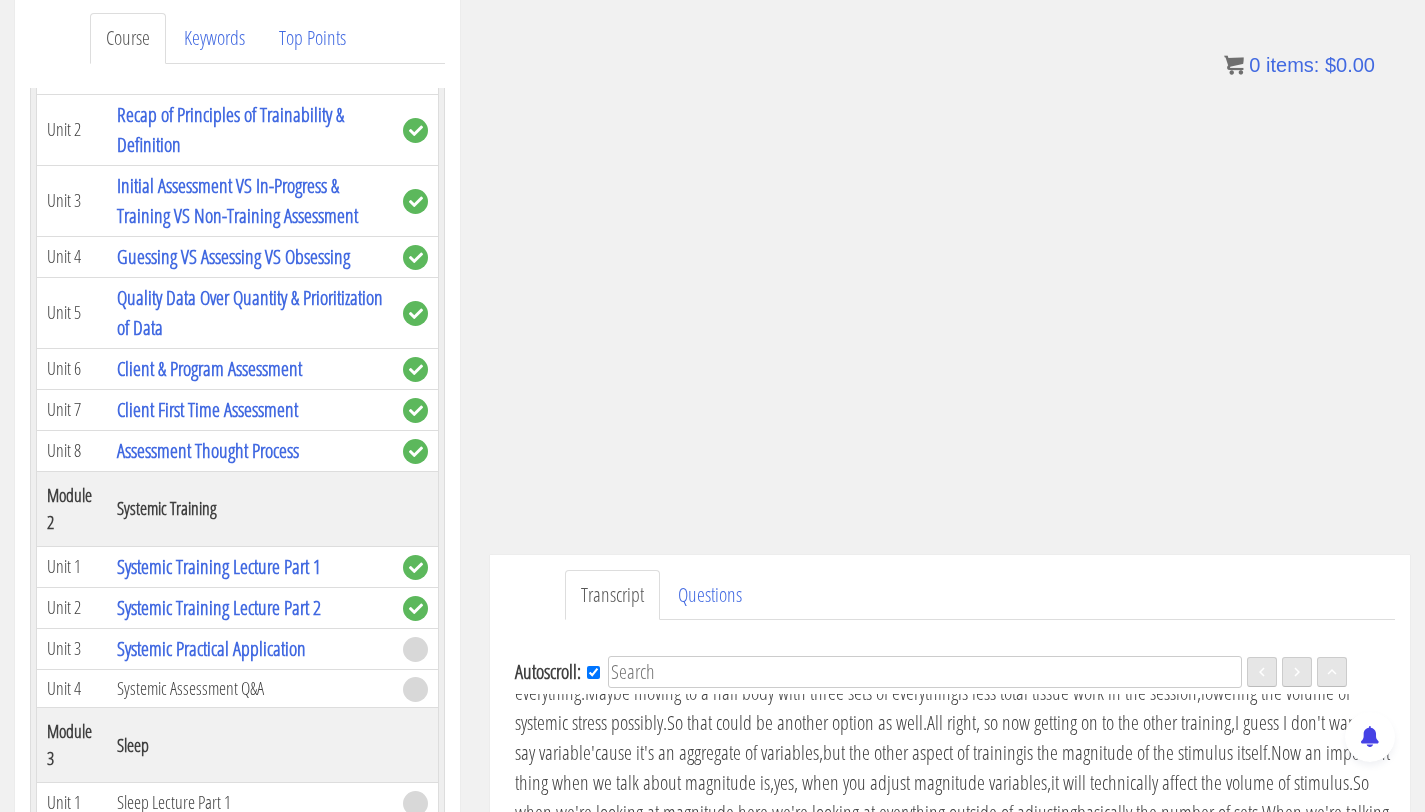 click on "so you have less volume of tissue being worked per session" at bounding box center [996, 632] 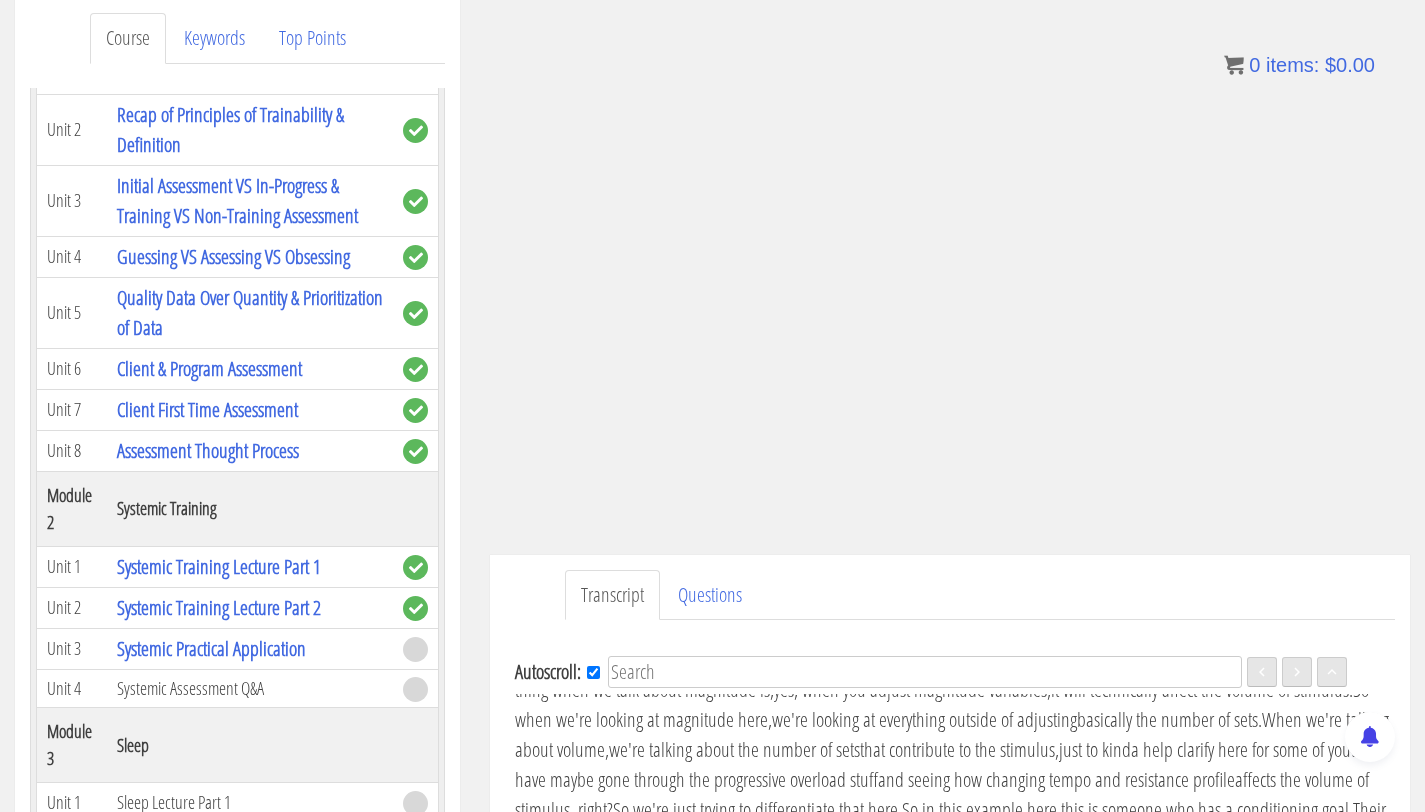 click on "So that could be another option as well." at bounding box center [797, 629] 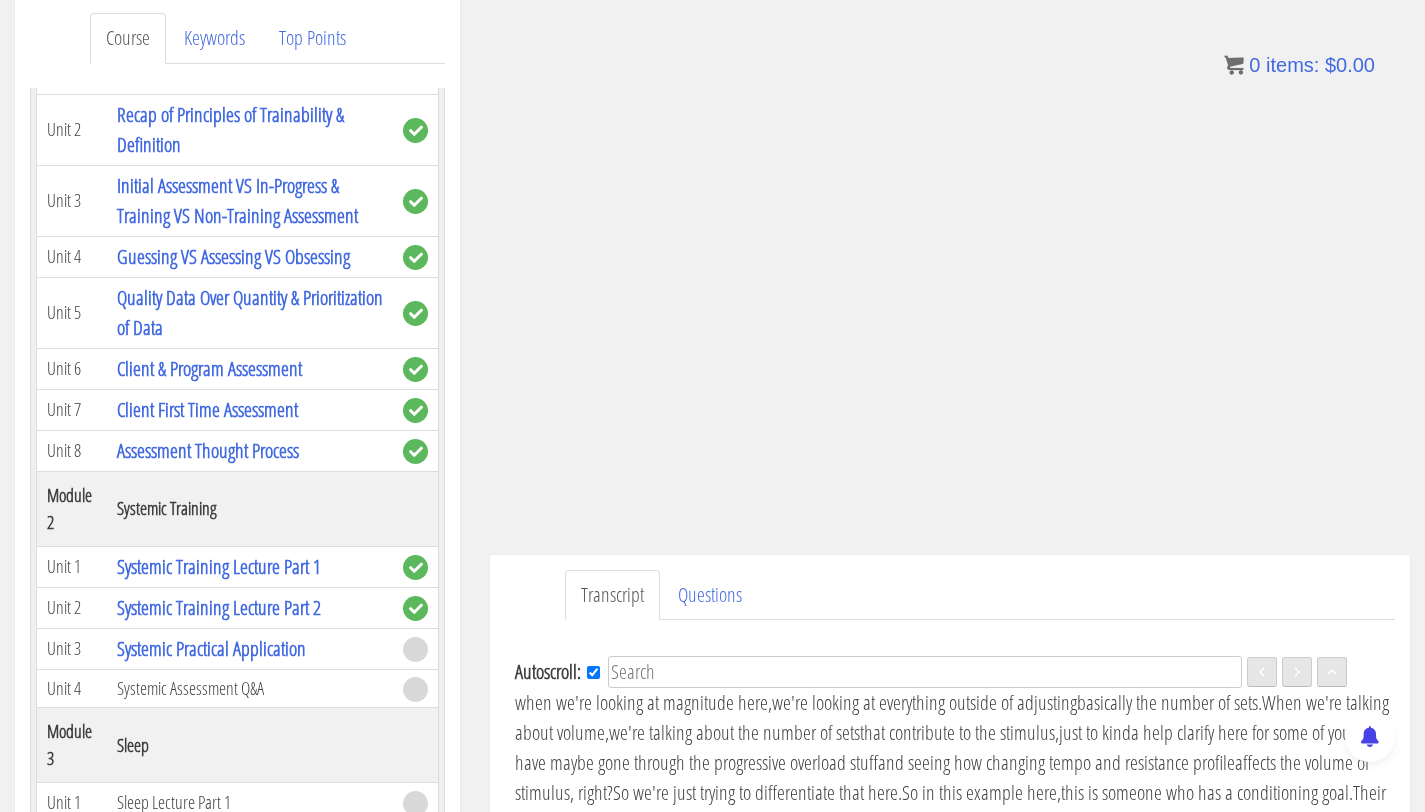 scroll, scrollTop: 4480, scrollLeft: 0, axis: vertical 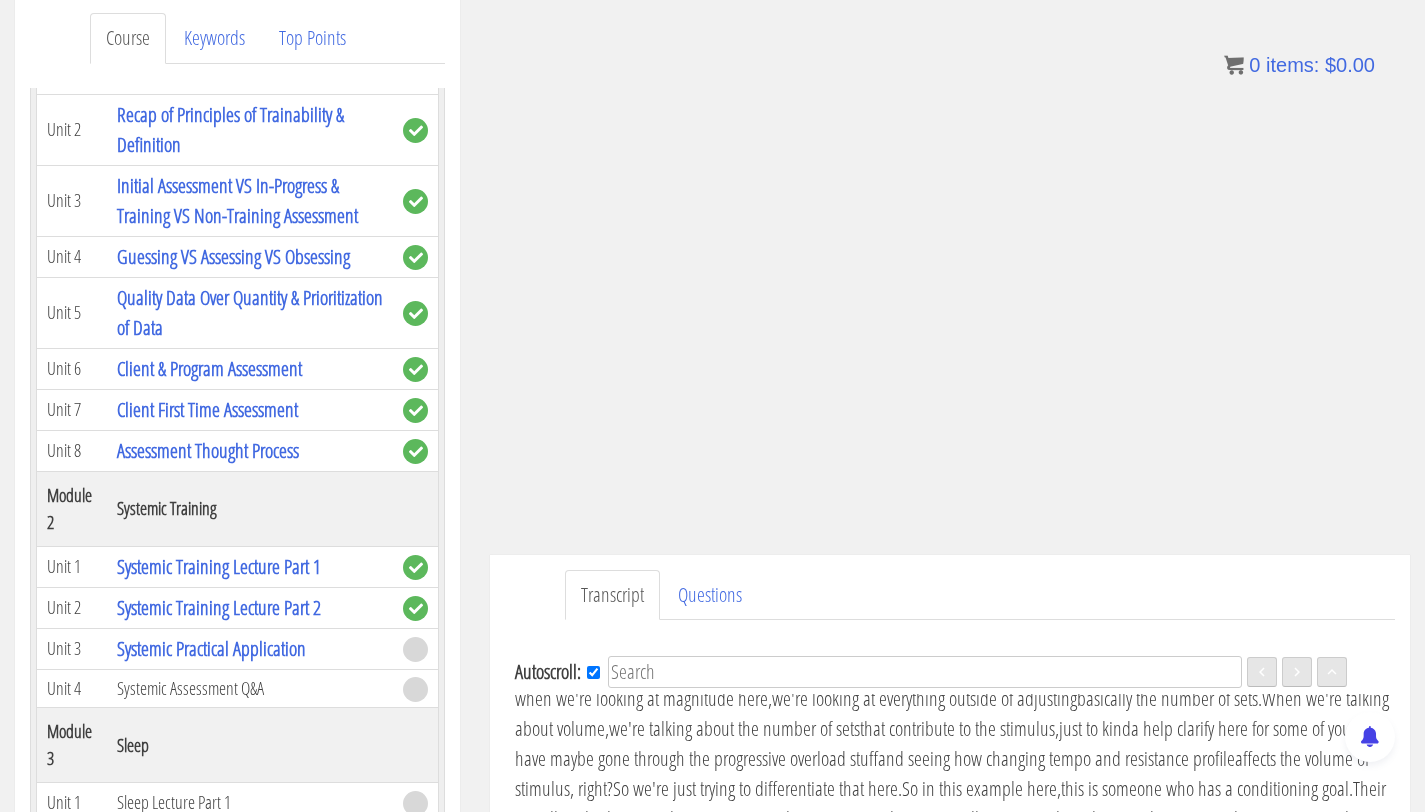 click on "This is going to be the first session
of the practical application/Q&A sessions
that [PERSON_NAME] and I will be doing
basically every other week for you guys.
So after coach [PERSON_NAME] does his theory-based module
on the different phases or types of training,
we will follow that up the next week,
going into the practical adjustments of a program designed
for you guys to get a little bit more into detail.
So what we'll be doing is we'll go
through a very similar order that [PERSON_NAME] covered
in his presentation of that stimulus to stress,
stimulus and stress to recovery ratio.
What that means, what that looks like
in some case study examples,
and then we'll go through in each case
how we would make adjustments to the actual training
or nutrition based on what that case looks like.
So I will throw up our little presentation here
that we got set up for you.
Cool. And our heads aren't too big, so that's awesome.
It worked out great.
All right." at bounding box center (955, 4164) 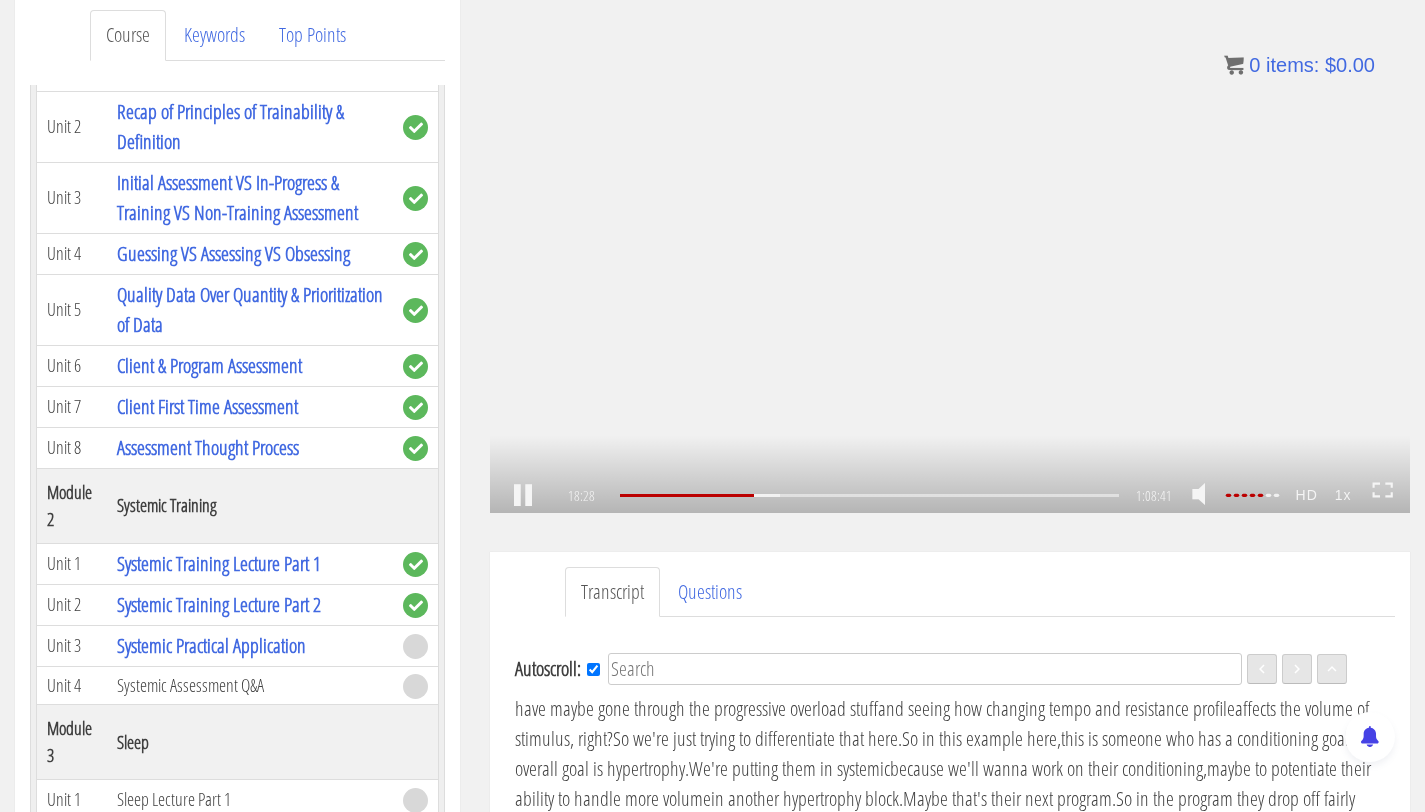 scroll, scrollTop: 4541, scrollLeft: 0, axis: vertical 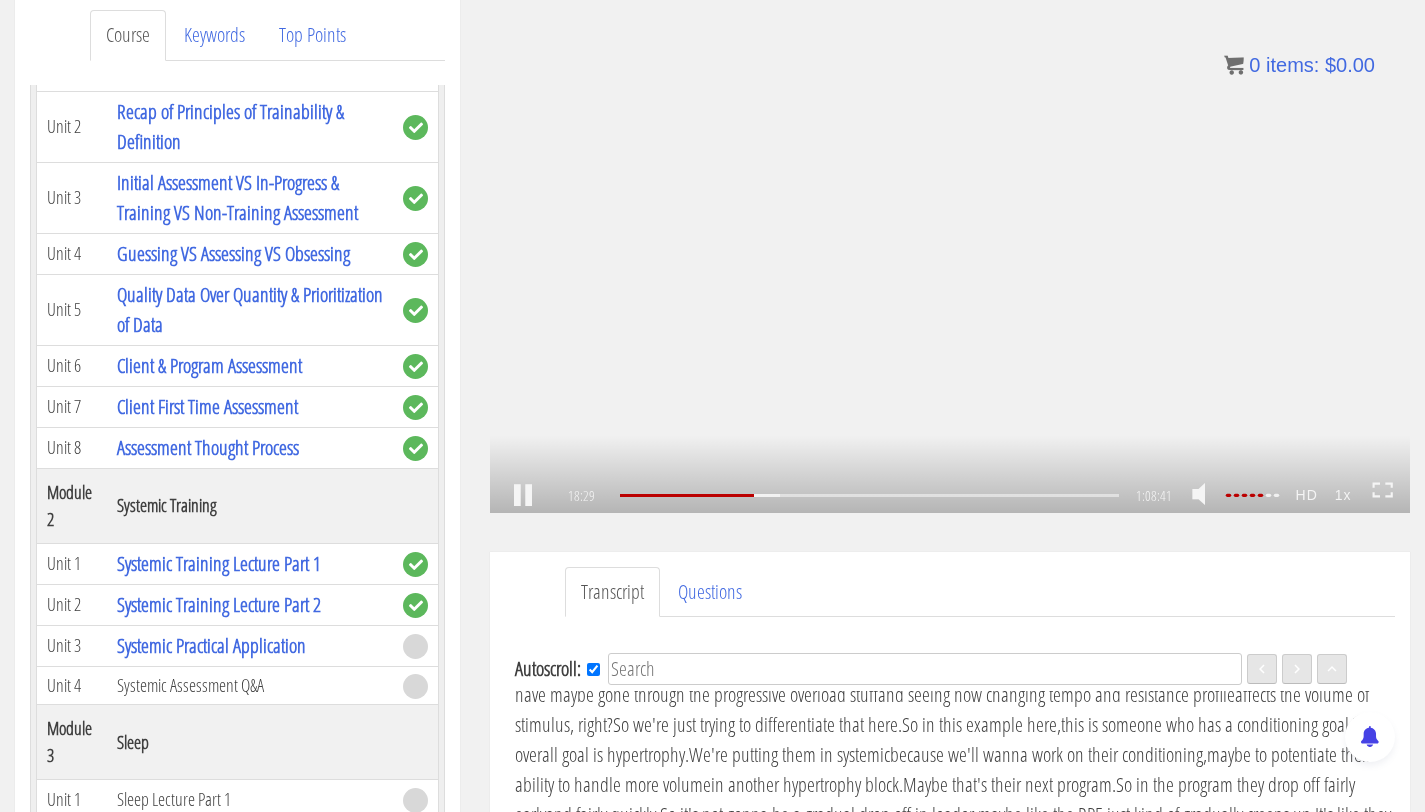 click on ".a{fill:#000;opacity:0.65;}.b{fill:#fff;opacity:1.0;}
.fp-color-play{opacity:0.65;}.controlbutton{fill:#fff;}
.fp-color-play{opacity:0.65;}.controlbutton{fill:#fff;}
.controlbuttonbg{opacity:0.65;}.controlbutton{fill:#fff;}
.fp-color-play{opacity:0.65;}.rect{fill:#fff;}
.fp-color-play{opacity:0.65;}.rect{fill:#fff;}
.fp-color-play{opacity:0.65;}.rect{fill:#fff;}
.fp-color-play{opacity:0.65;}.rect{fill:#fff;}
18:29                              17:30                                           1:08:41              50:13" at bounding box center (950, 254) 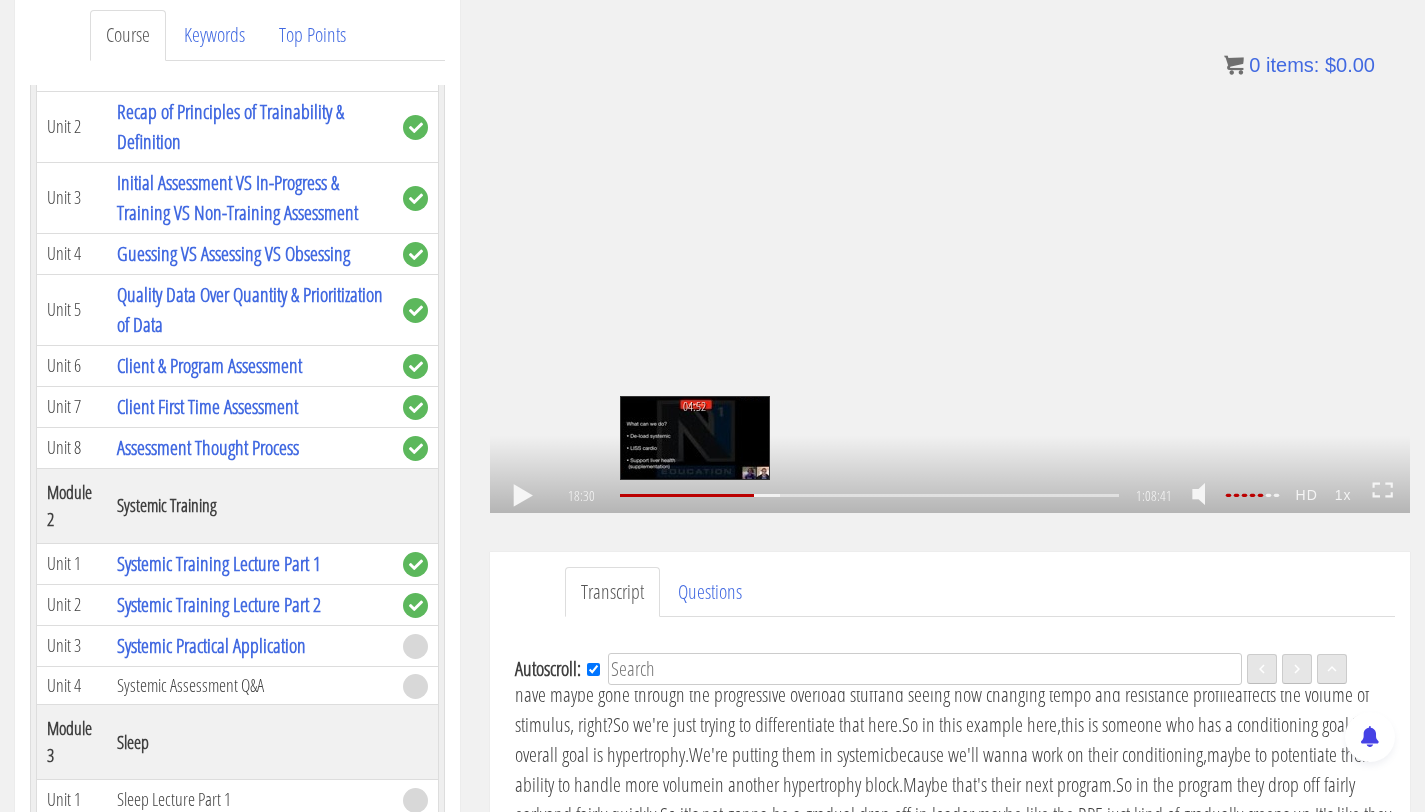 click on "04:52" at bounding box center [869, 495] 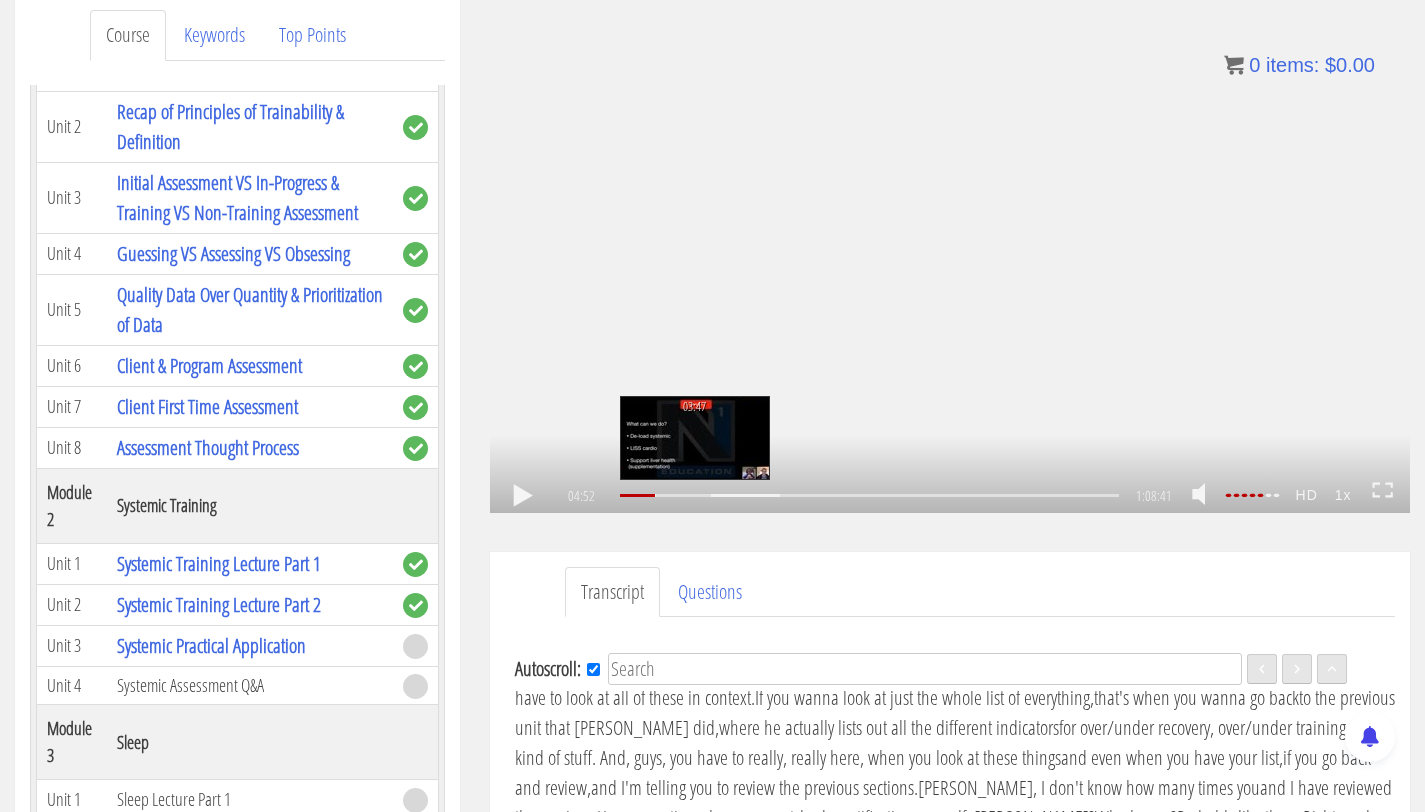 scroll, scrollTop: 1033, scrollLeft: 0, axis: vertical 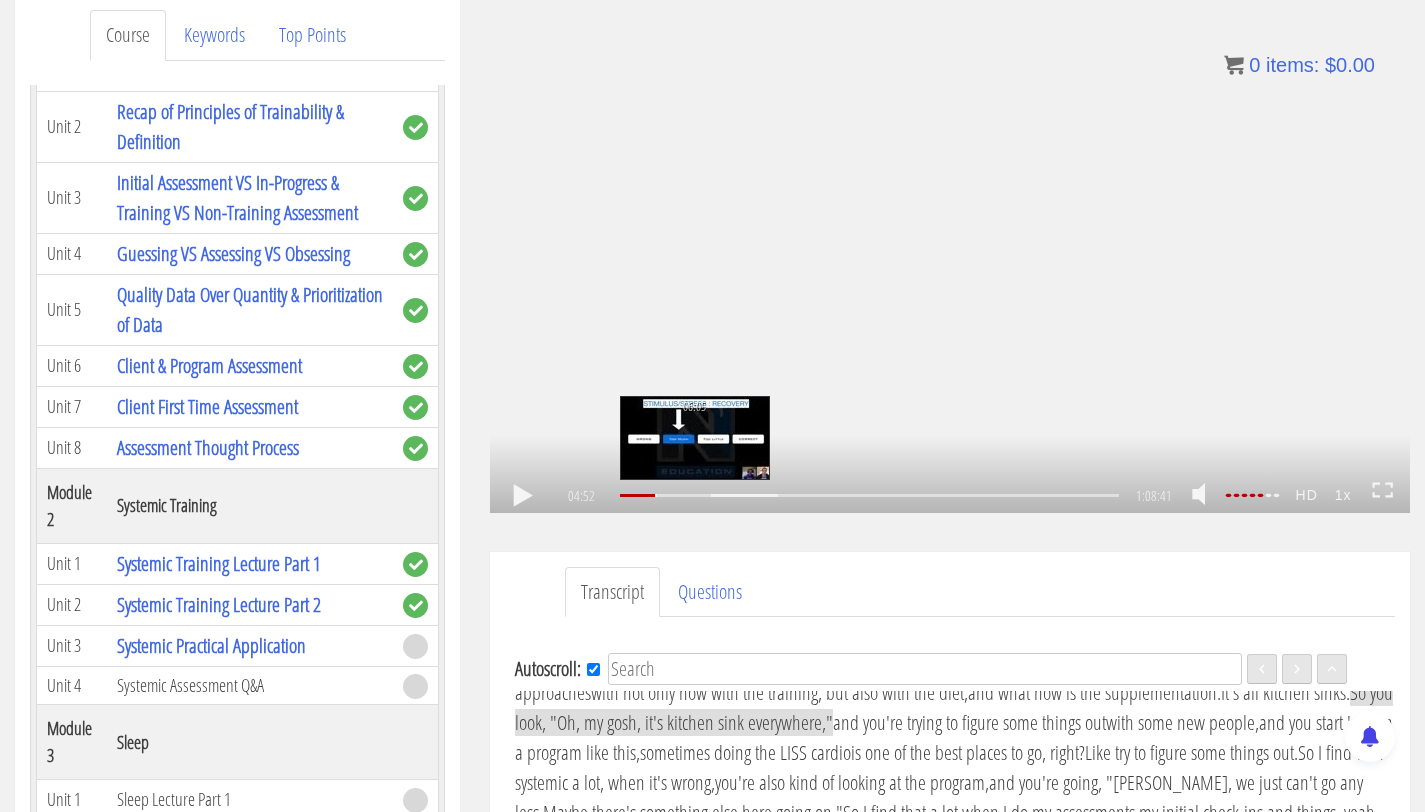 click on "06:05" at bounding box center [869, 495] 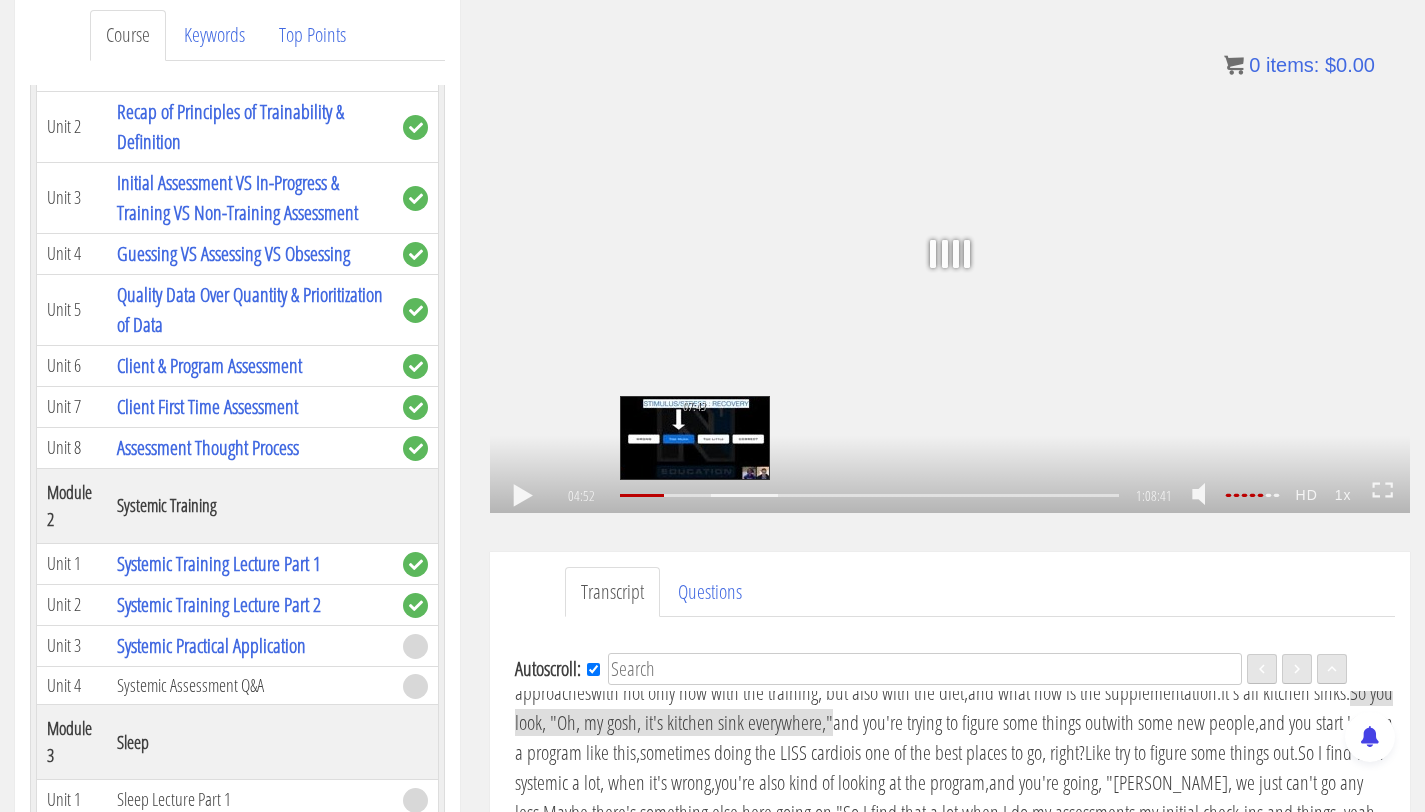 click on "07:43" at bounding box center [869, 495] 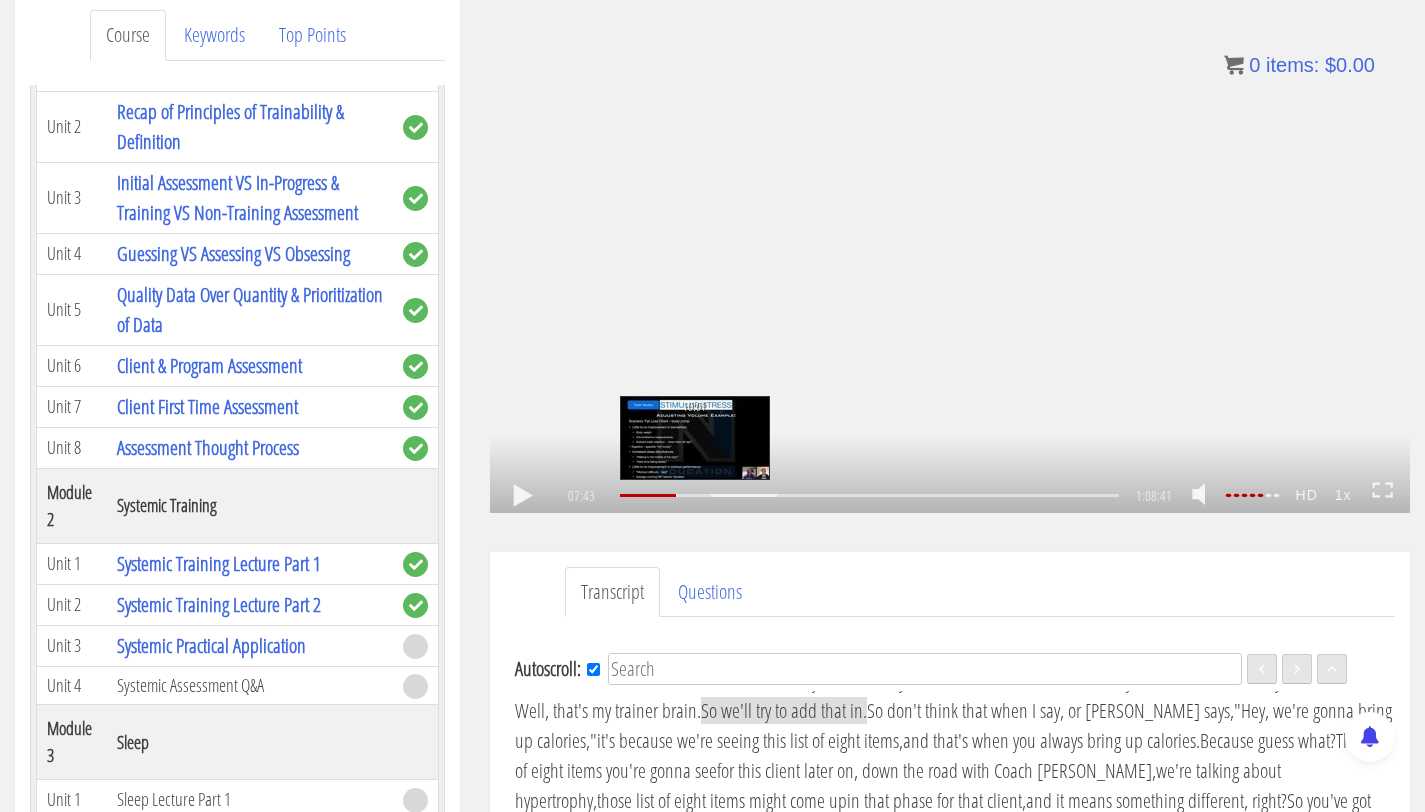 click on "10:01" at bounding box center [869, 495] 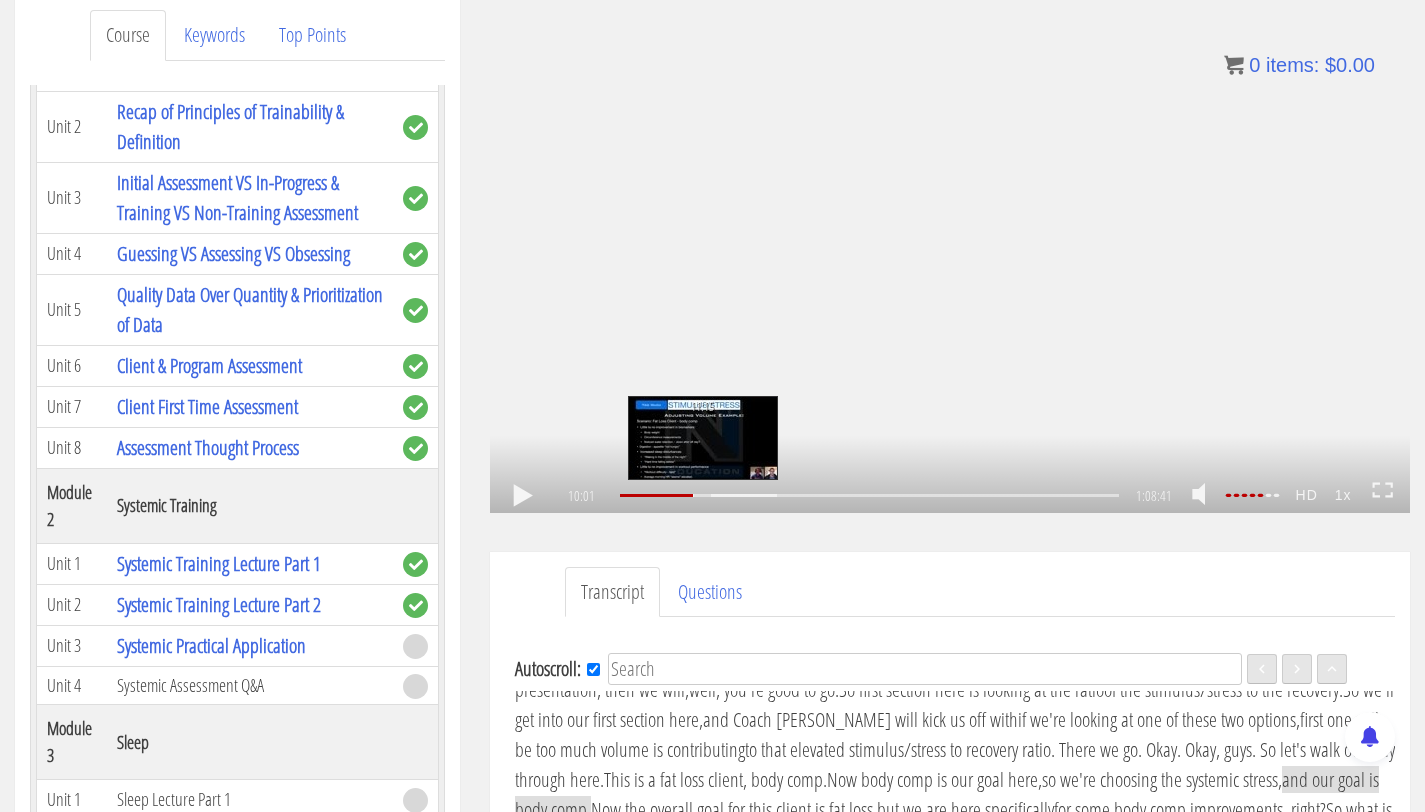 scroll, scrollTop: 2314, scrollLeft: 0, axis: vertical 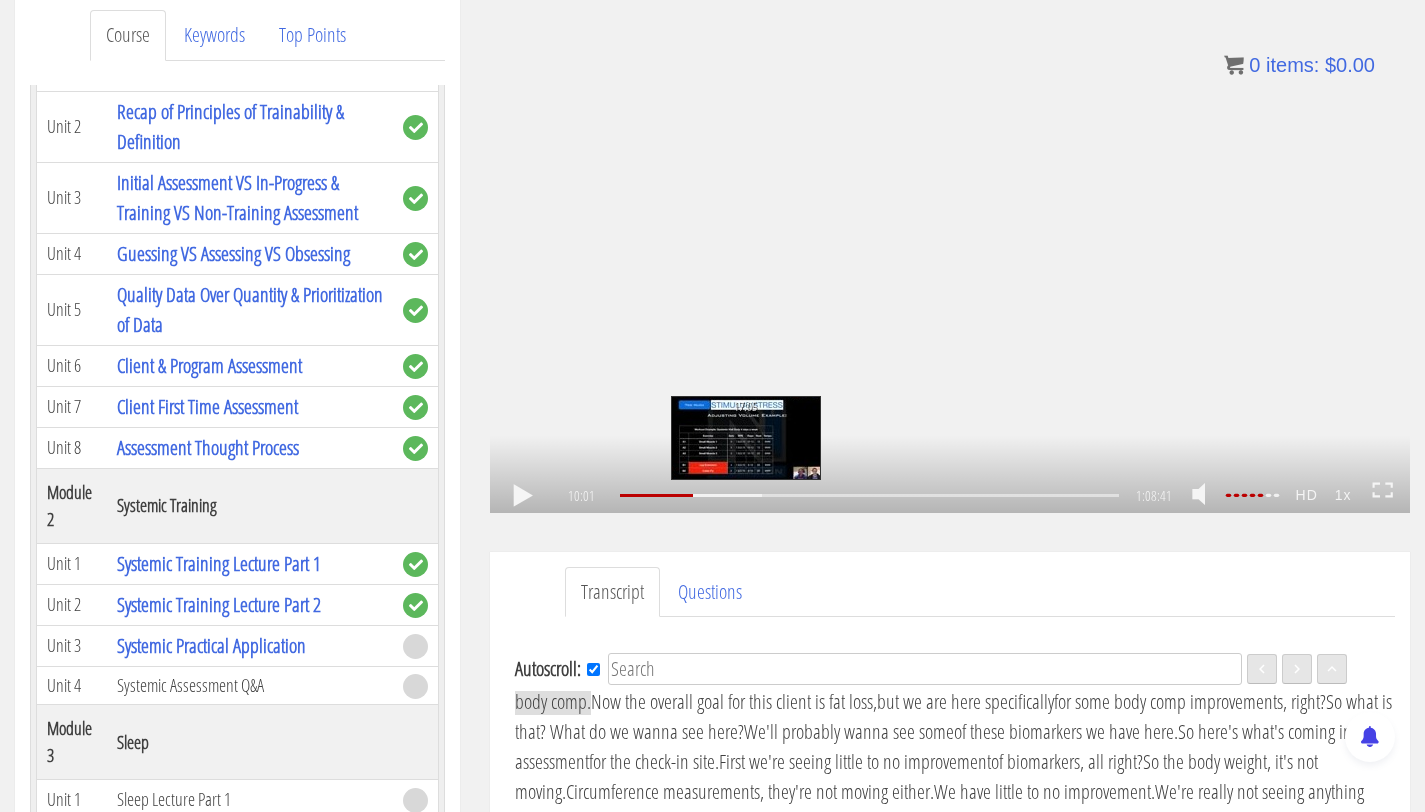 click on "17:05" at bounding box center (869, 495) 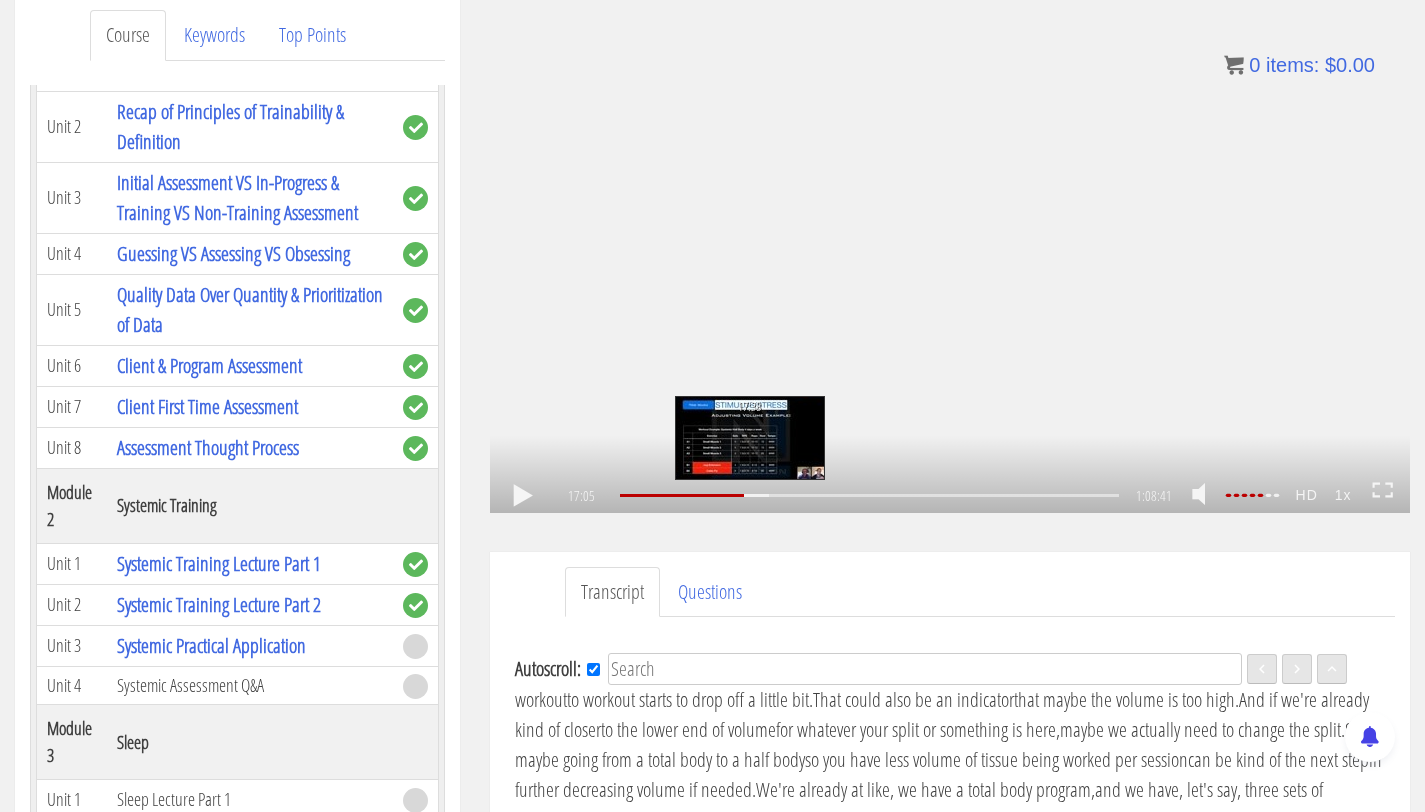click on "17:38" at bounding box center [869, 495] 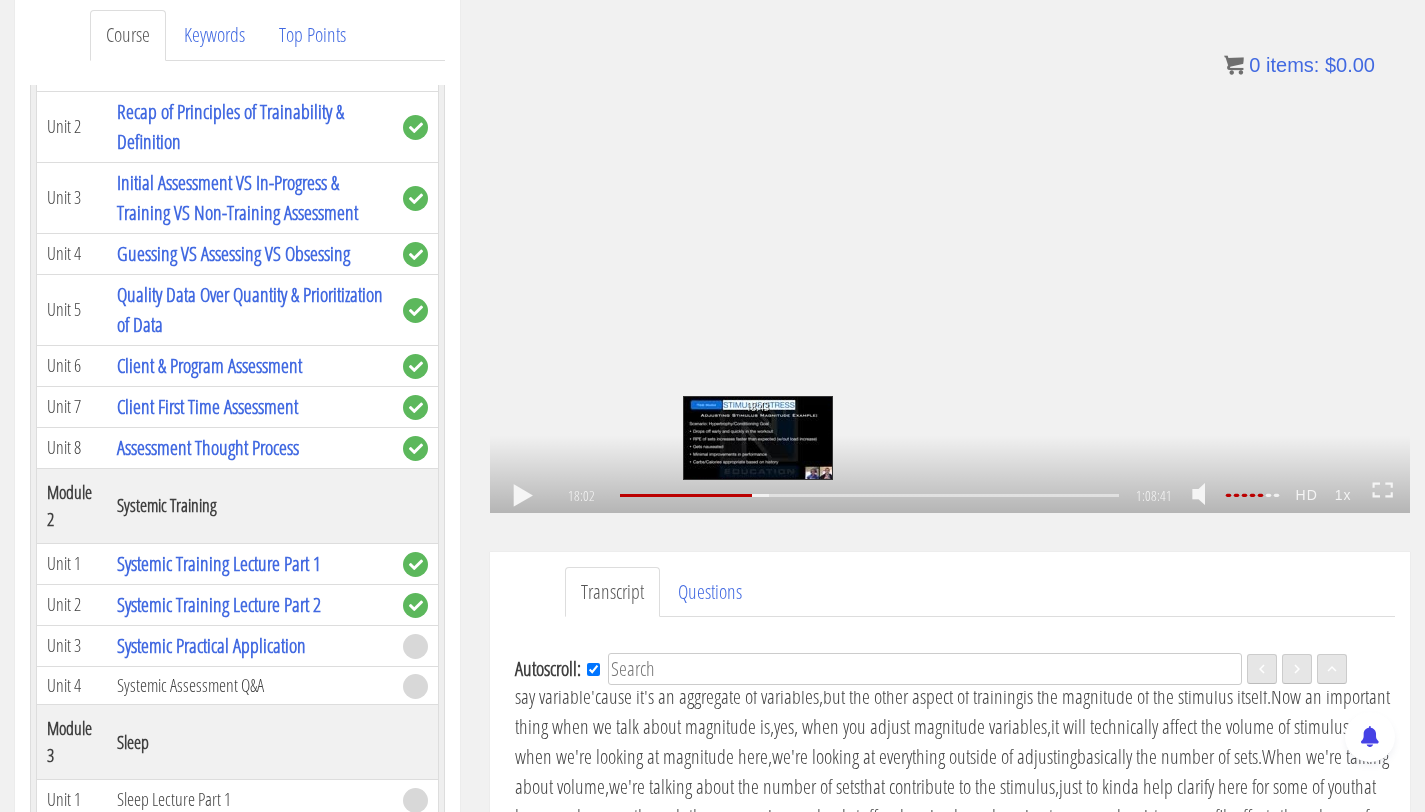 click on "18:43" at bounding box center (869, 495) 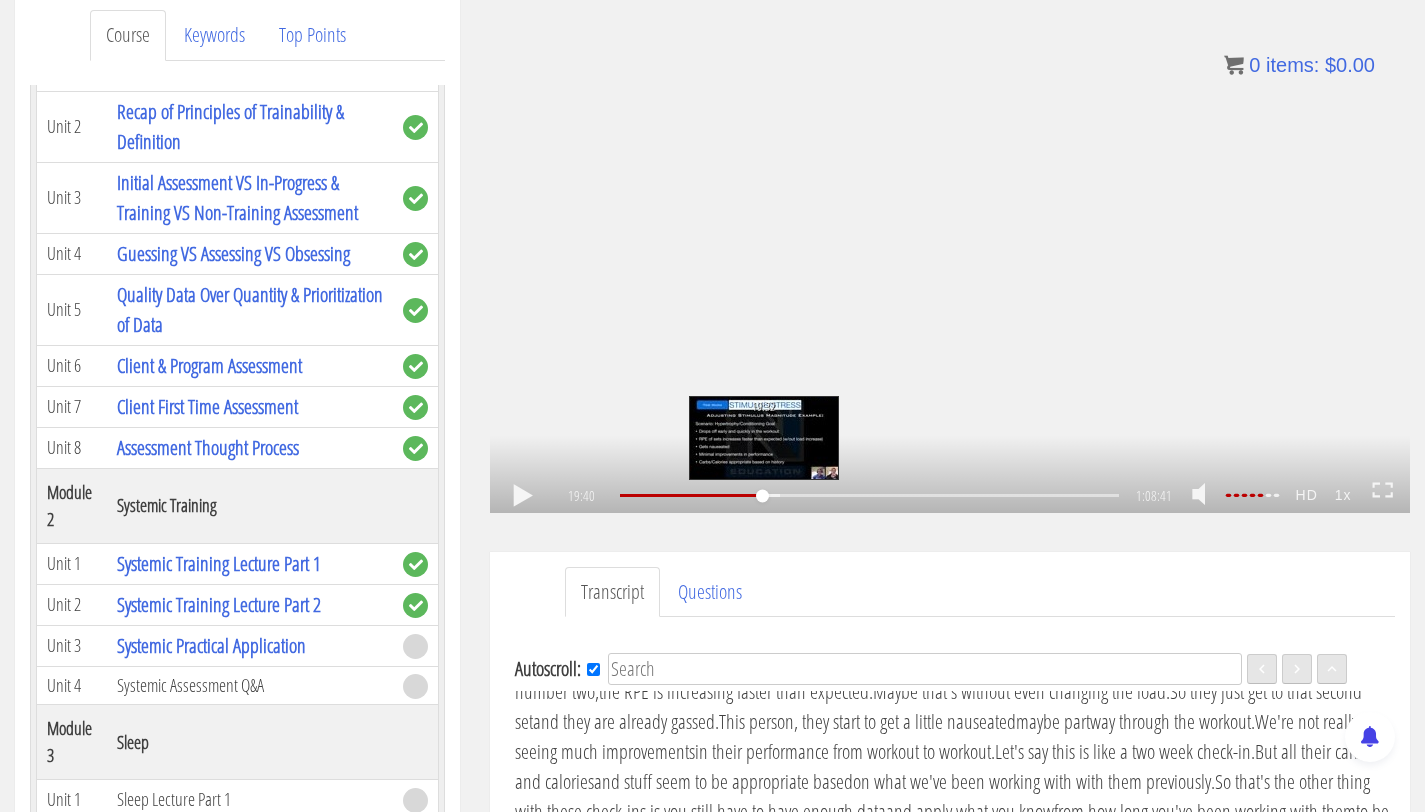 click on "19:32" at bounding box center [869, 495] 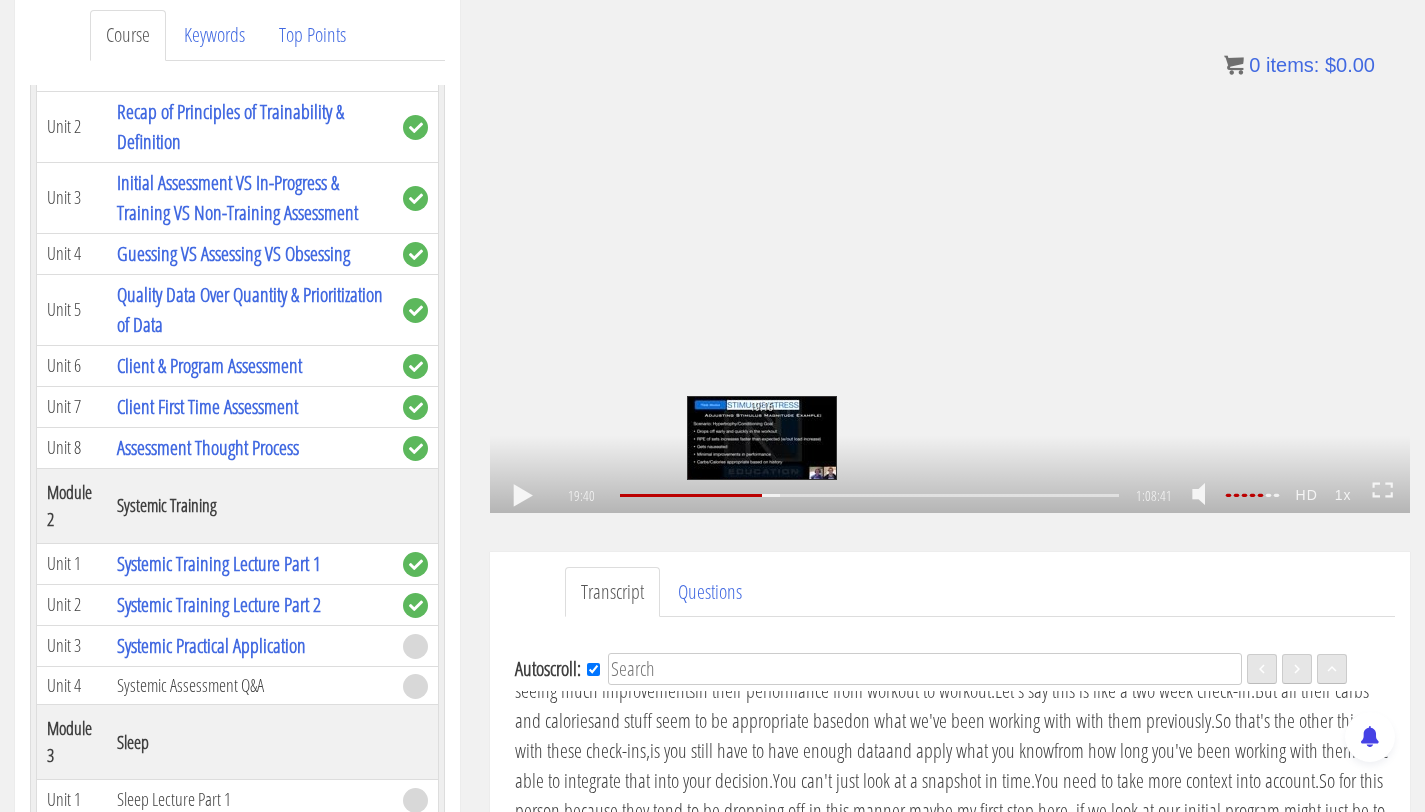 click at bounding box center [691, 495] 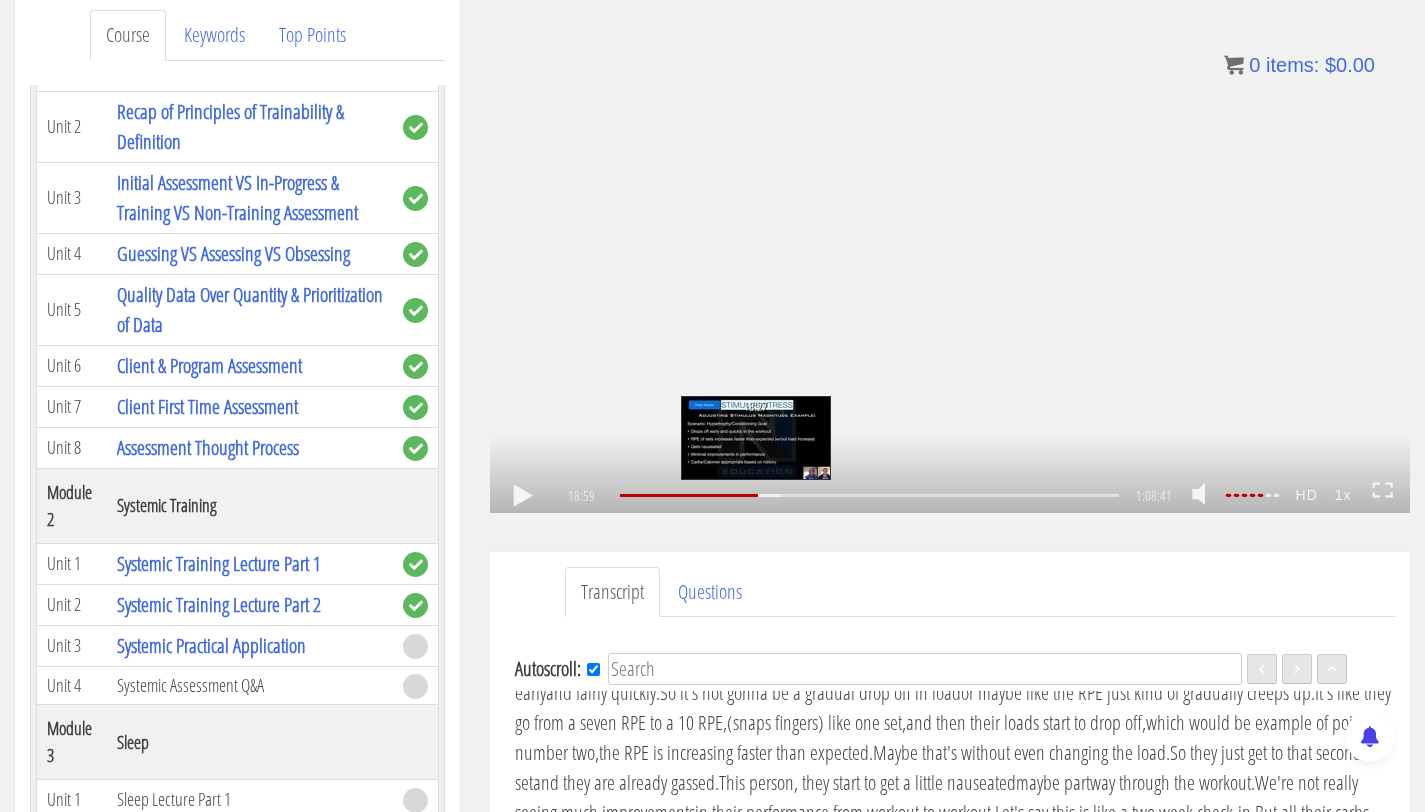 click on "18:27" at bounding box center [756, 438] 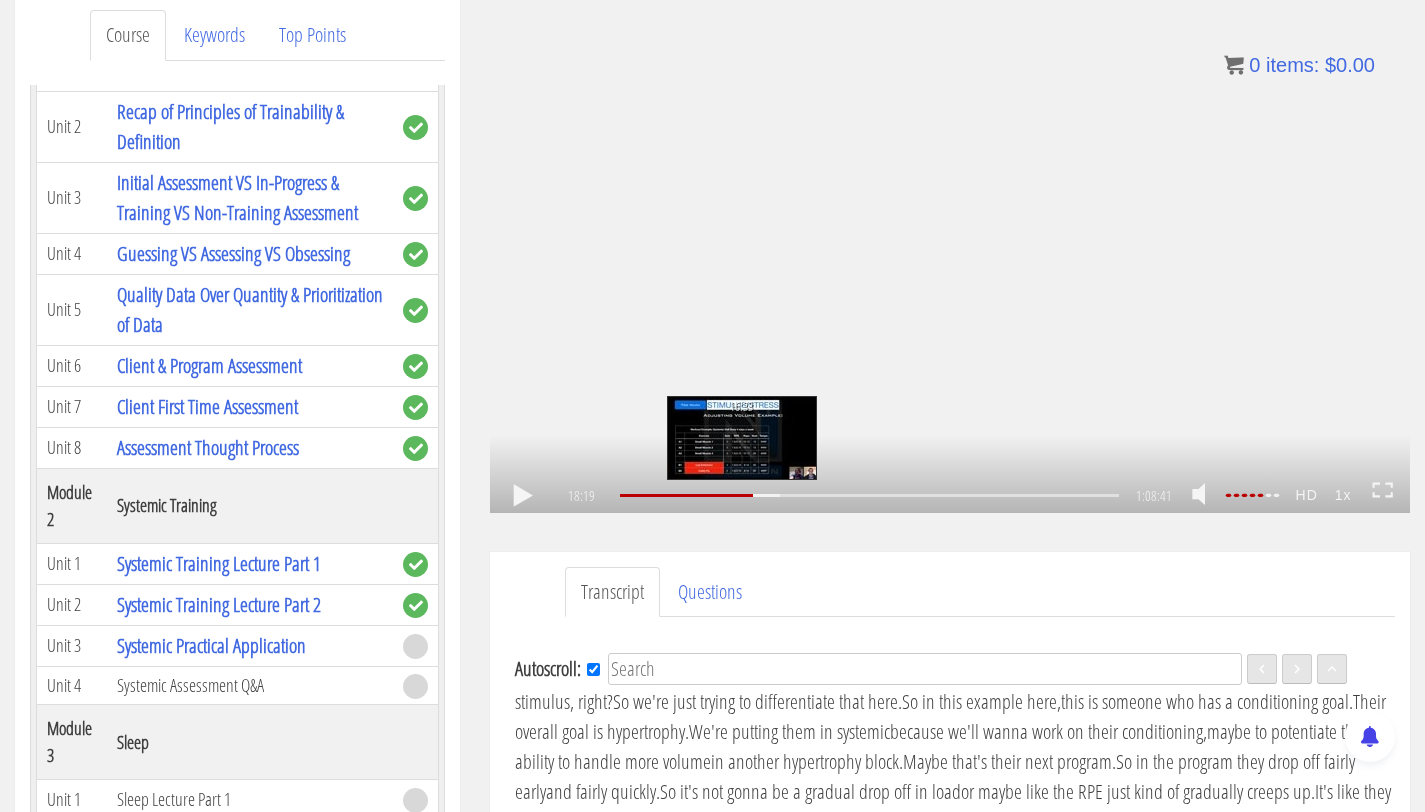 scroll, scrollTop: 4480, scrollLeft: 0, axis: vertical 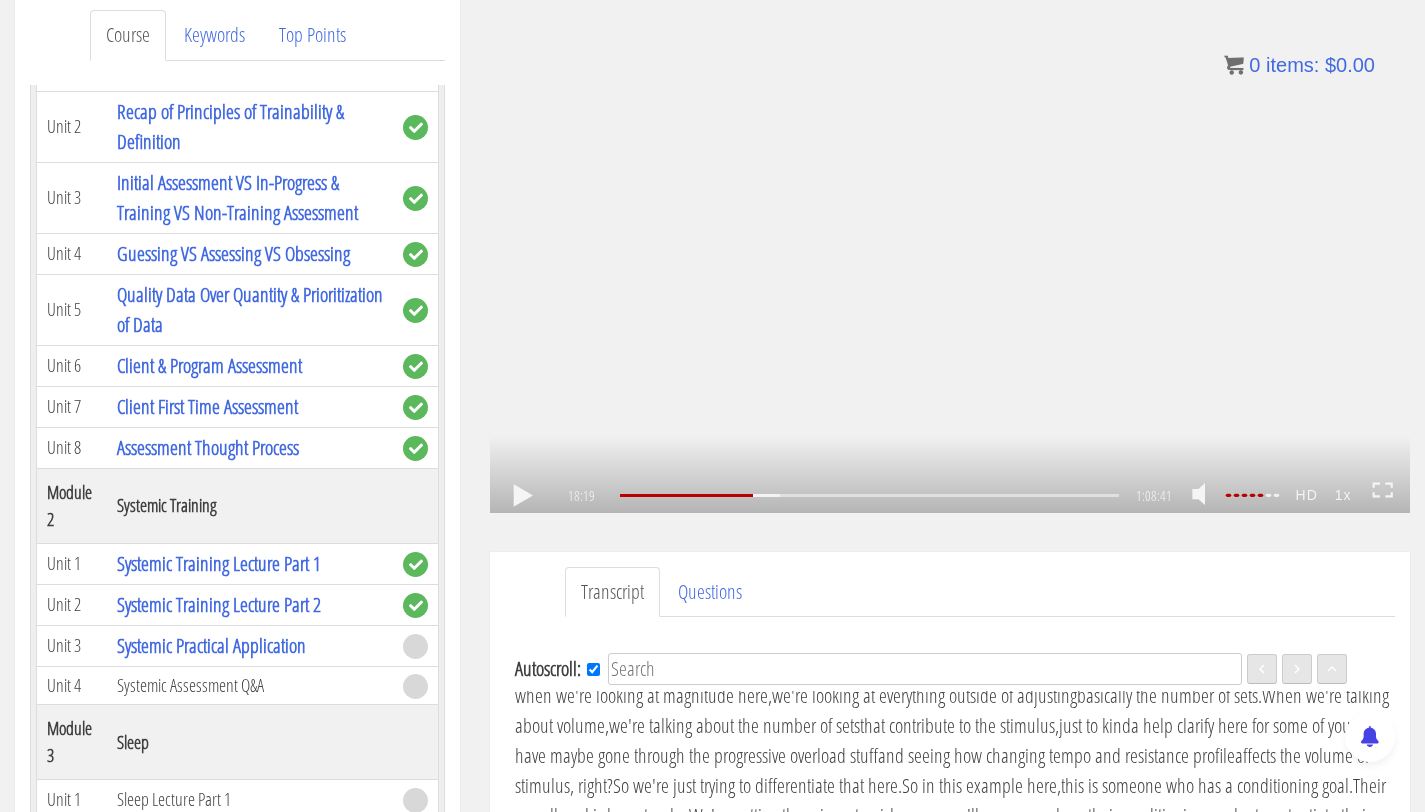 click on ".a{fill:#000;opacity:0.65;}.b{fill:#fff;opacity:1.0;}
.fp-color-play{opacity:0.65;}.controlbutton{fill:#fff;}
.fp-color-play{opacity:0.65;}.controlbutton{fill:#fff;}
.controlbuttonbg{opacity:0.65;}.controlbutton{fill:#fff;}
.fp-color-play{opacity:0.65;}.rect{fill:#fff;}
.fp-color-play{opacity:0.65;}.rect{fill:#fff;}
.fp-color-play{opacity:0.65;}.rect{fill:#fff;}
.fp-color-play{opacity:0.65;}.rect{fill:#fff;}
18:19                              18:43                                           1:08:41              50:23" at bounding box center [950, 254] 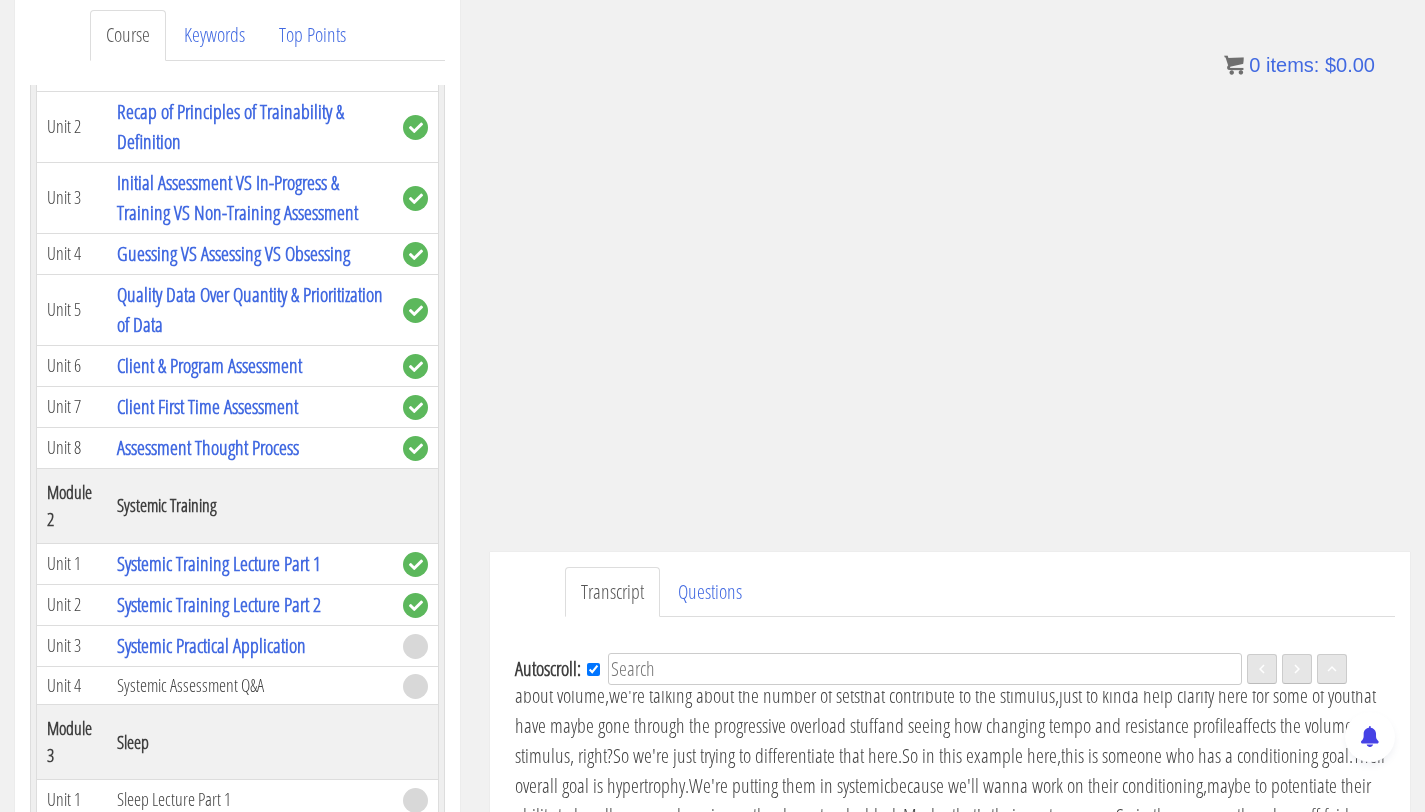 scroll, scrollTop: 4510, scrollLeft: 0, axis: vertical 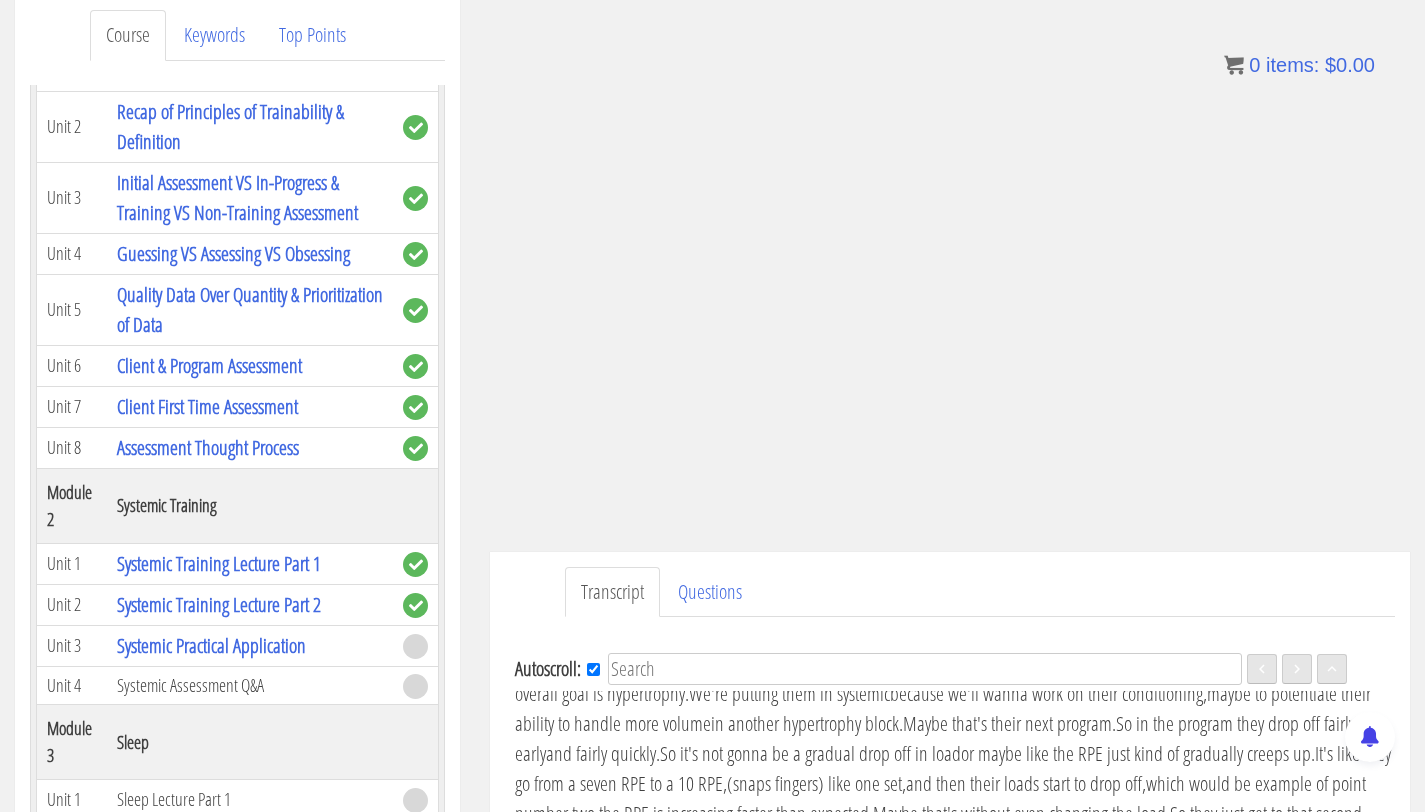 click on ".a{fill:#000;opacity:0.65;}.b{fill:#fff;opacity:1.0;}
.fp-color-play{opacity:0.65;}.controlbutton{fill:#fff;}
.fp-color-play{opacity:0.65;}.controlbutton{fill:#fff;}
.controlbuttonbg{opacity:0.65;}.controlbutton{fill:#fff;}
.fp-color-play{opacity:0.65;}.rect{fill:#fff;}
.fp-color-play{opacity:0.65;}.rect{fill:#fff;}
.fp-color-play{opacity:0.65;}.rect{fill:#fff;}
.fp-color-play{opacity:0.65;}.rect{fill:#fff;}
18:46                              18:35                                           1:08:41              49:56" at bounding box center [950, 254] 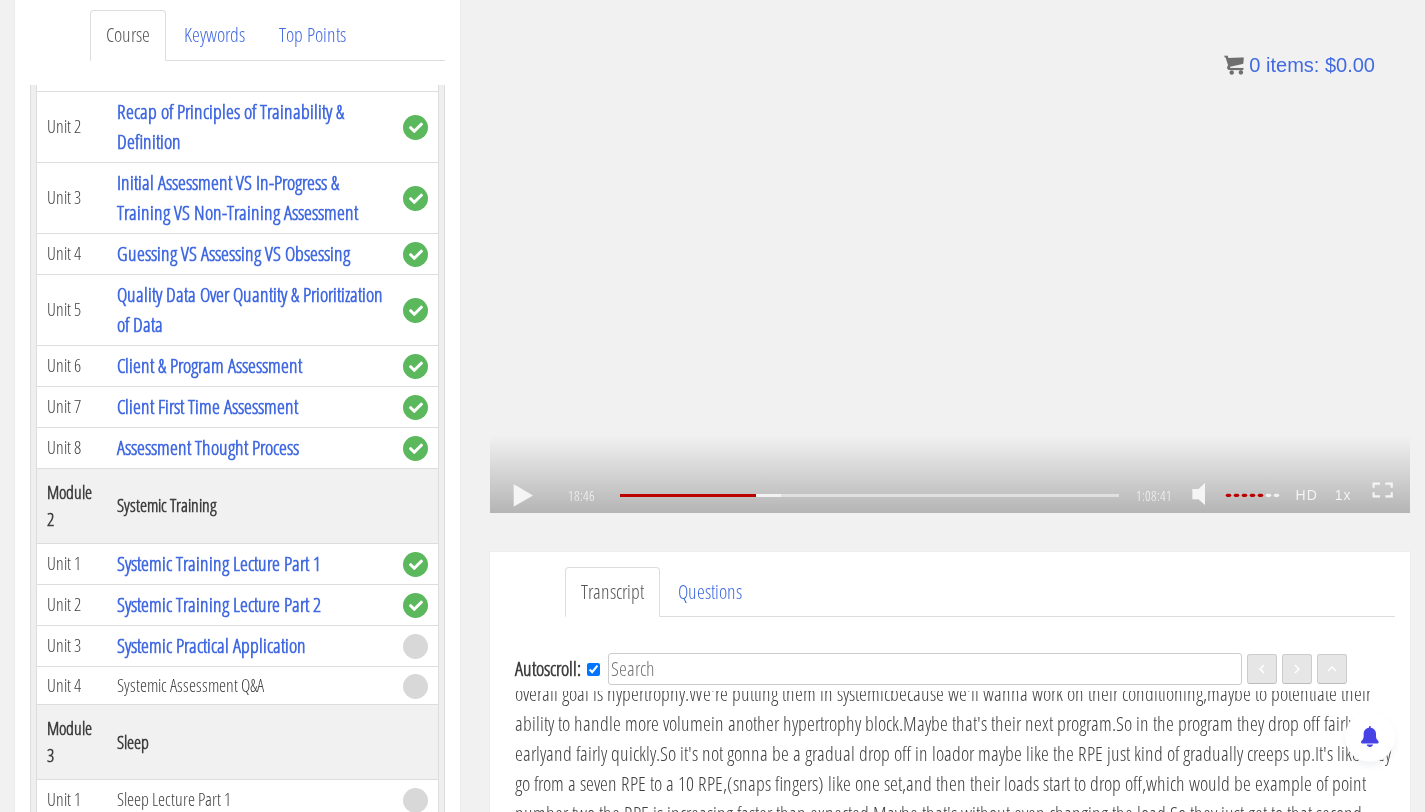 click on ".a{fill:#000;opacity:0.65;}.b{fill:#fff;opacity:1.0;}
.fp-color-play{opacity:0.65;}.controlbutton{fill:#fff;}
.fp-color-play{opacity:0.65;}.controlbutton{fill:#fff;}
.controlbuttonbg{opacity:0.65;}.controlbutton{fill:#fff;}
.fp-color-play{opacity:0.65;}.rect{fill:#fff;}
.fp-color-play{opacity:0.65;}.rect{fill:#fff;}
.fp-color-play{opacity:0.65;}.rect{fill:#fff;}
.fp-color-play{opacity:0.65;}.rect{fill:#fff;}
18:46                              18:35                                           1:08:41              49:56" at bounding box center [950, 254] 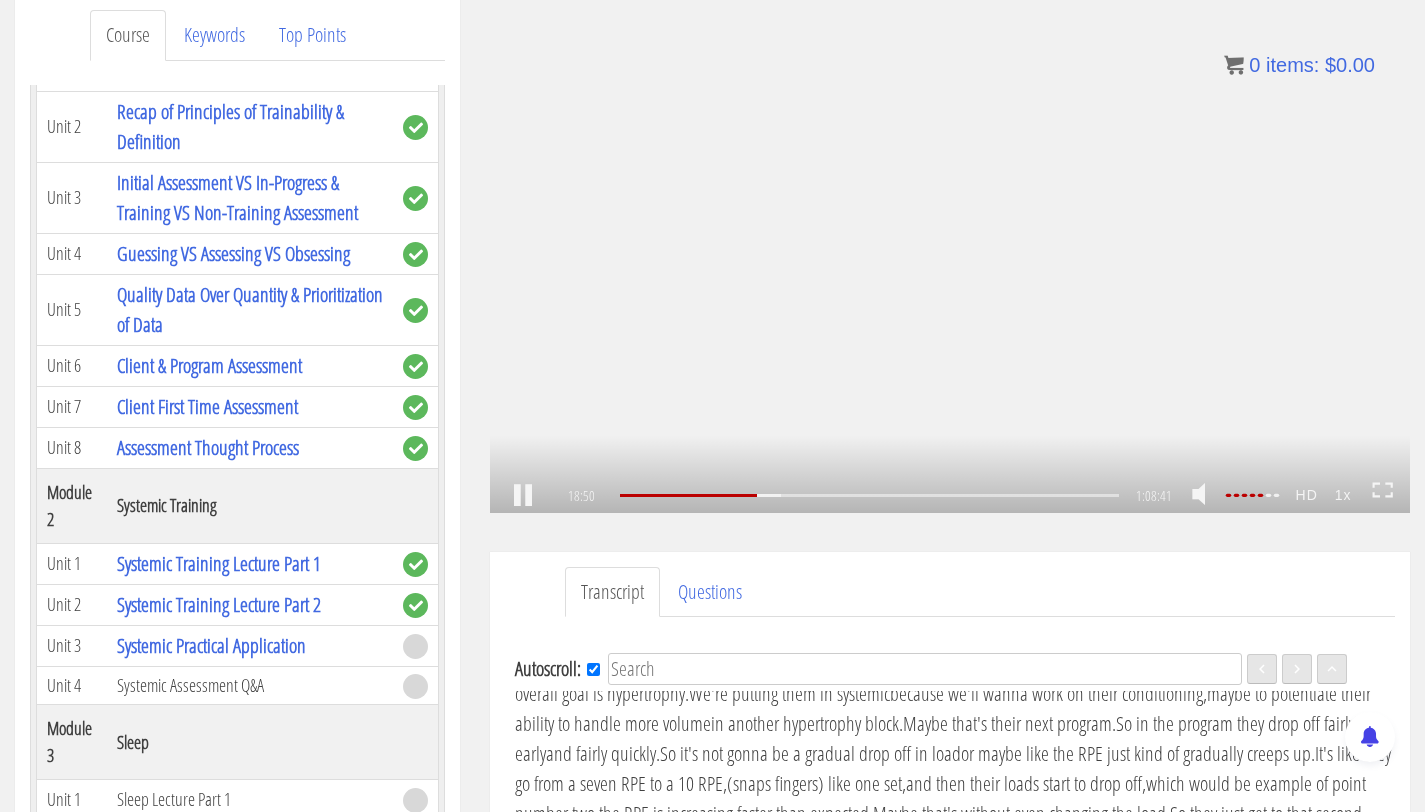 scroll, scrollTop: 4632, scrollLeft: 0, axis: vertical 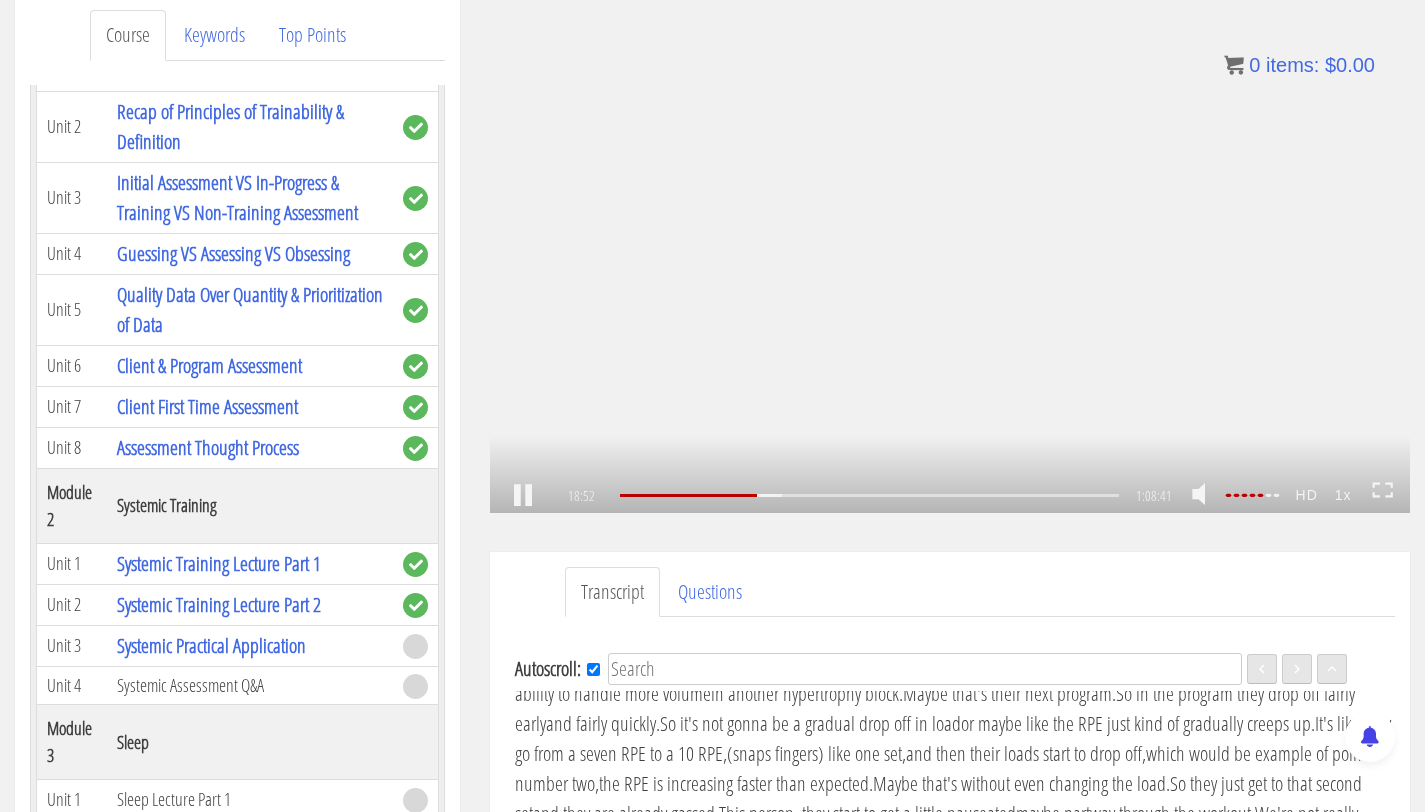 click on ".a{fill:#000;opacity:0.65;}.b{fill:#fff;opacity:1.0;}
.fp-color-play{opacity:0.65;}.controlbutton{fill:#fff;}
.fp-color-play{opacity:0.65;}.controlbutton{fill:#fff;}
.controlbuttonbg{opacity:0.65;}.controlbutton{fill:#fff;}
.fp-color-play{opacity:0.65;}.rect{fill:#fff;}
.fp-color-play{opacity:0.65;}.rect{fill:#fff;}
.fp-color-play{opacity:0.65;}.rect{fill:#fff;}
.fp-color-play{opacity:0.65;}.rect{fill:#fff;}
18:52                              18:35                                           1:08:41              49:50" at bounding box center (950, 254) 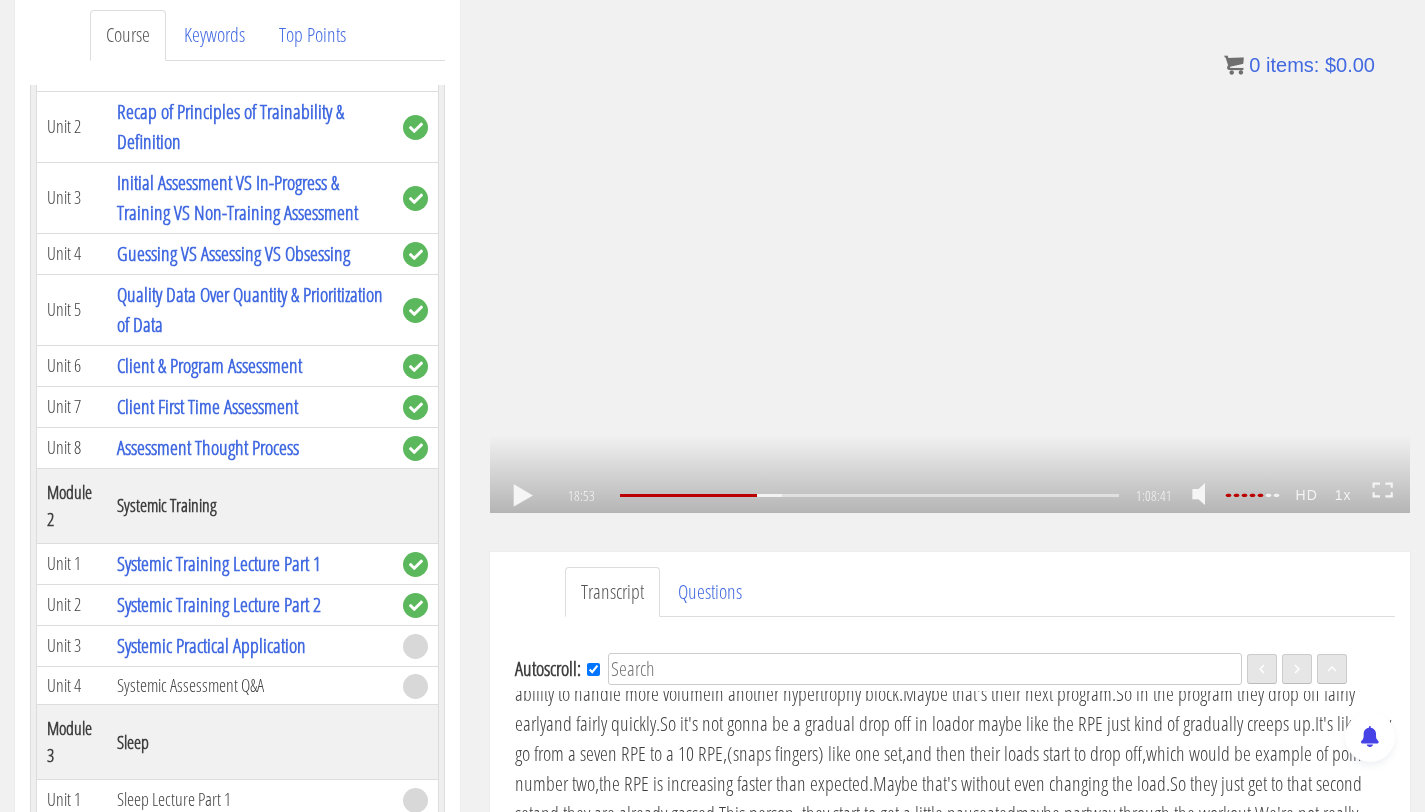 click on ".a{fill:#000;opacity:0.65;}.b{fill:#fff;opacity:1.0;}
.fp-color-play{opacity:0.65;}.controlbutton{fill:#fff;}
.fp-color-play{opacity:0.65;}.controlbutton{fill:#fff;}
.controlbuttonbg{opacity:0.65;}.controlbutton{fill:#fff;}
.fp-color-play{opacity:0.65;}.rect{fill:#fff;}
.fp-color-play{opacity:0.65;}.rect{fill:#fff;}
.fp-color-play{opacity:0.65;}.rect{fill:#fff;}
.fp-color-play{opacity:0.65;}.rect{fill:#fff;}
18:53                              18:35                                           1:08:41              49:49" at bounding box center [950, 254] 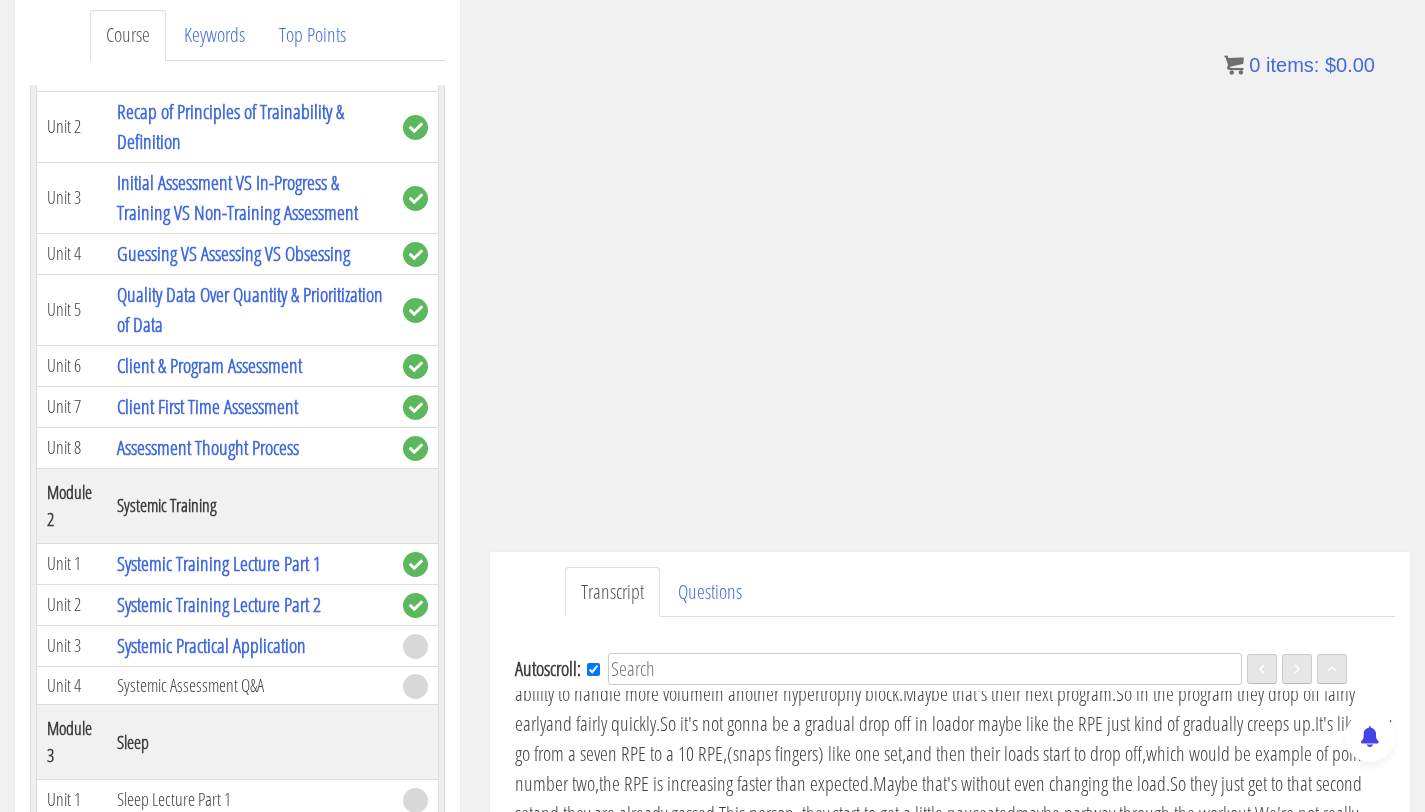 click on ".a{fill:#000;opacity:0.65;}.b{fill:#fff;opacity:1.0;}
.fp-color-play{opacity:0.65;}.controlbutton{fill:#fff;}
.fp-color-play{opacity:0.65;}.controlbutton{fill:#fff;}
.controlbuttonbg{opacity:0.65;}.controlbutton{fill:#fff;}
.fp-color-play{opacity:0.65;}.rect{fill:#fff;}
.fp-color-play{opacity:0.65;}.rect{fill:#fff;}
.fp-color-play{opacity:0.65;}.rect{fill:#fff;}
.fp-color-play{opacity:0.65;}.rect{fill:#fff;}
18:57                              18:35                                           1:08:41              49:44" at bounding box center [950, 254] 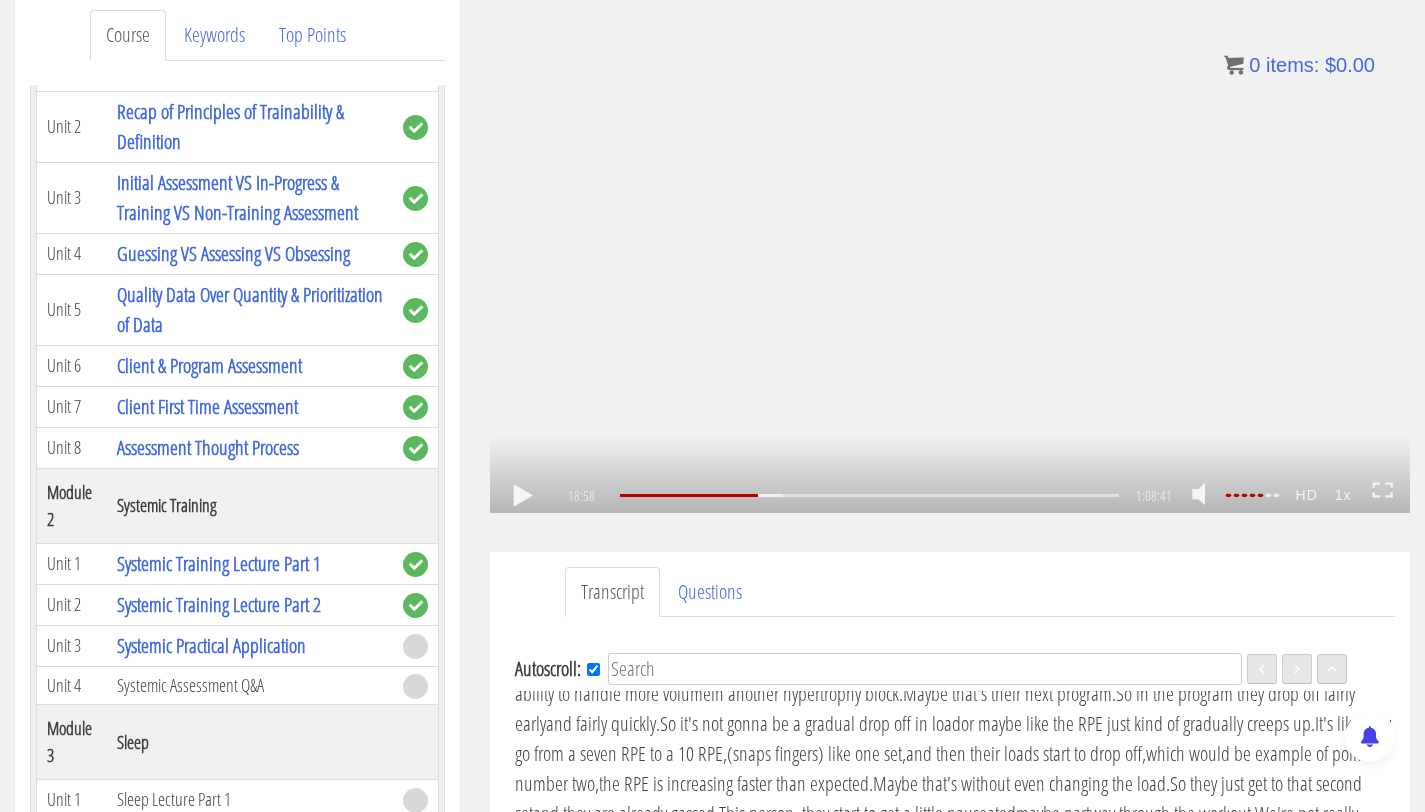 click on ".a{fill:#000;opacity:0.65;}.b{fill:#fff;opacity:1.0;}
.fp-color-play{opacity:0.65;}.controlbutton{fill:#fff;}
.fp-color-play{opacity:0.65;}.controlbutton{fill:#fff;}
.controlbuttonbg{opacity:0.65;}.controlbutton{fill:#fff;}
.fp-color-play{opacity:0.65;}.rect{fill:#fff;}
.fp-color-play{opacity:0.65;}.rect{fill:#fff;}
.fp-color-play{opacity:0.65;}.rect{fill:#fff;}
.fp-color-play{opacity:0.65;}.rect{fill:#fff;}
18:58                              18:35                                           1:08:41              49:44" at bounding box center [950, 254] 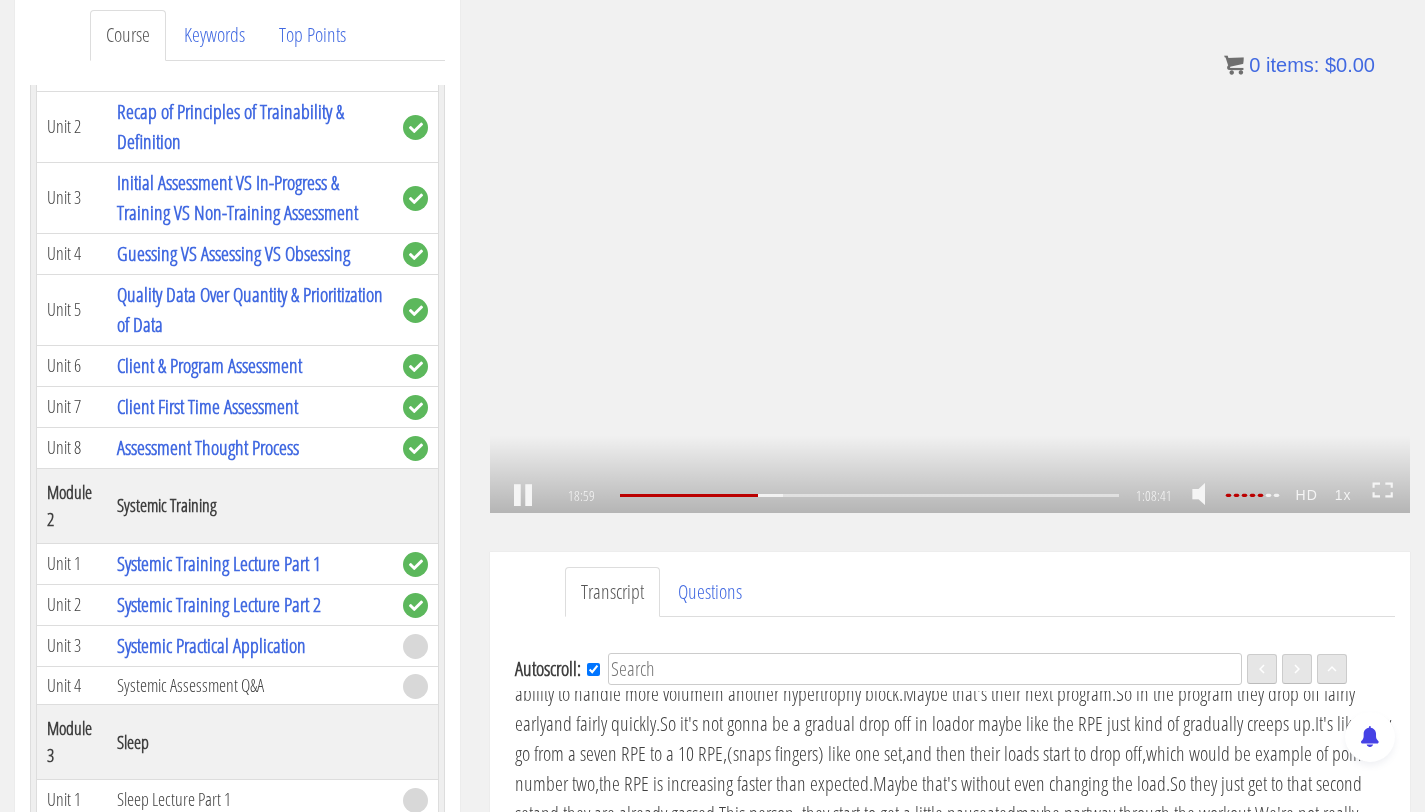 click on ".a{fill:#000;opacity:0.65;}.b{fill:#fff;opacity:1.0;}
.fp-color-play{opacity:0.65;}.controlbutton{fill:#fff;}
.fp-color-play{opacity:0.65;}.controlbutton{fill:#fff;}
.controlbuttonbg{opacity:0.65;}.controlbutton{fill:#fff;}
.fp-color-play{opacity:0.65;}.rect{fill:#fff;}
.fp-color-play{opacity:0.65;}.rect{fill:#fff;}
.fp-color-play{opacity:0.65;}.rect{fill:#fff;}
.fp-color-play{opacity:0.65;}.rect{fill:#fff;}
18:59                              18:35                                           1:08:41              49:43" at bounding box center [950, 254] 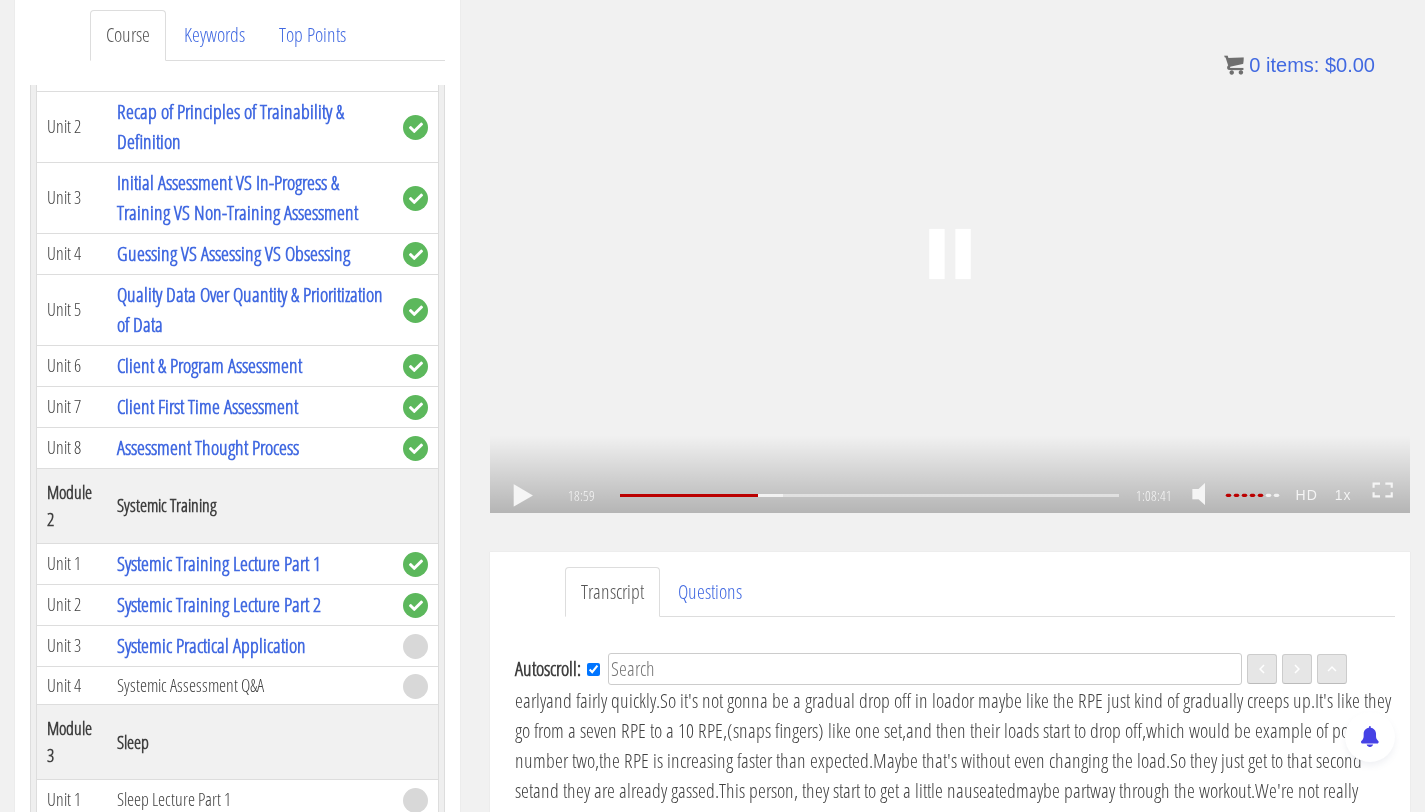 scroll, scrollTop: 4663, scrollLeft: 0, axis: vertical 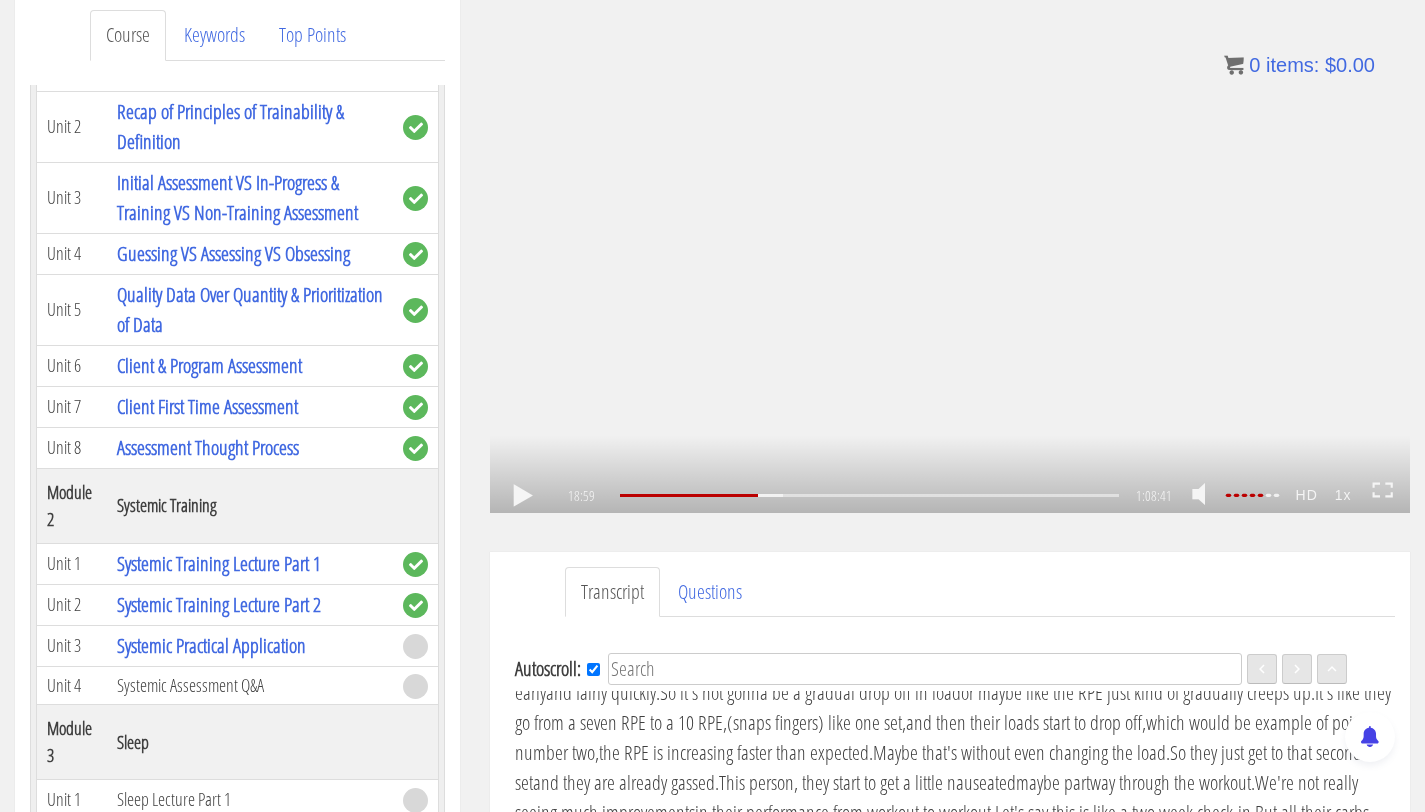 click on ".a{fill:#000;opacity:0.65;}.b{fill:#fff;opacity:1.0;}
.fp-color-play{opacity:0.65;}.controlbutton{fill:#fff;}
.fp-color-play{opacity:0.65;}.controlbutton{fill:#fff;}
.controlbuttonbg{opacity:0.65;}.controlbutton{fill:#fff;}
.fp-color-play{opacity:0.65;}.rect{fill:#fff;}
.fp-color-play{opacity:0.65;}.rect{fill:#fff;}
.fp-color-play{opacity:0.65;}.rect{fill:#fff;}
.fp-color-play{opacity:0.65;}.rect{fill:#fff;}
18:59                              18:35                                           1:08:41              49:43" at bounding box center (950, 254) 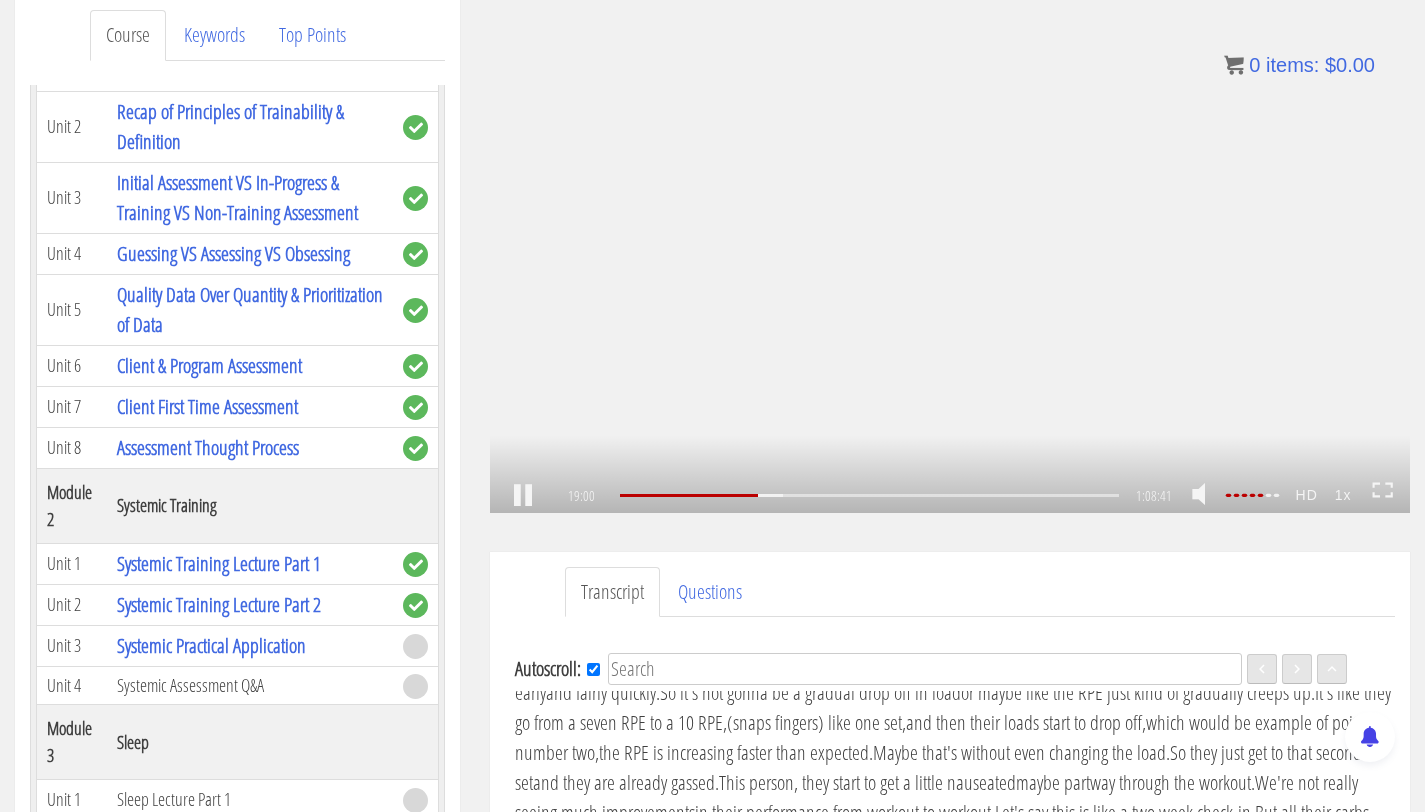 click on ".a{fill:#000;opacity:0.65;}.b{fill:#fff;opacity:1.0;}
.fp-color-play{opacity:0.65;}.controlbutton{fill:#fff;}
.fp-color-play{opacity:0.65;}.controlbutton{fill:#fff;}
.controlbuttonbg{opacity:0.65;}.controlbutton{fill:#fff;}
.fp-color-play{opacity:0.65;}.rect{fill:#fff;}
.fp-color-play{opacity:0.65;}.rect{fill:#fff;}
.fp-color-play{opacity:0.65;}.rect{fill:#fff;}
.fp-color-play{opacity:0.65;}.rect{fill:#fff;}
19:00                              18:35                                           1:08:41              49:42" at bounding box center [950, 254] 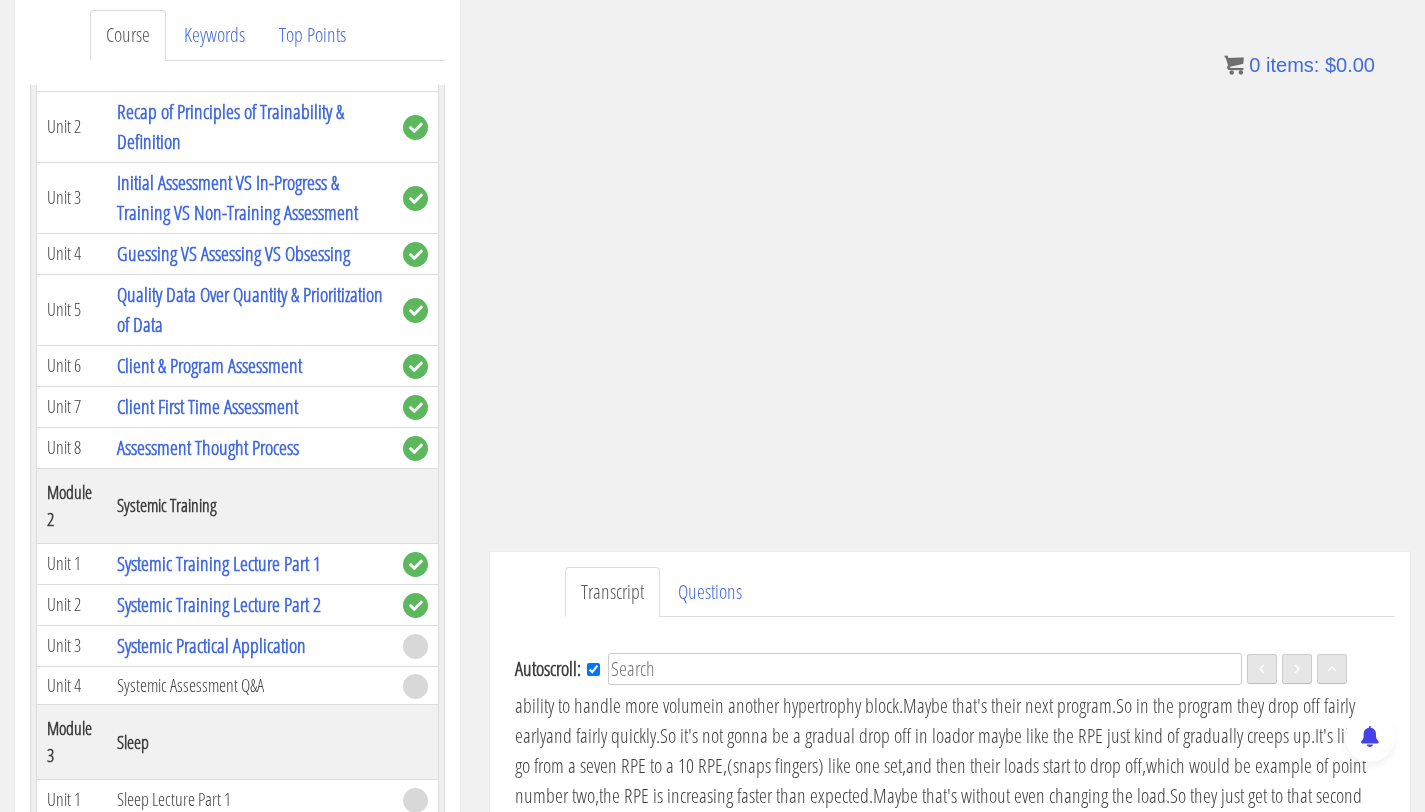 scroll, scrollTop: 4624, scrollLeft: 0, axis: vertical 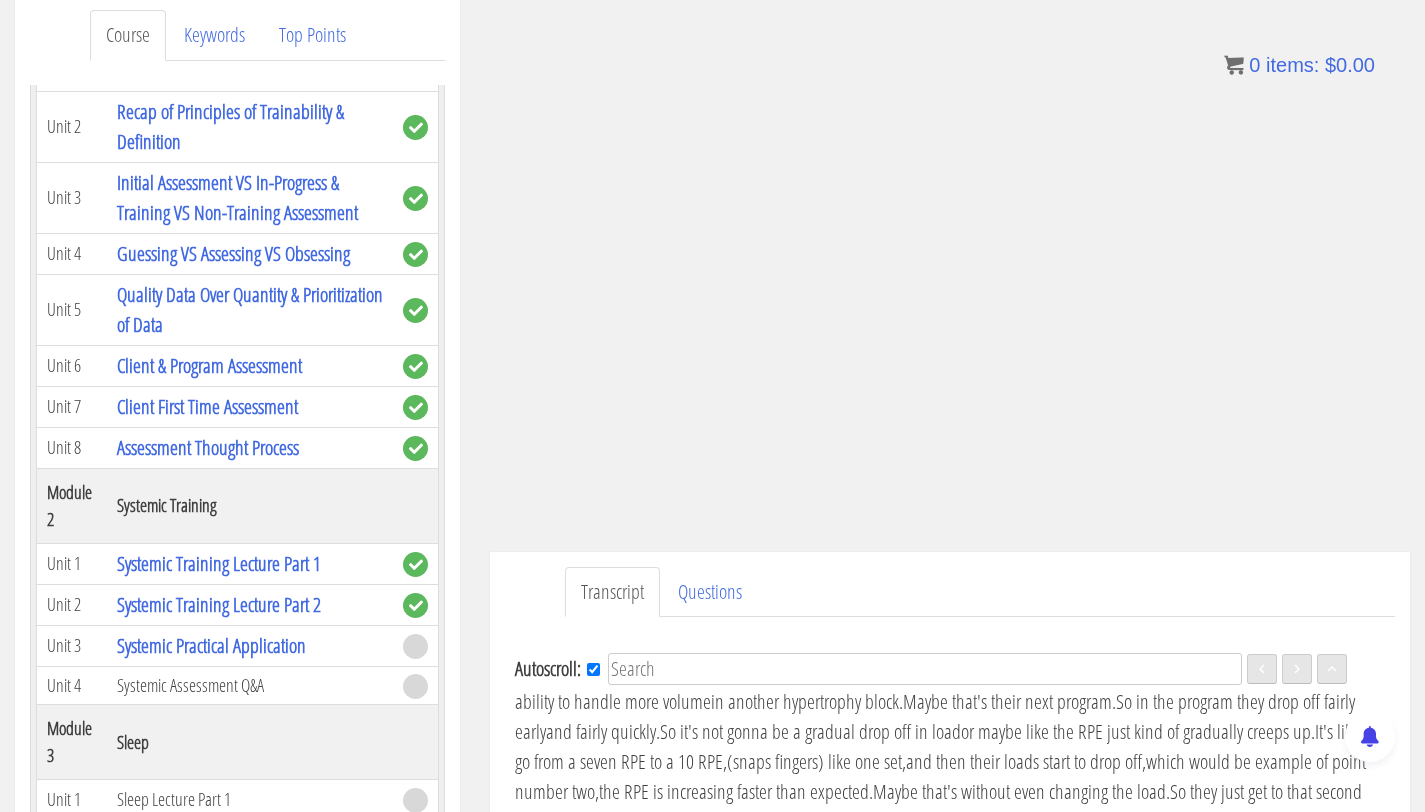 click on "This is going to be the first session
of the practical application/Q&A sessions
that [PERSON_NAME] and I will be doing
basically every other week for you guys.
So after coach [PERSON_NAME] does his theory-based module
on the different phases or types of training,
we will follow that up the next week,
going into the practical adjustments of a program designed
for you guys to get a little bit more into detail.
So what we'll be doing is we'll go
through a very similar order that [PERSON_NAME] covered
in his presentation of that stimulus to stress,
stimulus and stress to recovery ratio.
What that means, what that looks like
in some case study examples,
and then we'll go through in each case
how we would make adjustments to the actual training
or nutrition based on what that case looks like.
So I will throw up our little presentation here
that we got set up for you.
Cool. And our heads aren't too big, so that's awesome.
It worked out great.
All right." at bounding box center [955, 4017] 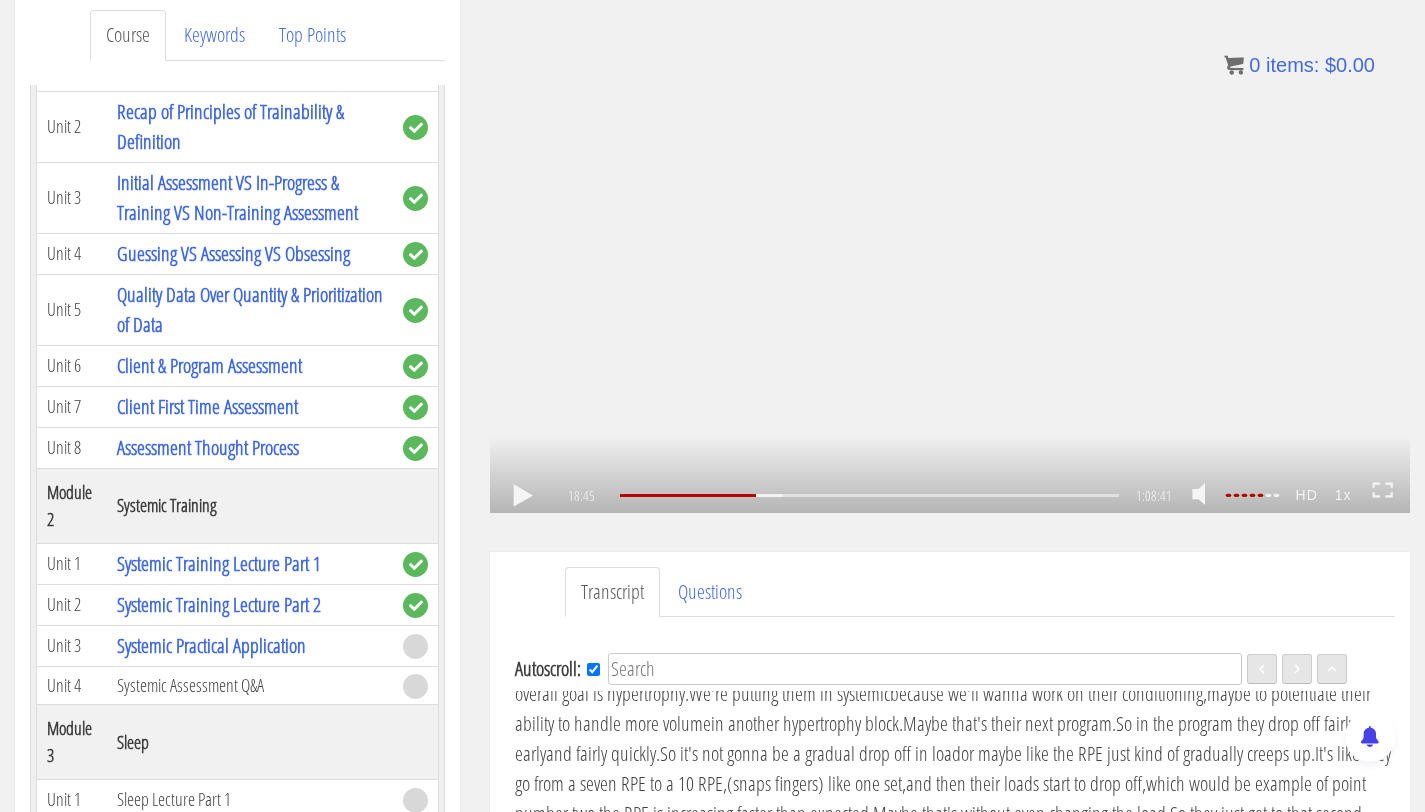 click on ".a{fill:#000;opacity:0.65;}.b{fill:#fff;opacity:1.0;}
.fp-color-play{opacity:0.65;}.controlbutton{fill:#fff;}
.fp-color-play{opacity:0.65;}.controlbutton{fill:#fff;}
.controlbuttonbg{opacity:0.65;}.controlbutton{fill:#fff;}
.fp-color-play{opacity:0.65;}.rect{fill:#fff;}
.fp-color-play{opacity:0.65;}.rect{fill:#fff;}
.fp-color-play{opacity:0.65;}.rect{fill:#fff;}
.fp-color-play{opacity:0.65;}.rect{fill:#fff;}
18:45                              18:35                                           1:08:41              49:57" at bounding box center [950, 254] 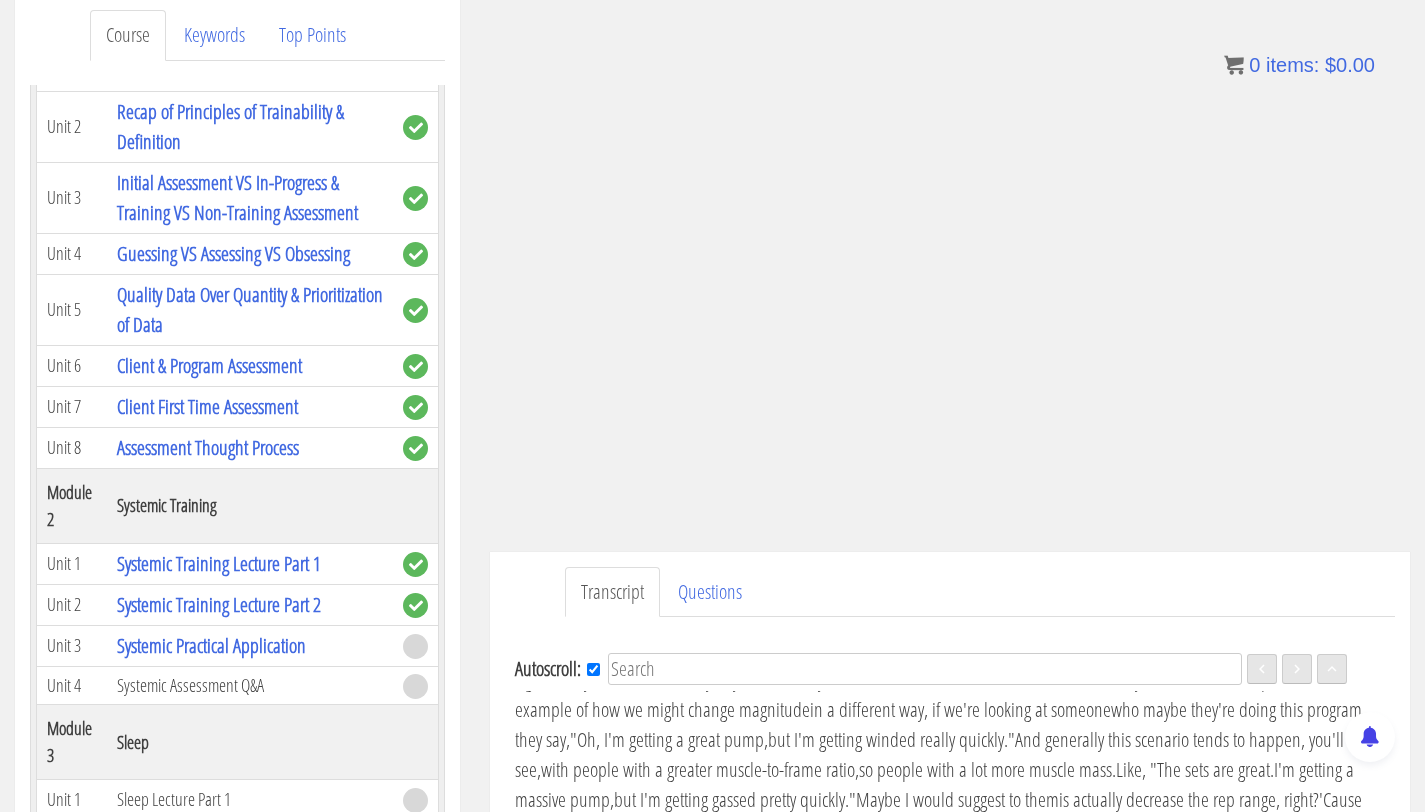 scroll, scrollTop: 5486, scrollLeft: 0, axis: vertical 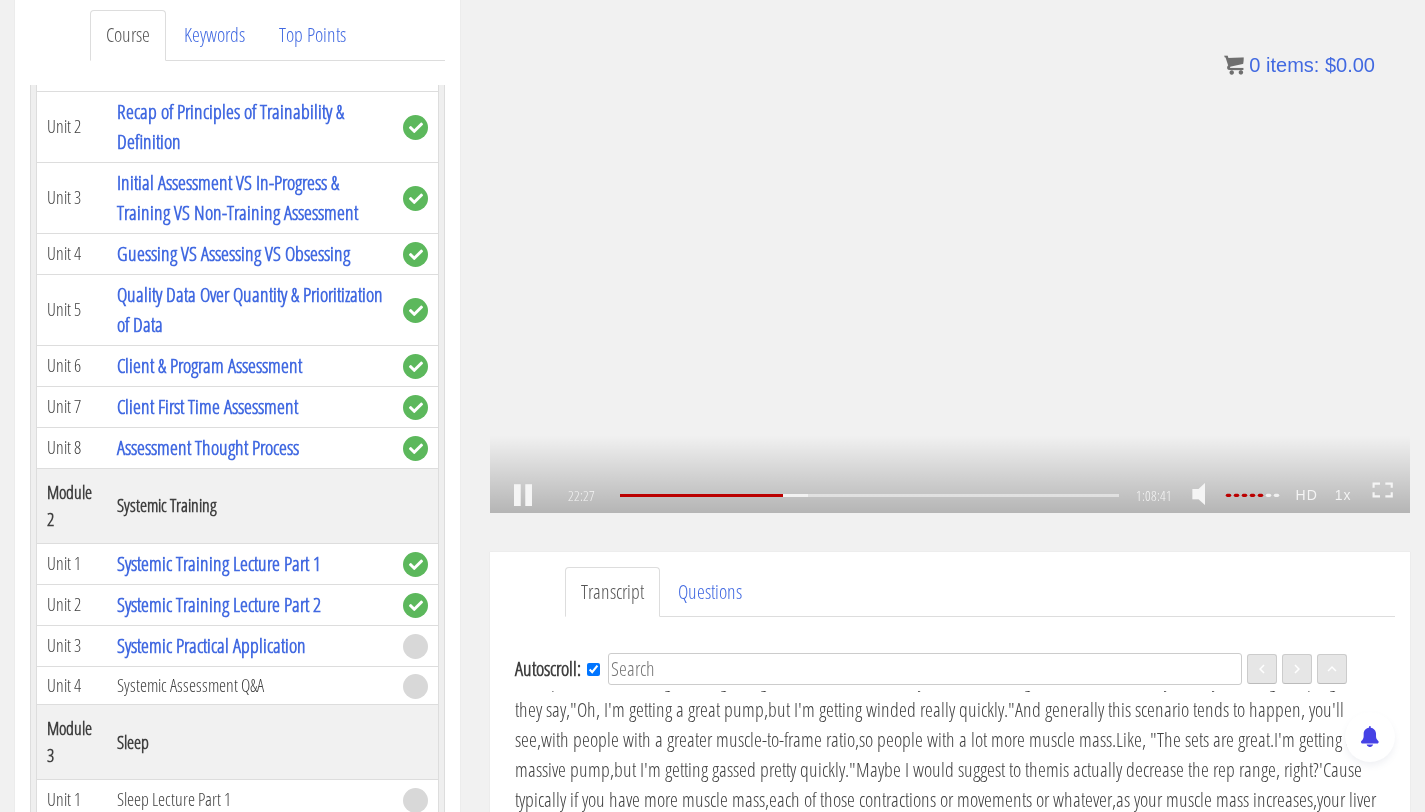 click on ".a{fill:#000;opacity:0.65;}.b{fill:#fff;opacity:1.0;}
.fp-color-play{opacity:0.65;}.controlbutton{fill:#fff;}
.fp-color-play{opacity:0.65;}.controlbutton{fill:#fff;}
.controlbuttonbg{opacity:0.65;}.controlbutton{fill:#fff;}
.fp-color-play{opacity:0.65;}.rect{fill:#fff;}
.fp-color-play{opacity:0.65;}.rect{fill:#fff;}
.fp-color-play{opacity:0.65;}.rect{fill:#fff;}
.fp-color-play{opacity:0.65;}.rect{fill:#fff;}
22:27                              18:35                                           1:08:41              46:15" at bounding box center (950, 254) 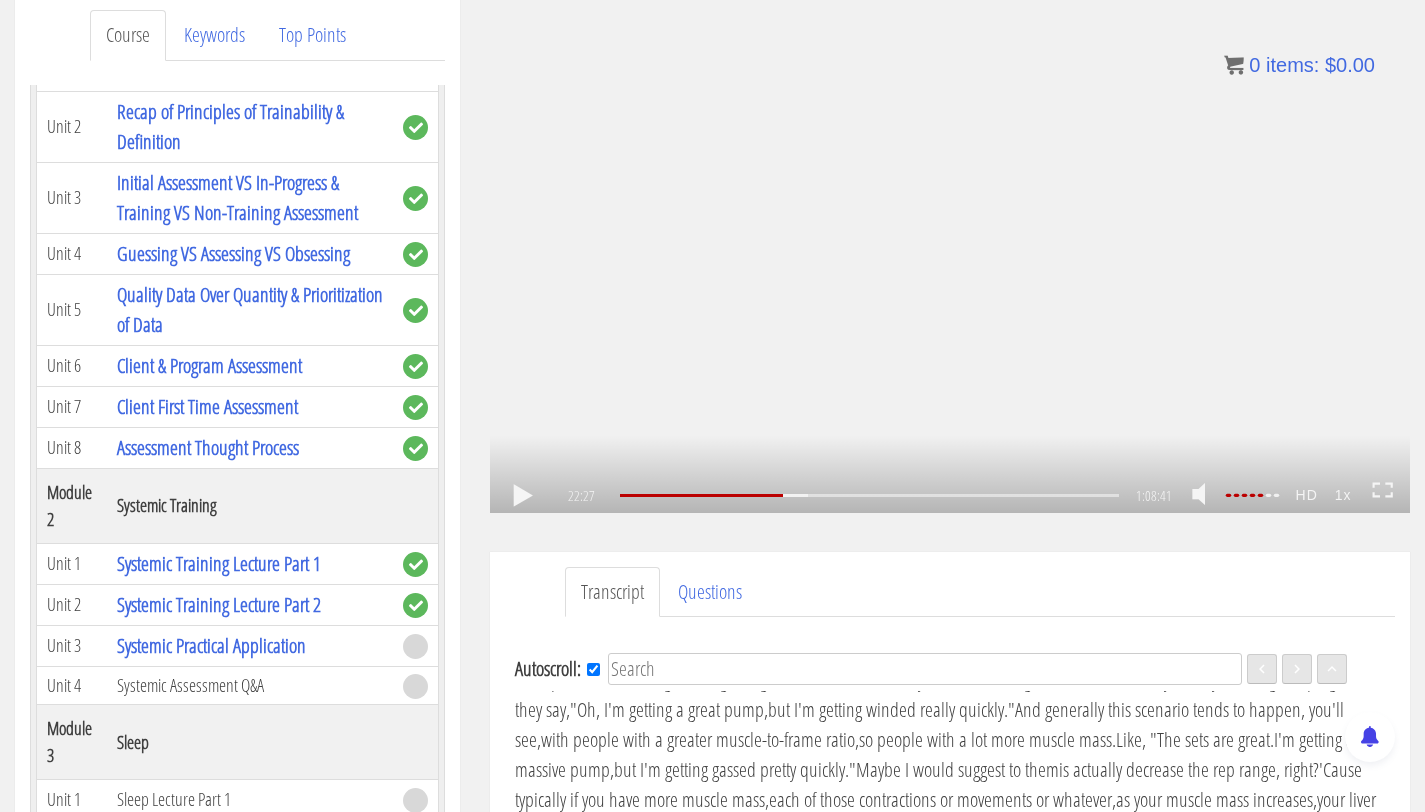 click on ".a{fill:#000;opacity:0.65;}.b{fill:#fff;opacity:1.0;}
.fp-color-play{opacity:0.65;}.controlbutton{fill:#fff;}
.fp-color-play{opacity:0.65;}.controlbutton{fill:#fff;}
.controlbuttonbg{opacity:0.65;}.controlbutton{fill:#fff;}
.fp-color-play{opacity:0.65;}.rect{fill:#fff;}
.fp-color-play{opacity:0.65;}.rect{fill:#fff;}
.fp-color-play{opacity:0.65;}.rect{fill:#fff;}
.fp-color-play{opacity:0.65;}.rect{fill:#fff;}
22:27                              57:26                                           1:08:41              46:15" at bounding box center [950, 254] 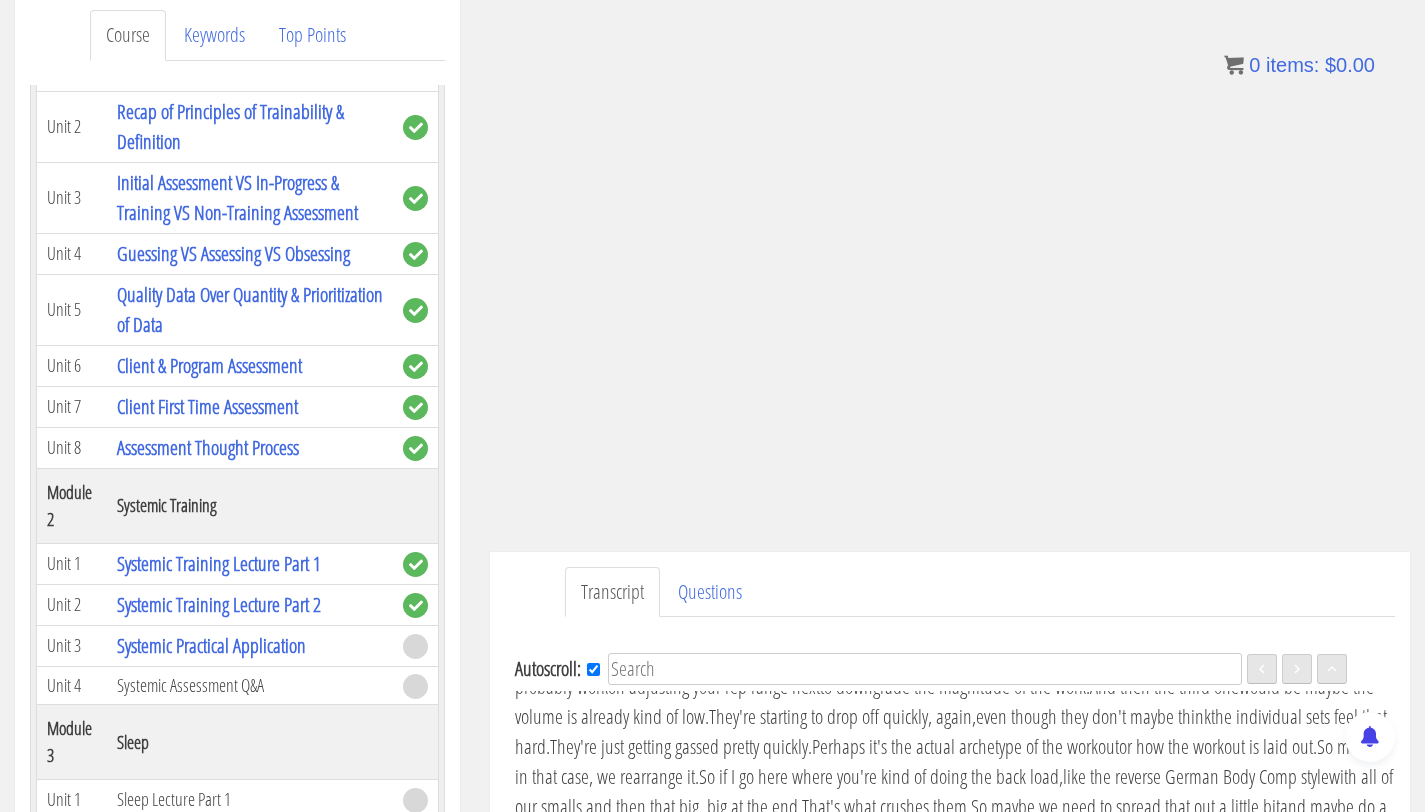 scroll, scrollTop: 5730, scrollLeft: 0, axis: vertical 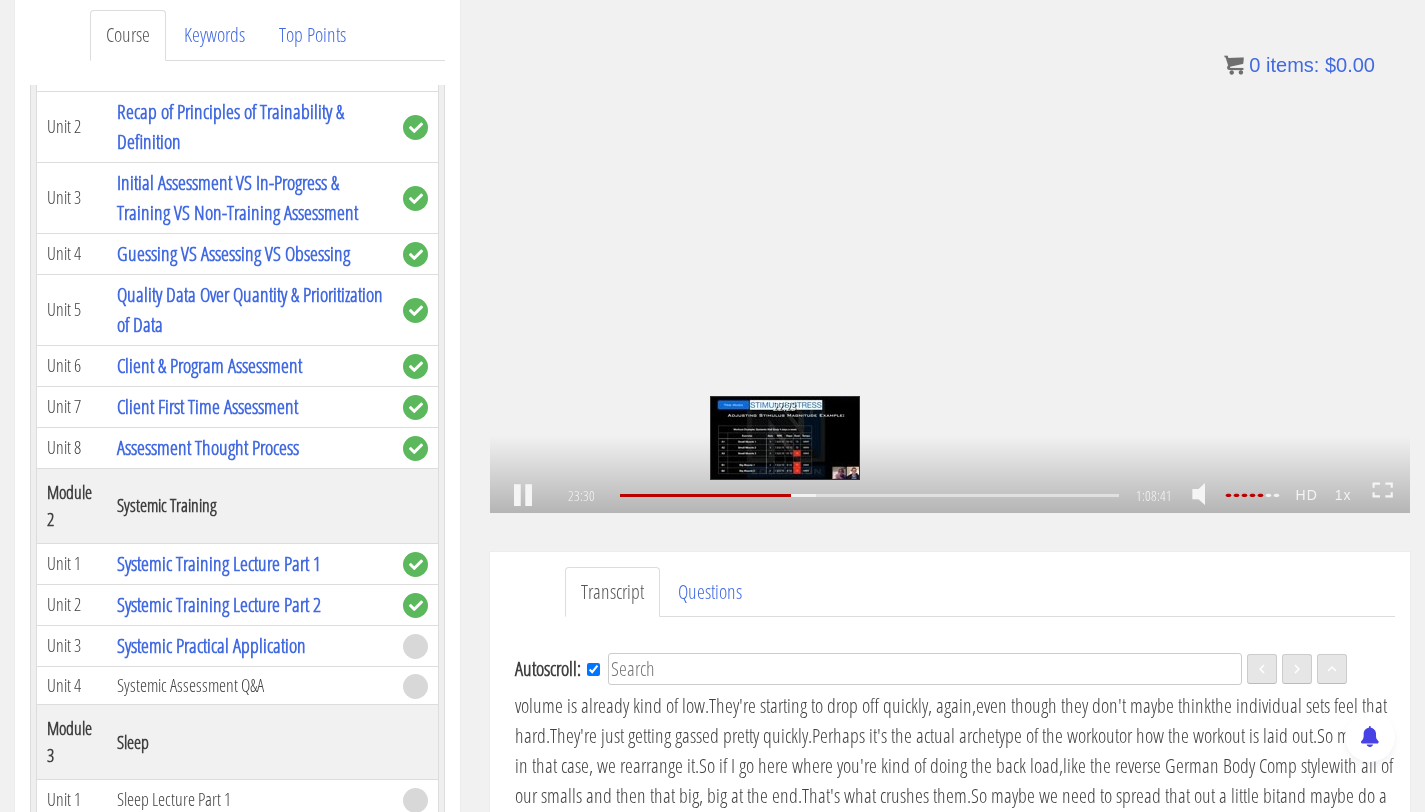 click on "22:23" at bounding box center (869, 495) 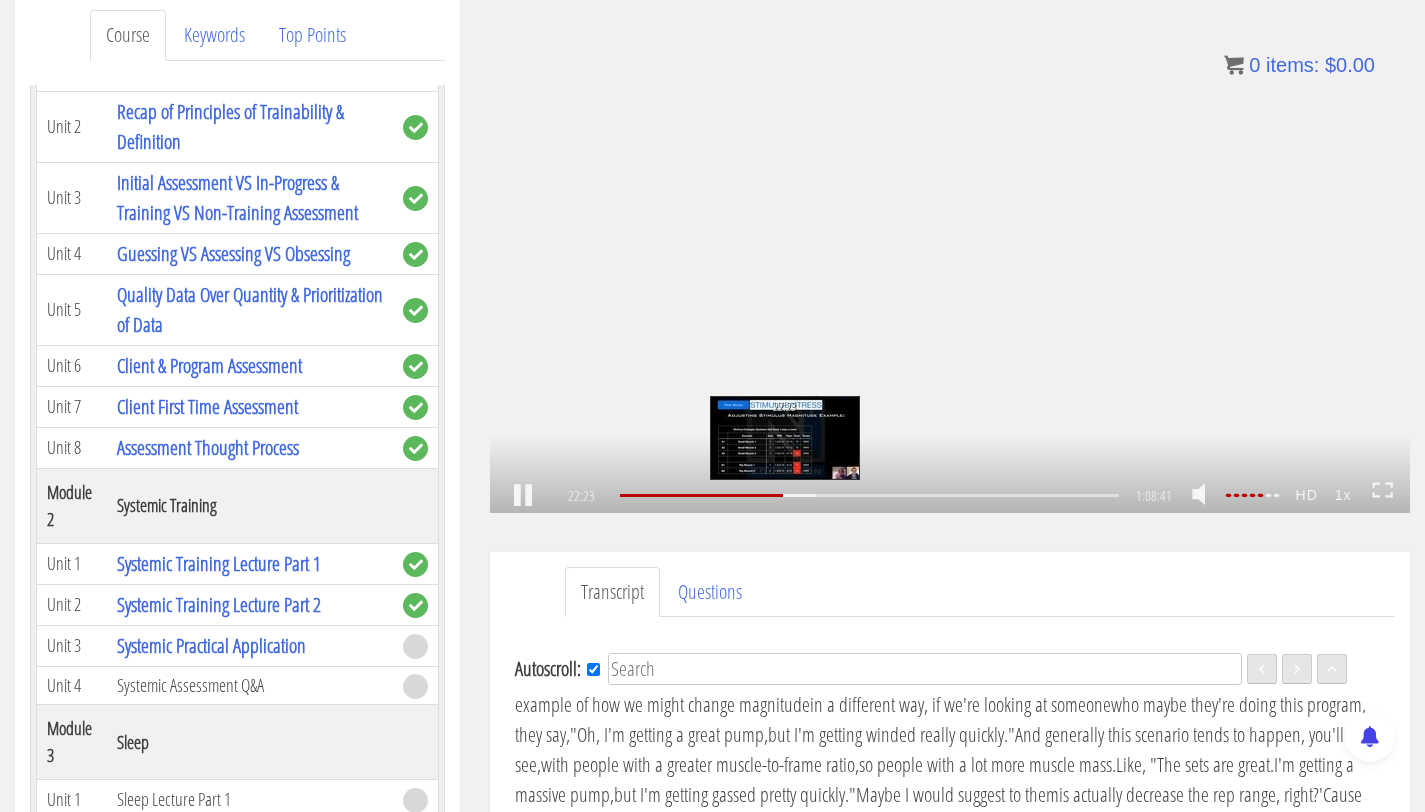 scroll, scrollTop: 5456, scrollLeft: 0, axis: vertical 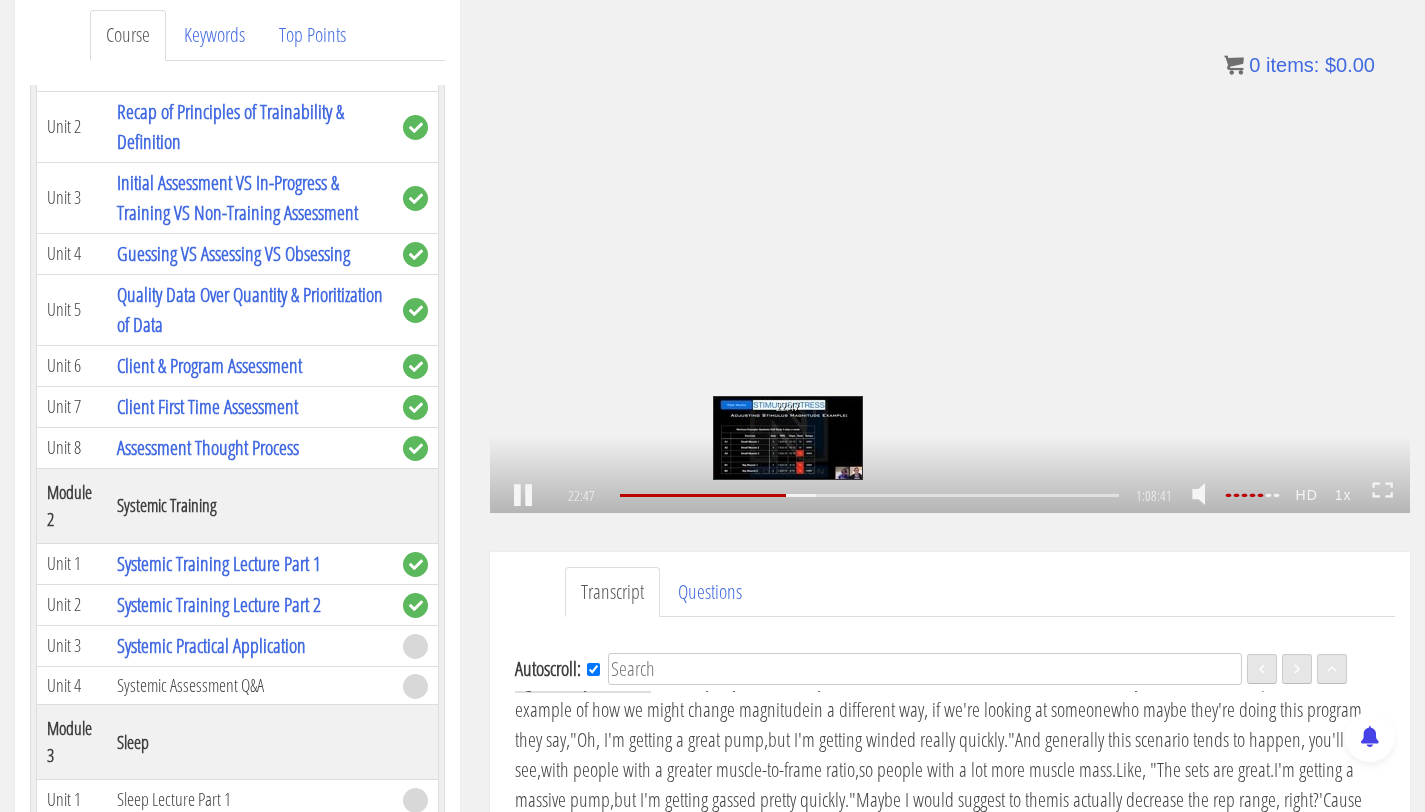 click on "22:47" at bounding box center [869, 495] 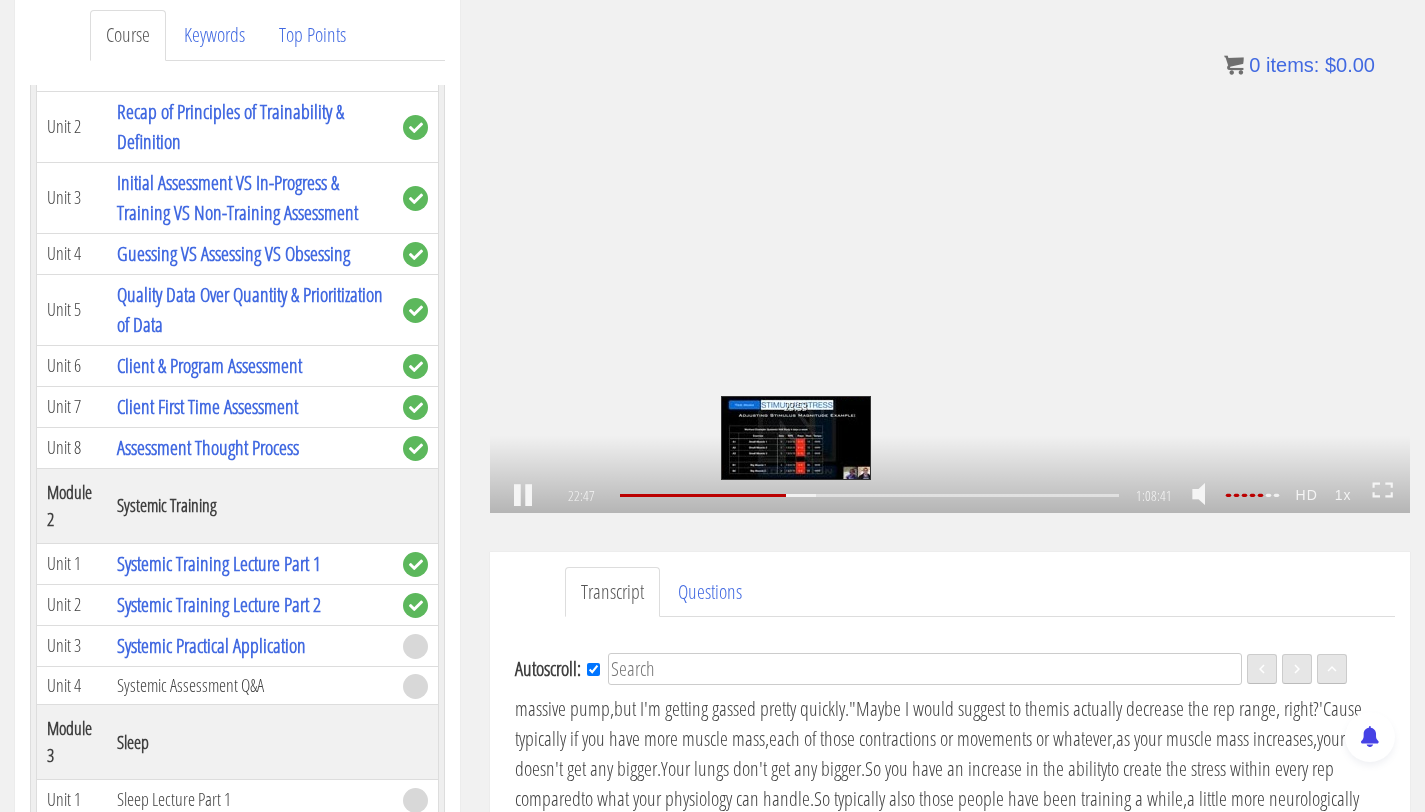 click on "23:53" at bounding box center (869, 495) 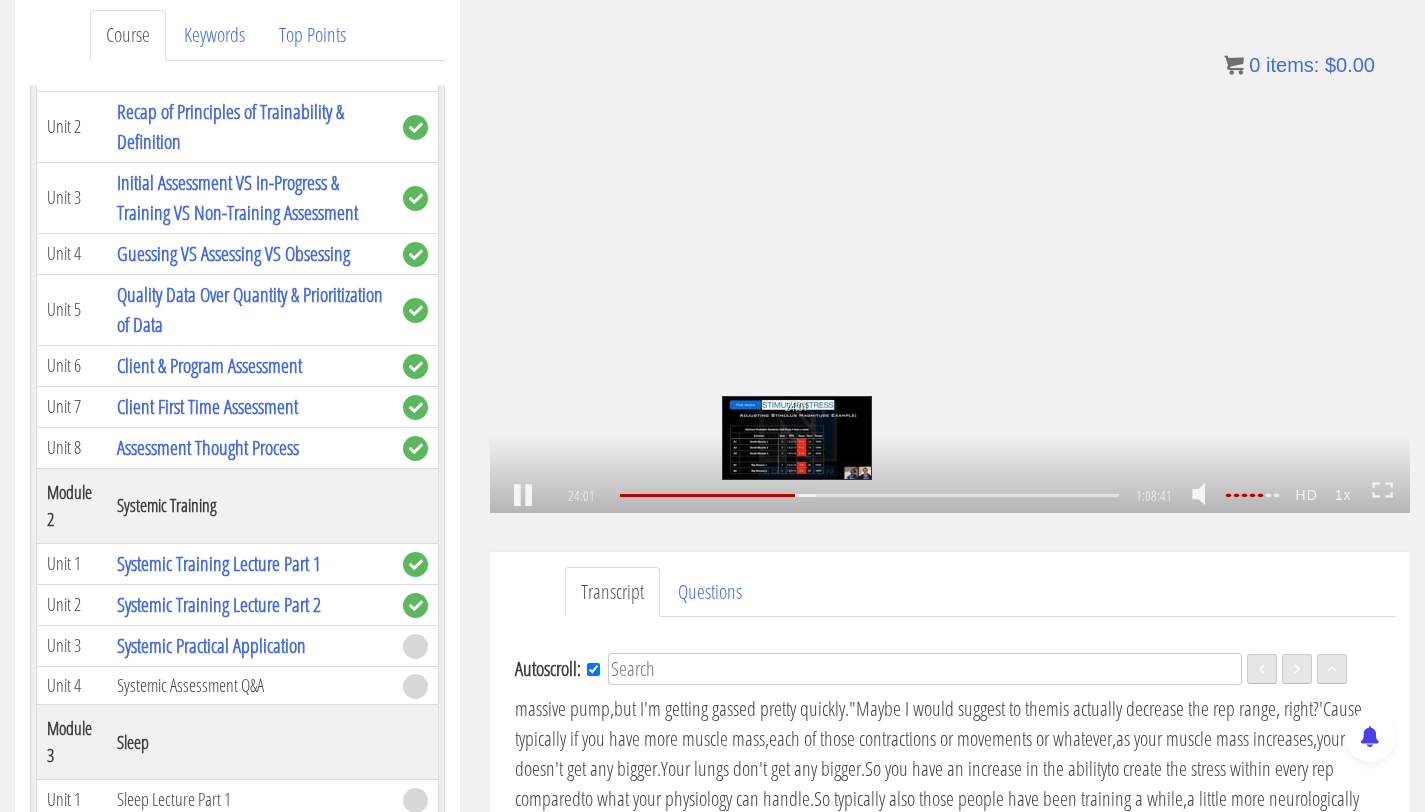 scroll, scrollTop: 5852, scrollLeft: 0, axis: vertical 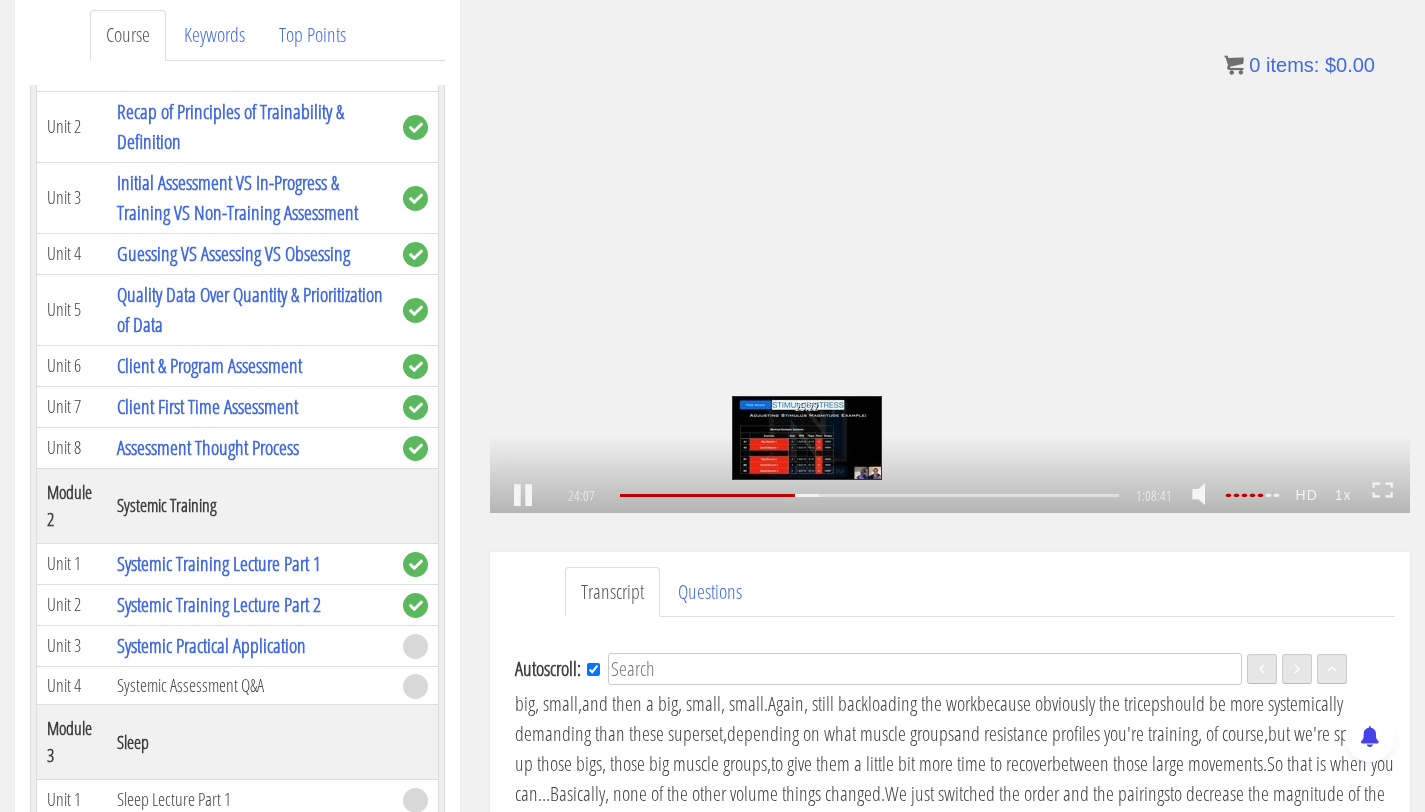 click on ".a{fill:#000;opacity:0.65;}.b{fill:#fff;opacity:1.0;}
.fp-color-play{opacity:0.65;}.controlbutton{fill:#fff;}
.fp-color-play{opacity:0.65;}.controlbutton{fill:#fff;}
.controlbuttonbg{opacity:0.65;}.controlbutton{fill:#fff;}
.fp-color-play{opacity:0.65;}.rect{fill:#fff;}
.fp-color-play{opacity:0.65;}.rect{fill:#fff;}
.fp-color-play{opacity:0.65;}.rect{fill:#fff;}
.fp-color-play{opacity:0.65;}.rect{fill:#fff;}
24:07                              25:22                                           1:08:41              44:35" at bounding box center (950, 254) 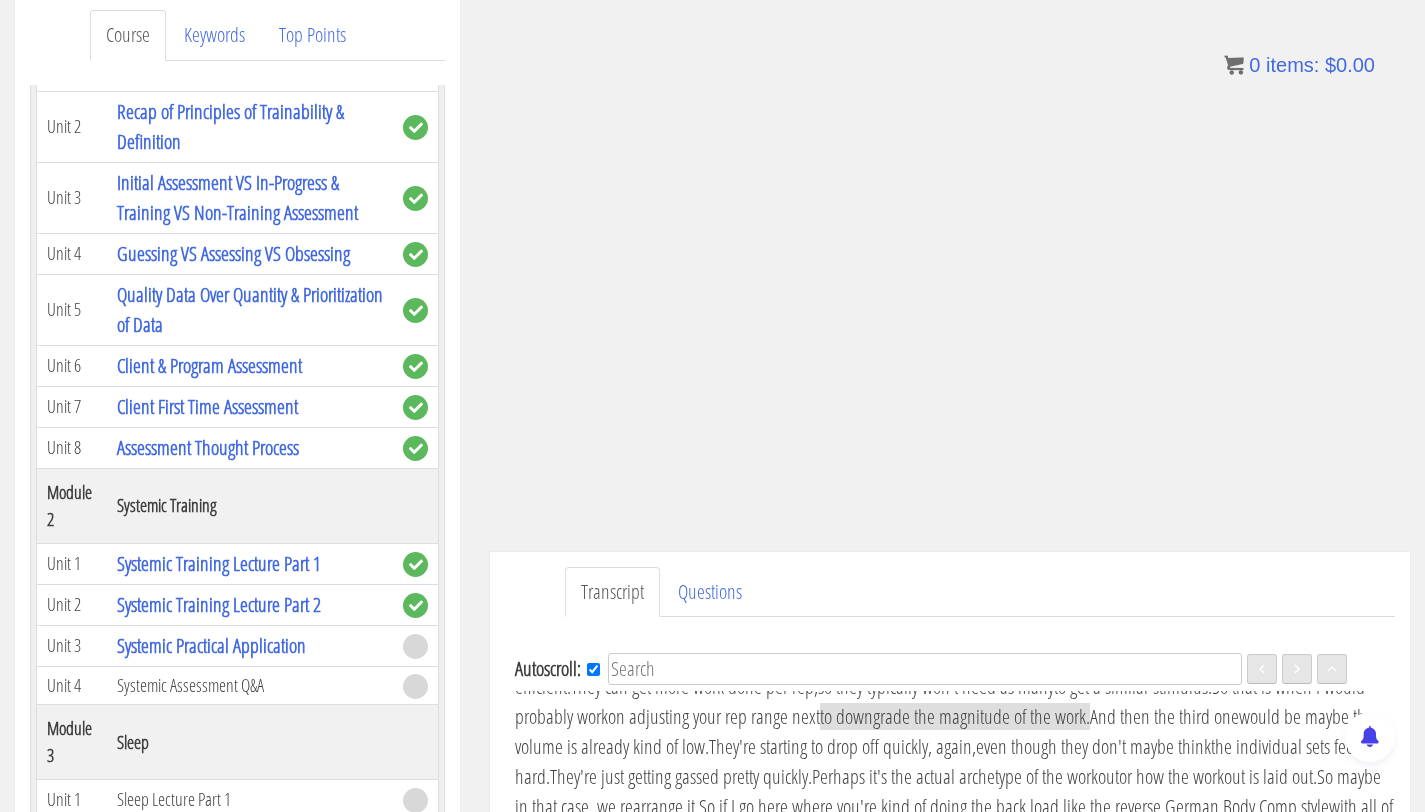 scroll, scrollTop: 5666, scrollLeft: 0, axis: vertical 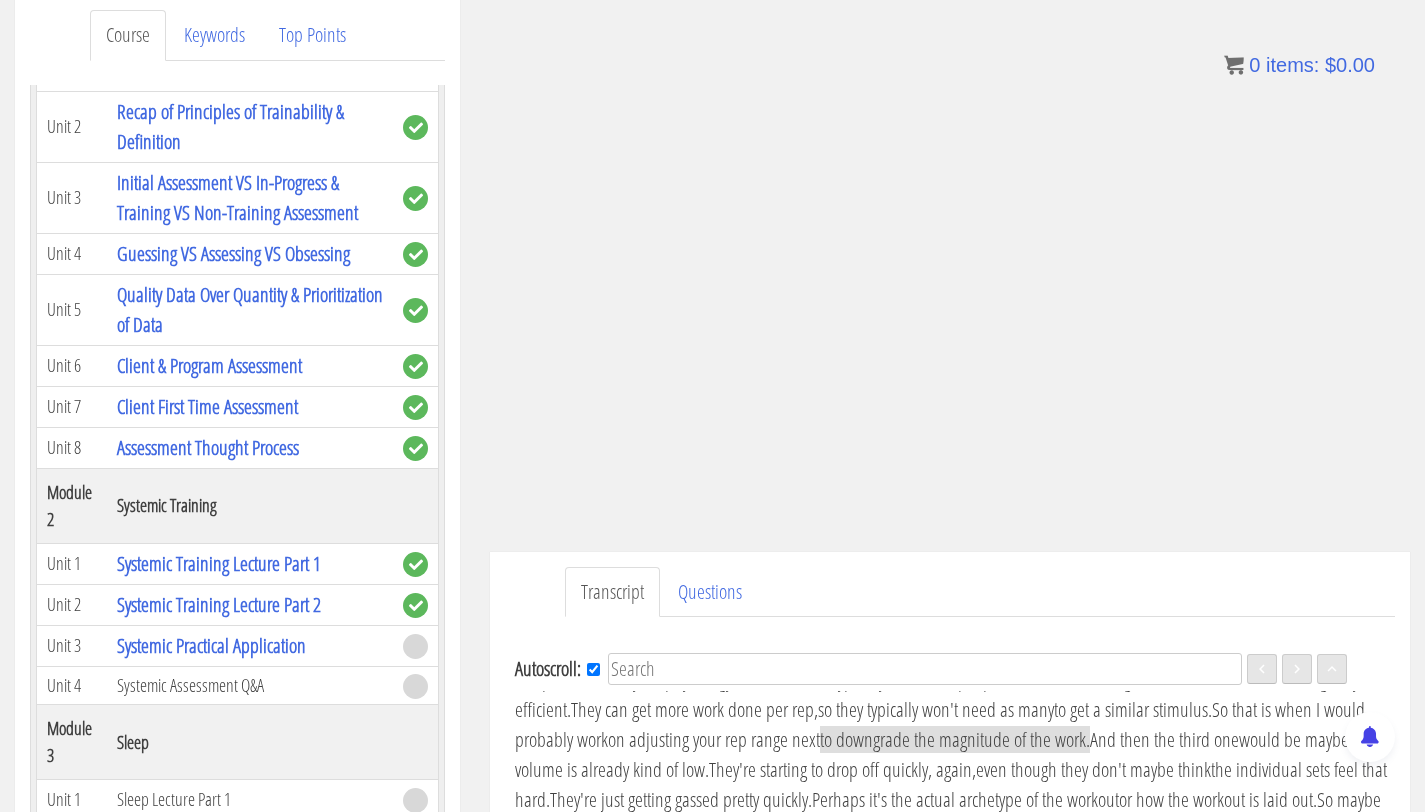 click on "but I'm getting gassed pretty quickly."" at bounding box center (735, 589) 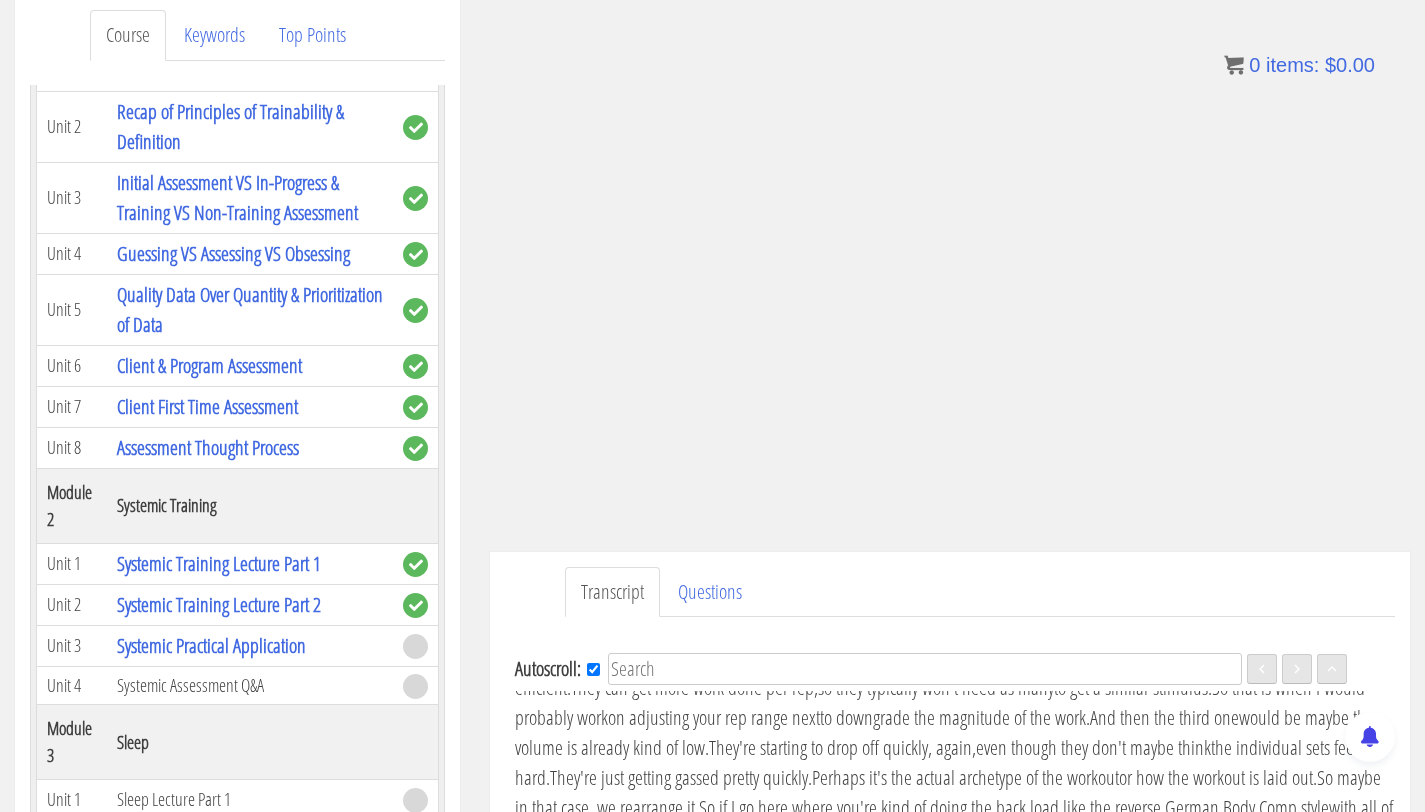 scroll, scrollTop: 5700, scrollLeft: 0, axis: vertical 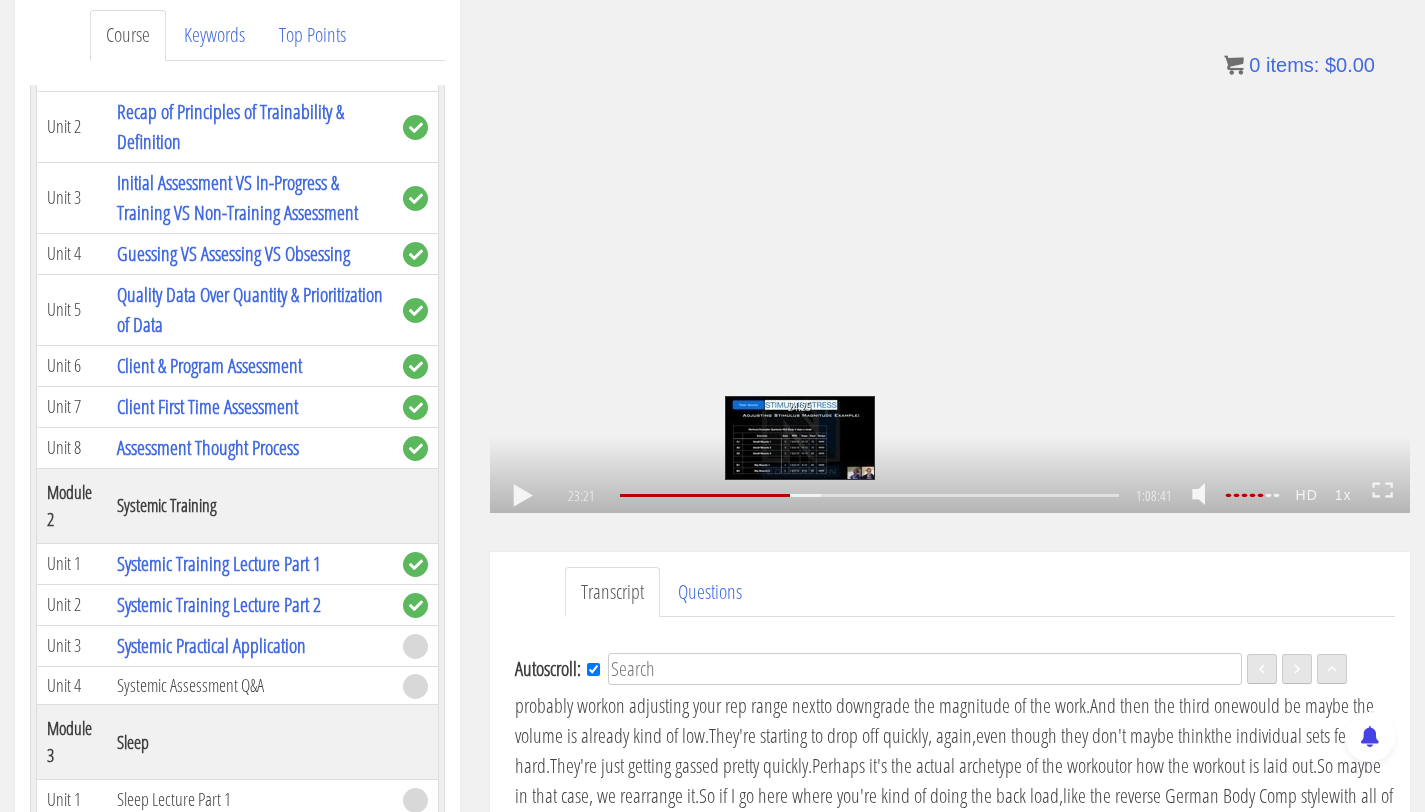 click on ".a{fill:#000;opacity:0.65;}.b{fill:#fff;opacity:1.0;}
.fp-color-play{opacity:0.65;}.controlbutton{fill:#fff;}
.fp-color-play{opacity:0.65;}.controlbutton{fill:#fff;}
.controlbuttonbg{opacity:0.65;}.controlbutton{fill:#fff;}
.fp-color-play{opacity:0.65;}.rect{fill:#fff;}
.fp-color-play{opacity:0.65;}.rect{fill:#fff;}
.fp-color-play{opacity:0.65;}.rect{fill:#fff;}
.fp-color-play{opacity:0.65;}.rect{fill:#fff;}
23:21                              24:25                                           1:08:41              45:21" at bounding box center (950, 254) 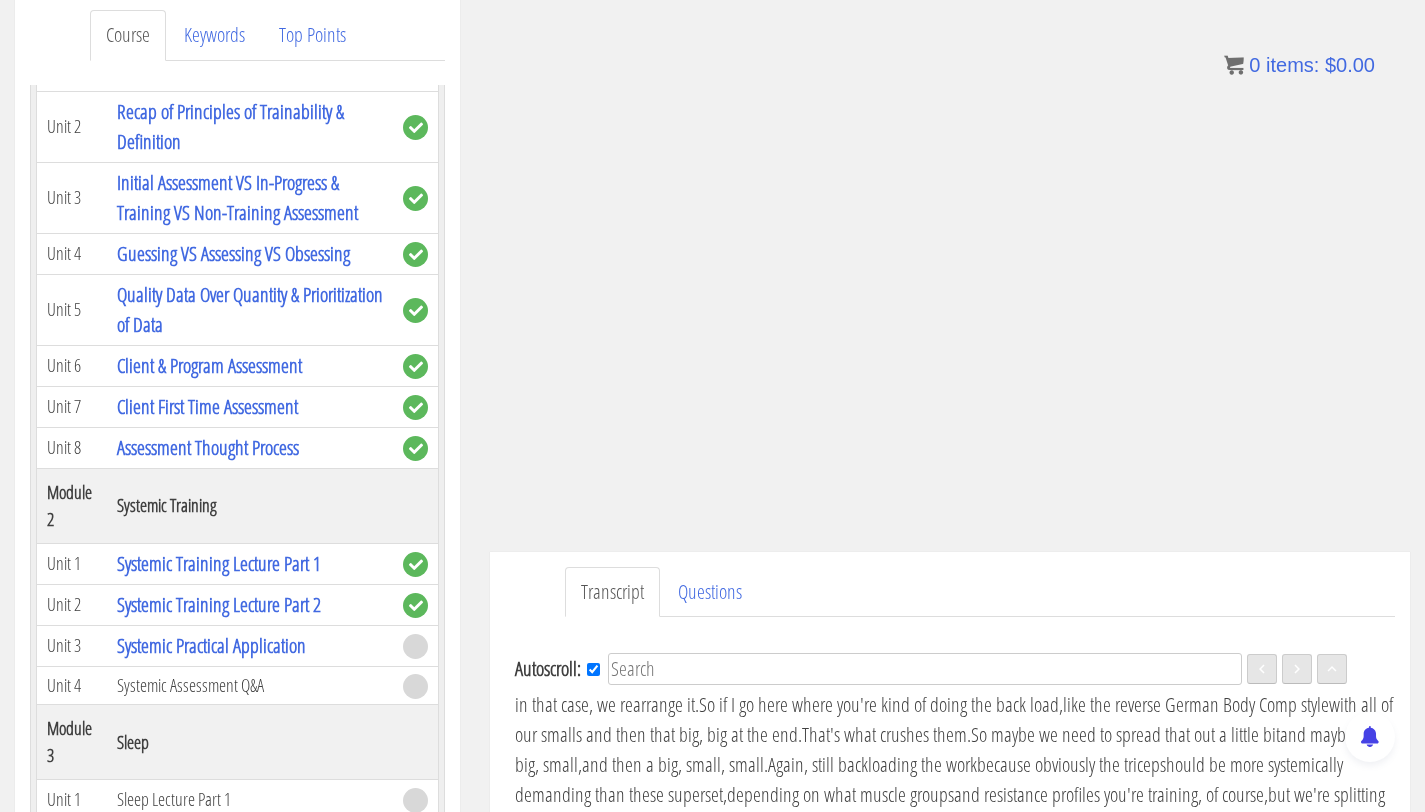 scroll, scrollTop: 5822, scrollLeft: 0, axis: vertical 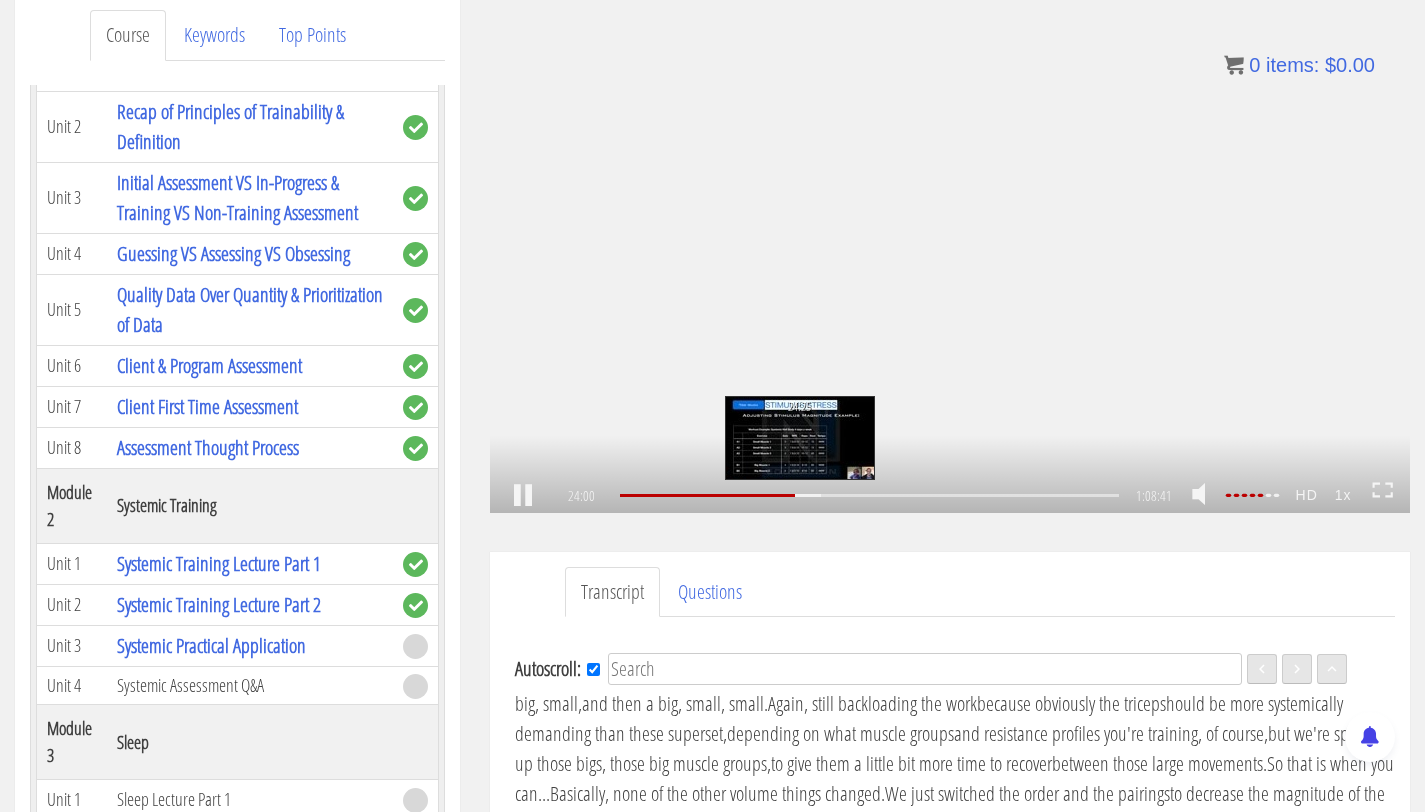 click on ".a{fill:#000;opacity:0.65;}.b{fill:#fff;opacity:1.0;}
.fp-color-play{opacity:0.65;}.controlbutton{fill:#fff;}
.fp-color-play{opacity:0.65;}.controlbutton{fill:#fff;}
.controlbuttonbg{opacity:0.65;}.controlbutton{fill:#fff;}
.fp-color-play{opacity:0.65;}.rect{fill:#fff;}
.fp-color-play{opacity:0.65;}.rect{fill:#fff;}
.fp-color-play{opacity:0.65;}.rect{fill:#fff;}
.fp-color-play{opacity:0.65;}.rect{fill:#fff;}
24:00                              24:25                                           1:08:41              44:41" at bounding box center [950, 254] 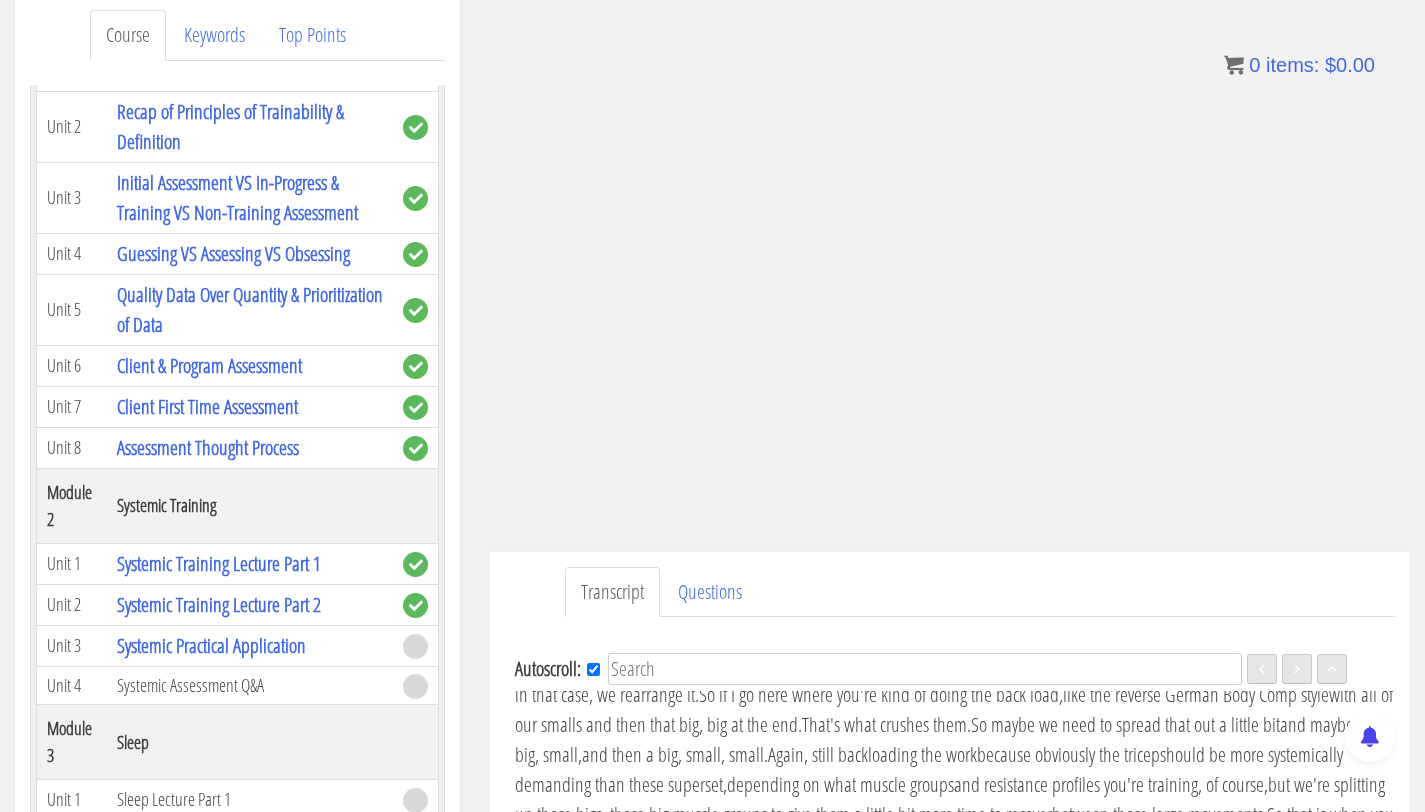 scroll, scrollTop: 5773, scrollLeft: 0, axis: vertical 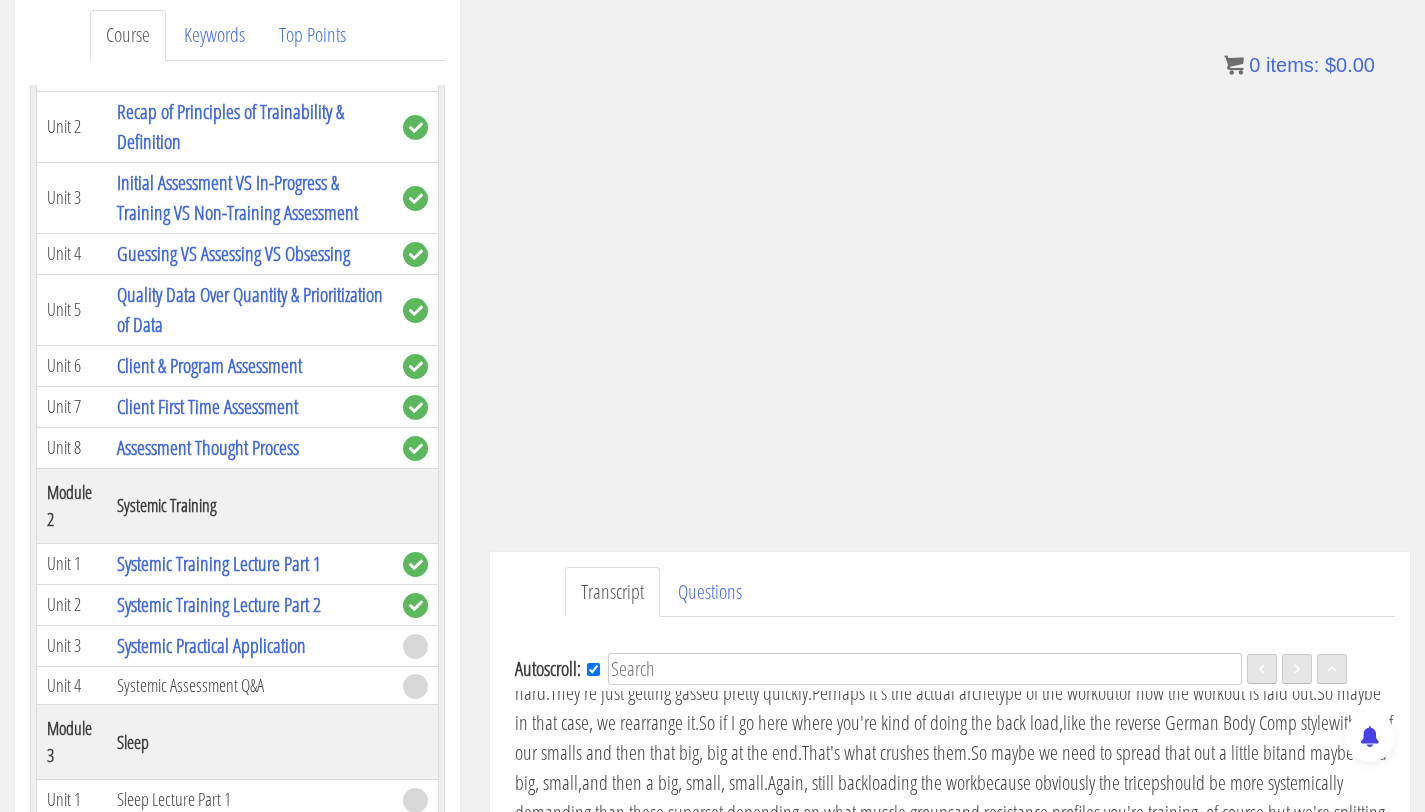 click on "So you have an increase in the ability" at bounding box center (986, 542) 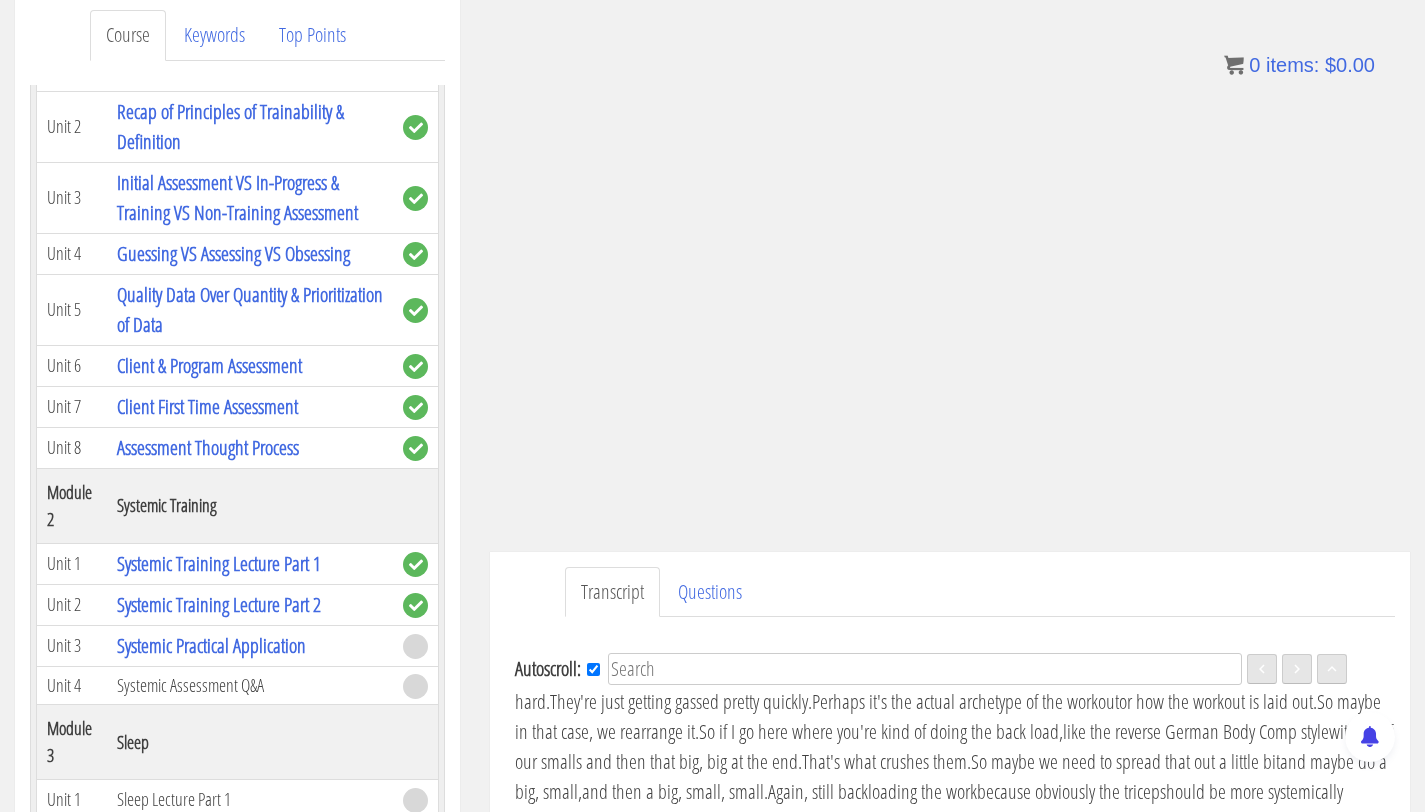 scroll, scrollTop: 5761, scrollLeft: 0, axis: vertical 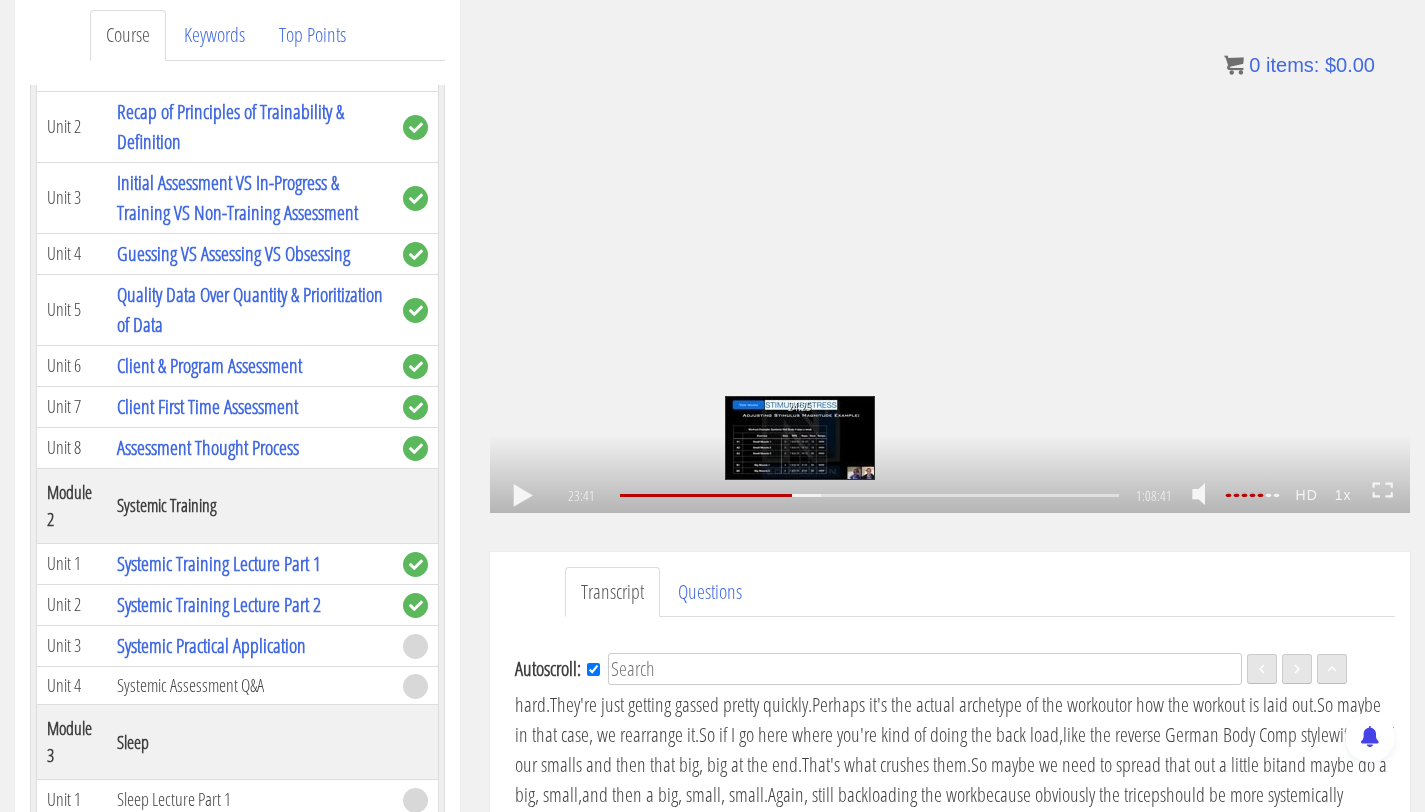 click on ".a{fill:#000;opacity:0.65;}.b{fill:#fff;opacity:1.0;}
.fp-color-play{opacity:0.65;}.controlbutton{fill:#fff;}
.fp-color-play{opacity:0.65;}.controlbutton{fill:#fff;}
.controlbuttonbg{opacity:0.65;}.controlbutton{fill:#fff;}
.fp-color-play{opacity:0.65;}.rect{fill:#fff;}
.fp-color-play{opacity:0.65;}.rect{fill:#fff;}
.fp-color-play{opacity:0.65;}.rect{fill:#fff;}
.fp-color-play{opacity:0.65;}.rect{fill:#fff;}
23:41                              24:25                                           1:08:41              45:01" at bounding box center (950, 254) 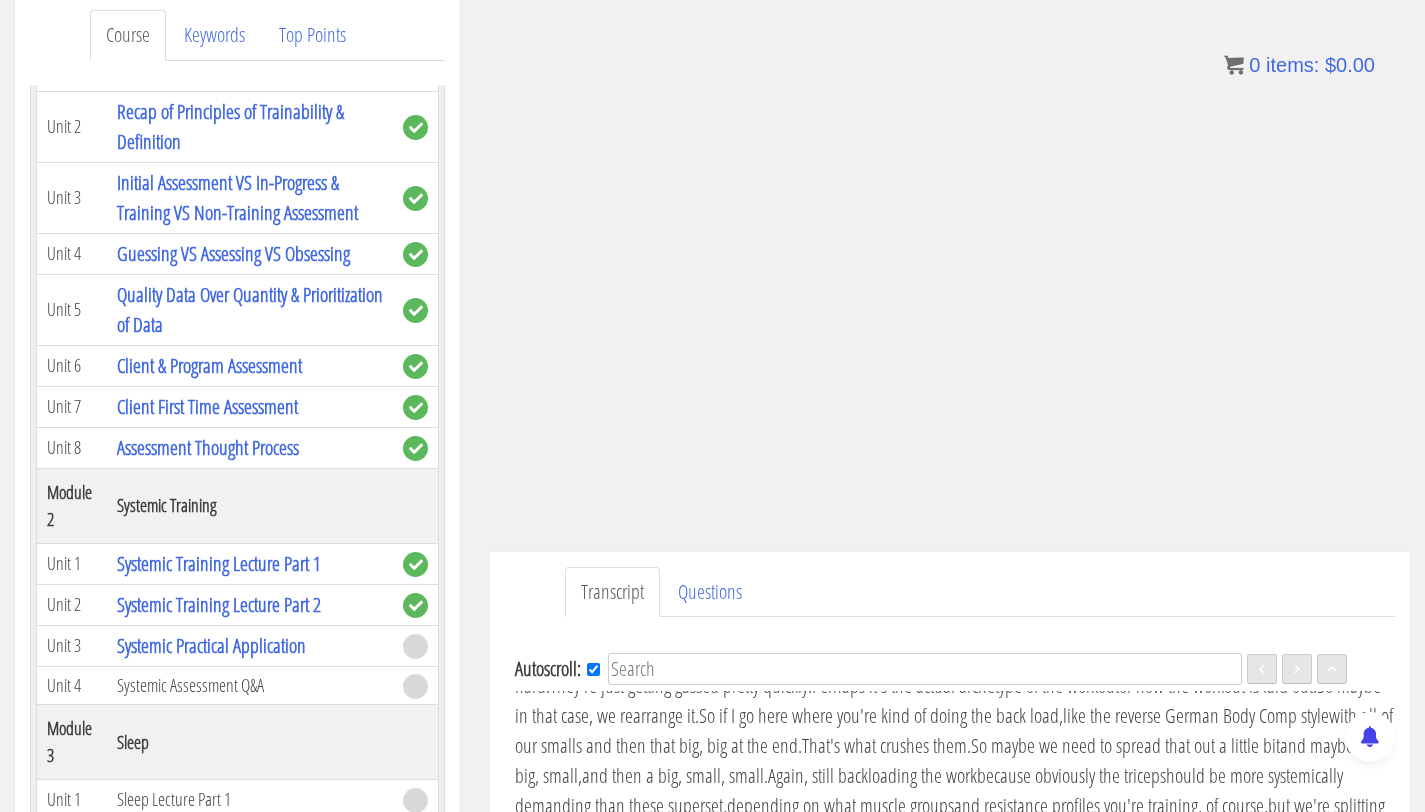 scroll, scrollTop: 5791, scrollLeft: 0, axis: vertical 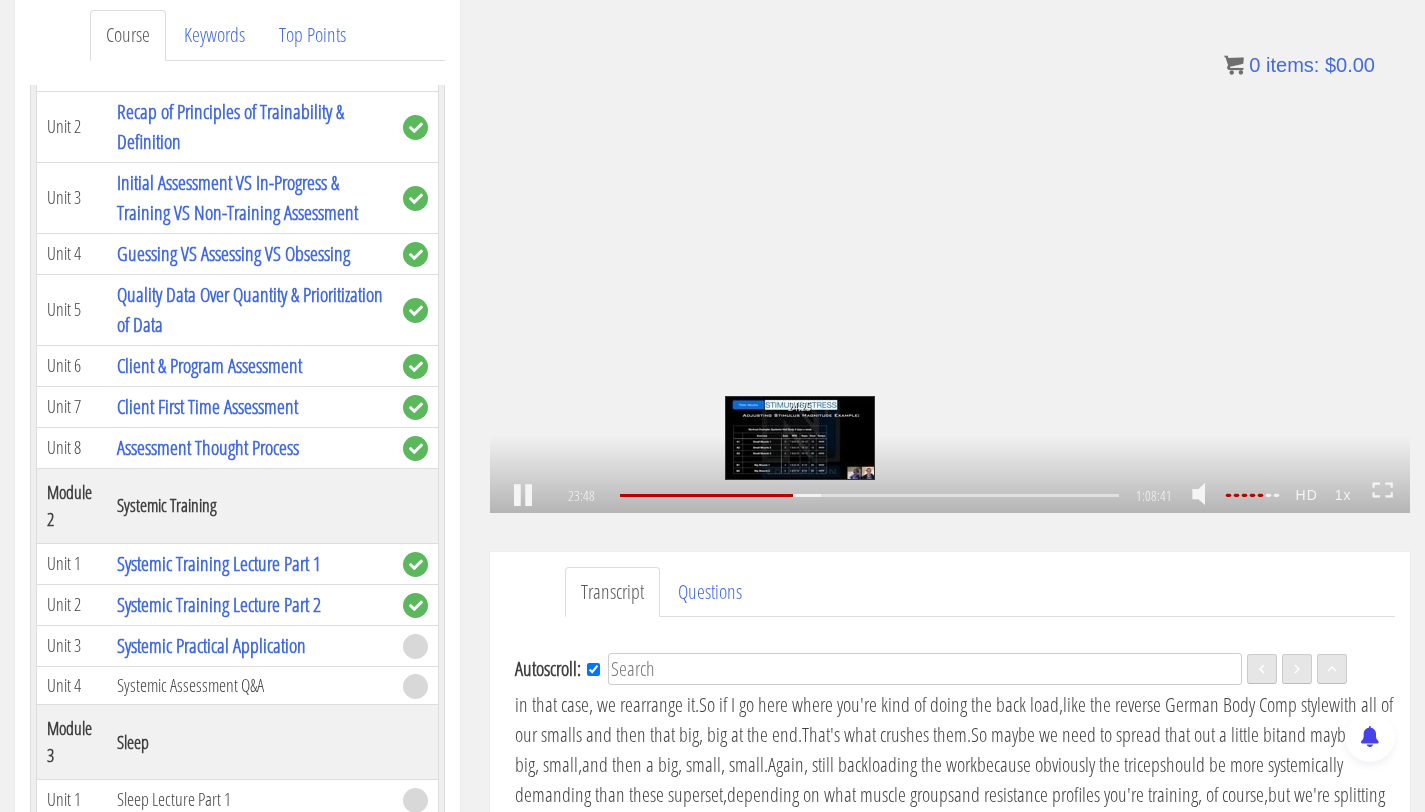 click on ".a{fill:#000;opacity:0.65;}.b{fill:#fff;opacity:1.0;}
.fp-color-play{opacity:0.65;}.controlbutton{fill:#fff;}
.fp-color-play{opacity:0.65;}.controlbutton{fill:#fff;}
.controlbuttonbg{opacity:0.65;}.controlbutton{fill:#fff;}
.fp-color-play{opacity:0.65;}.rect{fill:#fff;}
.fp-color-play{opacity:0.65;}.rect{fill:#fff;}
.fp-color-play{opacity:0.65;}.rect{fill:#fff;}
.fp-color-play{opacity:0.65;}.rect{fill:#fff;}
23:48                              24:25                                           1:08:41              44:54" at bounding box center (950, 254) 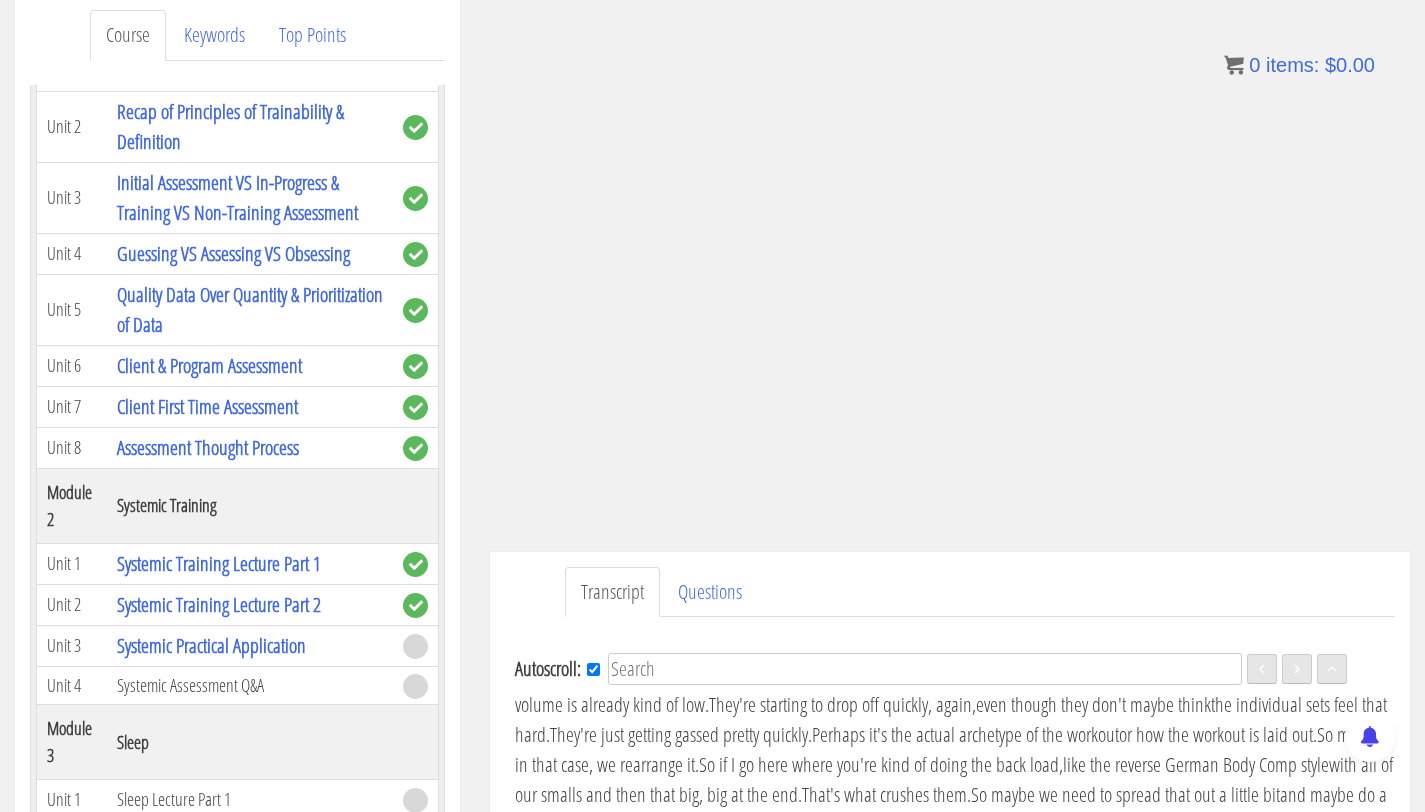 scroll, scrollTop: 5731, scrollLeft: 0, axis: vertical 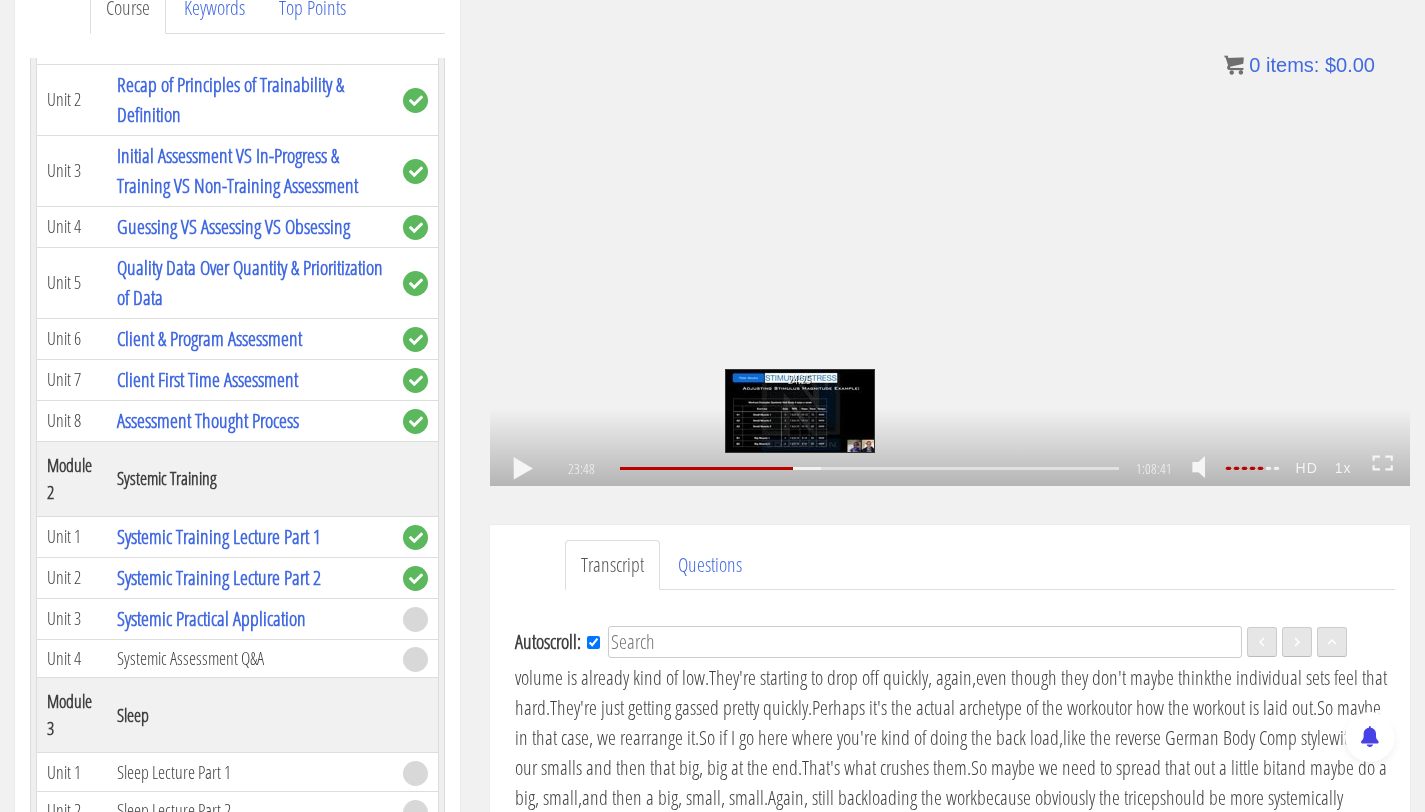 click on ".a{fill:#000;opacity:0.65;}.b{fill:#fff;opacity:1.0;}
.fp-color-play{opacity:0.65;}.controlbutton{fill:#fff;}
.fp-color-play{opacity:0.65;}.controlbutton{fill:#fff;}
.controlbuttonbg{opacity:0.65;}.controlbutton{fill:#fff;}
.fp-color-play{opacity:0.65;}.rect{fill:#fff;}
.fp-color-play{opacity:0.65;}.rect{fill:#fff;}
.fp-color-play{opacity:0.65;}.rect{fill:#fff;}
.fp-color-play{opacity:0.65;}.rect{fill:#fff;}
23:48                              24:25                                           1:08:41              44:54" at bounding box center (950, 227) 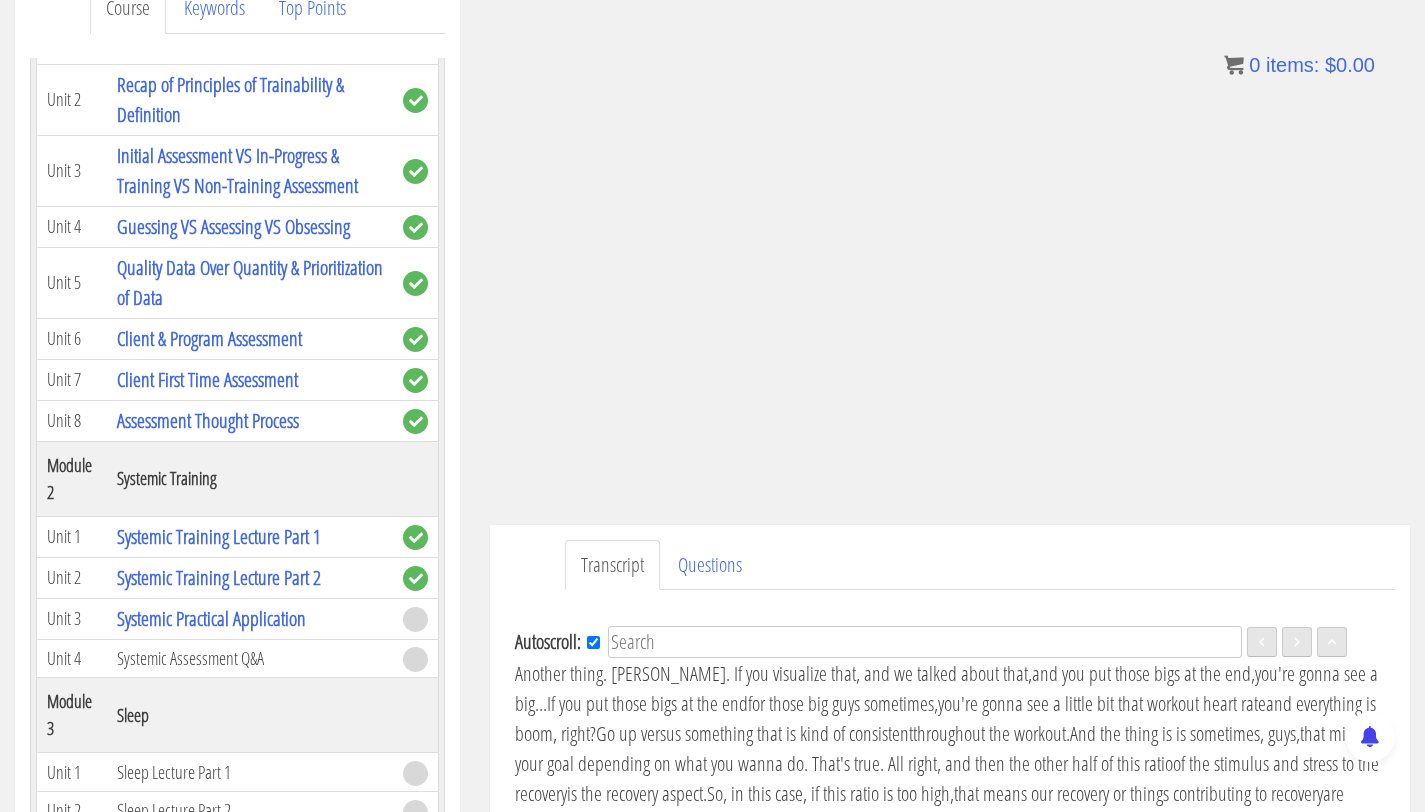 scroll, scrollTop: 6035, scrollLeft: 0, axis: vertical 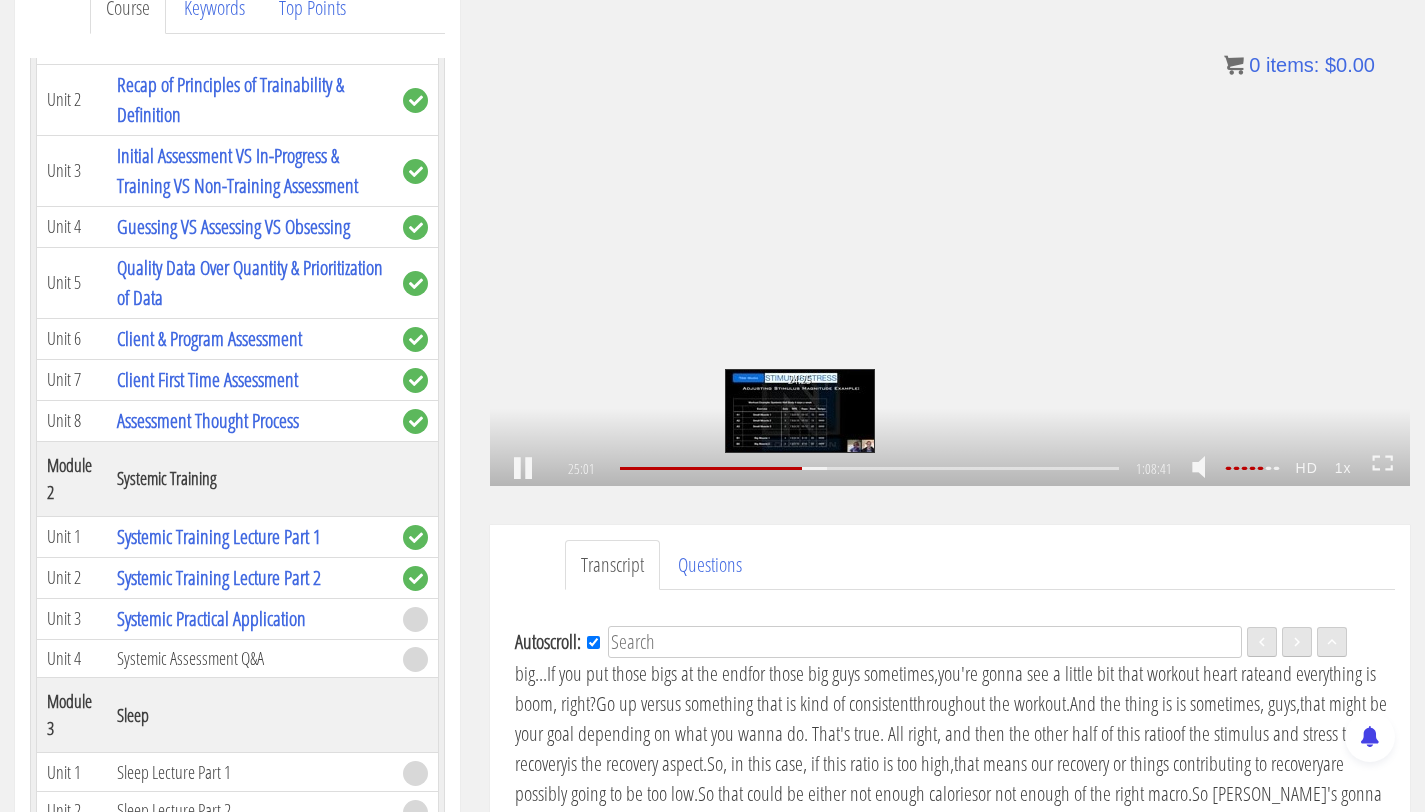 click on ".a{fill:#000;opacity:0.65;}.b{fill:#fff;opacity:1.0;}
.fp-color-play{opacity:0.65;}.controlbutton{fill:#fff;}
.fp-color-play{opacity:0.65;}.controlbutton{fill:#fff;}
.controlbuttonbg{opacity:0.65;}.controlbutton{fill:#fff;}
.fp-color-play{opacity:0.65;}.rect{fill:#fff;}
.fp-color-play{opacity:0.65;}.rect{fill:#fff;}
.fp-color-play{opacity:0.65;}.rect{fill:#fff;}
.fp-color-play{opacity:0.65;}.rect{fill:#fff;}
25:01                              24:25                                           1:08:41              43:41" at bounding box center (950, 227) 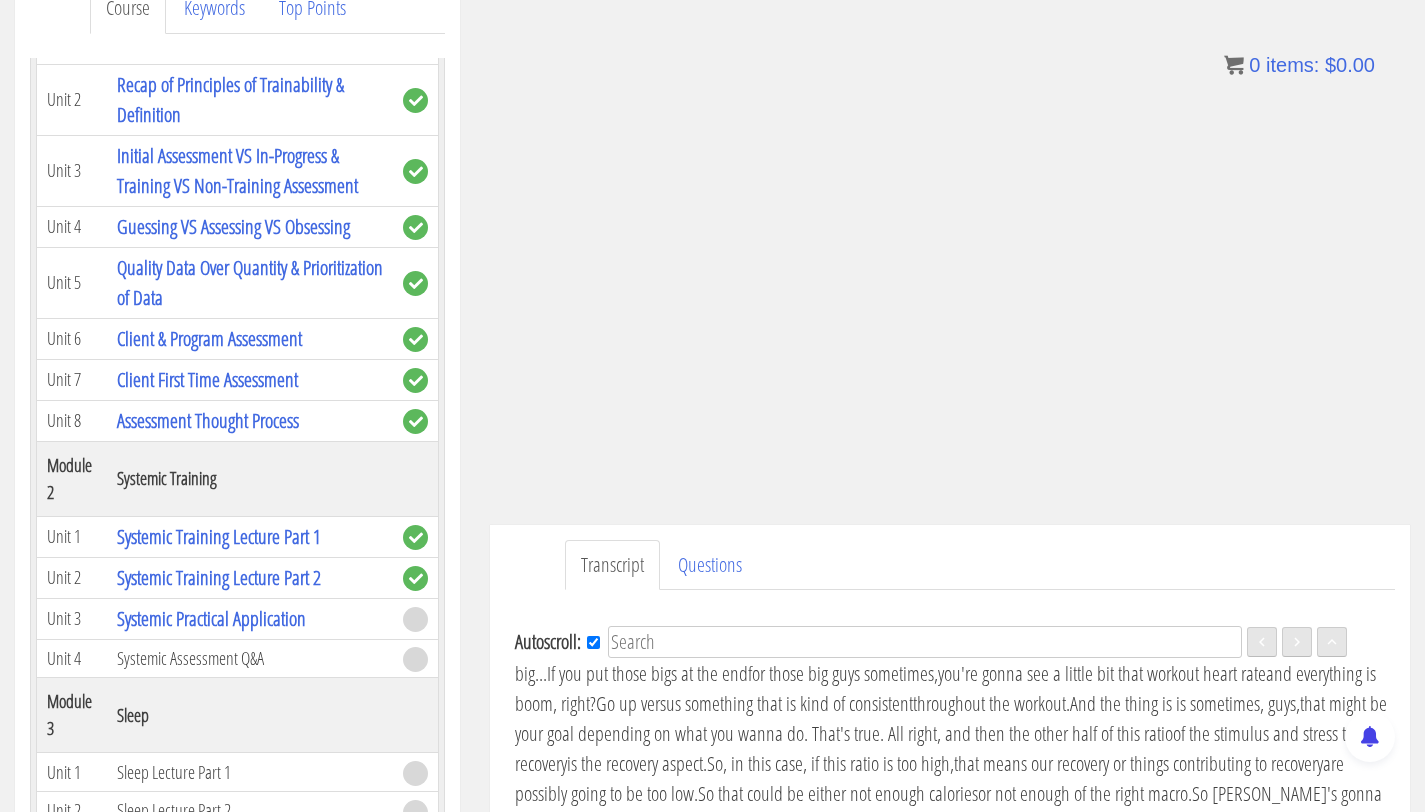 click on ".a{fill:#000;opacity:0.65;}.b{fill:#fff;opacity:1.0;}
.fp-color-play{opacity:0.65;}.controlbutton{fill:#fff;}
.fp-color-play{opacity:0.65;}.controlbutton{fill:#fff;}
.controlbuttonbg{opacity:0.65;}.controlbutton{fill:#fff;}
.fp-color-play{opacity:0.65;}.rect{fill:#fff;}
.fp-color-play{opacity:0.65;}.rect{fill:#fff;}
.fp-color-play{opacity:0.65;}.rect{fill:#fff;}
.fp-color-play{opacity:0.65;}.rect{fill:#fff;}
25:01                              24:25                                           1:08:41              43:40" at bounding box center (950, 227) 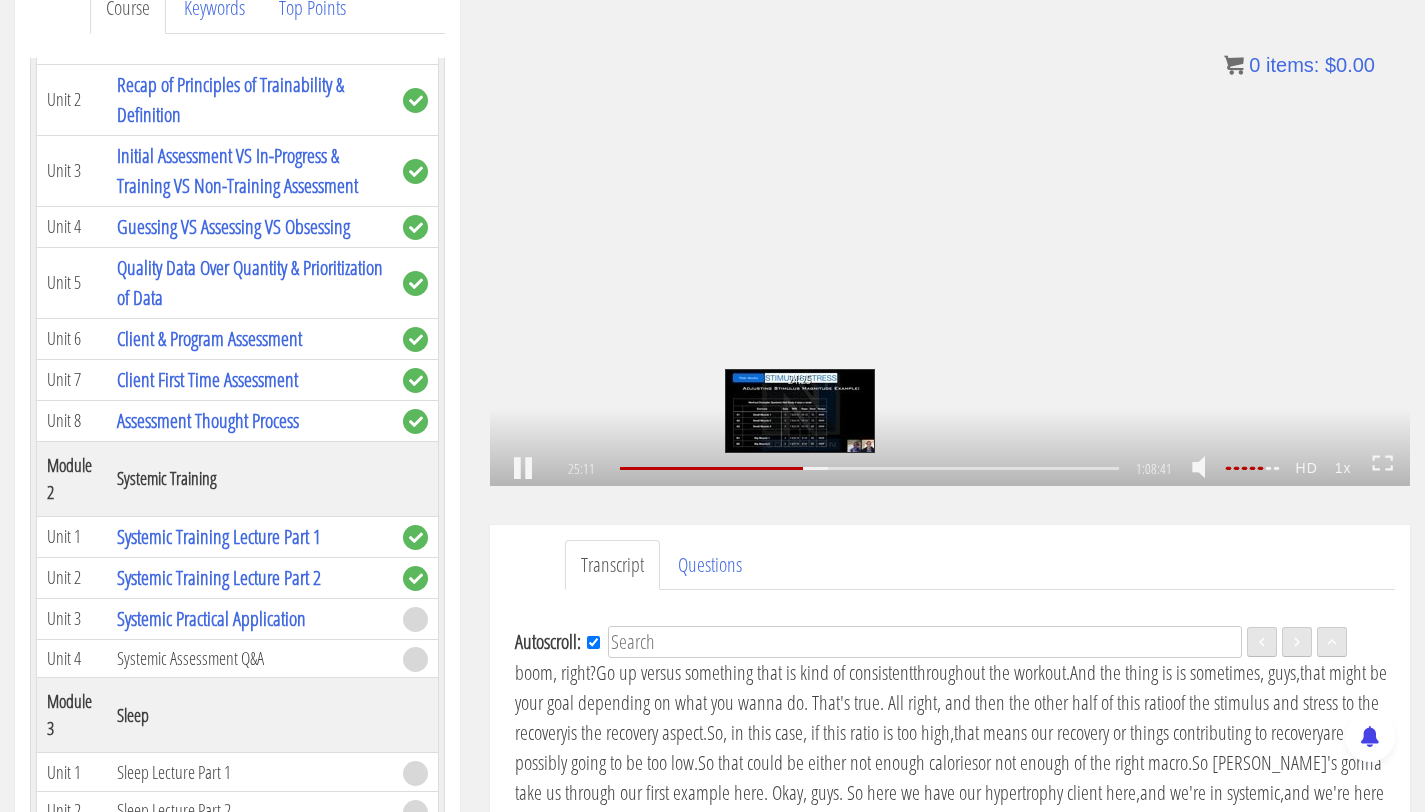 click on ".a{fill:#000;opacity:0.65;}.b{fill:#fff;opacity:1.0;}
.fp-color-play{opacity:0.65;}.controlbutton{fill:#fff;}
.fp-color-play{opacity:0.65;}.controlbutton{fill:#fff;}
.controlbuttonbg{opacity:0.65;}.controlbutton{fill:#fff;}
.fp-color-play{opacity:0.65;}.rect{fill:#fff;}
.fp-color-play{opacity:0.65;}.rect{fill:#fff;}
.fp-color-play{opacity:0.65;}.rect{fill:#fff;}
.fp-color-play{opacity:0.65;}.rect{fill:#fff;}
25:11                              24:25                                           1:08:41              43:31" at bounding box center (950, 227) 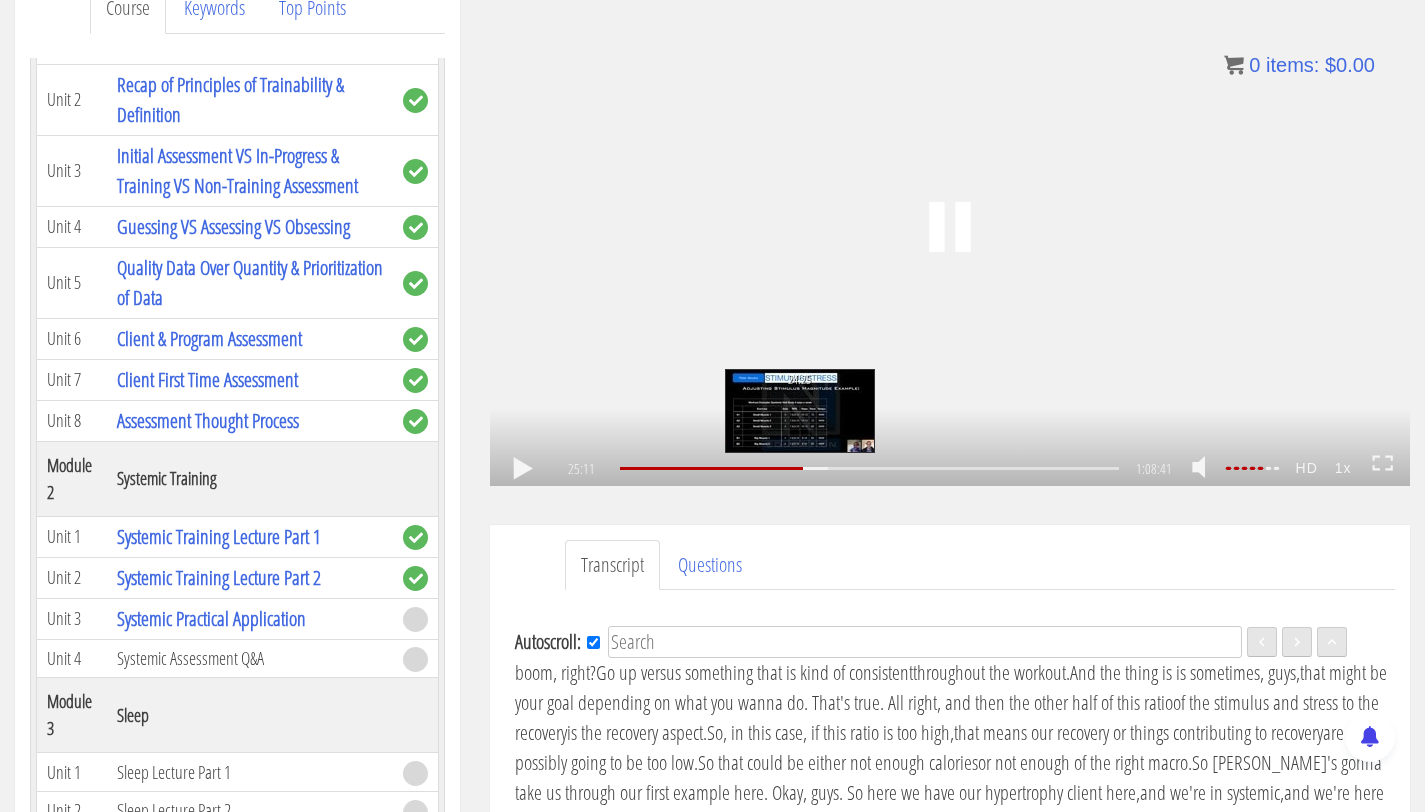 scroll, scrollTop: 6096, scrollLeft: 0, axis: vertical 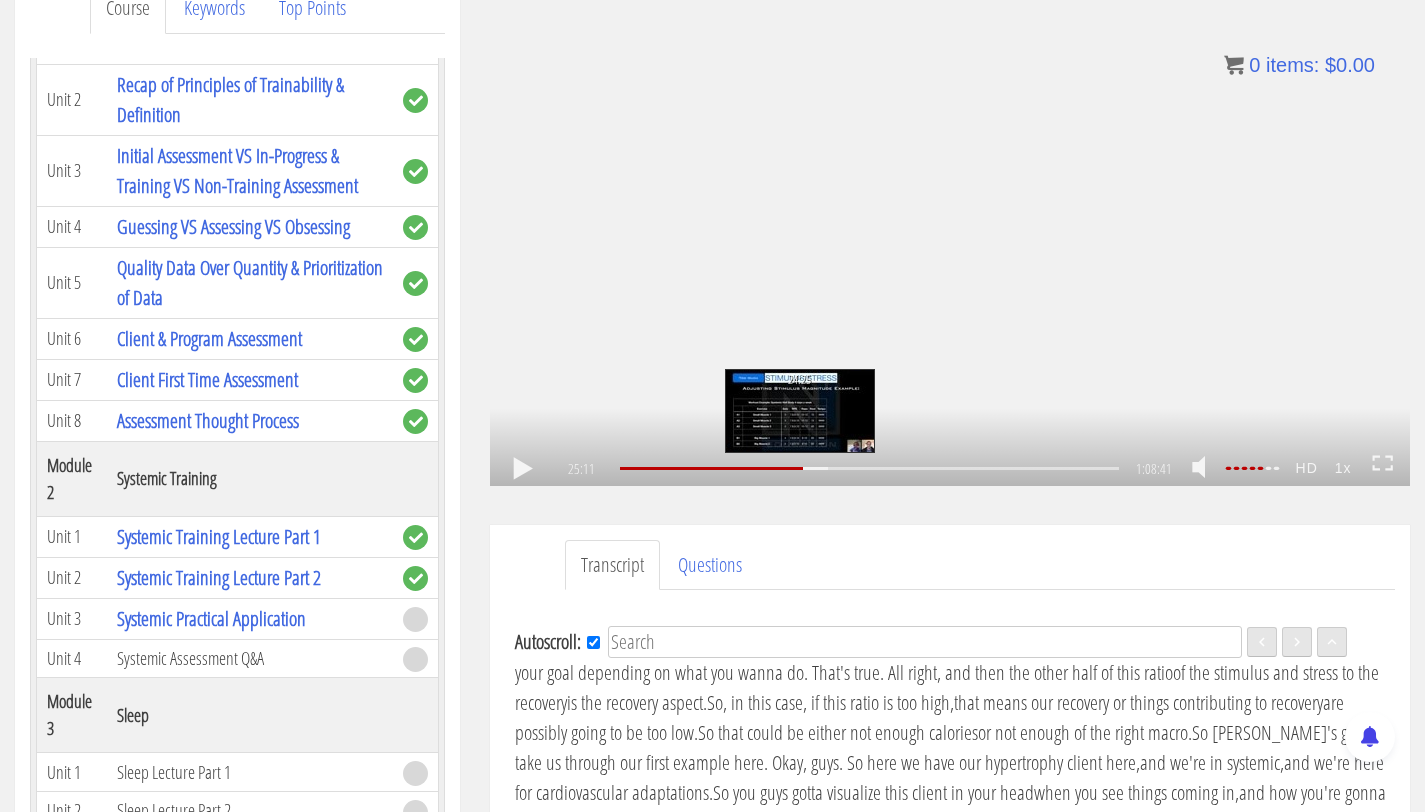 click on ".a{fill:#000;opacity:0.65;}.b{fill:#fff;opacity:1.0;}
.fp-color-play{opacity:0.65;}.controlbutton{fill:#fff;}
.fp-color-play{opacity:0.65;}.controlbutton{fill:#fff;}
.controlbuttonbg{opacity:0.65;}.controlbutton{fill:#fff;}
.fp-color-play{opacity:0.65;}.rect{fill:#fff;}
.fp-color-play{opacity:0.65;}.rect{fill:#fff;}
.fp-color-play{opacity:0.65;}.rect{fill:#fff;}
.fp-color-play{opacity:0.65;}.rect{fill:#fff;}
25:11                              24:25                                           1:08:41              43:31" at bounding box center [950, 227] 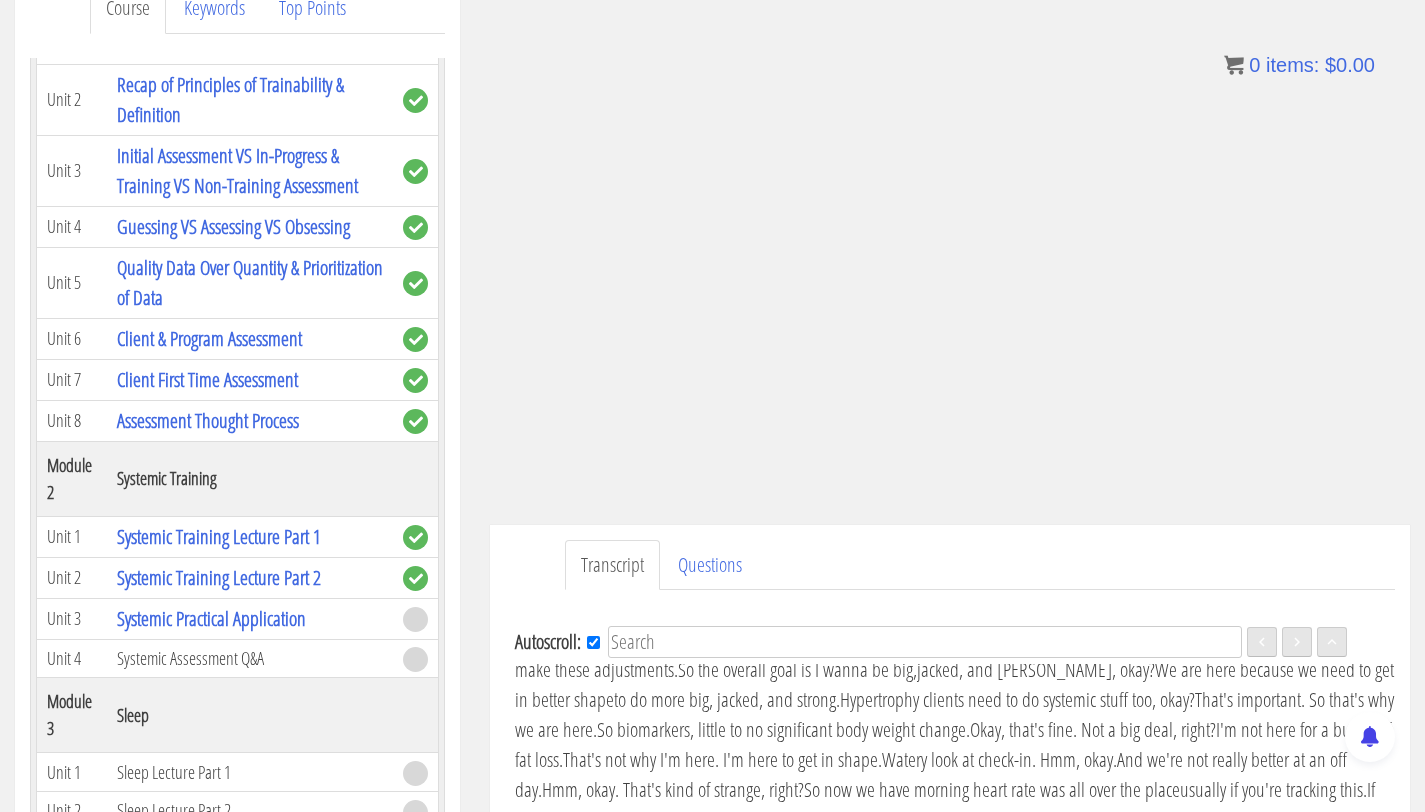 scroll, scrollTop: 6279, scrollLeft: 0, axis: vertical 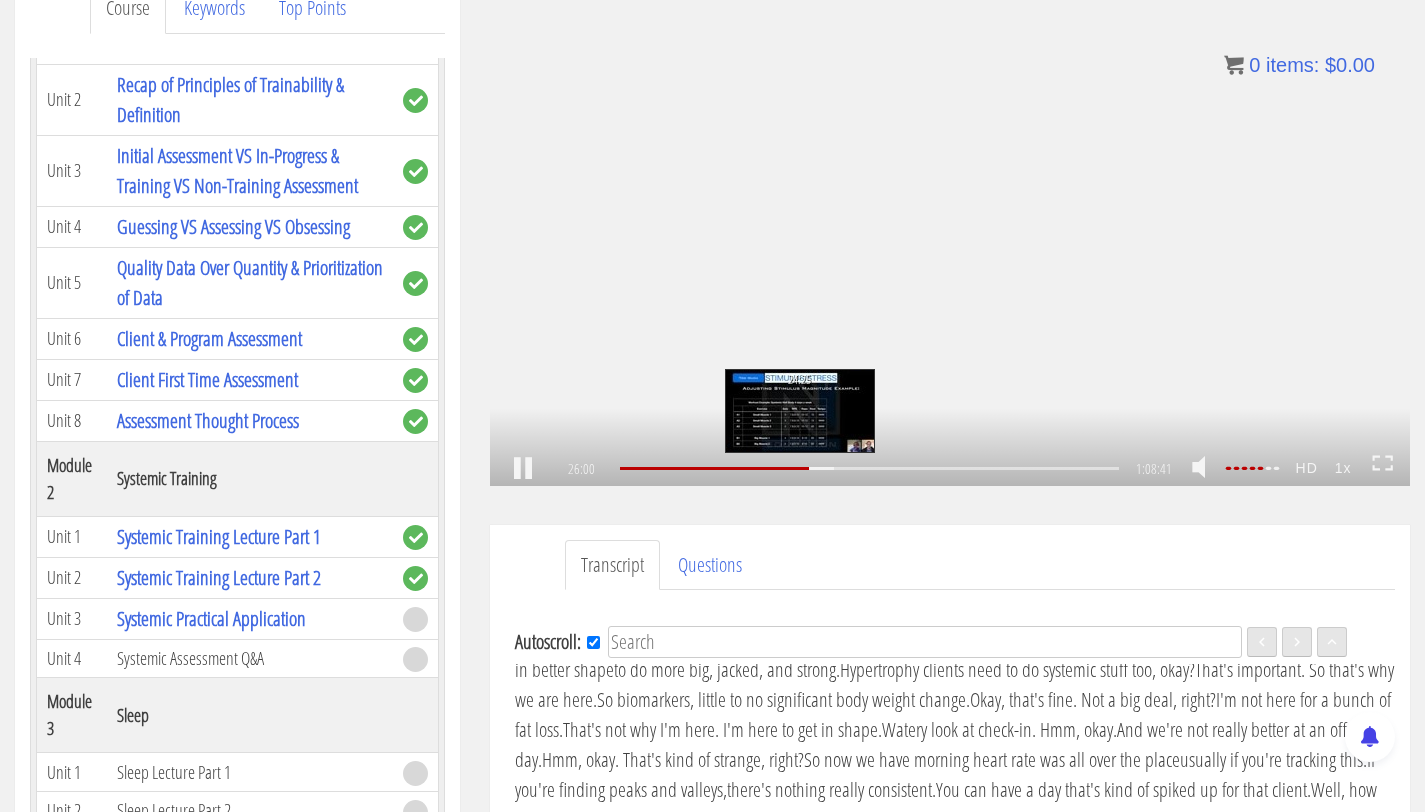 click on ".a{fill:#000;opacity:0.65;}.b{fill:#fff;opacity:1.0;}
.fp-color-play{opacity:0.65;}.controlbutton{fill:#fff;}
.fp-color-play{opacity:0.65;}.controlbutton{fill:#fff;}
.controlbuttonbg{opacity:0.65;}.controlbutton{fill:#fff;}
.fp-color-play{opacity:0.65;}.rect{fill:#fff;}
.fp-color-play{opacity:0.65;}.rect{fill:#fff;}
.fp-color-play{opacity:0.65;}.rect{fill:#fff;}
.fp-color-play{opacity:0.65;}.rect{fill:#fff;}
26:00                              24:25                                           1:08:41              42:42" at bounding box center [950, 227] 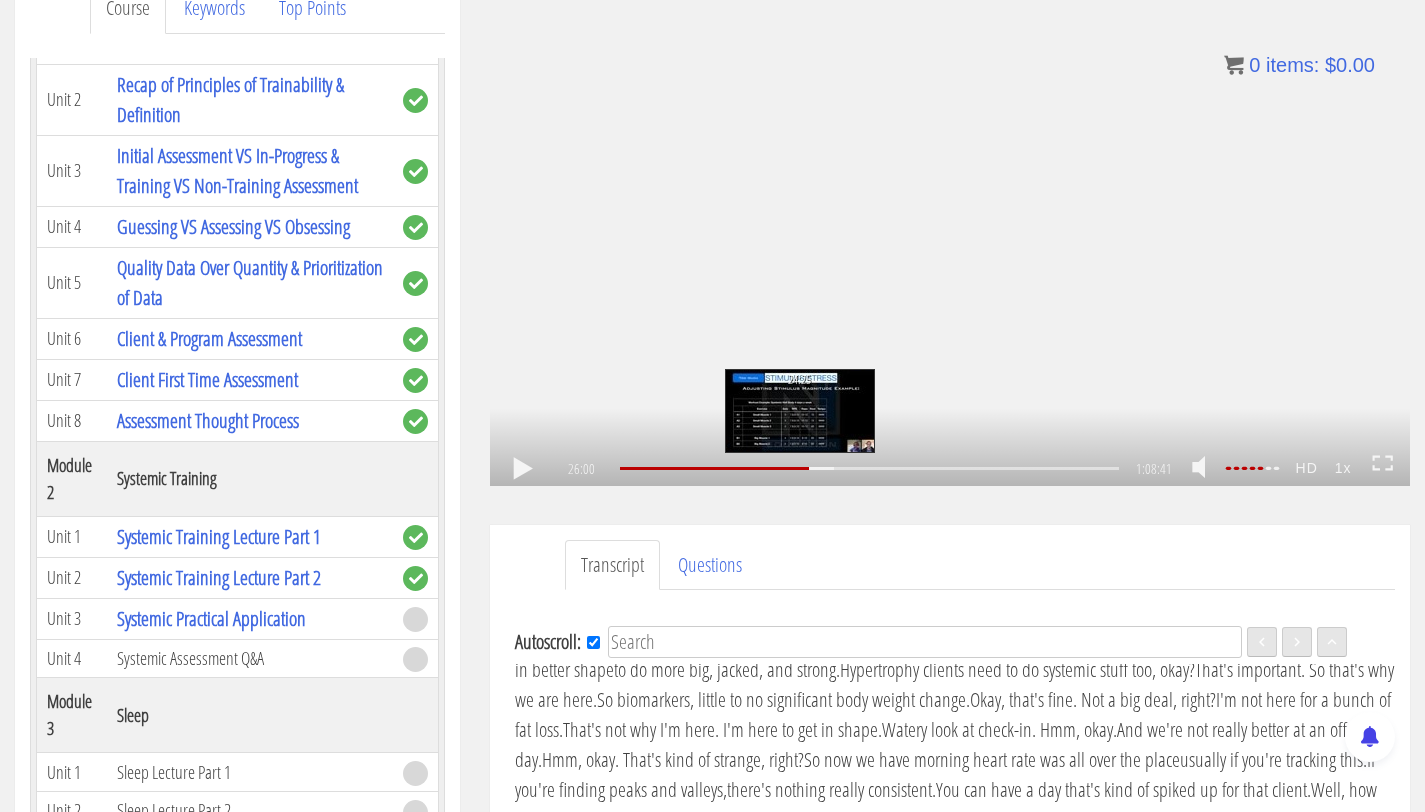 click on ".a{fill:#000;opacity:0.65;}.b{fill:#fff;opacity:1.0;}
.fp-color-play{opacity:0.65;}.controlbutton{fill:#fff;}
.fp-color-play{opacity:0.65;}.controlbutton{fill:#fff;}
.controlbuttonbg{opacity:0.65;}.controlbutton{fill:#fff;}
.fp-color-play{opacity:0.65;}.rect{fill:#fff;}
.fp-color-play{opacity:0.65;}.rect{fill:#fff;}
.fp-color-play{opacity:0.65;}.rect{fill:#fff;}
.fp-color-play{opacity:0.65;}.rect{fill:#fff;}
26:00                              24:25                                           1:08:41              42:42" at bounding box center [950, 227] 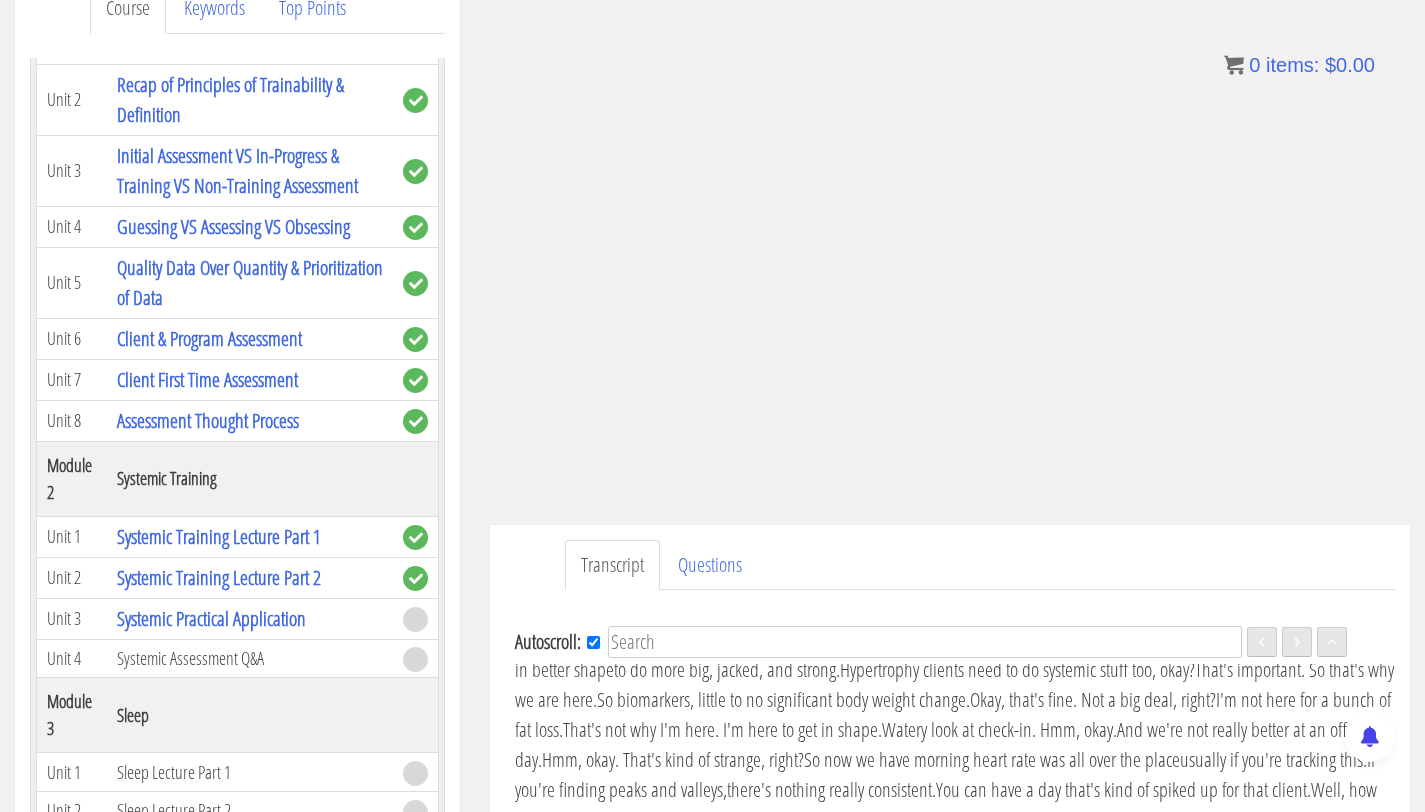scroll, scrollTop: 6310, scrollLeft: 0, axis: vertical 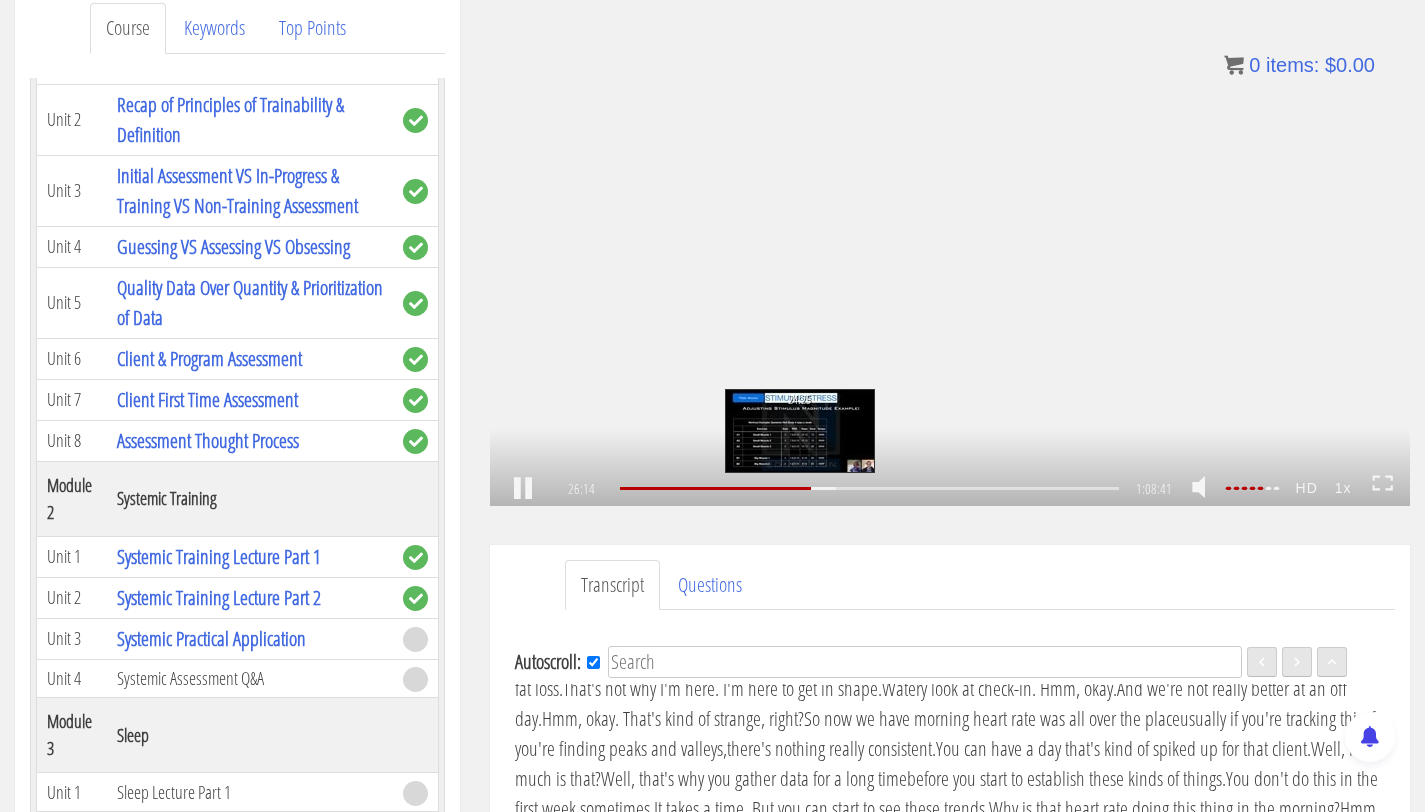 click on ".a{fill:#000;opacity:0.65;}.b{fill:#fff;opacity:1.0;}
.fp-color-play{opacity:0.65;}.controlbutton{fill:#fff;}
.fp-color-play{opacity:0.65;}.controlbutton{fill:#fff;}
.controlbuttonbg{opacity:0.65;}.controlbutton{fill:#fff;}
.fp-color-play{opacity:0.65;}.rect{fill:#fff;}
.fp-color-play{opacity:0.65;}.rect{fill:#fff;}
.fp-color-play{opacity:0.65;}.rect{fill:#fff;}
.fp-color-play{opacity:0.65;}.rect{fill:#fff;}
26:14                              24:25                                           1:08:41              42:28" at bounding box center [950, 247] 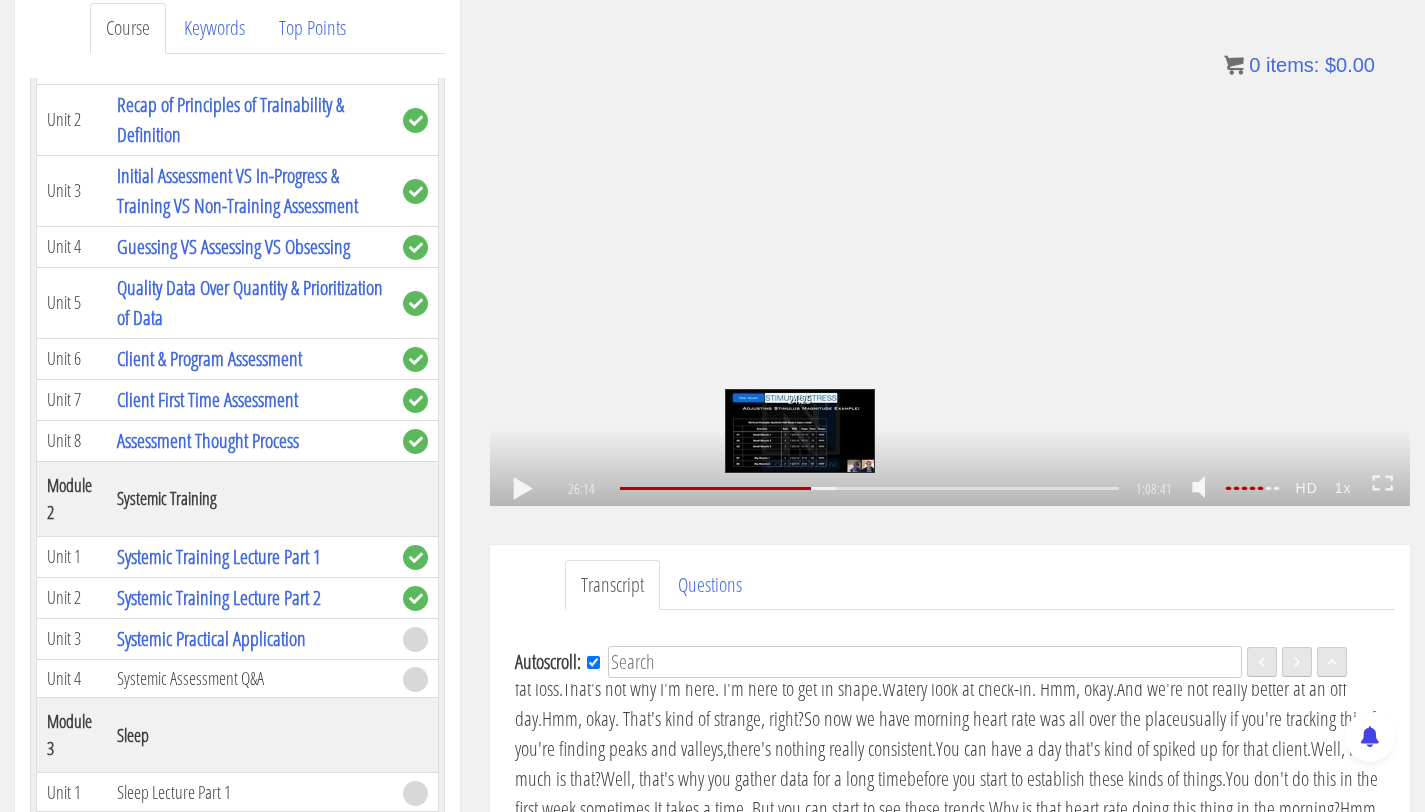 click on ".a{fill:#000;opacity:0.65;}.b{fill:#fff;opacity:1.0;}
.fp-color-play{opacity:0.65;}.controlbutton{fill:#fff;}
.fp-color-play{opacity:0.65;}.controlbutton{fill:#fff;}
.controlbuttonbg{opacity:0.65;}.controlbutton{fill:#fff;}
.fp-color-play{opacity:0.65;}.rect{fill:#fff;}
.fp-color-play{opacity:0.65;}.rect{fill:#fff;}
.fp-color-play{opacity:0.65;}.rect{fill:#fff;}
.fp-color-play{opacity:0.65;}.rect{fill:#fff;}
26:14                              24:25                                           1:08:41              42:28" at bounding box center (950, 247) 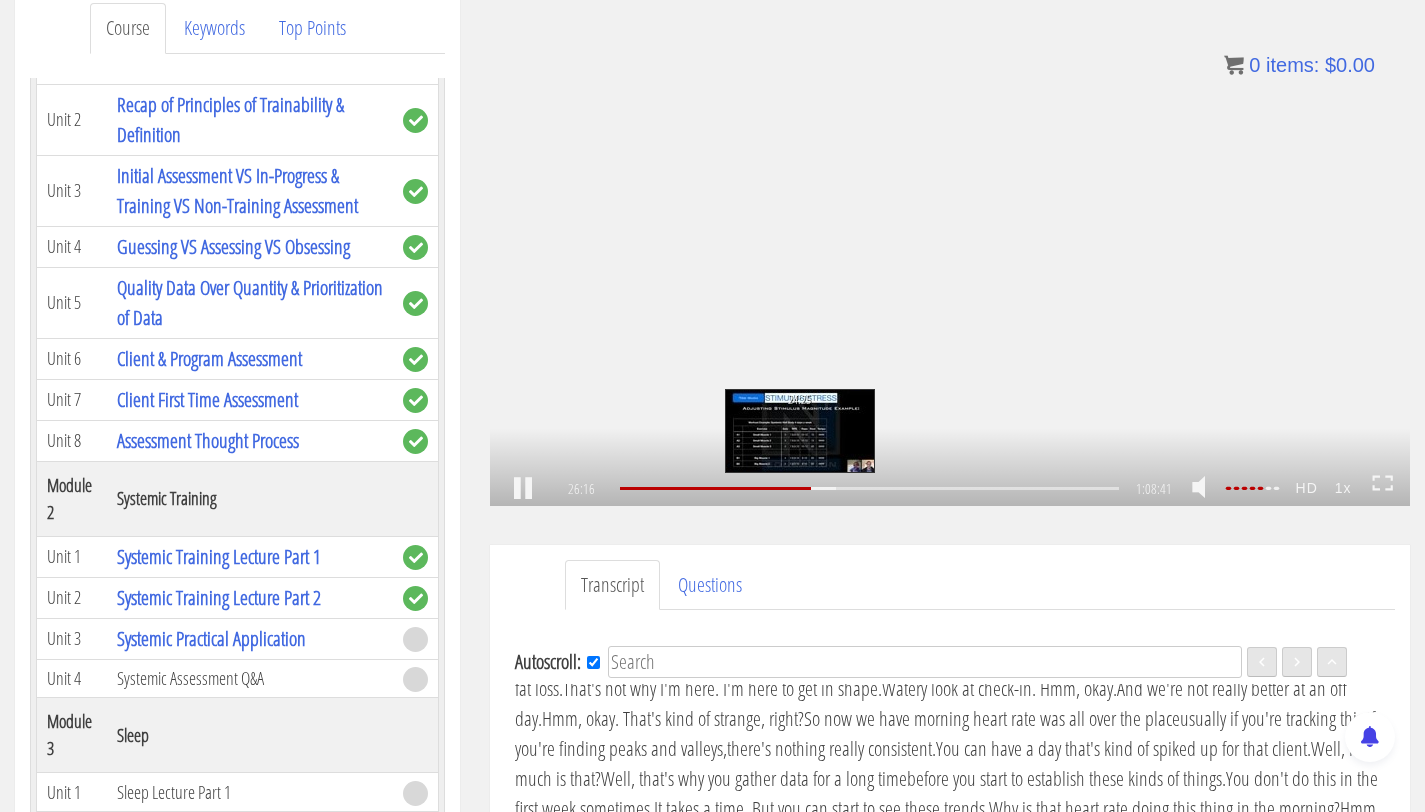 click on ".a{fill:#000;opacity:0.65;}.b{fill:#fff;opacity:1.0;}
.fp-color-play{opacity:0.65;}.controlbutton{fill:#fff;}
.fp-color-play{opacity:0.65;}.controlbutton{fill:#fff;}
.controlbuttonbg{opacity:0.65;}.controlbutton{fill:#fff;}
.fp-color-play{opacity:0.65;}.rect{fill:#fff;}
.fp-color-play{opacity:0.65;}.rect{fill:#fff;}
.fp-color-play{opacity:0.65;}.rect{fill:#fff;}
.fp-color-play{opacity:0.65;}.rect{fill:#fff;}
26:16                              24:25                                           1:08:41              42:25" at bounding box center (950, 247) 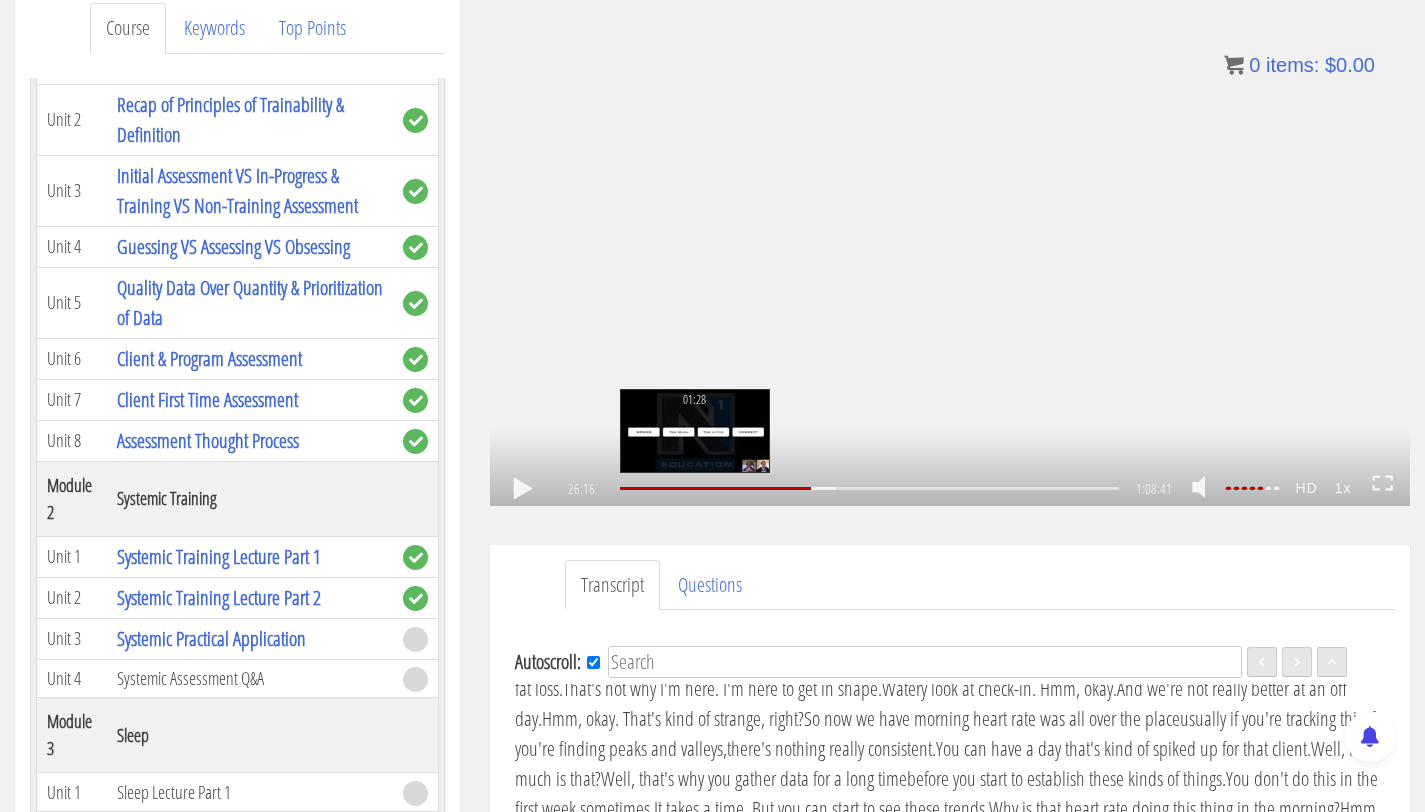 click on "01:28" at bounding box center [869, 488] 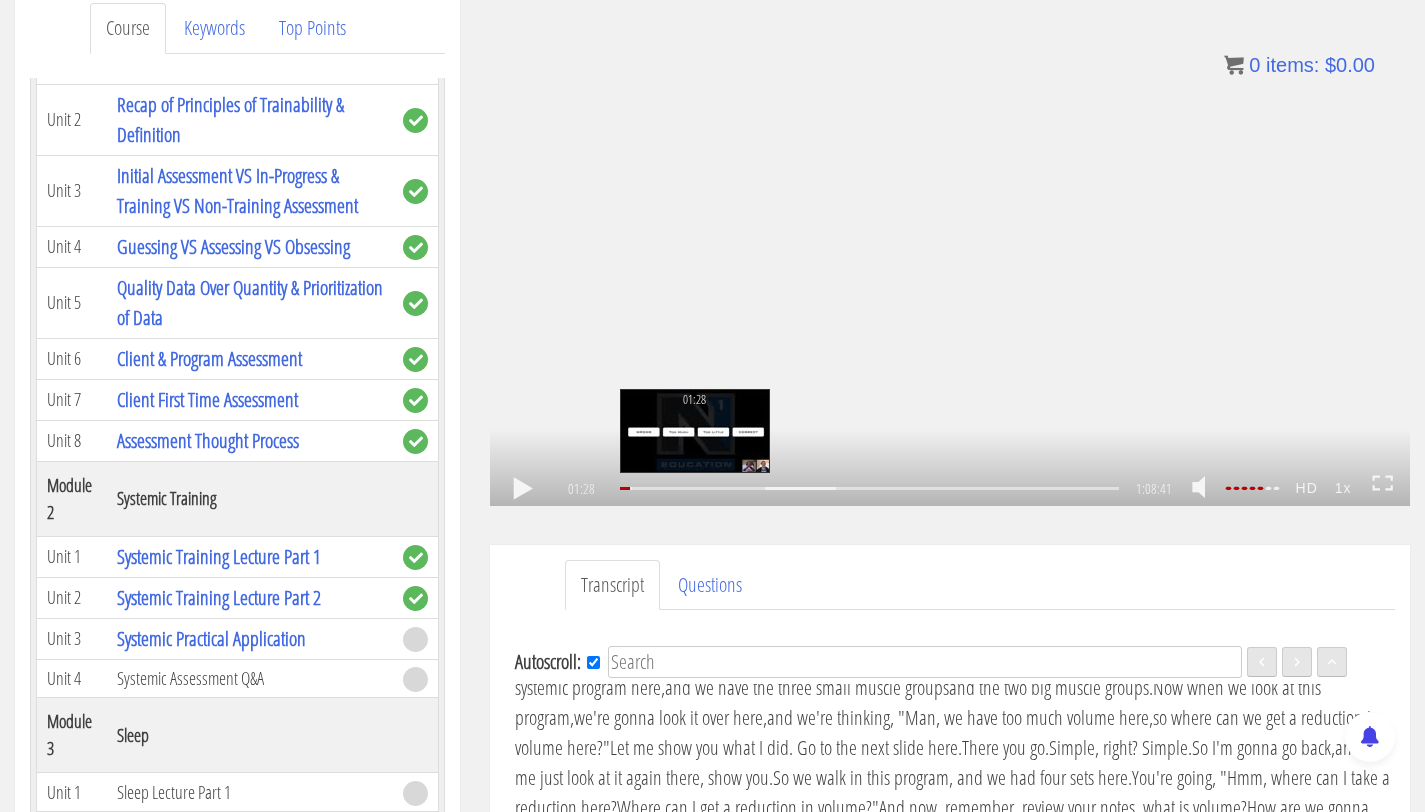 scroll, scrollTop: 301, scrollLeft: 0, axis: vertical 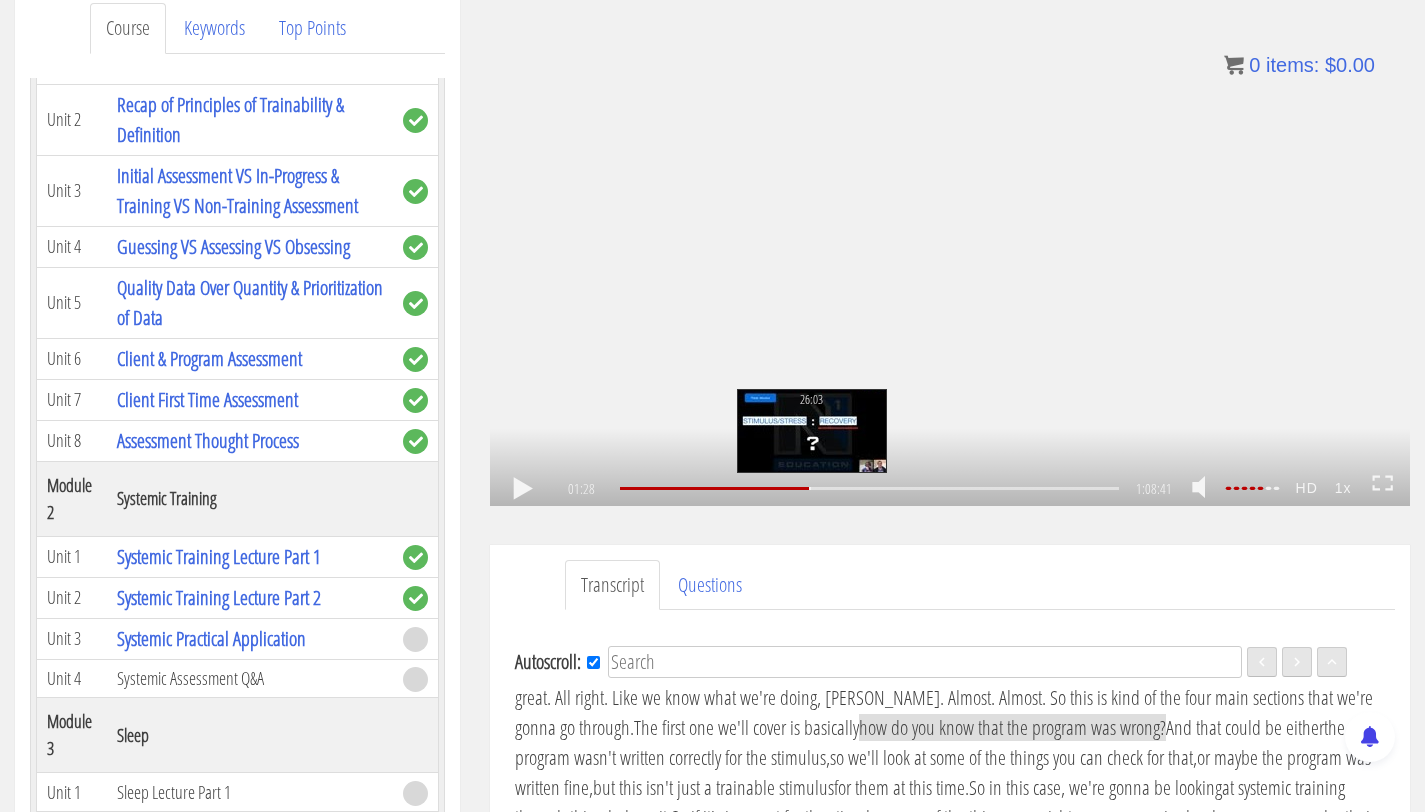 click on "26:03" at bounding box center (869, 488) 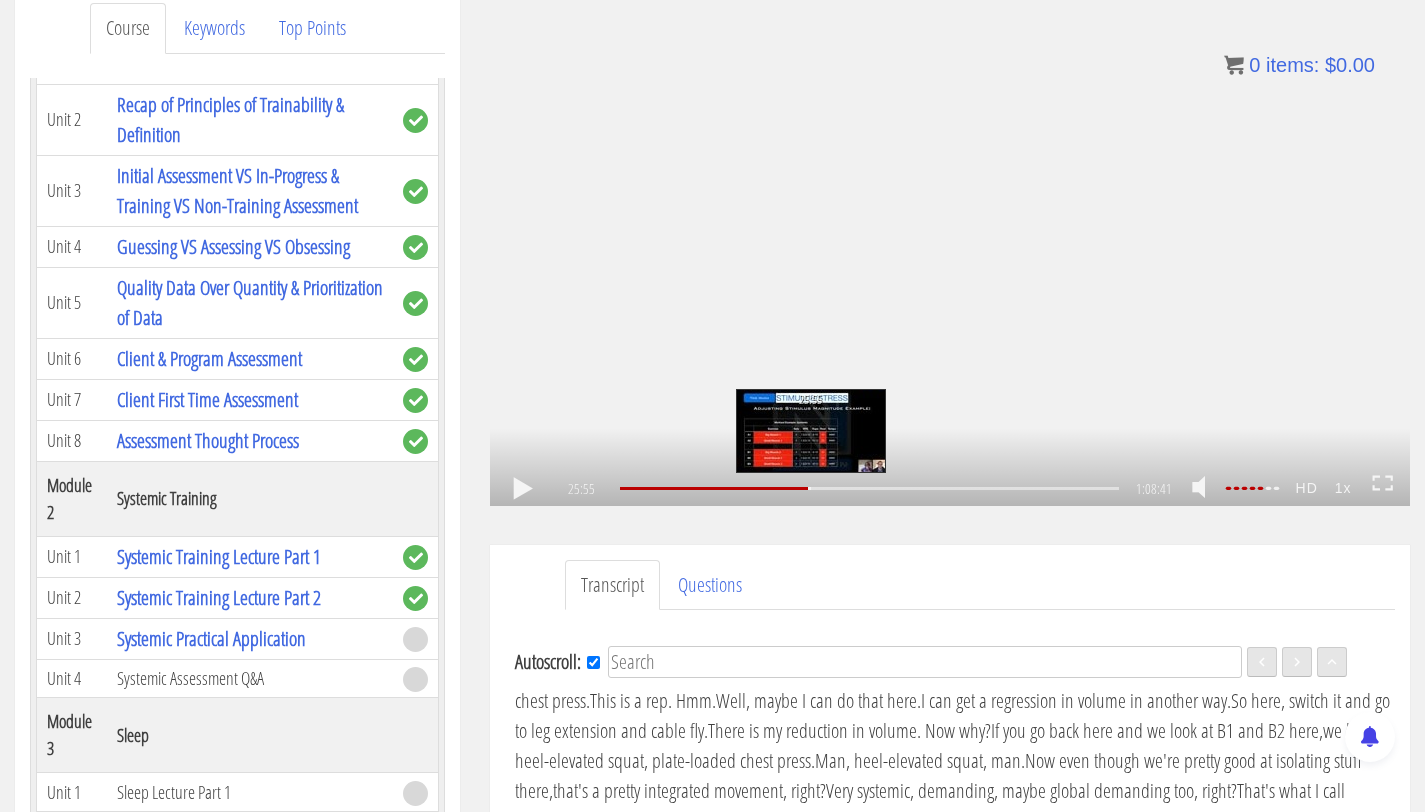 scroll, scrollTop: 6249, scrollLeft: 0, axis: vertical 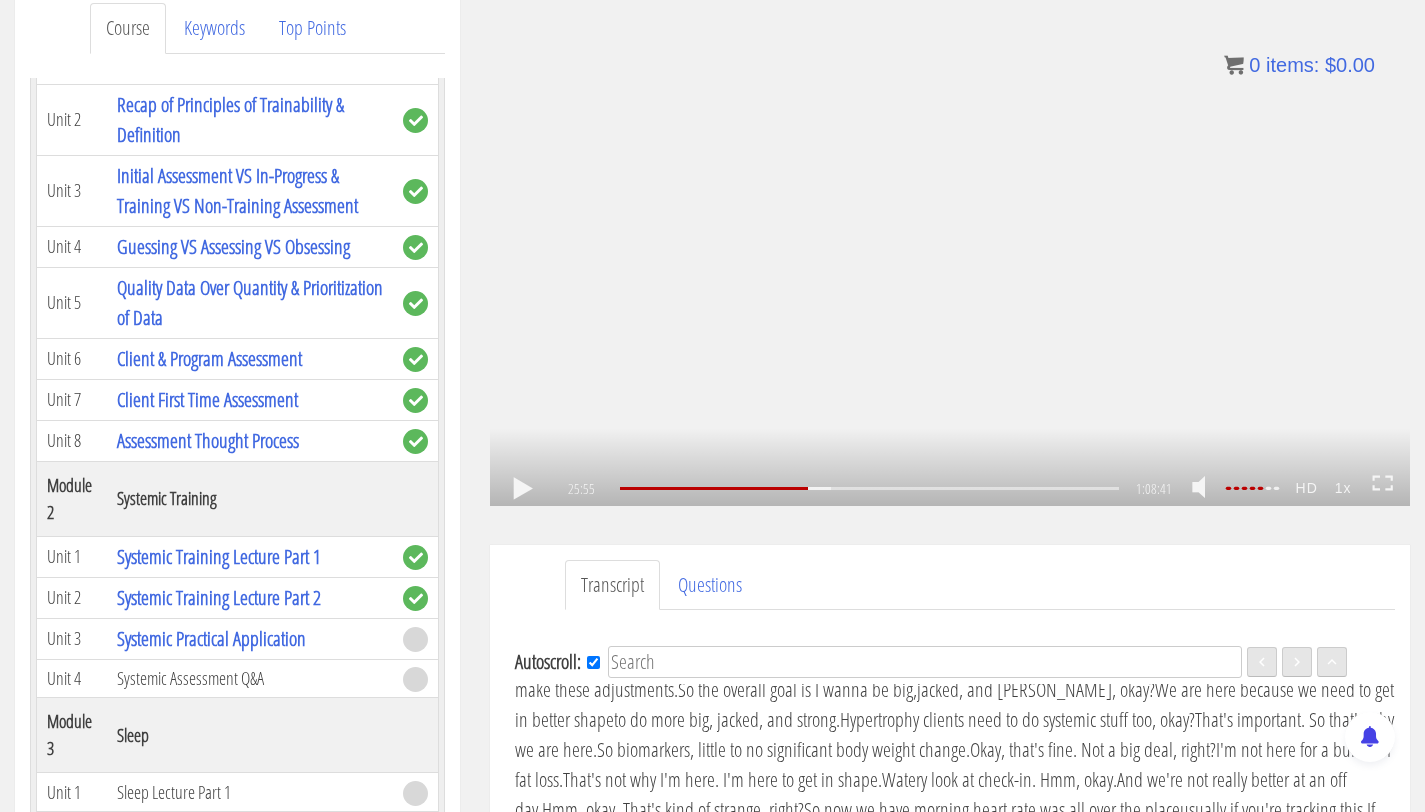 click on ".a{fill:#000;opacity:0.65;}.b{fill:#fff;opacity:1.0;}
.fp-color-play{opacity:0.65;}.controlbutton{fill:#fff;}
.fp-color-play{opacity:0.65;}.controlbutton{fill:#fff;}
.controlbuttonbg{opacity:0.65;}.controlbutton{fill:#fff;}
.fp-color-play{opacity:0.65;}.rect{fill:#fff;}
.fp-color-play{opacity:0.65;}.rect{fill:#fff;}
.fp-color-play{opacity:0.65;}.rect{fill:#fff;}
.fp-color-play{opacity:0.65;}.rect{fill:#fff;}
25:55                              26:11                                           1:08:41              42:47" at bounding box center [950, 247] 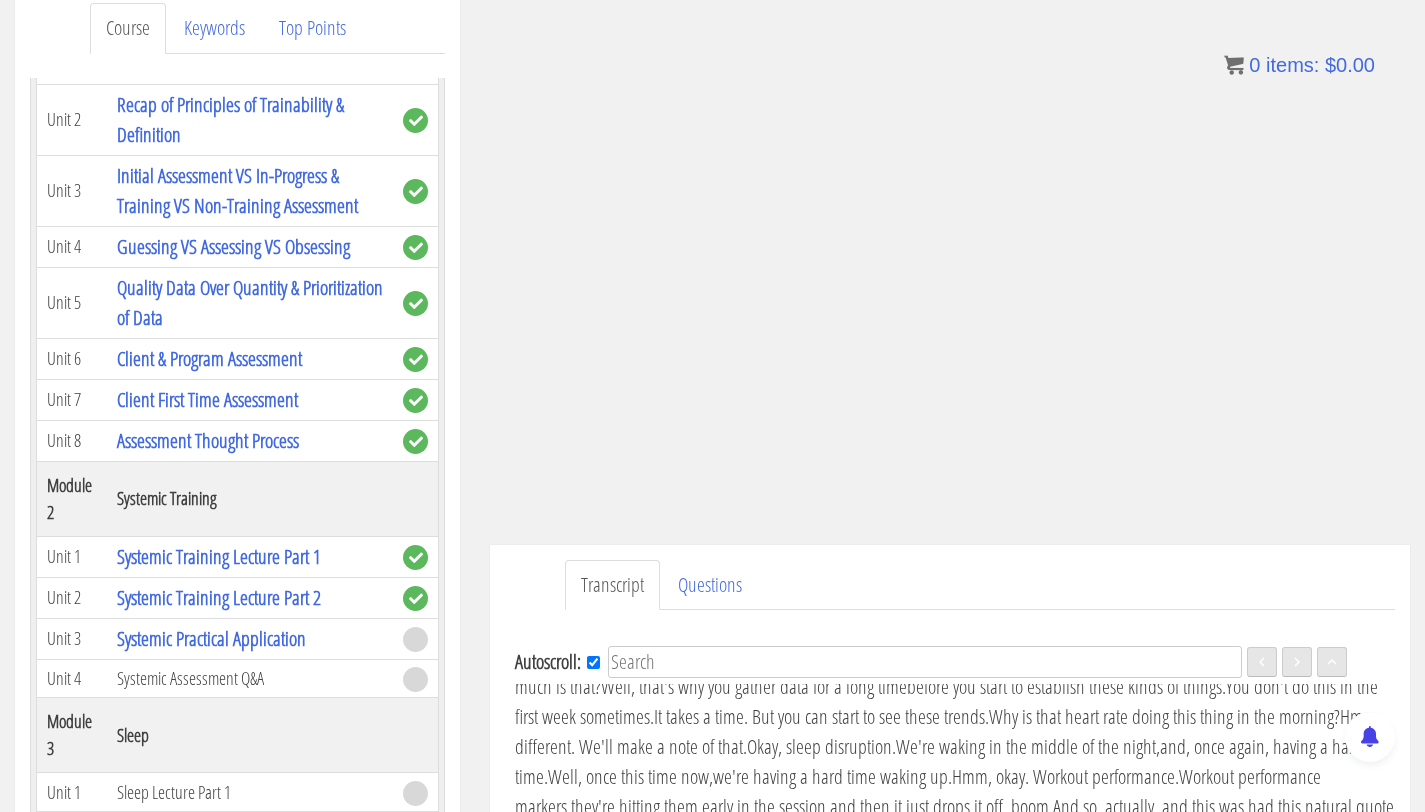 scroll, scrollTop: 6462, scrollLeft: 0, axis: vertical 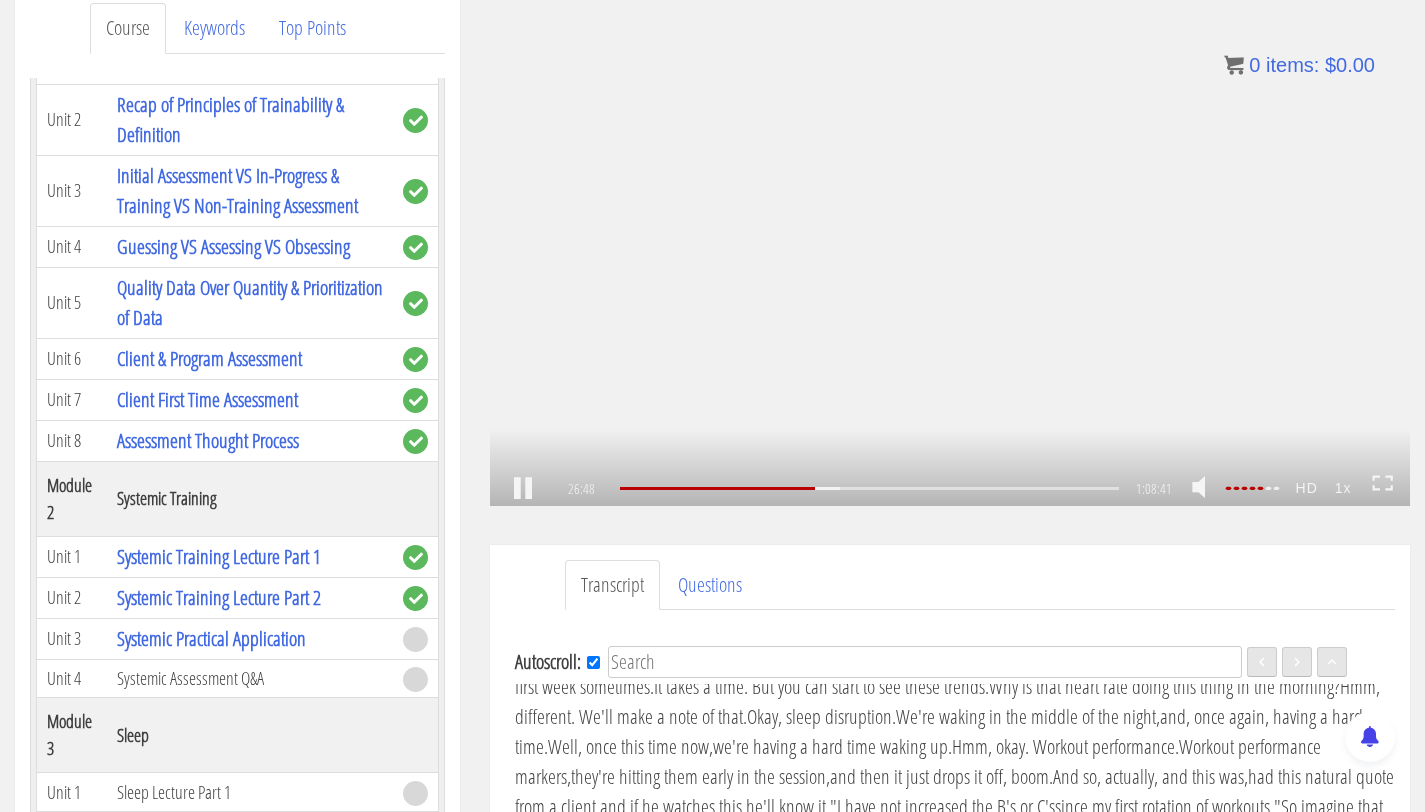 click on ".a{fill:#000;opacity:0.65;}.b{fill:#fff;opacity:1.0;}
.fp-color-play{opacity:0.65;}.controlbutton{fill:#fff;}
.fp-color-play{opacity:0.65;}.controlbutton{fill:#fff;}
.controlbuttonbg{opacity:0.65;}.controlbutton{fill:#fff;}
.fp-color-play{opacity:0.65;}.rect{fill:#fff;}
.fp-color-play{opacity:0.65;}.rect{fill:#fff;}
.fp-color-play{opacity:0.65;}.rect{fill:#fff;}
.fp-color-play{opacity:0.65;}.rect{fill:#fff;}
26:48                              26:11                                           1:08:41              41:54" at bounding box center (950, 247) 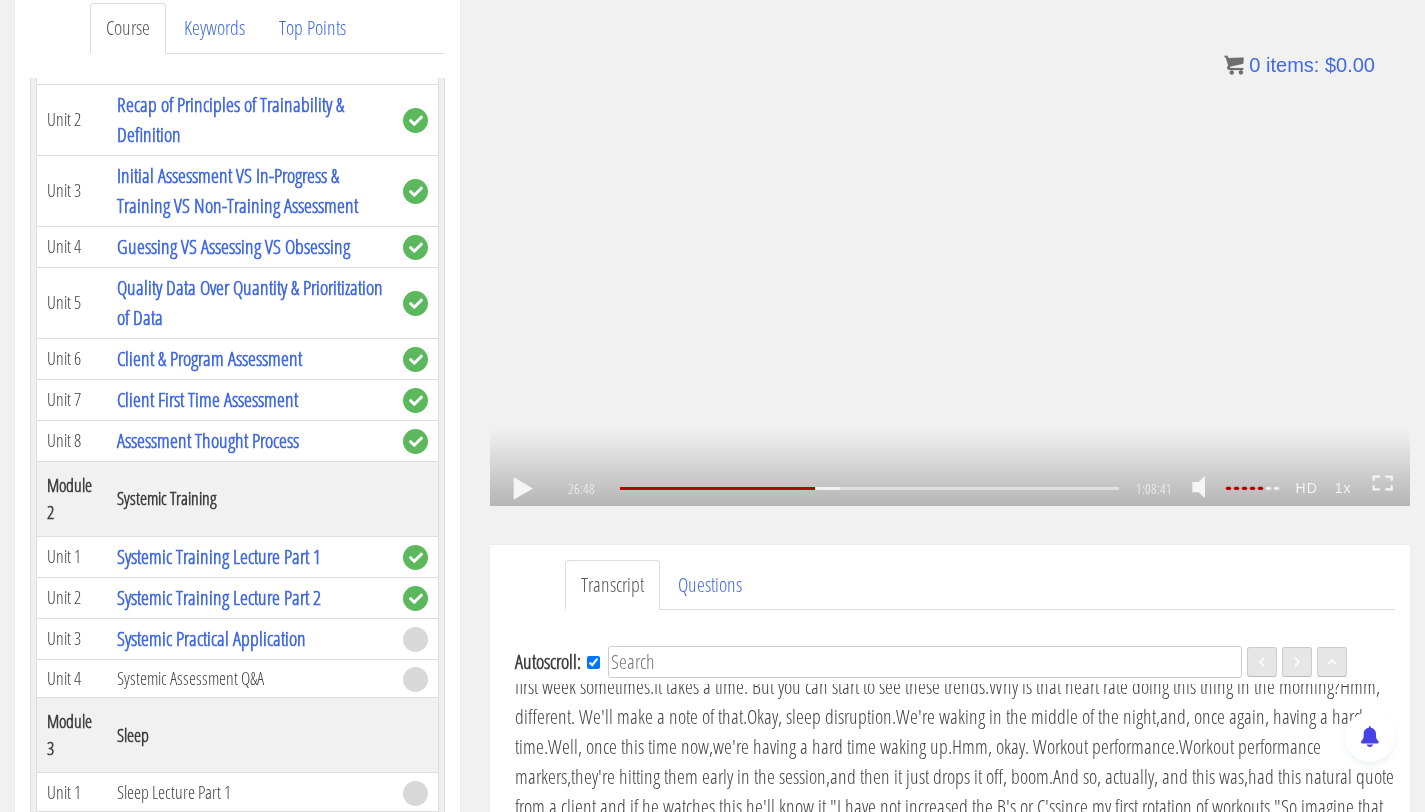 click on ".fp-color-play{opacity:0.65;}.rect{fill:#fff;}" 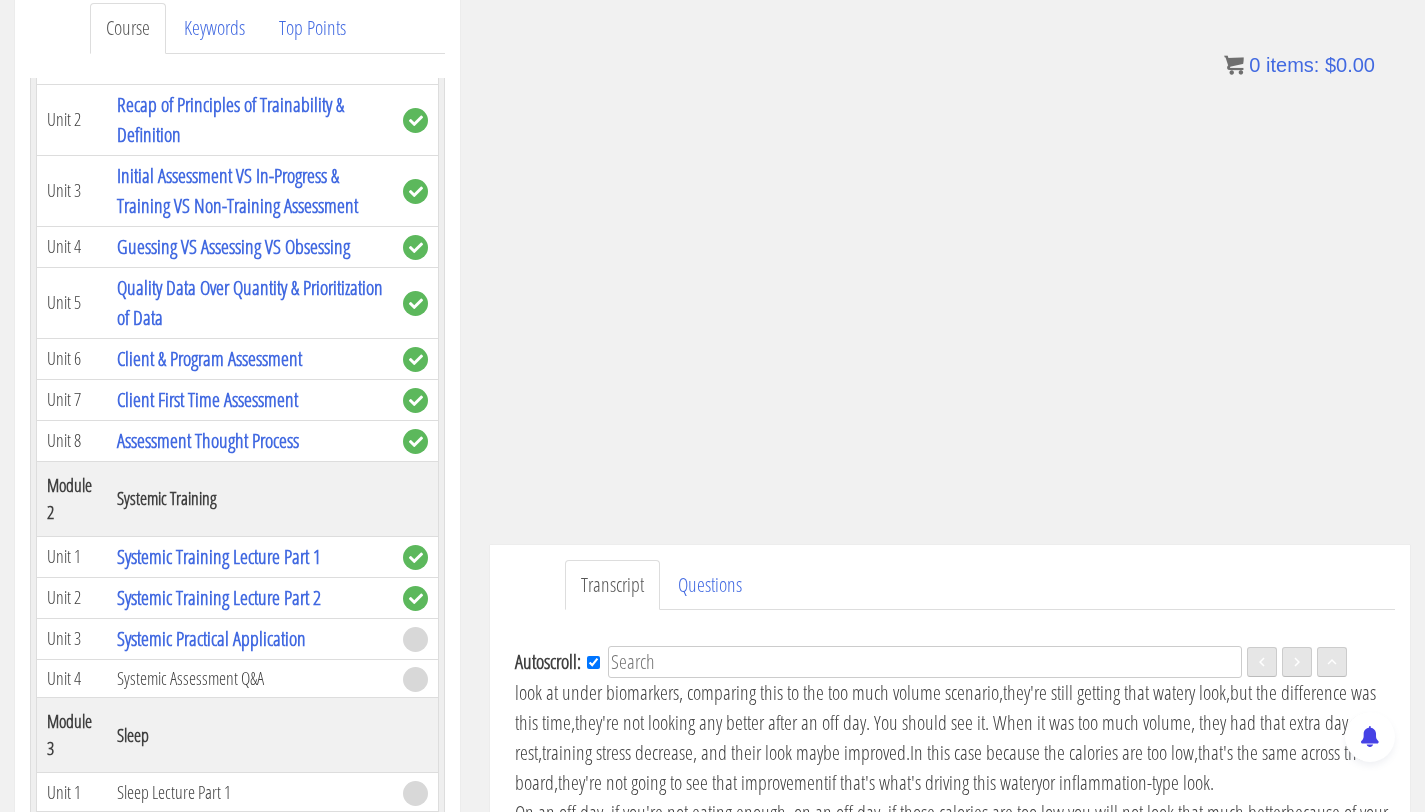 scroll, scrollTop: 6737, scrollLeft: 0, axis: vertical 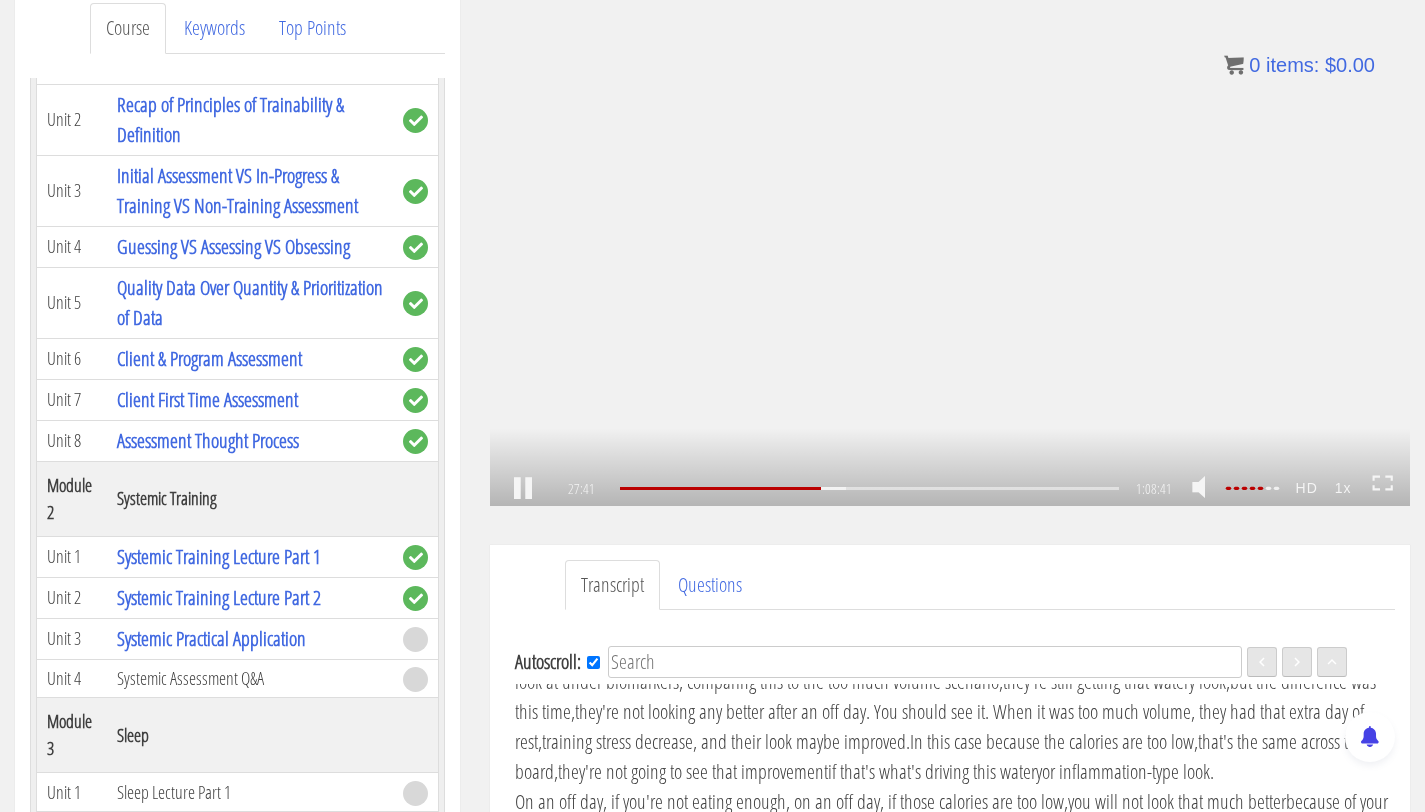click on ".a{fill:#000;opacity:0.65;}.b{fill:#fff;opacity:1.0;}
.fp-color-play{opacity:0.65;}.controlbutton{fill:#fff;}
.fp-color-play{opacity:0.65;}.controlbutton{fill:#fff;}
.controlbuttonbg{opacity:0.65;}.controlbutton{fill:#fff;}
.fp-color-play{opacity:0.65;}.rect{fill:#fff;}
.fp-color-play{opacity:0.65;}.rect{fill:#fff;}
.fp-color-play{opacity:0.65;}.rect{fill:#fff;}
.fp-color-play{opacity:0.65;}.rect{fill:#fff;}
27:41                              26:11                                           1:08:41              41:01" at bounding box center [950, 247] 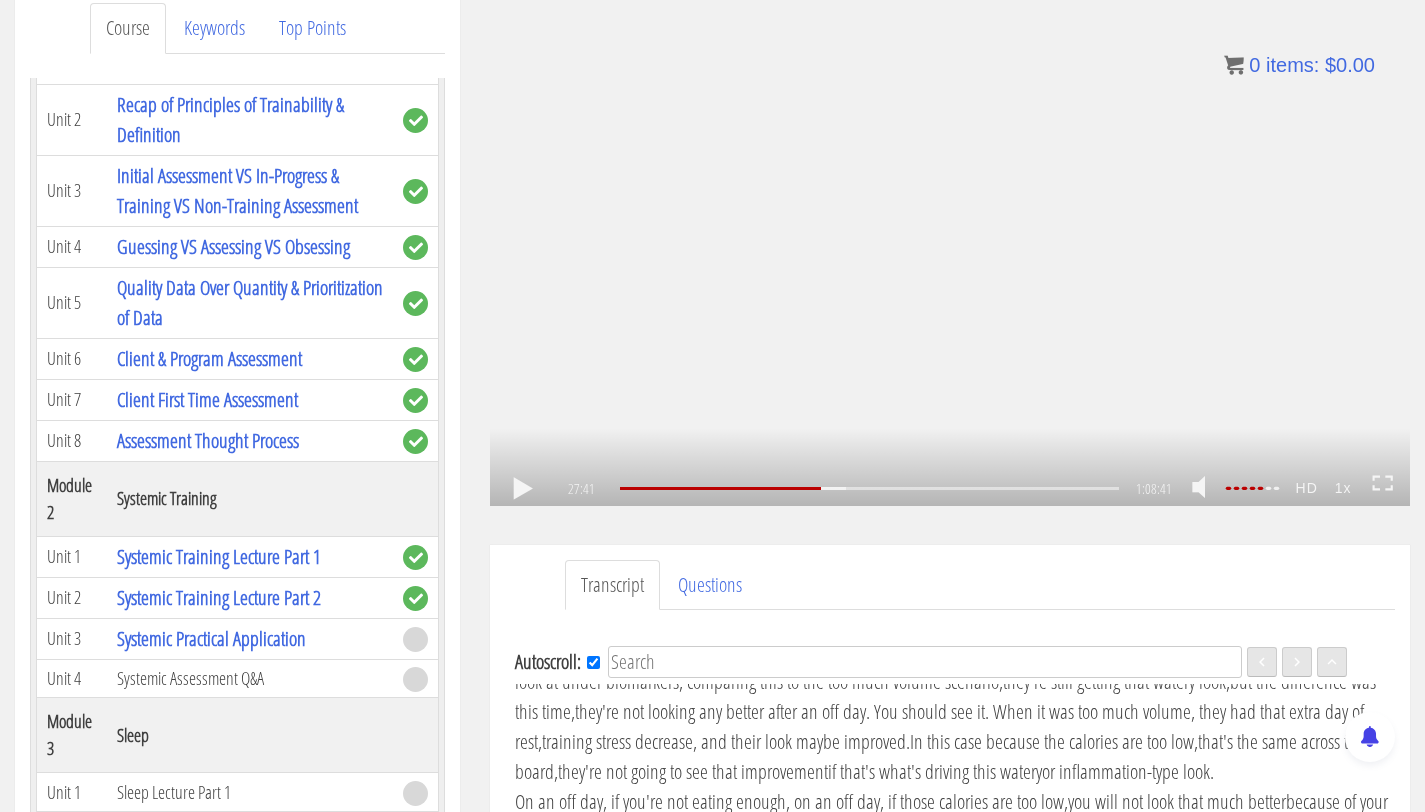 click on ".a{fill:#000;opacity:0.65;}.b{fill:#fff;opacity:1.0;}
.fp-color-play{opacity:0.65;}.controlbutton{fill:#fff;}
.fp-color-play{opacity:0.65;}.controlbutton{fill:#fff;}
.controlbuttonbg{opacity:0.65;}.controlbutton{fill:#fff;}
.fp-color-play{opacity:0.65;}.rect{fill:#fff;}
.fp-color-play{opacity:0.65;}.rect{fill:#fff;}
.fp-color-play{opacity:0.65;}.rect{fill:#fff;}
.fp-color-play{opacity:0.65;}.rect{fill:#fff;}
27:41                              26:11                                           1:08:41              41:01" at bounding box center (950, 247) 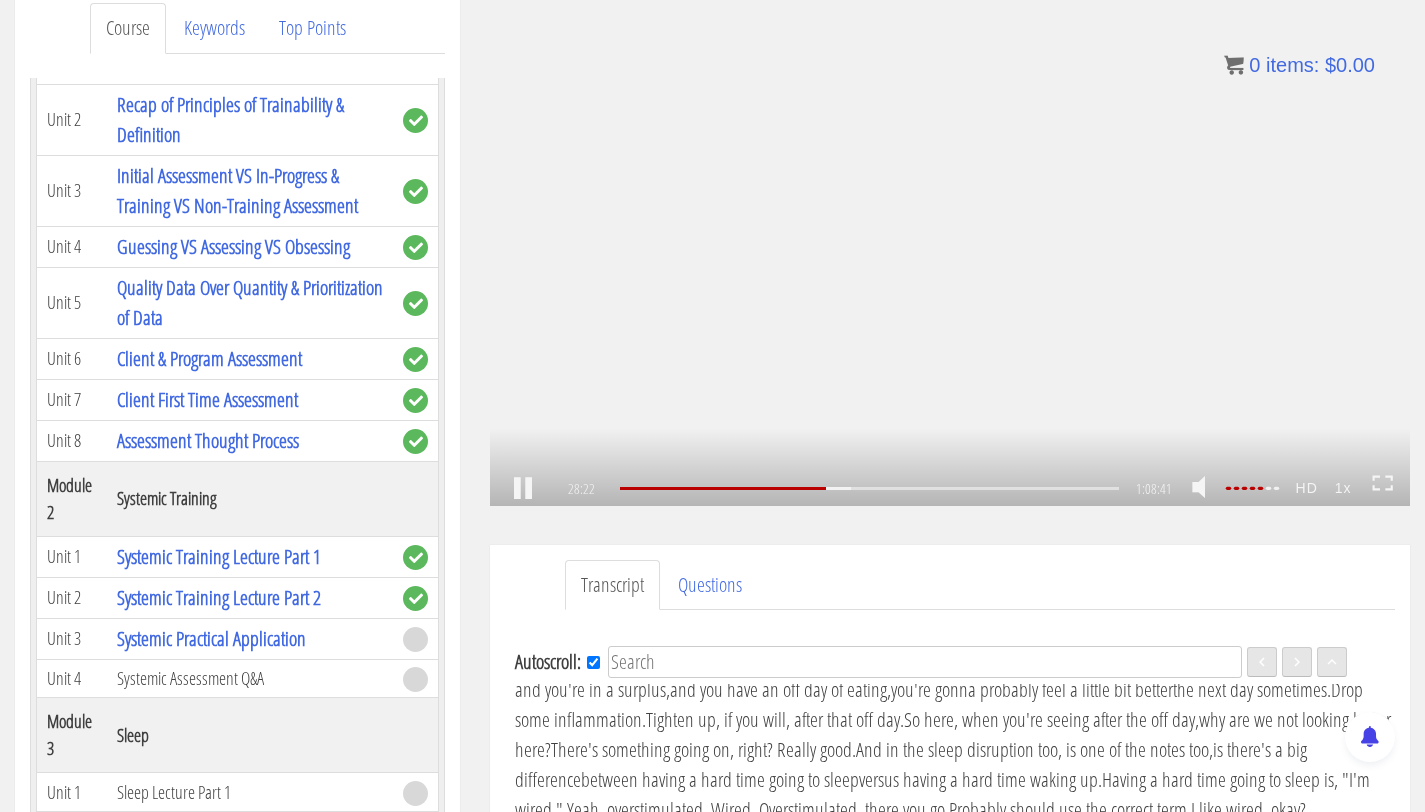 scroll, scrollTop: 6920, scrollLeft: 0, axis: vertical 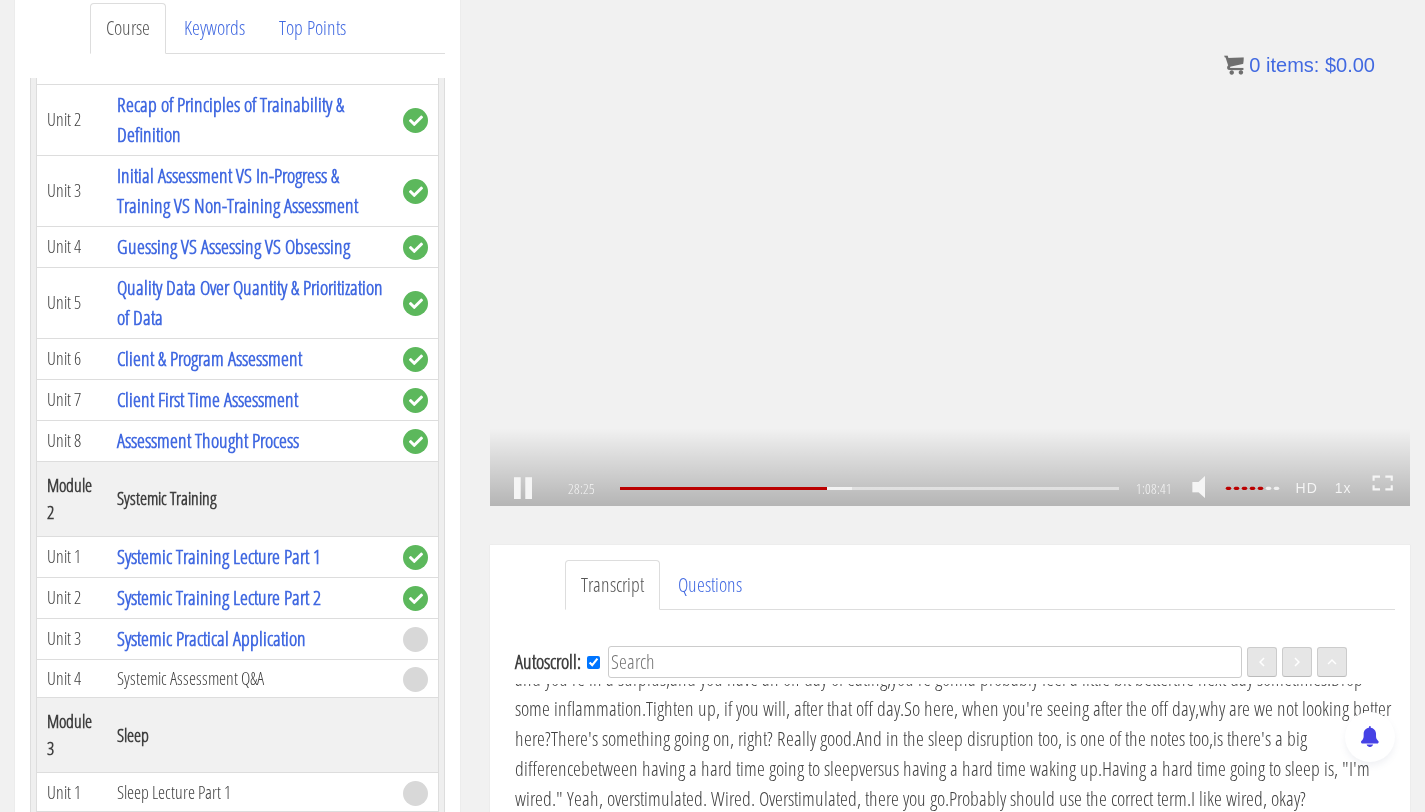 click on ".a{fill:#000;opacity:0.65;}.b{fill:#fff;opacity:1.0;}
.fp-color-play{opacity:0.65;}.controlbutton{fill:#fff;}
.fp-color-play{opacity:0.65;}.controlbutton{fill:#fff;}
.controlbuttonbg{opacity:0.65;}.controlbutton{fill:#fff;}
.fp-color-play{opacity:0.65;}.rect{fill:#fff;}
.fp-color-play{opacity:0.65;}.rect{fill:#fff;}
.fp-color-play{opacity:0.65;}.rect{fill:#fff;}
.fp-color-play{opacity:0.65;}.rect{fill:#fff;}
28:25                              26:11                                           1:08:41              40:16" at bounding box center (950, 247) 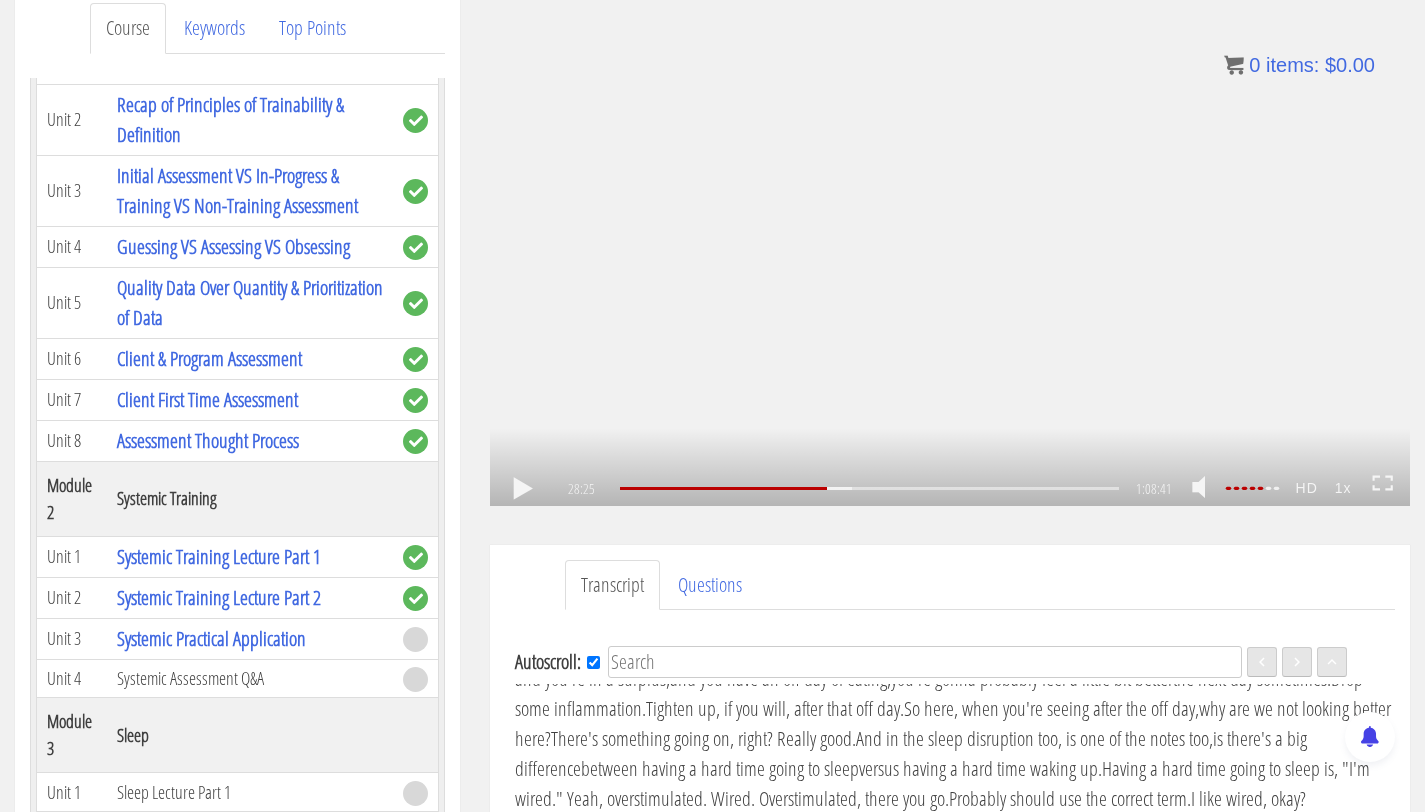 click on ".a{fill:#000;opacity:0.65;}.b{fill:#fff;opacity:1.0;}
.fp-color-play{opacity:0.65;}.controlbutton{fill:#fff;}
.fp-color-play{opacity:0.65;}.controlbutton{fill:#fff;}
.controlbuttonbg{opacity:0.65;}.controlbutton{fill:#fff;}
.fp-color-play{opacity:0.65;}.rect{fill:#fff;}
.fp-color-play{opacity:0.65;}.rect{fill:#fff;}
.fp-color-play{opacity:0.65;}.rect{fill:#fff;}
.fp-color-play{opacity:0.65;}.rect{fill:#fff;}
28:25                              26:11                                           1:08:41              40:16" at bounding box center (950, 247) 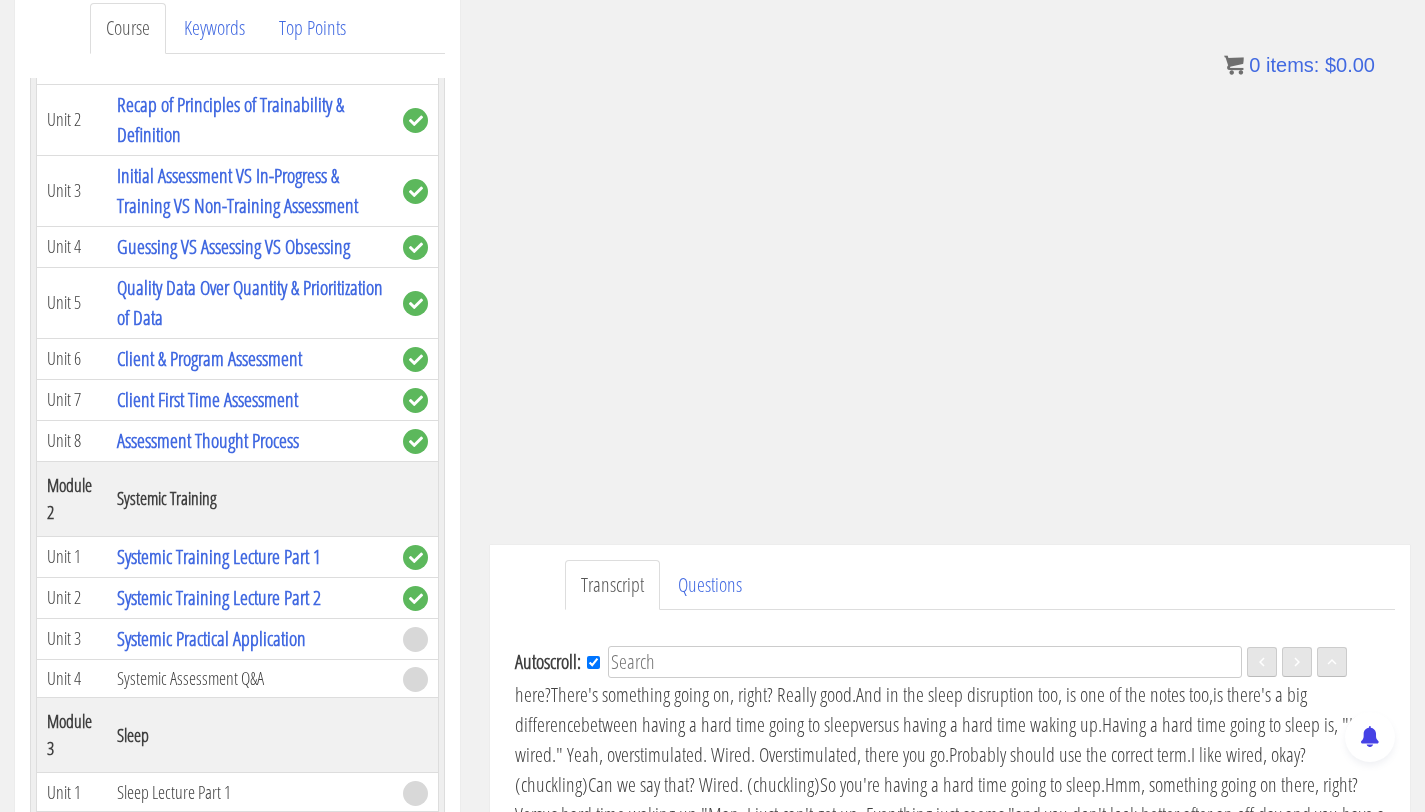 scroll, scrollTop: 6981, scrollLeft: 0, axis: vertical 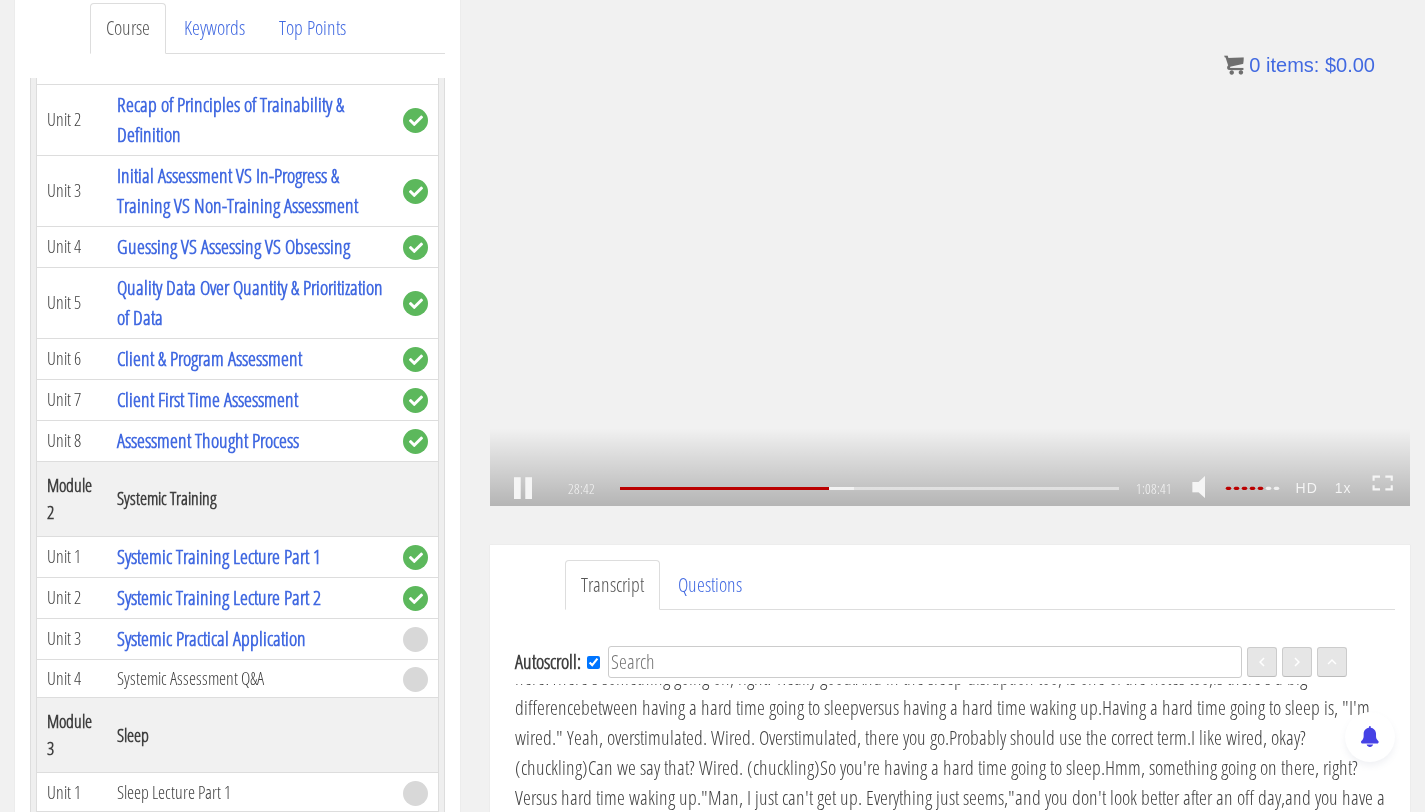 click on ".a{fill:#000;opacity:0.65;}.b{fill:#fff;opacity:1.0;}
.fp-color-play{opacity:0.65;}.controlbutton{fill:#fff;}
.fp-color-play{opacity:0.65;}.controlbutton{fill:#fff;}
.controlbuttonbg{opacity:0.65;}.controlbutton{fill:#fff;}
.fp-color-play{opacity:0.65;}.rect{fill:#fff;}
.fp-color-play{opacity:0.65;}.rect{fill:#fff;}
.fp-color-play{opacity:0.65;}.rect{fill:#fff;}
.fp-color-play{opacity:0.65;}.rect{fill:#fff;}
28:42                              26:11                                           1:08:41              39:59" at bounding box center [950, 247] 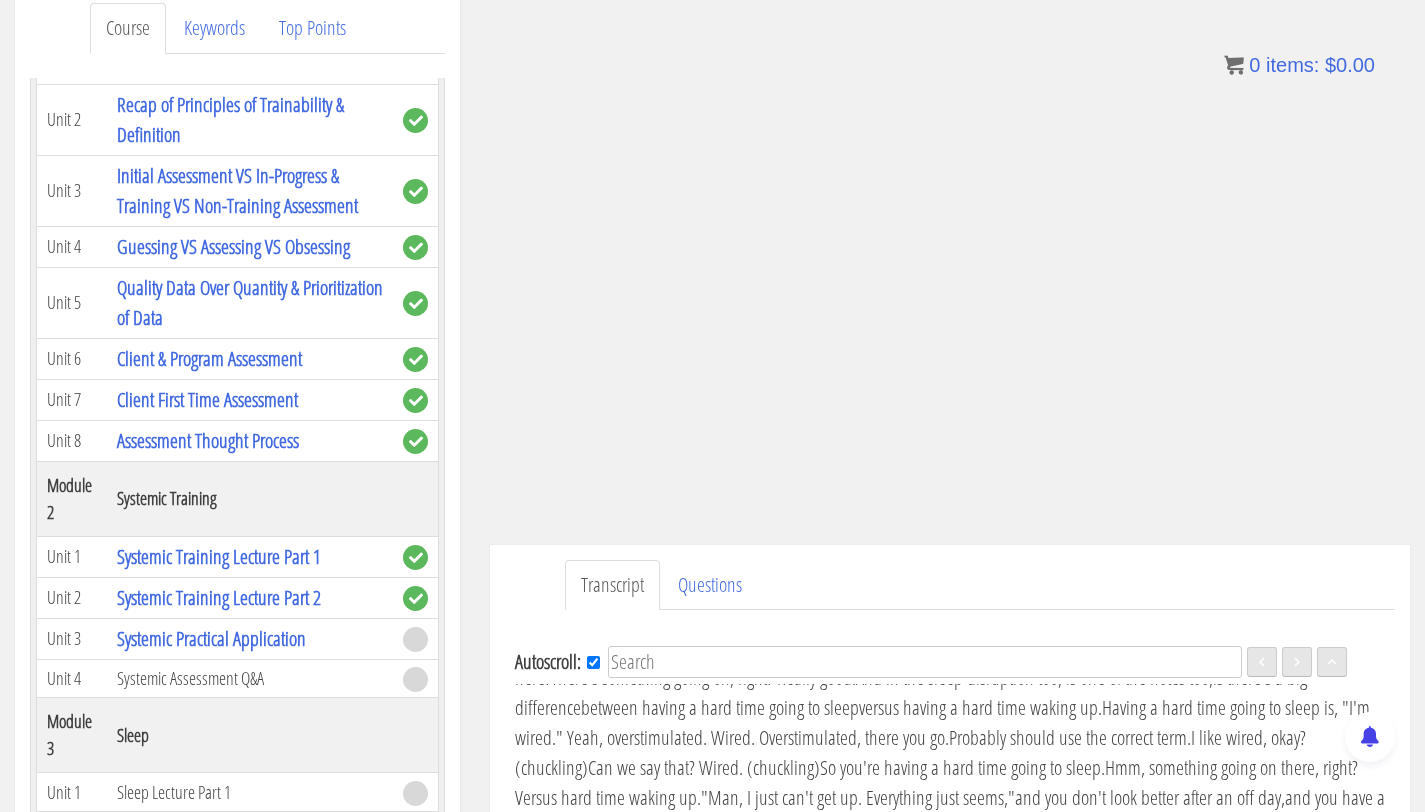 click on "When it was too much volume," at bounding box center [1094, 467] 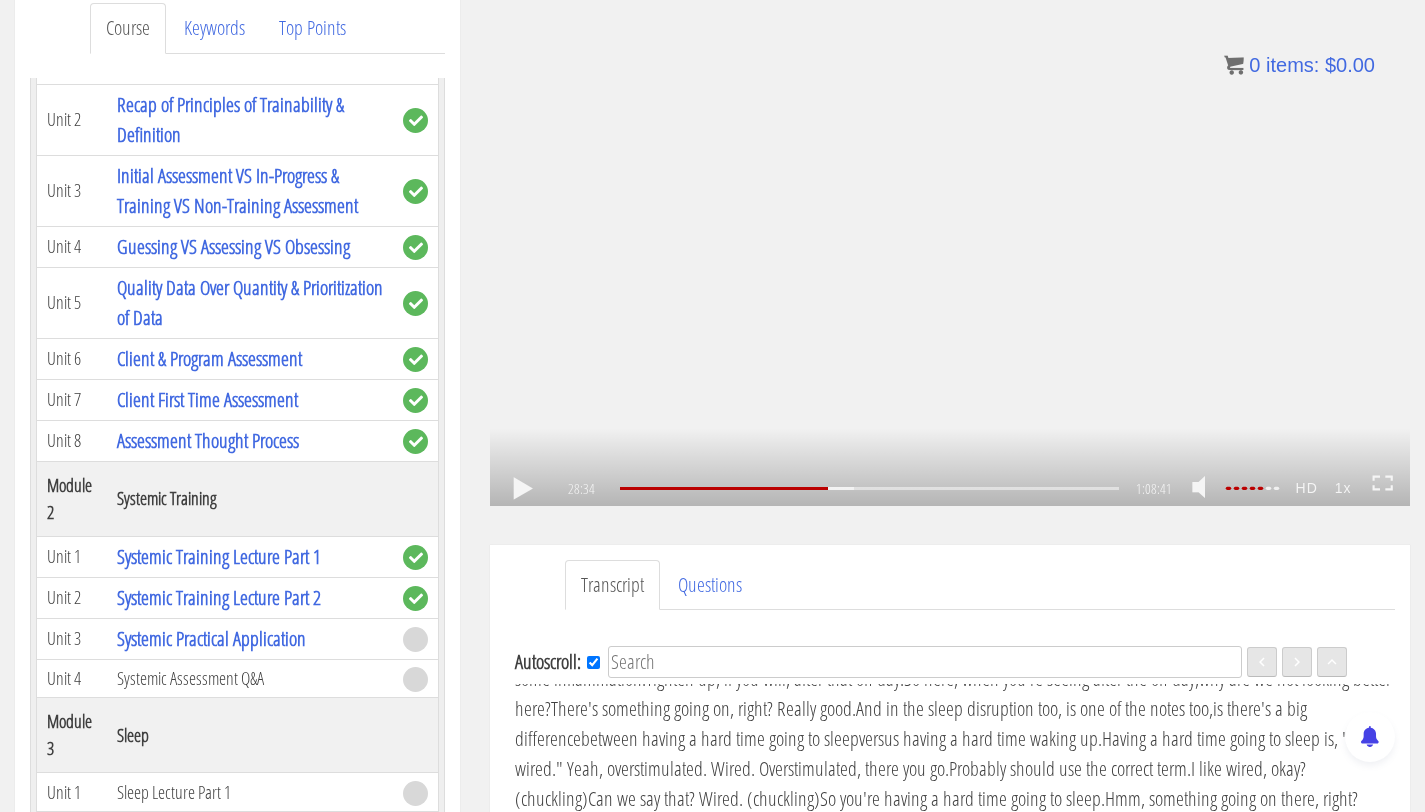 click on ".a{fill:#000;opacity:0.65;}.b{fill:#fff;opacity:1.0;}
.fp-color-play{opacity:0.65;}.controlbutton{fill:#fff;}
.fp-color-play{opacity:0.65;}.controlbutton{fill:#fff;}
.controlbuttonbg{opacity:0.65;}.controlbutton{fill:#fff;}
.fp-color-play{opacity:0.65;}.rect{fill:#fff;}
.fp-color-play{opacity:0.65;}.rect{fill:#fff;}
.fp-color-play{opacity:0.65;}.rect{fill:#fff;}
.fp-color-play{opacity:0.65;}.rect{fill:#fff;}
28:34                              26:11                                           1:08:41              40:08" at bounding box center (950, 247) 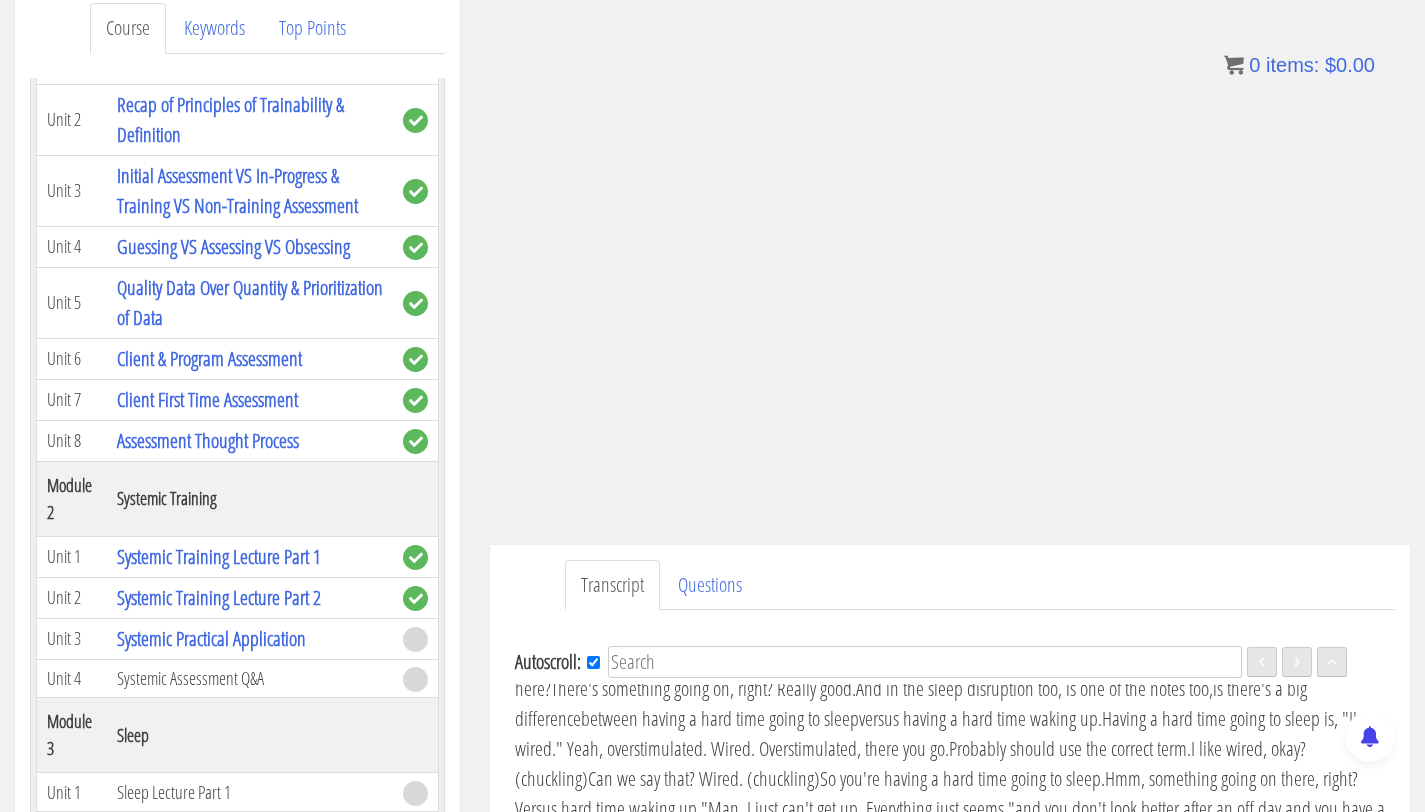 scroll, scrollTop: 6981, scrollLeft: 0, axis: vertical 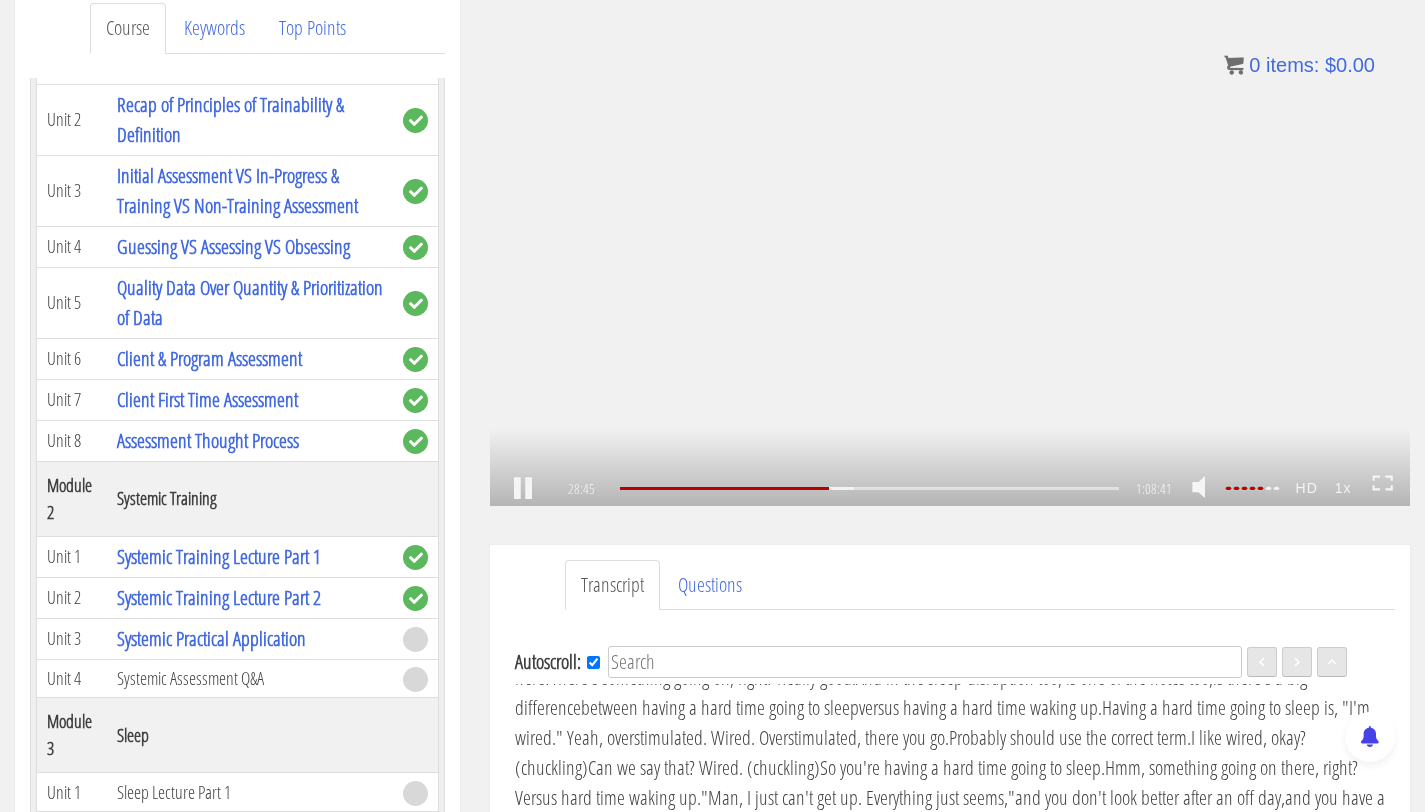 click on ".a{fill:#000;opacity:0.65;}.b{fill:#fff;opacity:1.0;}
.fp-color-play{opacity:0.65;}.controlbutton{fill:#fff;}
.fp-color-play{opacity:0.65;}.controlbutton{fill:#fff;}
.controlbuttonbg{opacity:0.65;}.controlbutton{fill:#fff;}
.fp-color-play{opacity:0.65;}.rect{fill:#fff;}
.fp-color-play{opacity:0.65;}.rect{fill:#fff;}
.fp-color-play{opacity:0.65;}.rect{fill:#fff;}
.fp-color-play{opacity:0.65;}.rect{fill:#fff;}
28:45                              26:11                                           1:08:41              39:57" at bounding box center [950, 247] 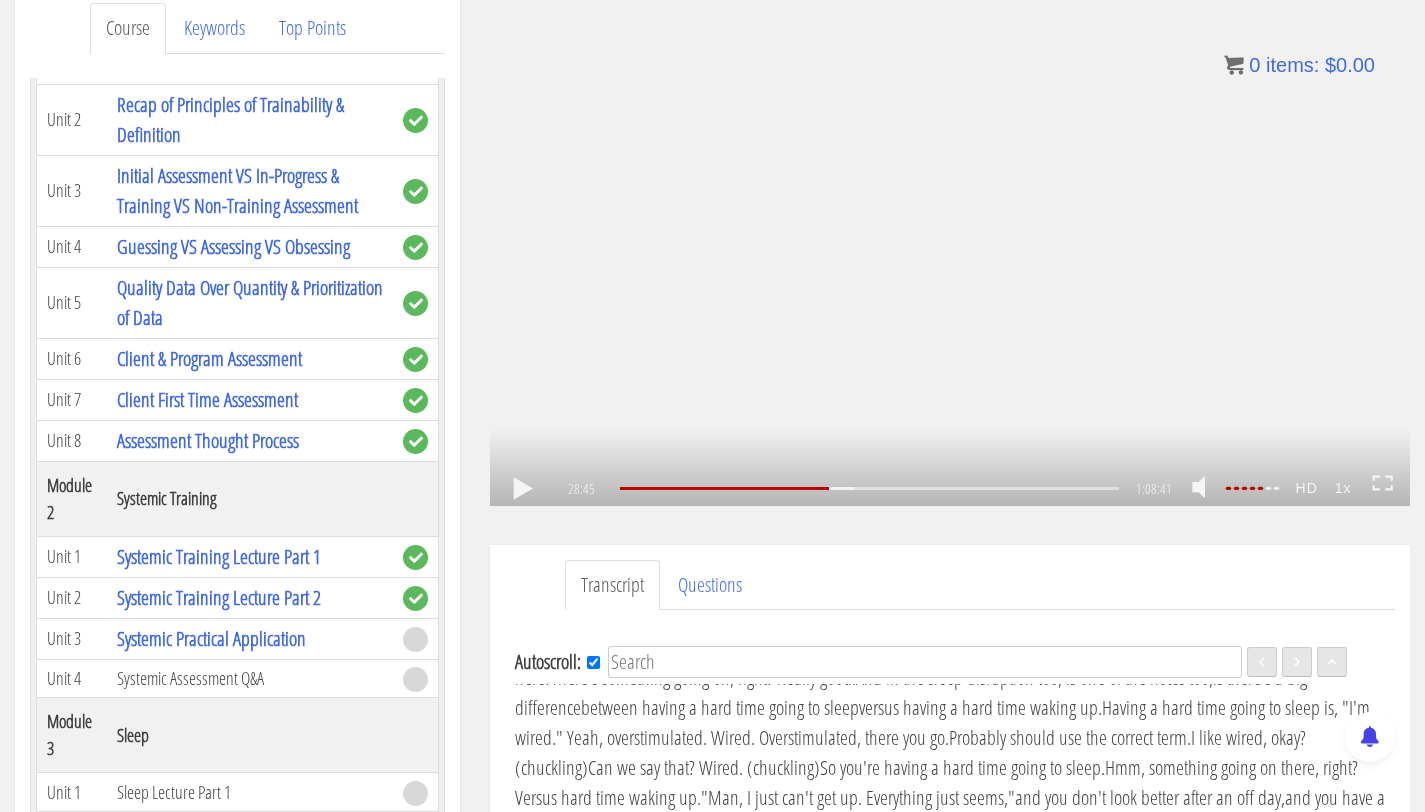 click on ".a{fill:#000;opacity:0.65;}.b{fill:#fff;opacity:1.0;}
.fp-color-play{opacity:0.65;}.controlbutton{fill:#fff;}
.fp-color-play{opacity:0.65;}.controlbutton{fill:#fff;}
.controlbuttonbg{opacity:0.65;}.controlbutton{fill:#fff;}
.fp-color-play{opacity:0.65;}.rect{fill:#fff;}
.fp-color-play{opacity:0.65;}.rect{fill:#fff;}
.fp-color-play{opacity:0.65;}.rect{fill:#fff;}
.fp-color-play{opacity:0.65;}.rect{fill:#fff;}
28:45                              26:11                                           1:08:41              39:57" at bounding box center [950, 247] 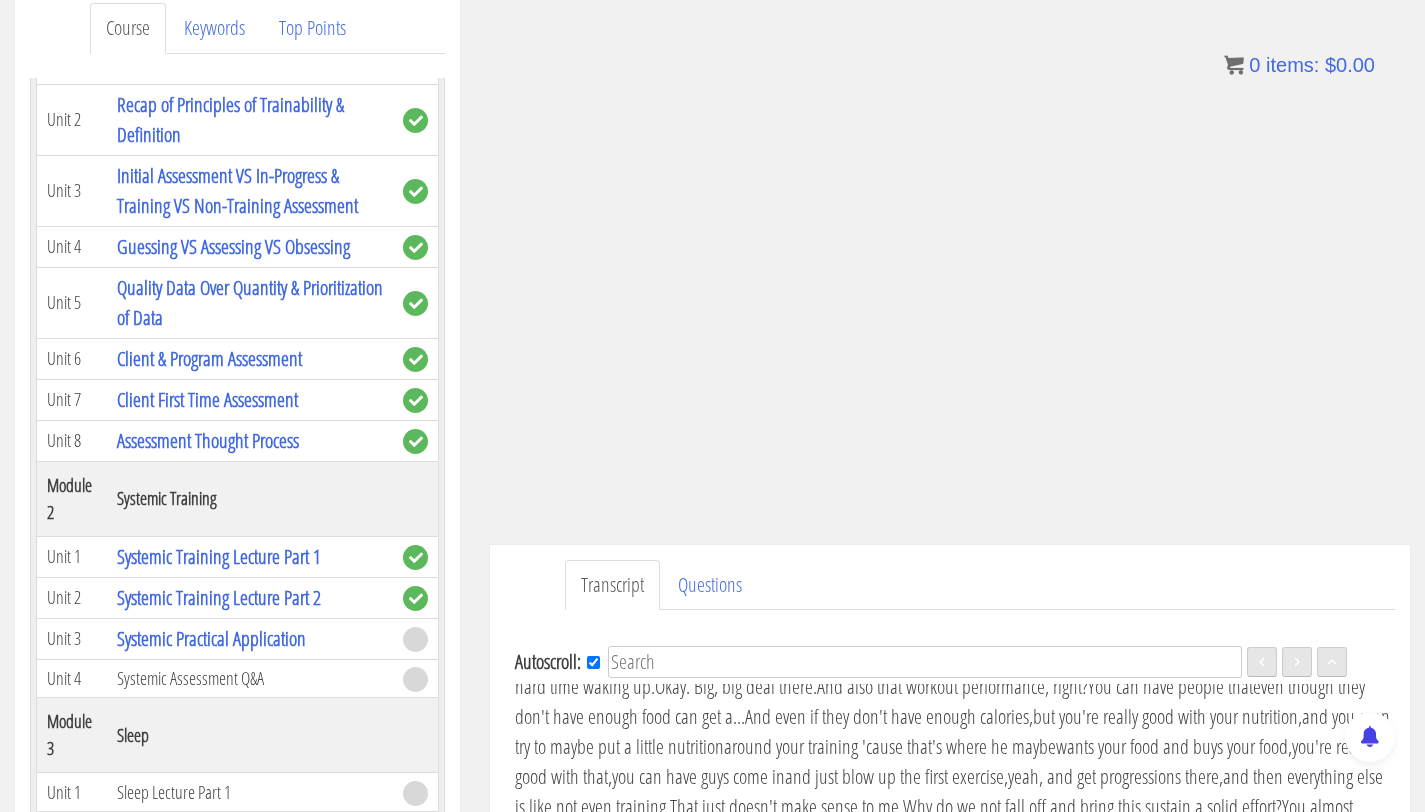 scroll, scrollTop: 7133, scrollLeft: 0, axis: vertical 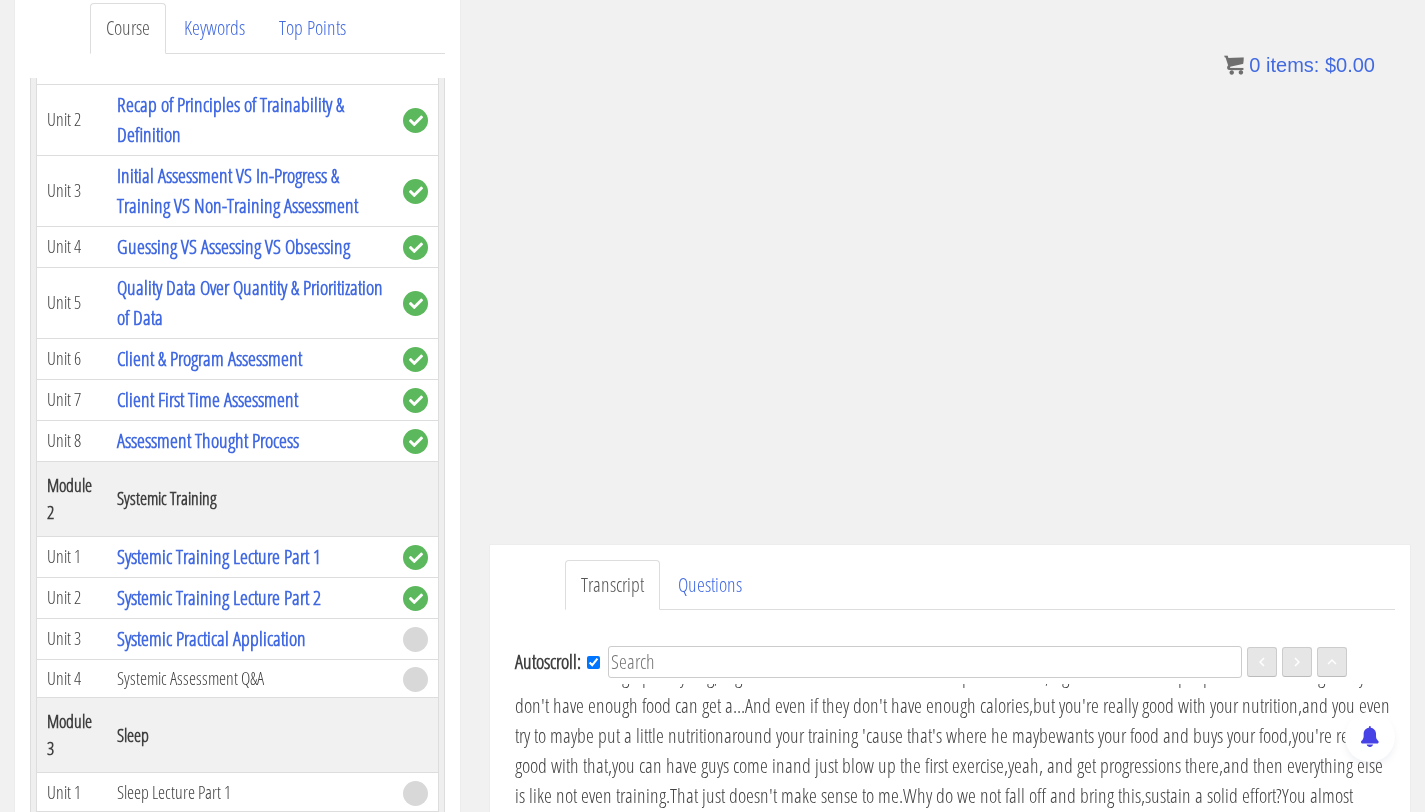 click on "and you have an off day of eating," at bounding box center [780, 465] 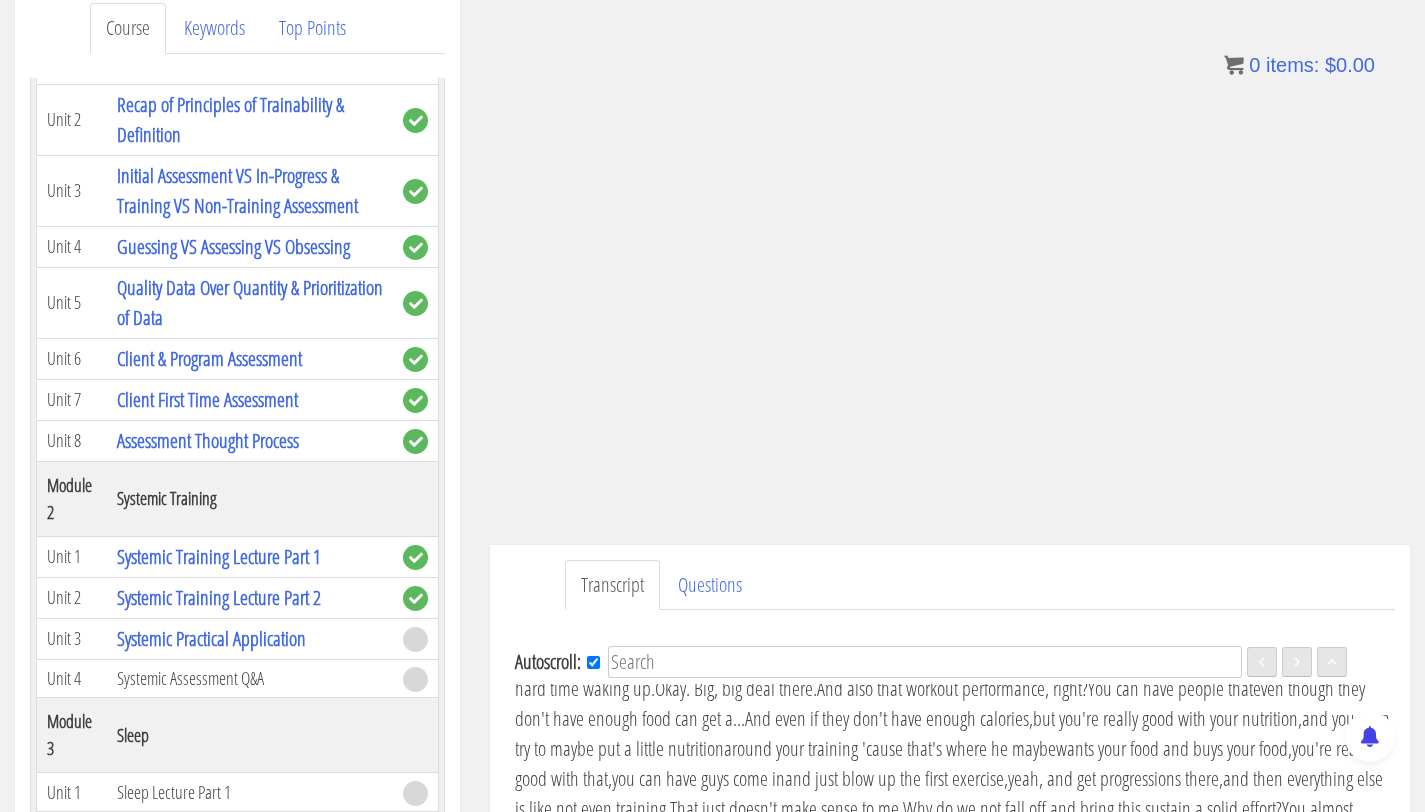 scroll, scrollTop: 7103, scrollLeft: 0, axis: vertical 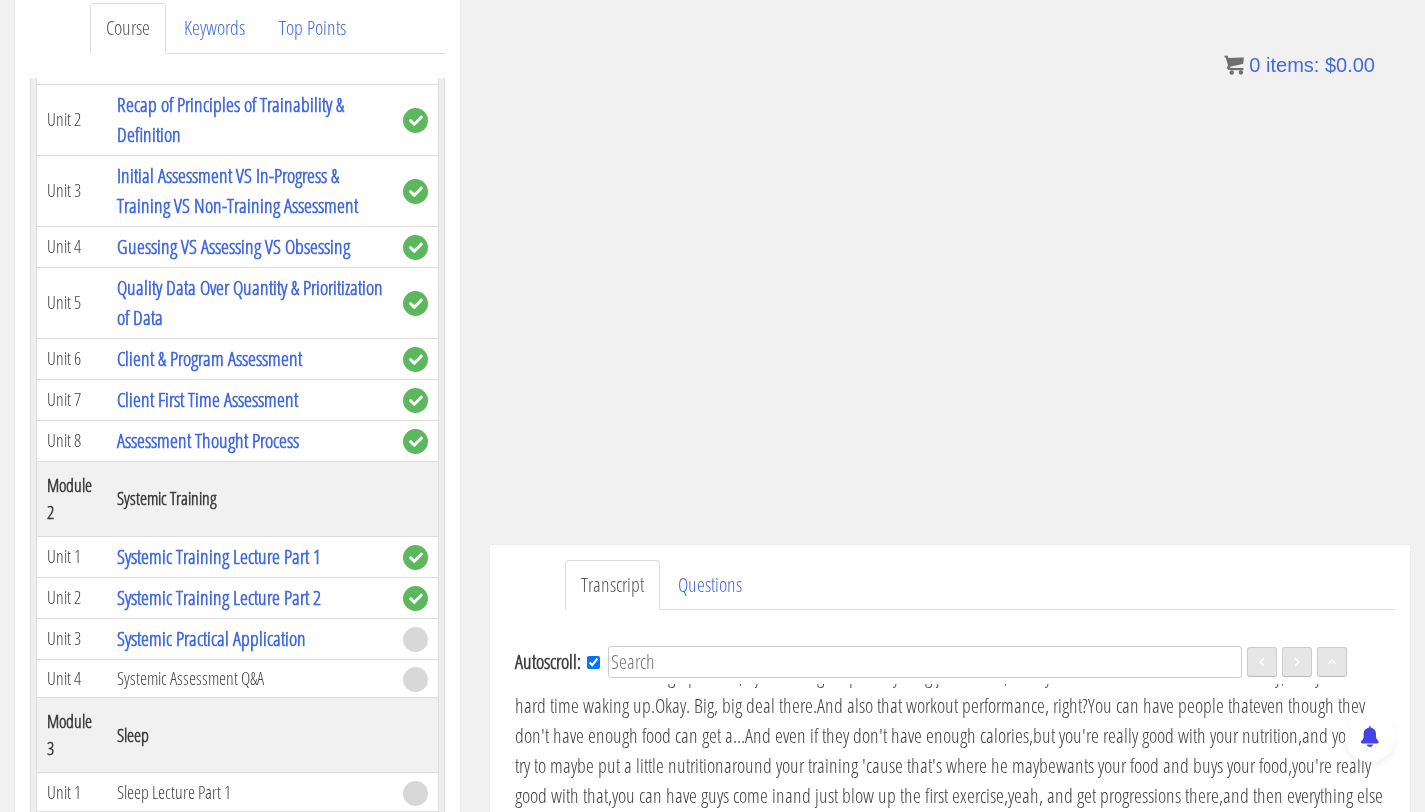 click on "and your calories are good," at bounding box center (1130, 465) 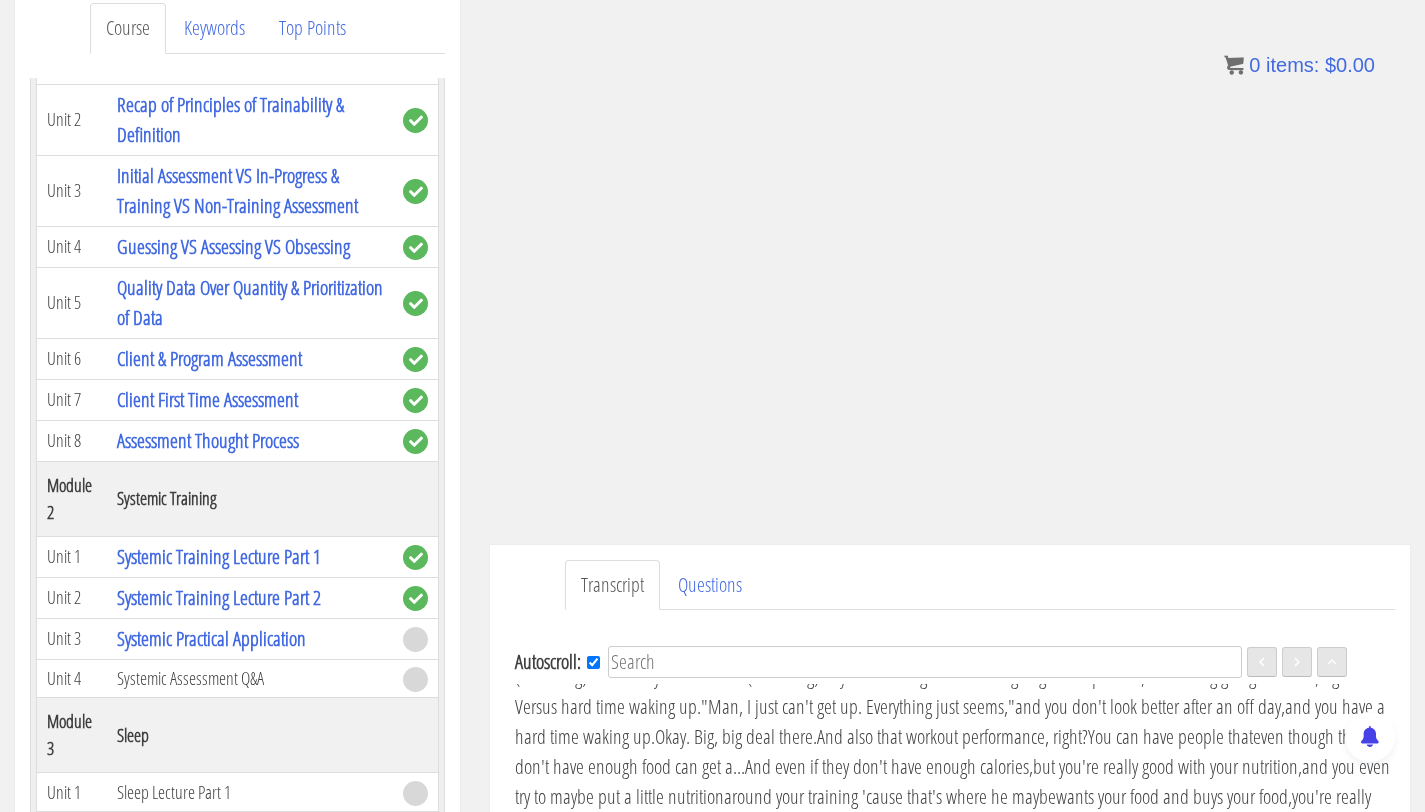 click on "you will not look that much better" at bounding box center [1177, 466] 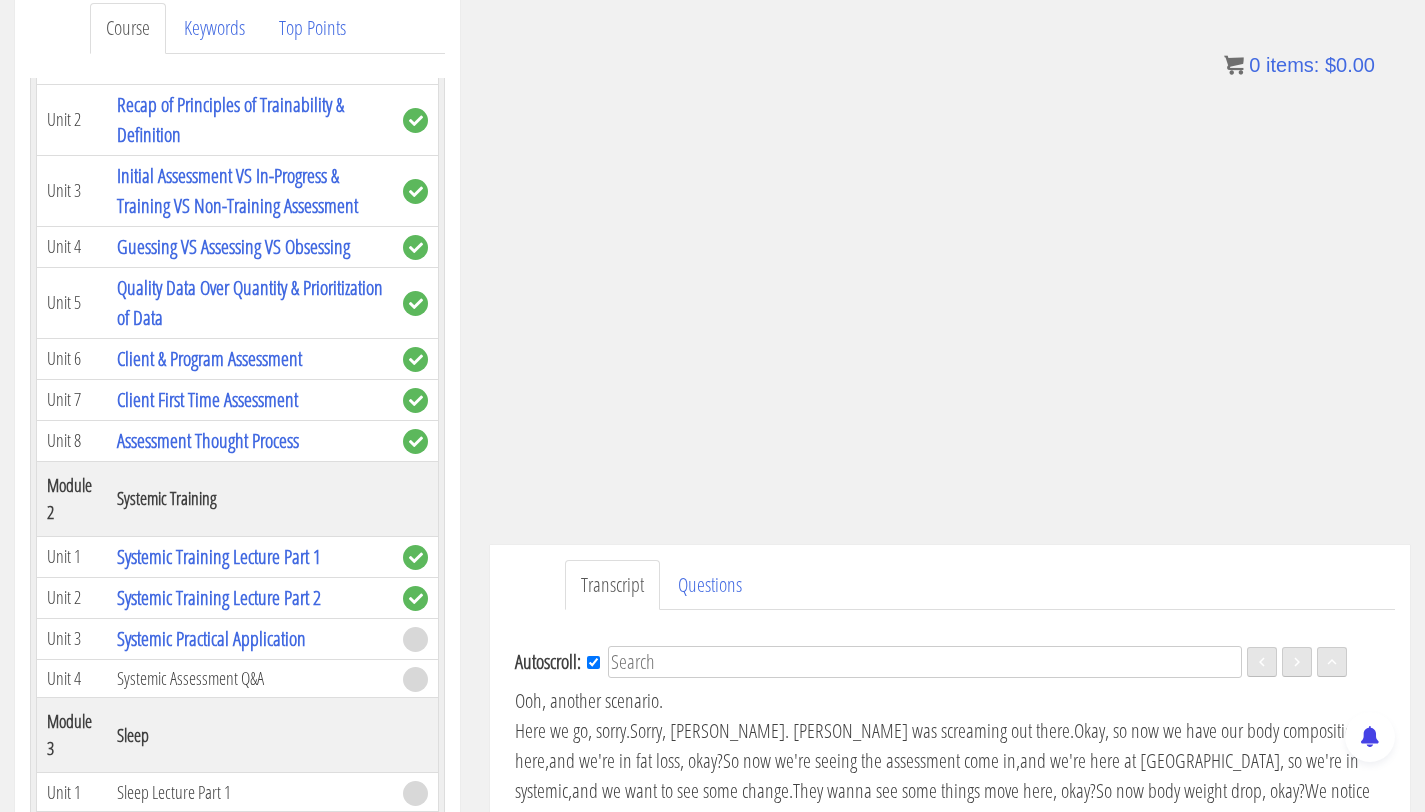 scroll, scrollTop: 7469, scrollLeft: 0, axis: vertical 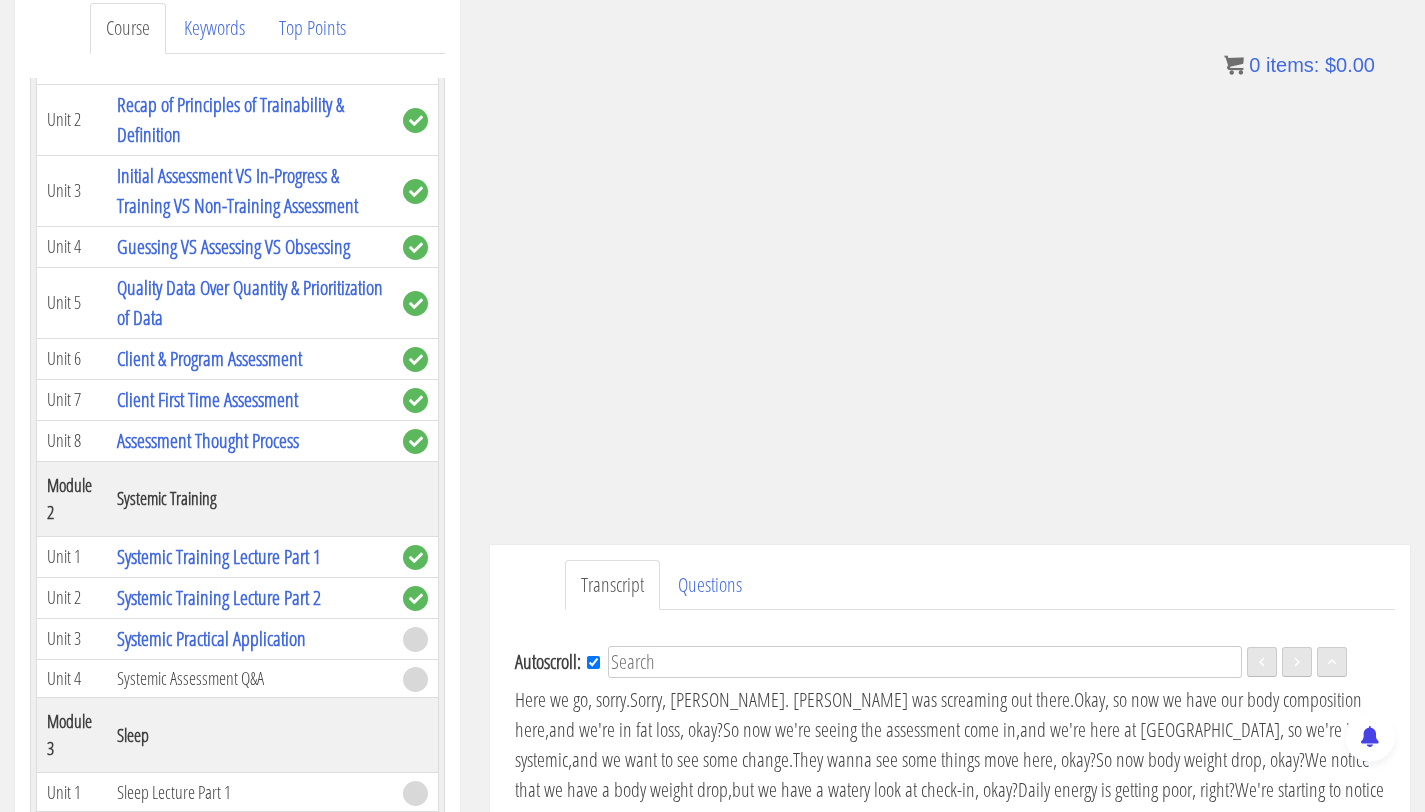 click on "That just doesn't make sense to me." at bounding box center [786, 459] 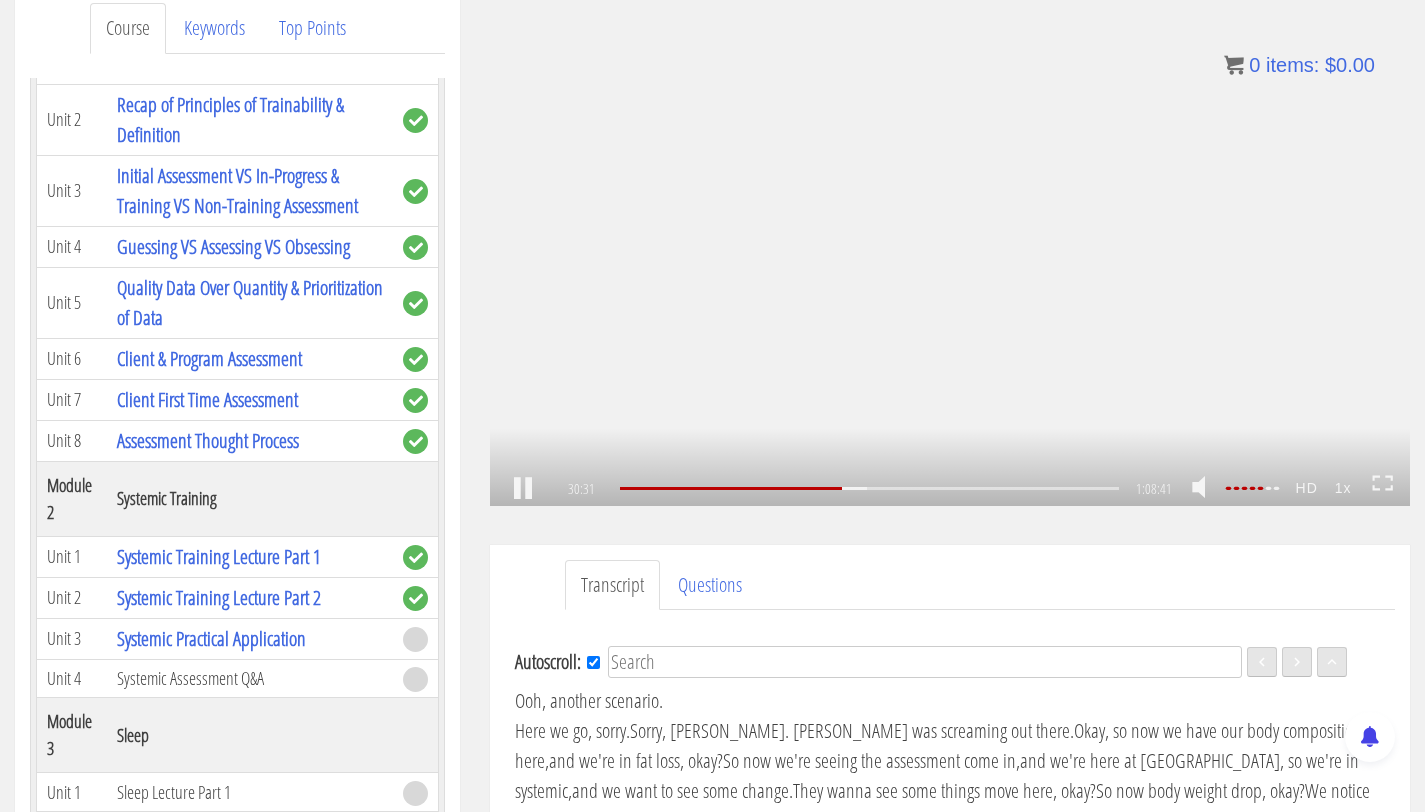 click on ".a{fill:#000;opacity:0.65;}.b{fill:#fff;opacity:1.0;}
.fp-color-play{opacity:0.65;}.controlbutton{fill:#fff;}
.fp-color-play{opacity:0.65;}.controlbutton{fill:#fff;}
.controlbuttonbg{opacity:0.65;}.controlbutton{fill:#fff;}
.fp-color-play{opacity:0.65;}.rect{fill:#fff;}
.fp-color-play{opacity:0.65;}.rect{fill:#fff;}
.fp-color-play{opacity:0.65;}.rect{fill:#fff;}
.fp-color-play{opacity:0.65;}.rect{fill:#fff;}
30:31                              26:11                                           1:08:41              38:11" at bounding box center [950, 247] 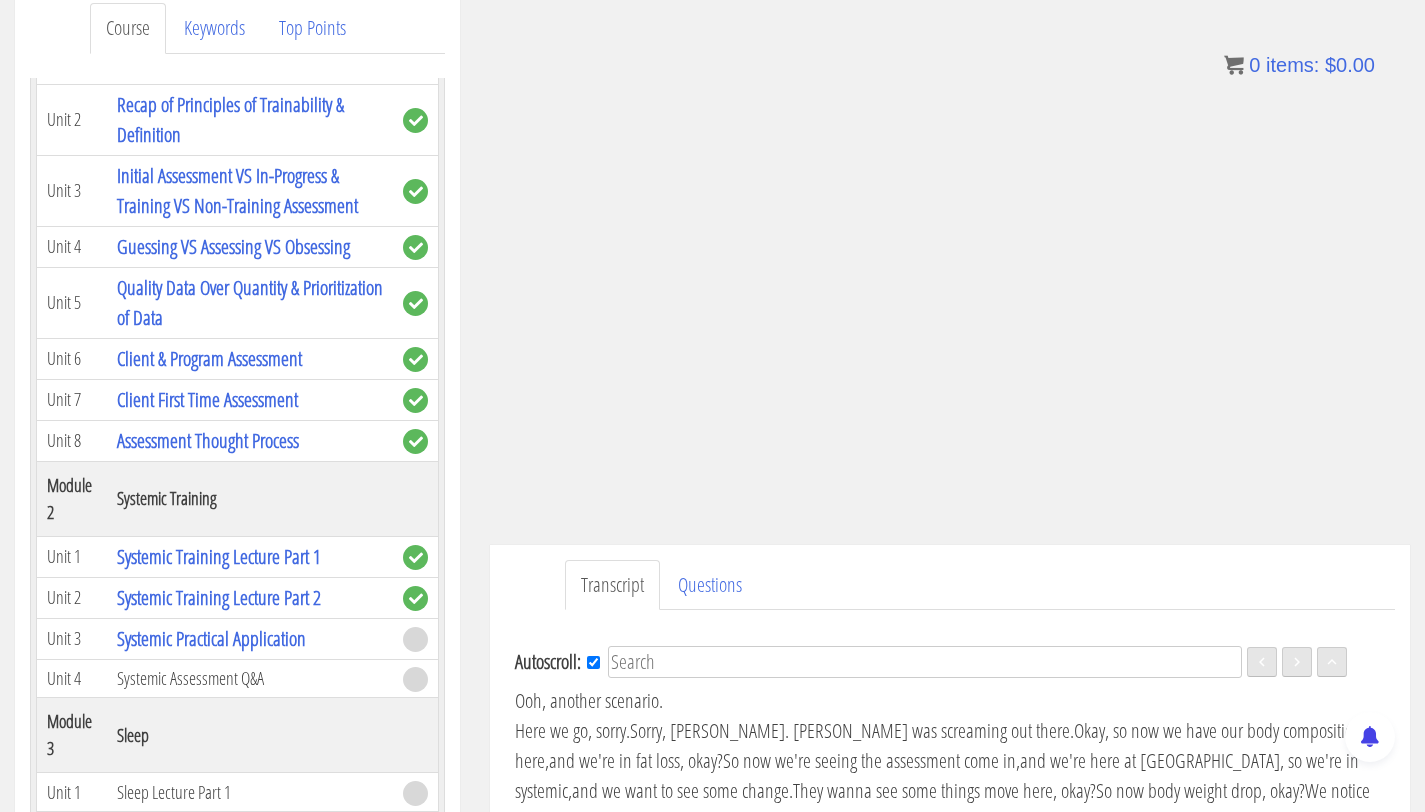 click on ".a{fill:#000;opacity:0.65;}.b{fill:#fff;opacity:1.0;}
.fp-color-play{opacity:0.65;}.controlbutton{fill:#fff;}
.fp-color-play{opacity:0.65;}.controlbutton{fill:#fff;}
.controlbuttonbg{opacity:0.65;}.controlbutton{fill:#fff;}
.fp-color-play{opacity:0.65;}.rect{fill:#fff;}
.fp-color-play{opacity:0.65;}.rect{fill:#fff;}
.fp-color-play{opacity:0.65;}.rect{fill:#fff;}
.fp-color-play{opacity:0.65;}.rect{fill:#fff;}
30:31                              26:11                                           1:08:41              38:11" at bounding box center (950, 247) 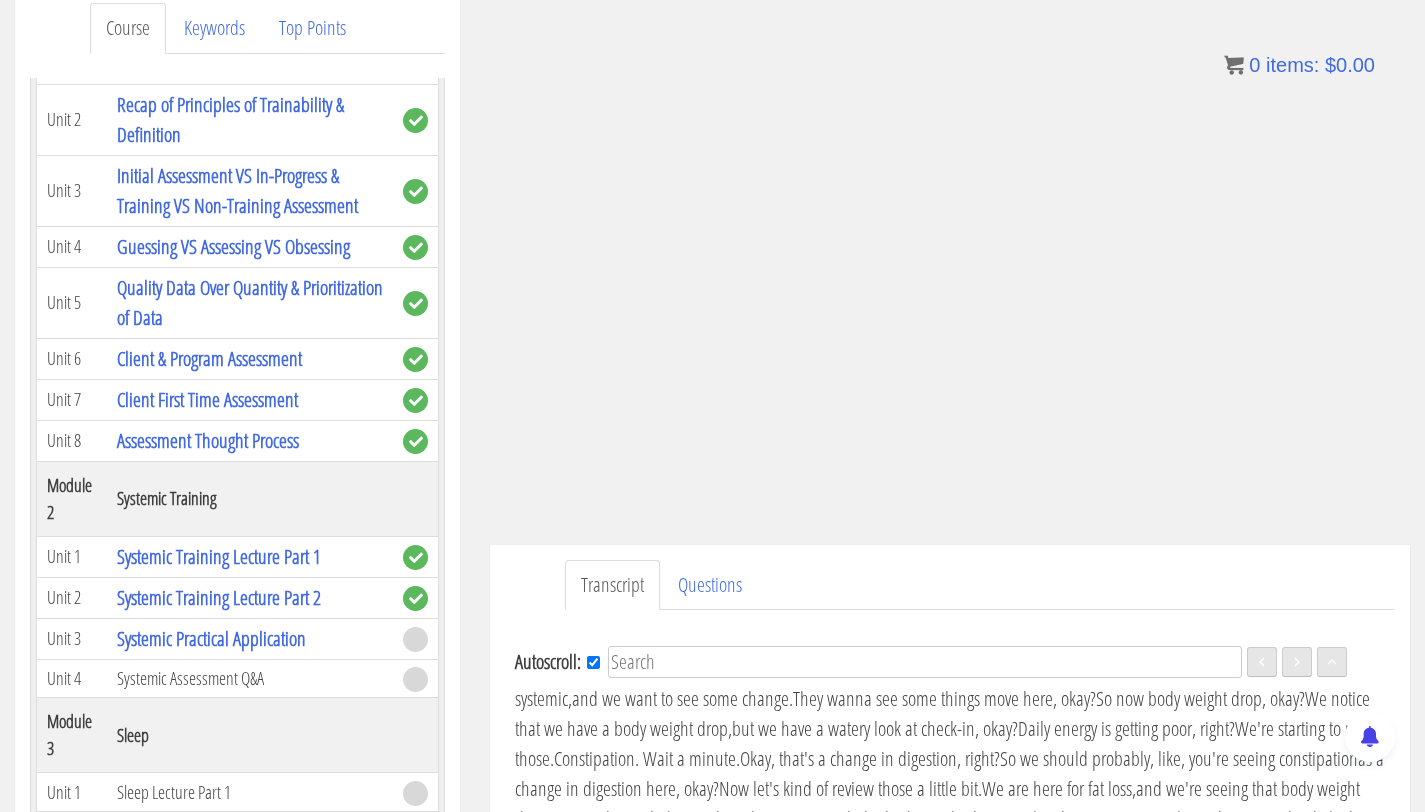 scroll, scrollTop: 7560, scrollLeft: 0, axis: vertical 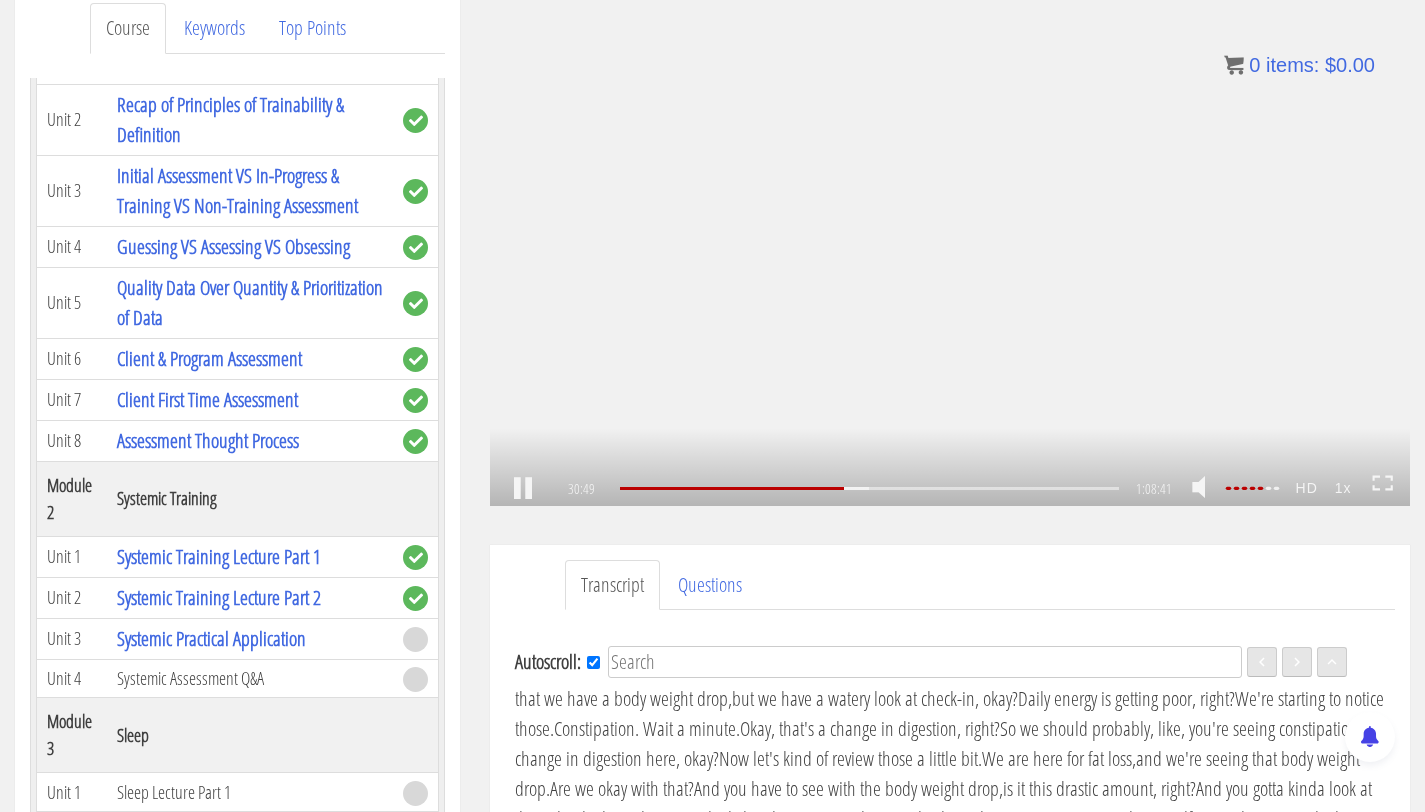 click on ".a{fill:#000;opacity:0.65;}.b{fill:#fff;opacity:1.0;}
.fp-color-play{opacity:0.65;}.controlbutton{fill:#fff;}
.fp-color-play{opacity:0.65;}.controlbutton{fill:#fff;}
.controlbuttonbg{opacity:0.65;}.controlbutton{fill:#fff;}
.fp-color-play{opacity:0.65;}.rect{fill:#fff;}
.fp-color-play{opacity:0.65;}.rect{fill:#fff;}
.fp-color-play{opacity:0.65;}.rect{fill:#fff;}
.fp-color-play{opacity:0.65;}.rect{fill:#fff;}
30:49                              26:11                                           1:08:41              37:53" at bounding box center [950, 247] 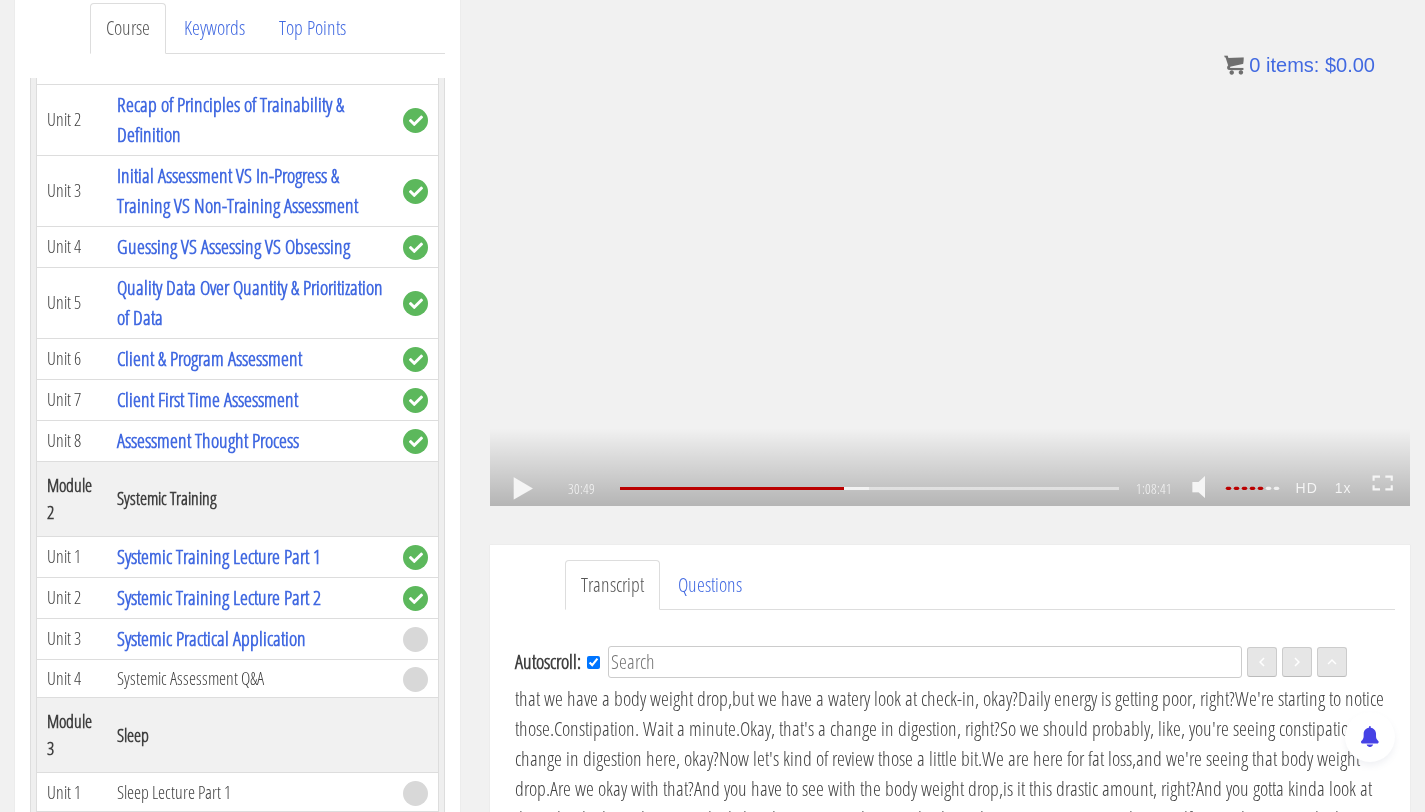 click on ".a{fill:#000;opacity:0.65;}.b{fill:#fff;opacity:1.0;}
.fp-color-play{opacity:0.65;}.controlbutton{fill:#fff;}
.fp-color-play{opacity:0.65;}.controlbutton{fill:#fff;}
.controlbuttonbg{opacity:0.65;}.controlbutton{fill:#fff;}
.fp-color-play{opacity:0.65;}.rect{fill:#fff;}
.fp-color-play{opacity:0.65;}.rect{fill:#fff;}
.fp-color-play{opacity:0.65;}.rect{fill:#fff;}
.fp-color-play{opacity:0.65;}.rect{fill:#fff;}
30:49                              26:11                                           1:08:41              37:53" at bounding box center [950, 247] 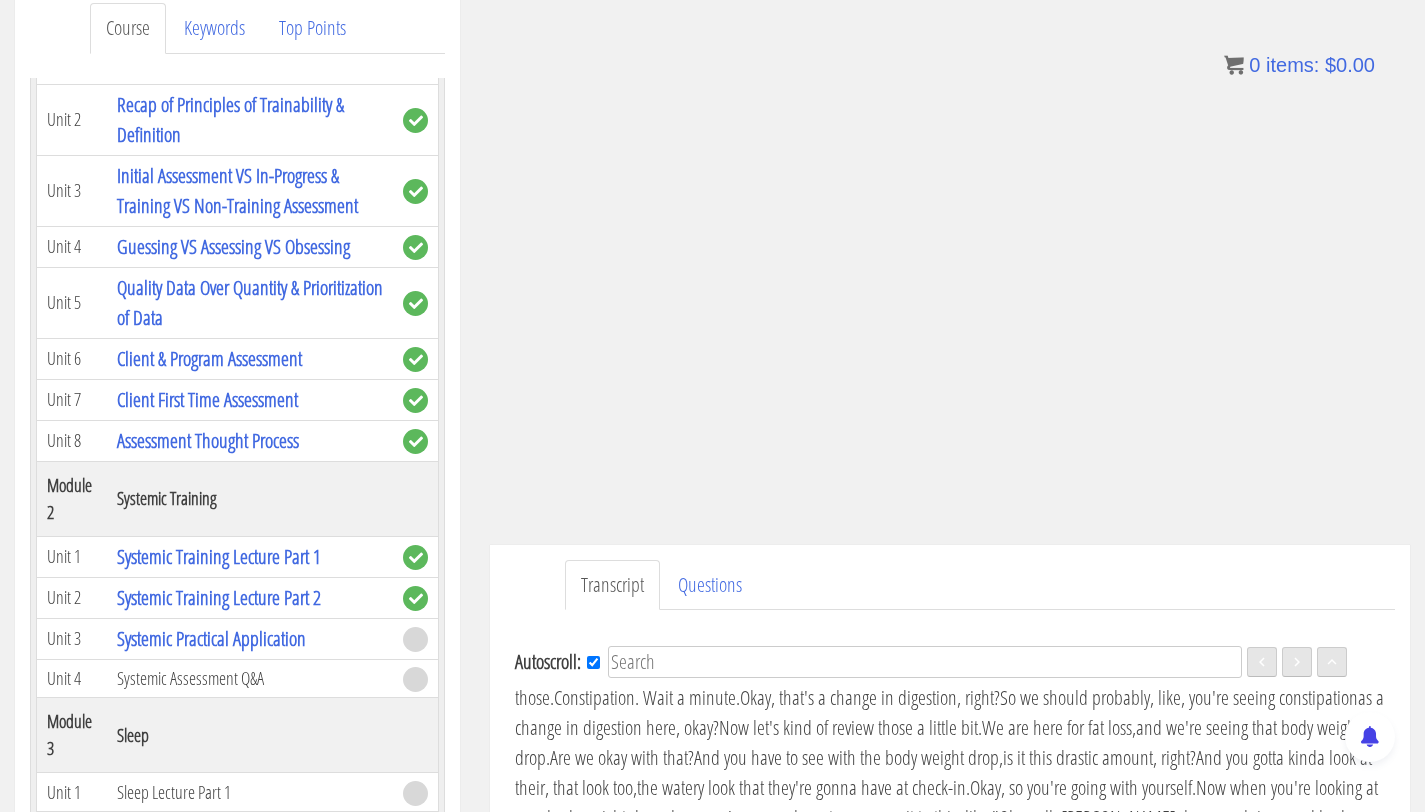 scroll, scrollTop: 7621, scrollLeft: 0, axis: vertical 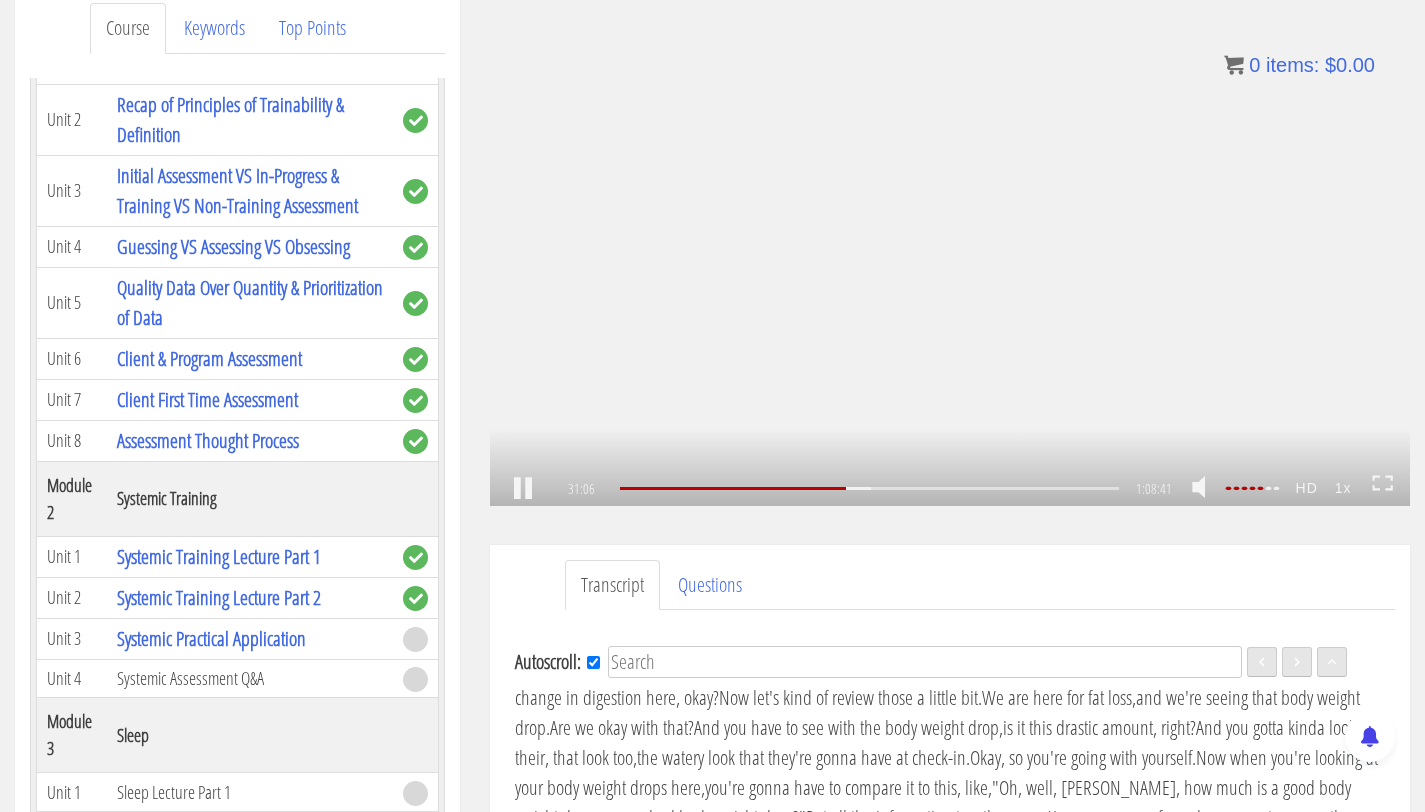 click on ".a{fill:#000;opacity:0.65;}.b{fill:#fff;opacity:1.0;}
.fp-color-play{opacity:0.65;}.controlbutton{fill:#fff;}
.fp-color-play{opacity:0.65;}.controlbutton{fill:#fff;}
.controlbuttonbg{opacity:0.65;}.controlbutton{fill:#fff;}
.fp-color-play{opacity:0.65;}.rect{fill:#fff;}
.fp-color-play{opacity:0.65;}.rect{fill:#fff;}
.fp-color-play{opacity:0.65;}.rect{fill:#fff;}
.fp-color-play{opacity:0.65;}.rect{fill:#fff;}
31:06                              26:11                                           1:08:41              37:35" at bounding box center (950, 247) 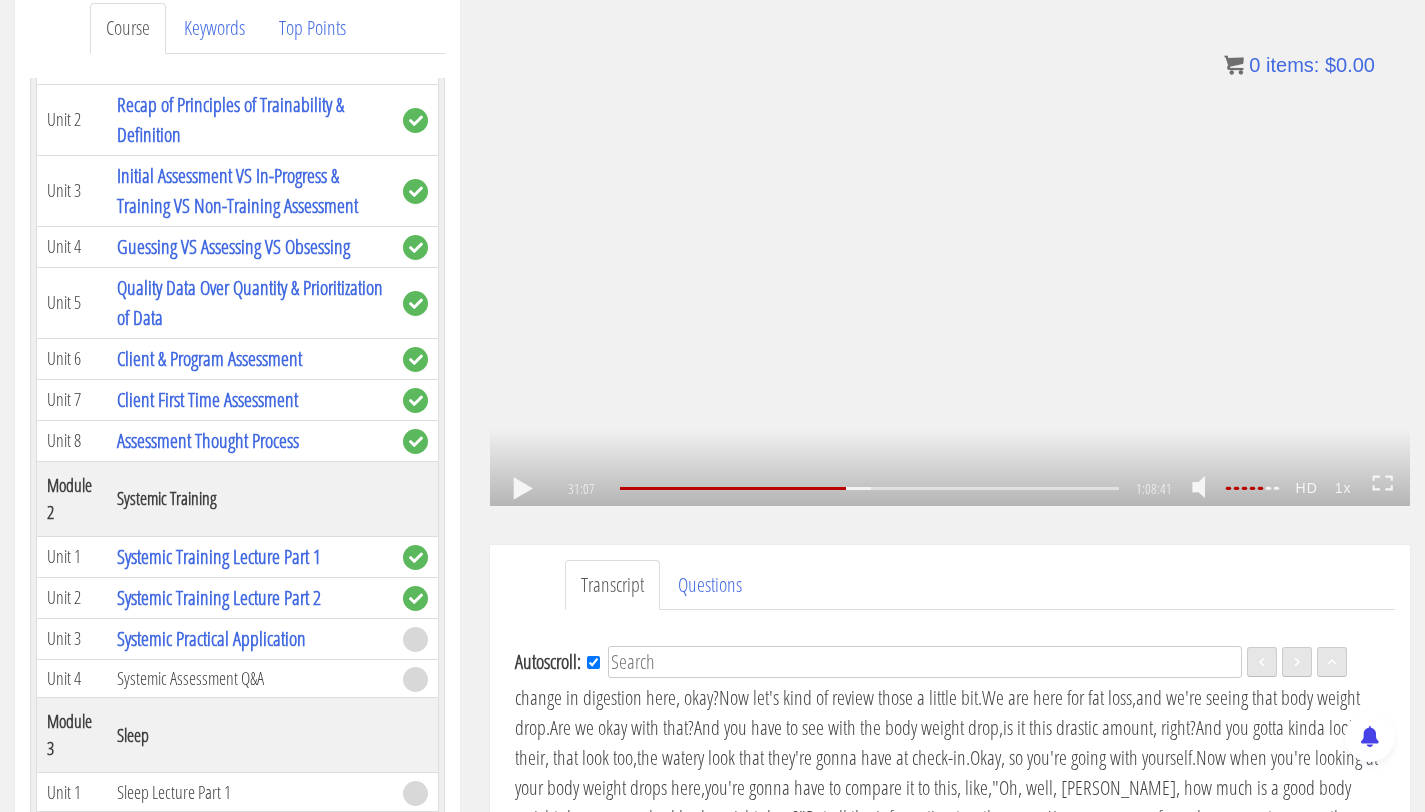 click on ".a{fill:#000;opacity:0.65;}.b{fill:#fff;opacity:1.0;}
.fp-color-play{opacity:0.65;}.controlbutton{fill:#fff;}
.fp-color-play{opacity:0.65;}.controlbutton{fill:#fff;}
.controlbuttonbg{opacity:0.65;}.controlbutton{fill:#fff;}
.fp-color-play{opacity:0.65;}.rect{fill:#fff;}
.fp-color-play{opacity:0.65;}.rect{fill:#fff;}
.fp-color-play{opacity:0.65;}.rect{fill:#fff;}
.fp-color-play{opacity:0.65;}.rect{fill:#fff;}
31:07                              26:11                                           1:08:41              37:35" at bounding box center (950, 247) 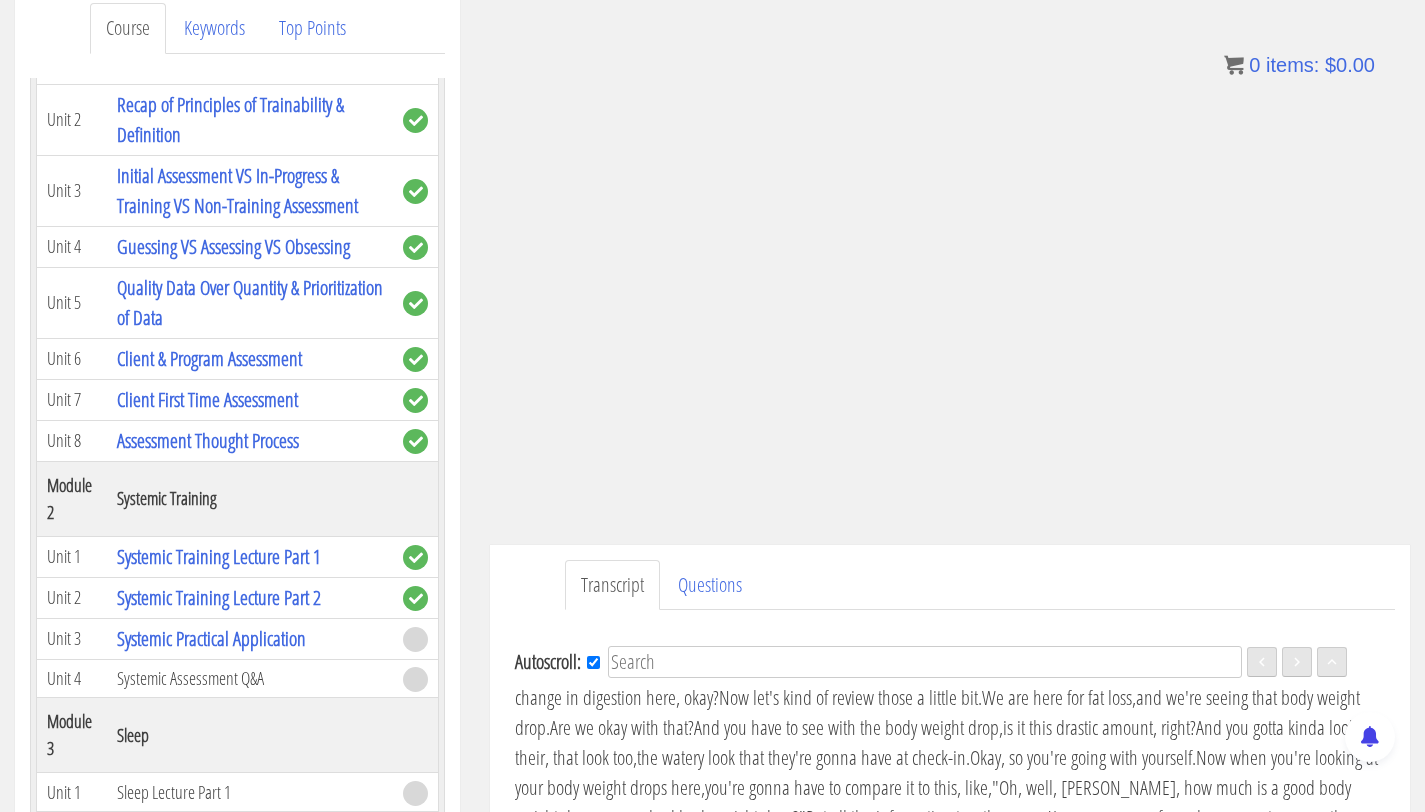 scroll, scrollTop: 7652, scrollLeft: 0, axis: vertical 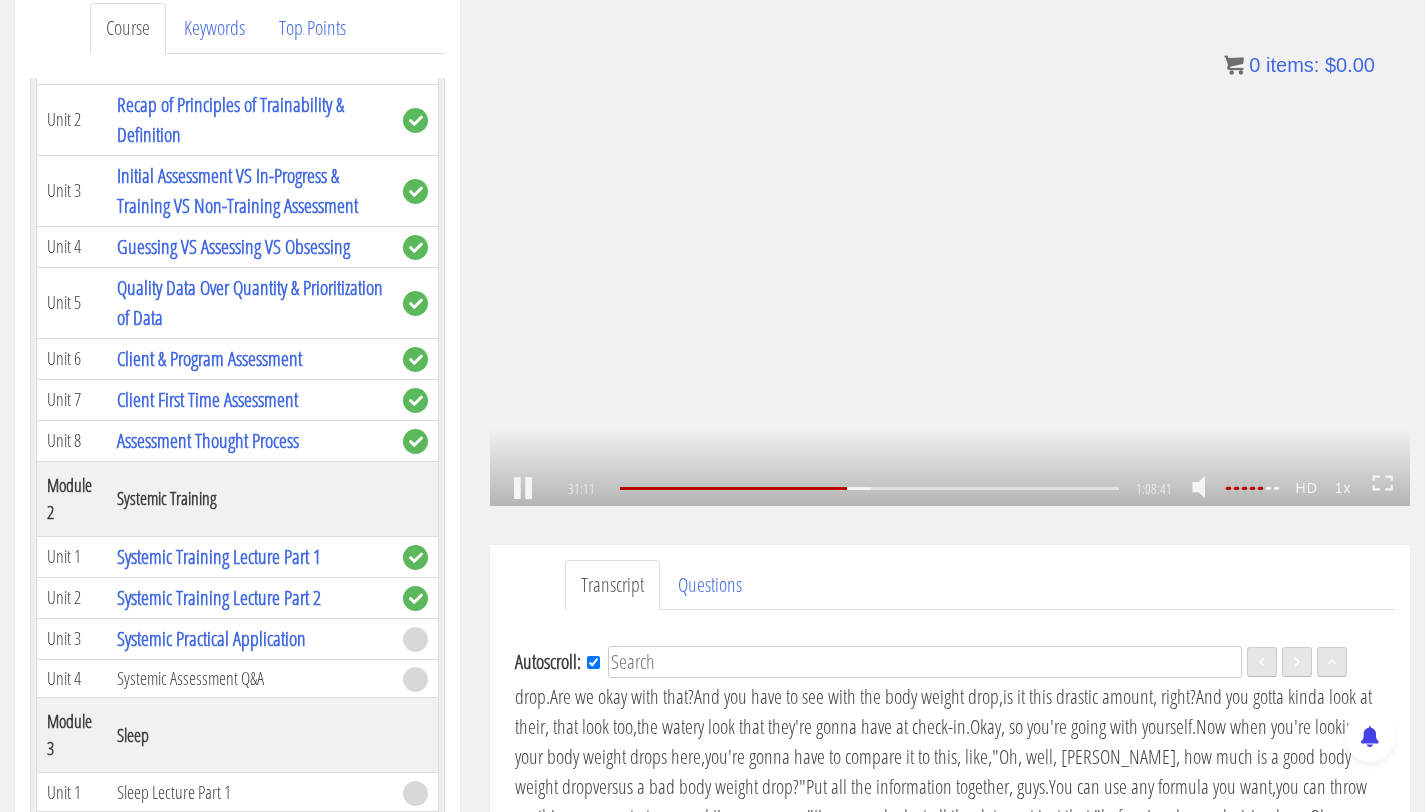 click on ".a{fill:#000;opacity:0.65;}.b{fill:#fff;opacity:1.0;}
.fp-color-play{opacity:0.65;}.controlbutton{fill:#fff;}
.fp-color-play{opacity:0.65;}.controlbutton{fill:#fff;}
.controlbuttonbg{opacity:0.65;}.controlbutton{fill:#fff;}
.fp-color-play{opacity:0.65;}.rect{fill:#fff;}
.fp-color-play{opacity:0.65;}.rect{fill:#fff;}
.fp-color-play{opacity:0.65;}.rect{fill:#fff;}
.fp-color-play{opacity:0.65;}.rect{fill:#fff;}
31:11                              41:32                                           1:08:41              37:31" at bounding box center (950, 247) 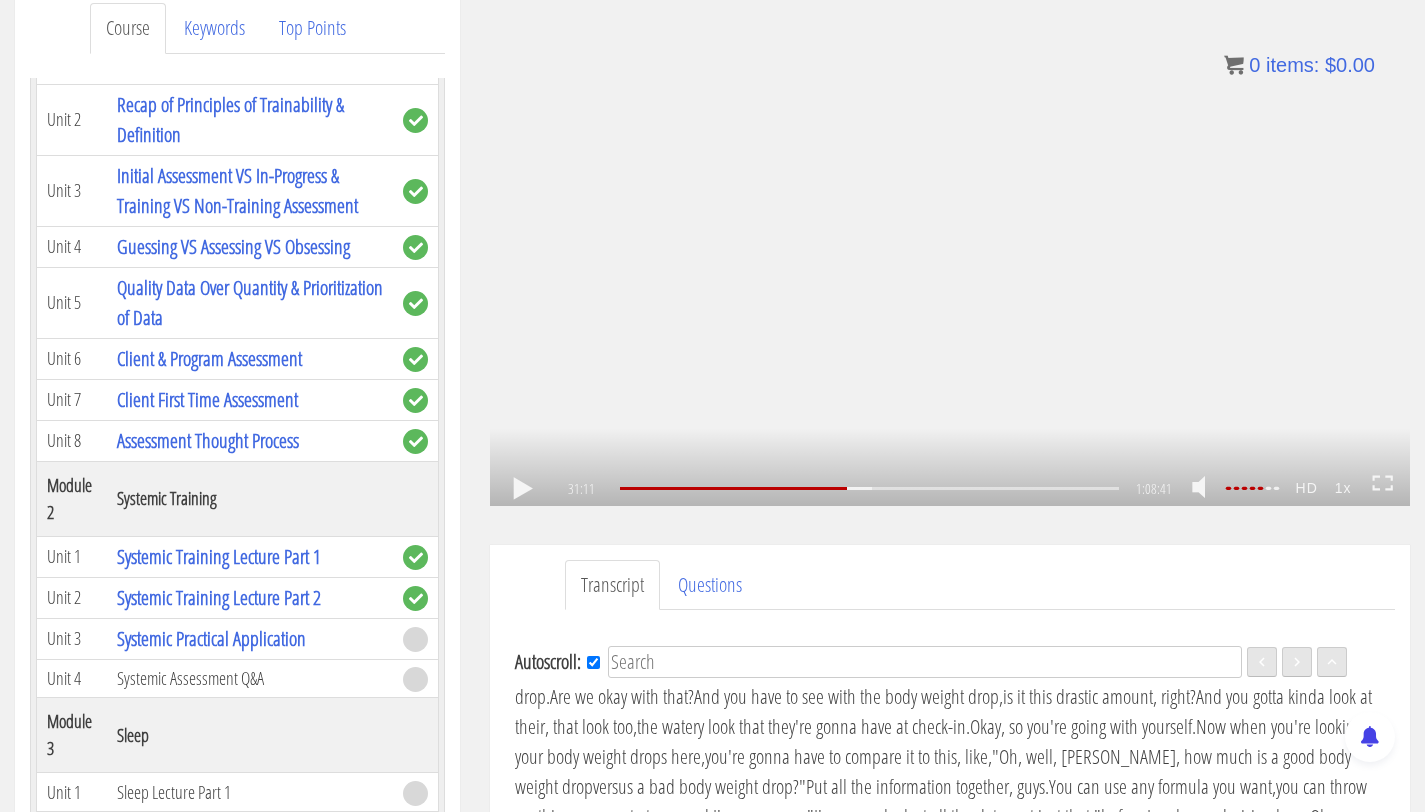 click on ".a{fill:#000;opacity:0.65;}.b{fill:#fff;opacity:1.0;}
.fp-color-play{opacity:0.65;}.controlbutton{fill:#fff;}
.fp-color-play{opacity:0.65;}.controlbutton{fill:#fff;}
.controlbuttonbg{opacity:0.65;}.controlbutton{fill:#fff;}
.fp-color-play{opacity:0.65;}.rect{fill:#fff;}
.fp-color-play{opacity:0.65;}.rect{fill:#fff;}
.fp-color-play{opacity:0.65;}.rect{fill:#fff;}
.fp-color-play{opacity:0.65;}.rect{fill:#fff;}
31:11                              41:32                                           1:08:41              37:30" at bounding box center (950, 247) 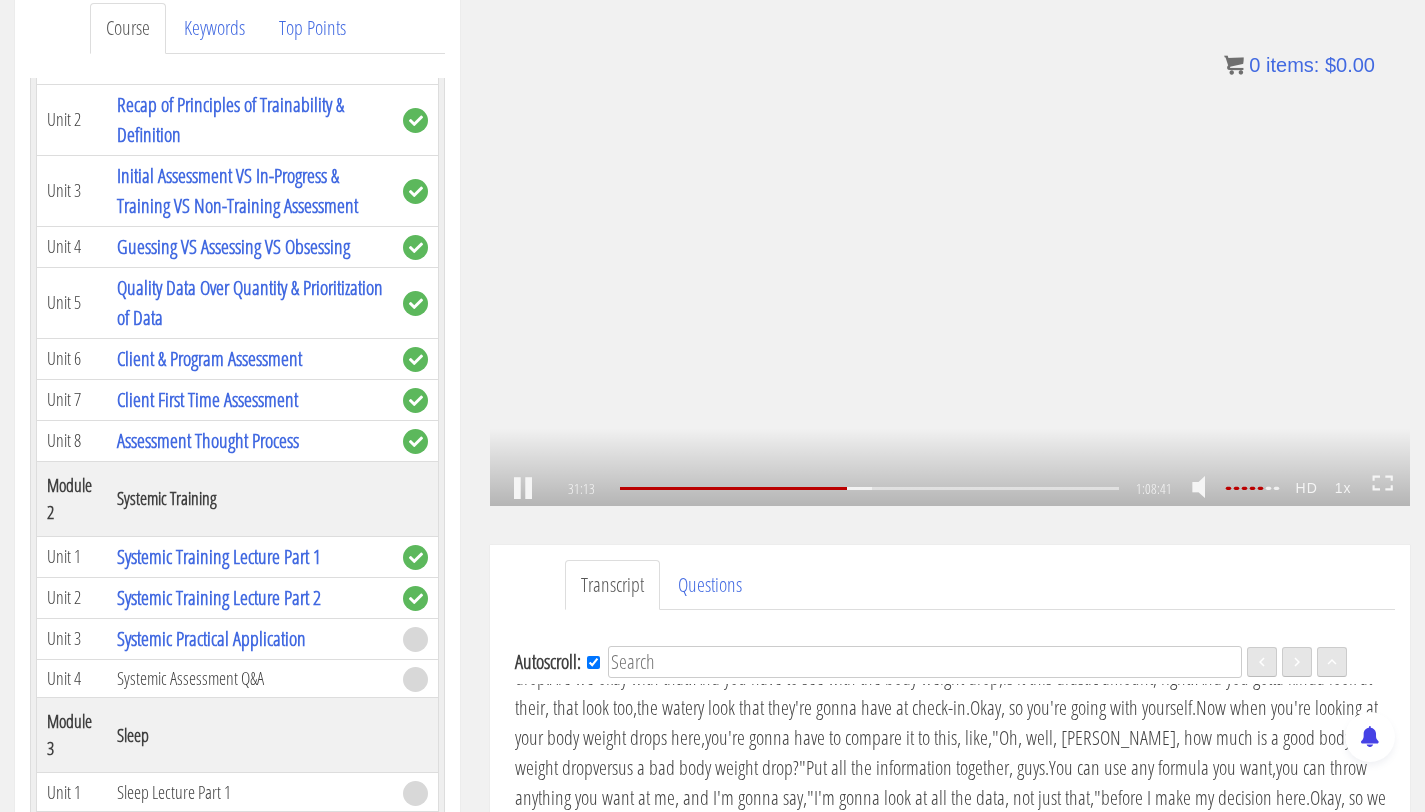 scroll, scrollTop: 7682, scrollLeft: 0, axis: vertical 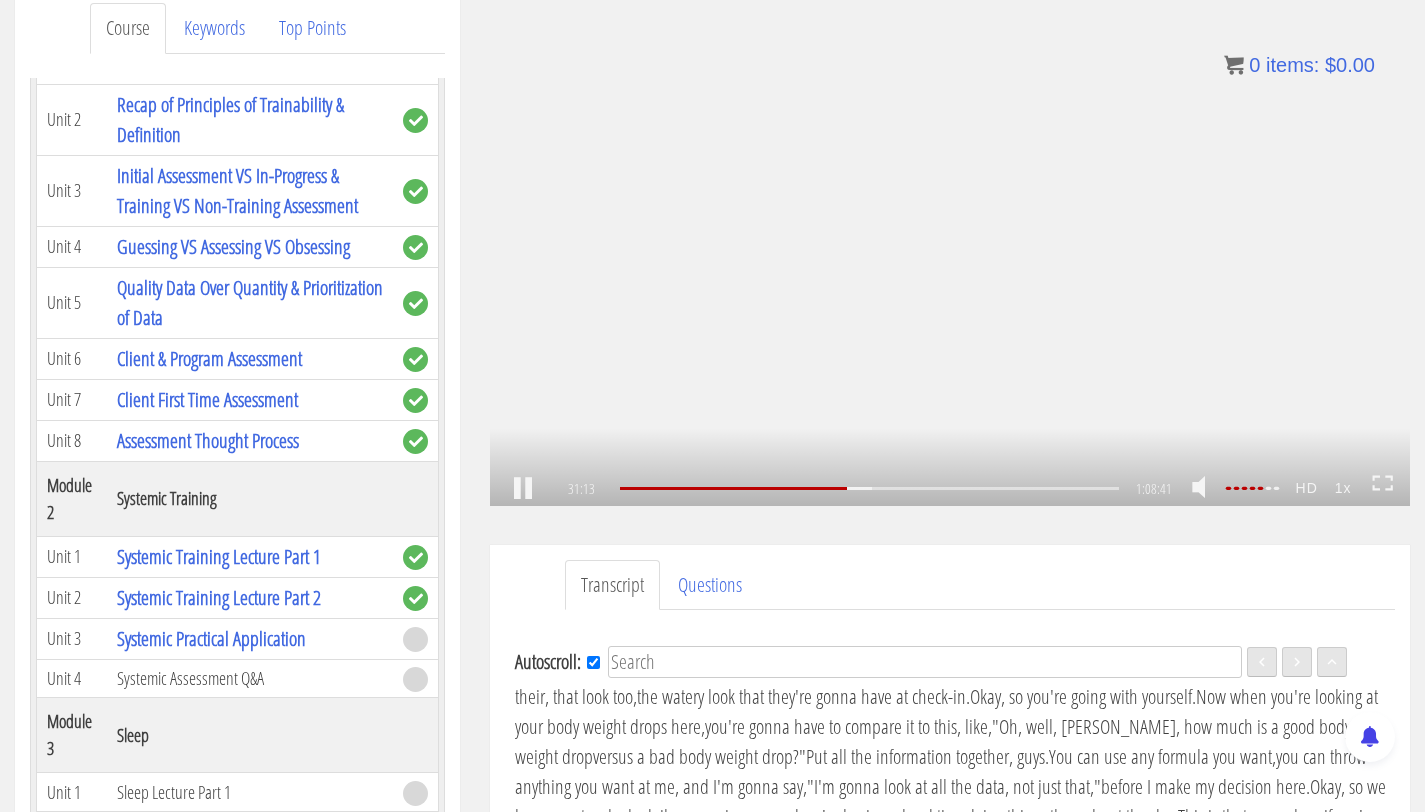 click on ".a{fill:#000;opacity:0.65;}.b{fill:#fff;opacity:1.0;}
.fp-color-play{opacity:0.65;}.controlbutton{fill:#fff;}
.fp-color-play{opacity:0.65;}.controlbutton{fill:#fff;}
.controlbuttonbg{opacity:0.65;}.controlbutton{fill:#fff;}
.fp-color-play{opacity:0.65;}.rect{fill:#fff;}
.fp-color-play{opacity:0.65;}.rect{fill:#fff;}
.fp-color-play{opacity:0.65;}.rect{fill:#fff;}
.fp-color-play{opacity:0.65;}.rect{fill:#fff;}
31:13                              46:34                                           1:08:41              37:28" at bounding box center [950, 247] 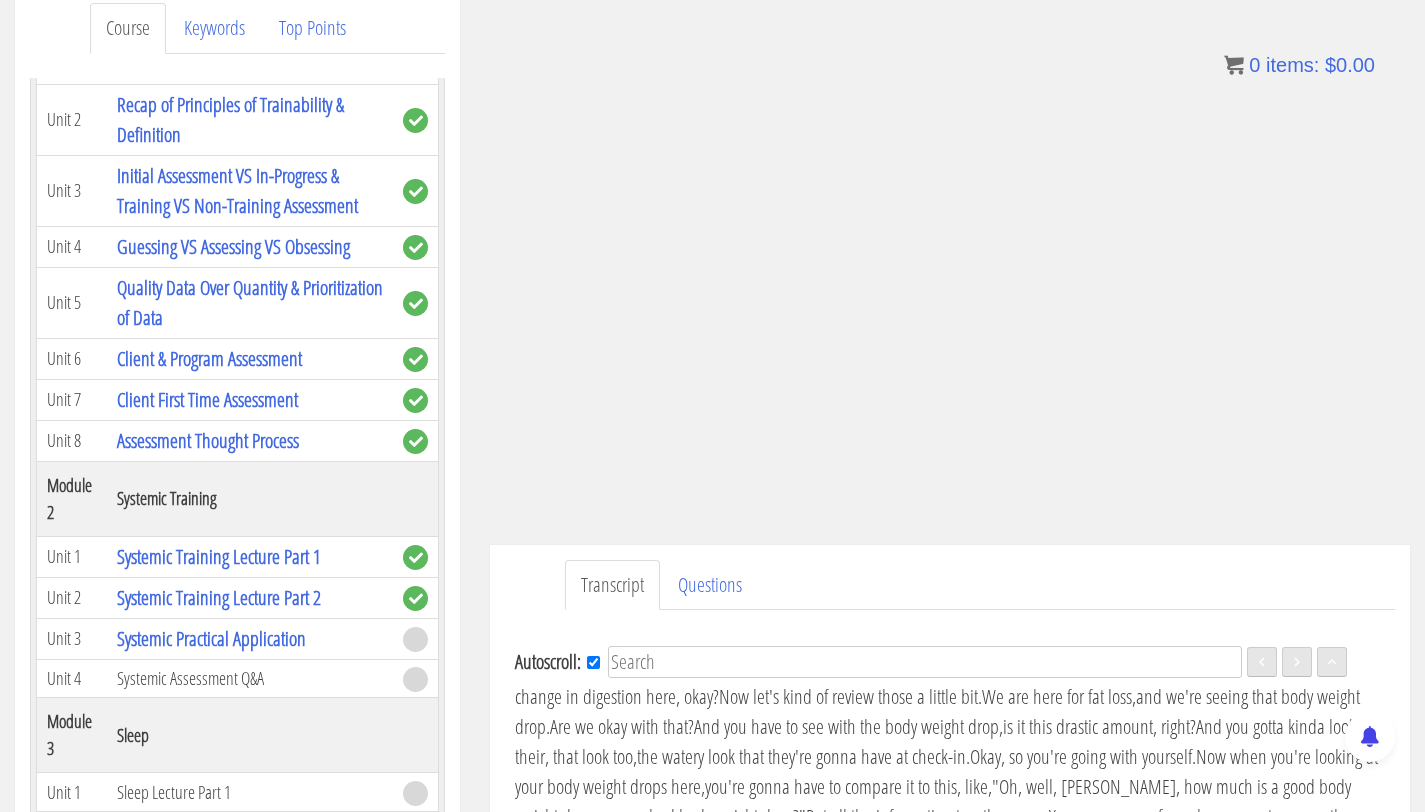scroll, scrollTop: 7589, scrollLeft: 0, axis: vertical 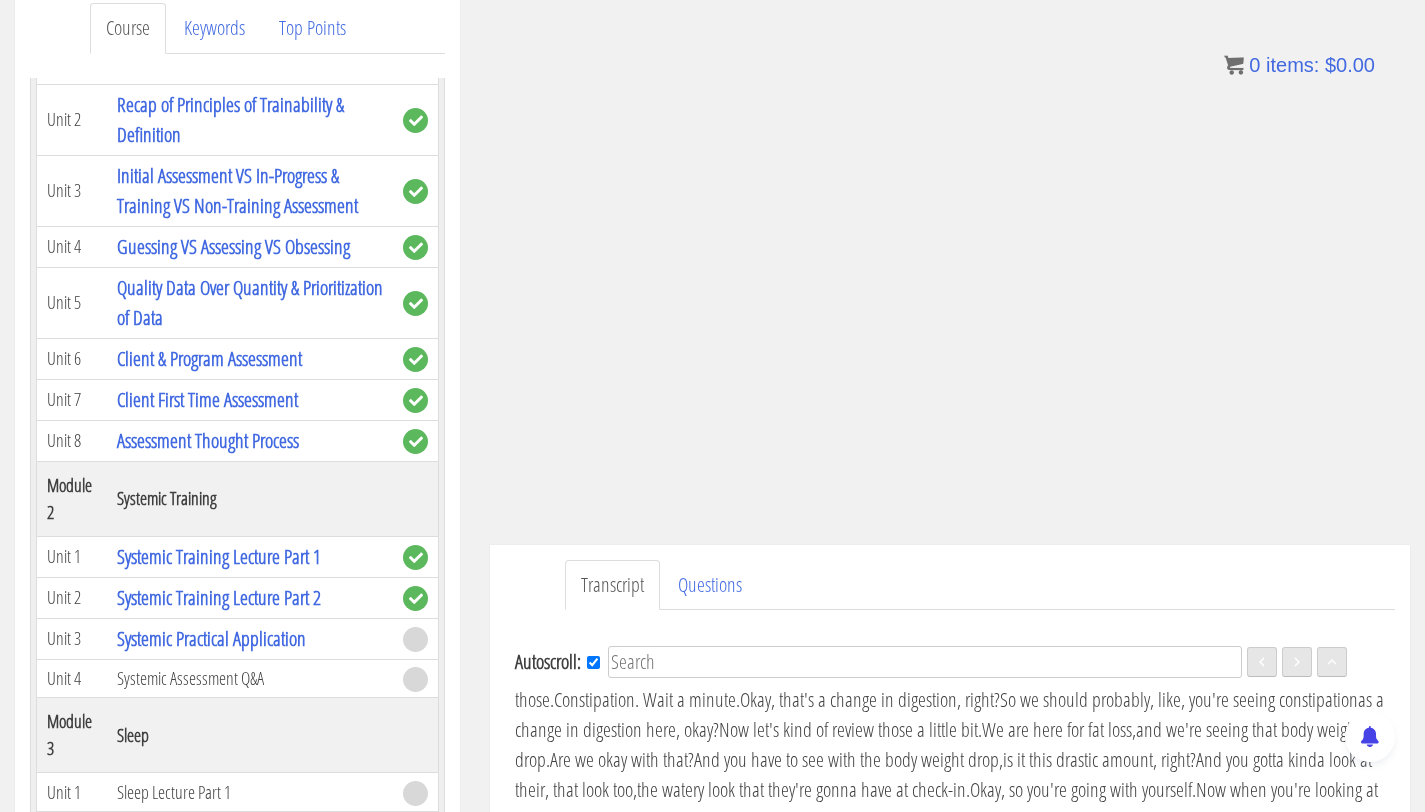 click on "because there's too much work for them to recover from," at bounding box center (948, 474) 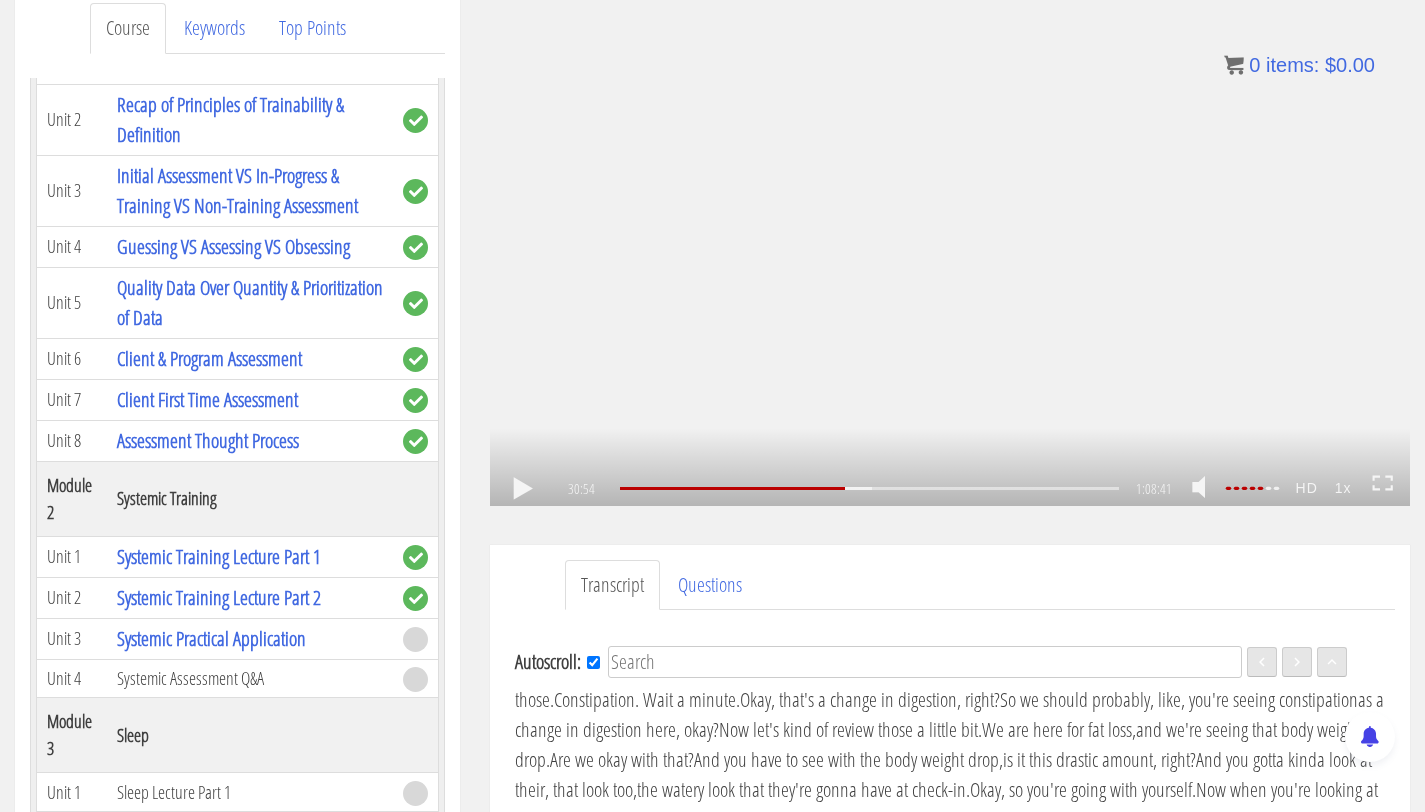 click 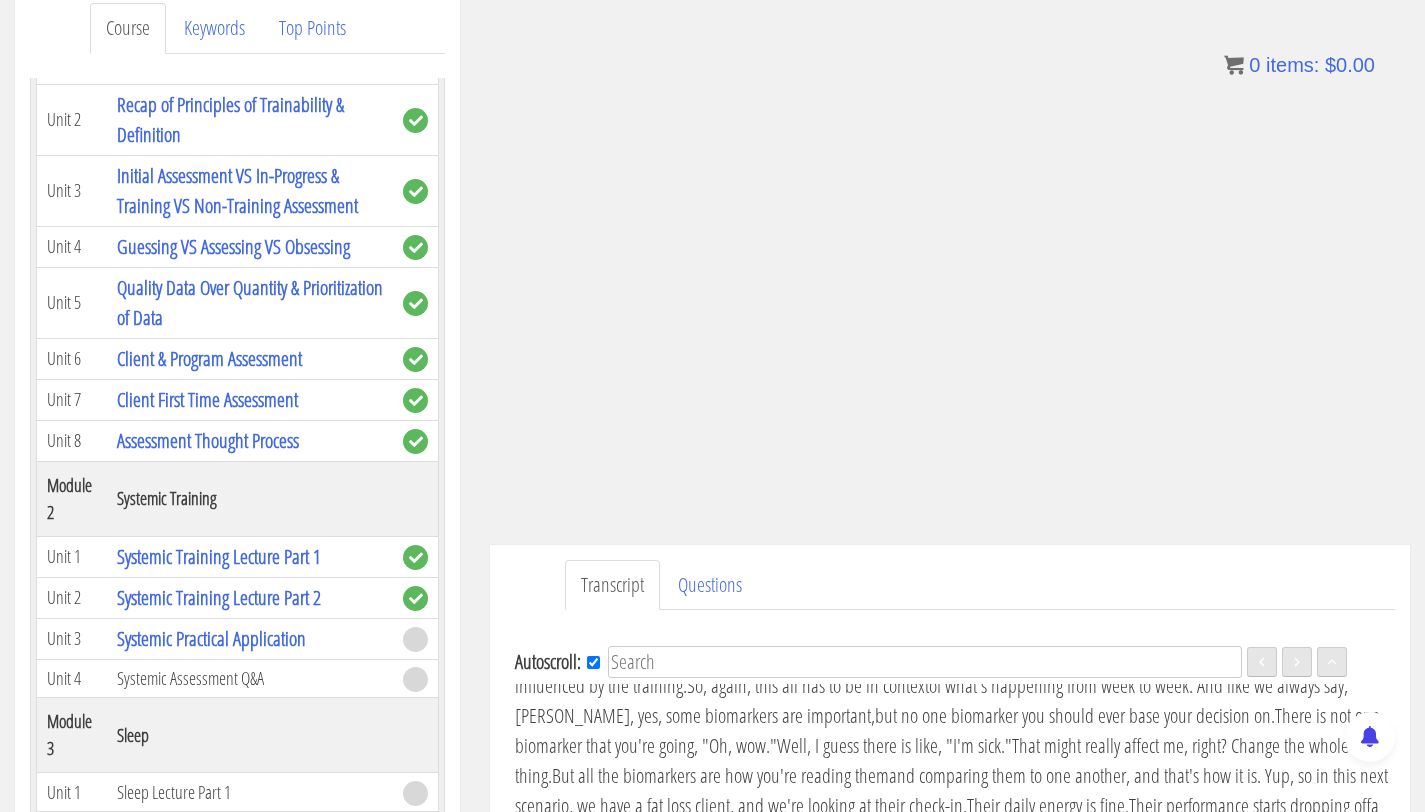 scroll, scrollTop: 8384, scrollLeft: 0, axis: vertical 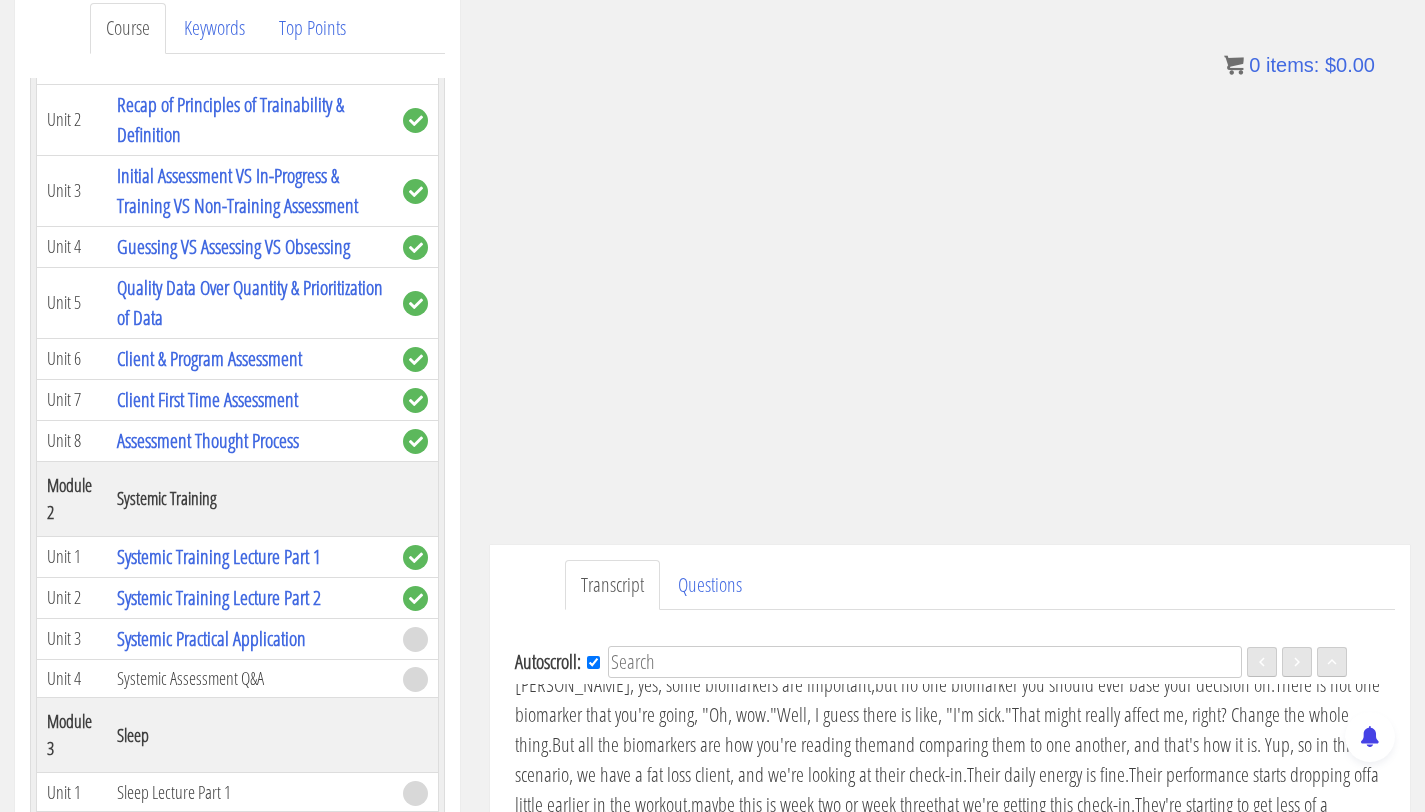 click on "Oh, sorry. My mic was off." at bounding box center (598, 504) 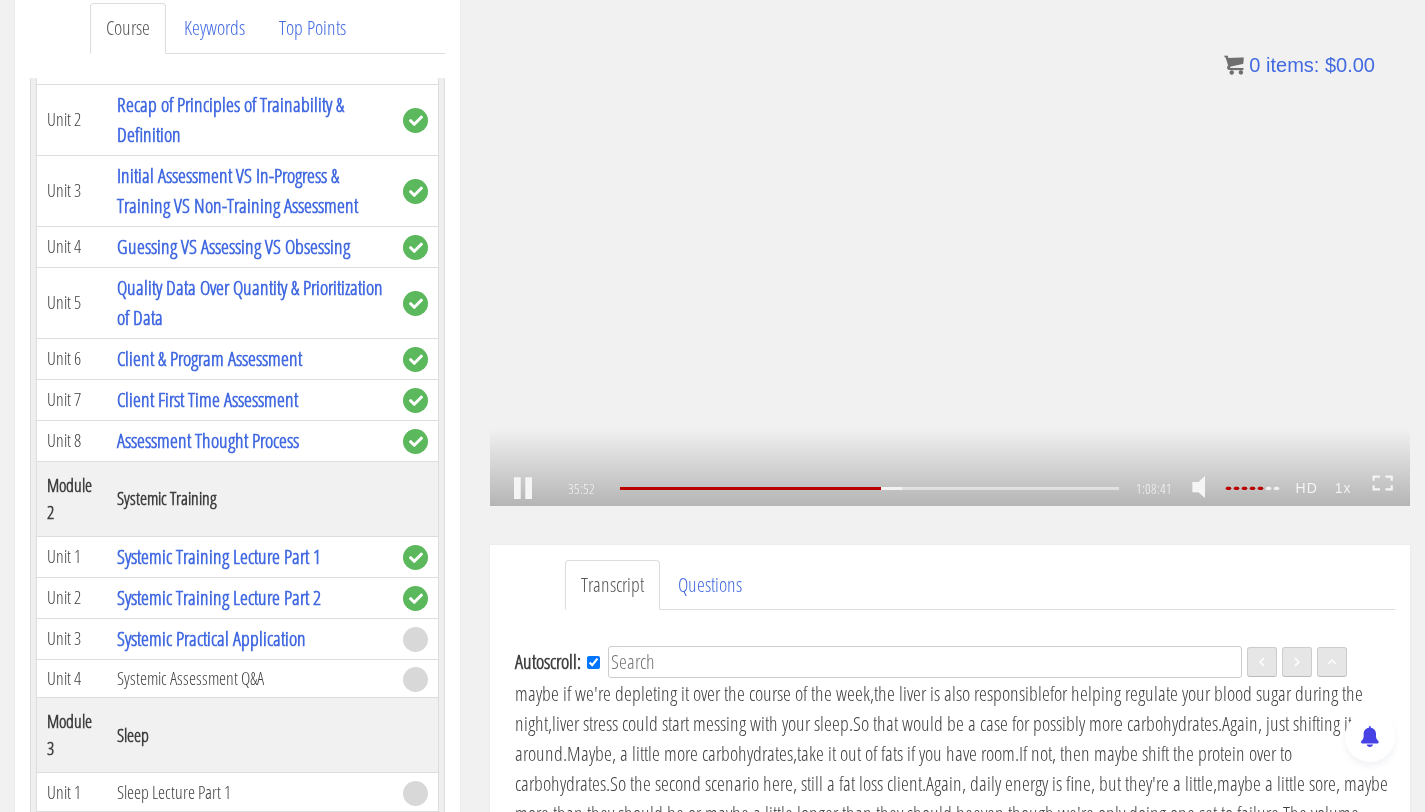 scroll, scrollTop: 8719, scrollLeft: 0, axis: vertical 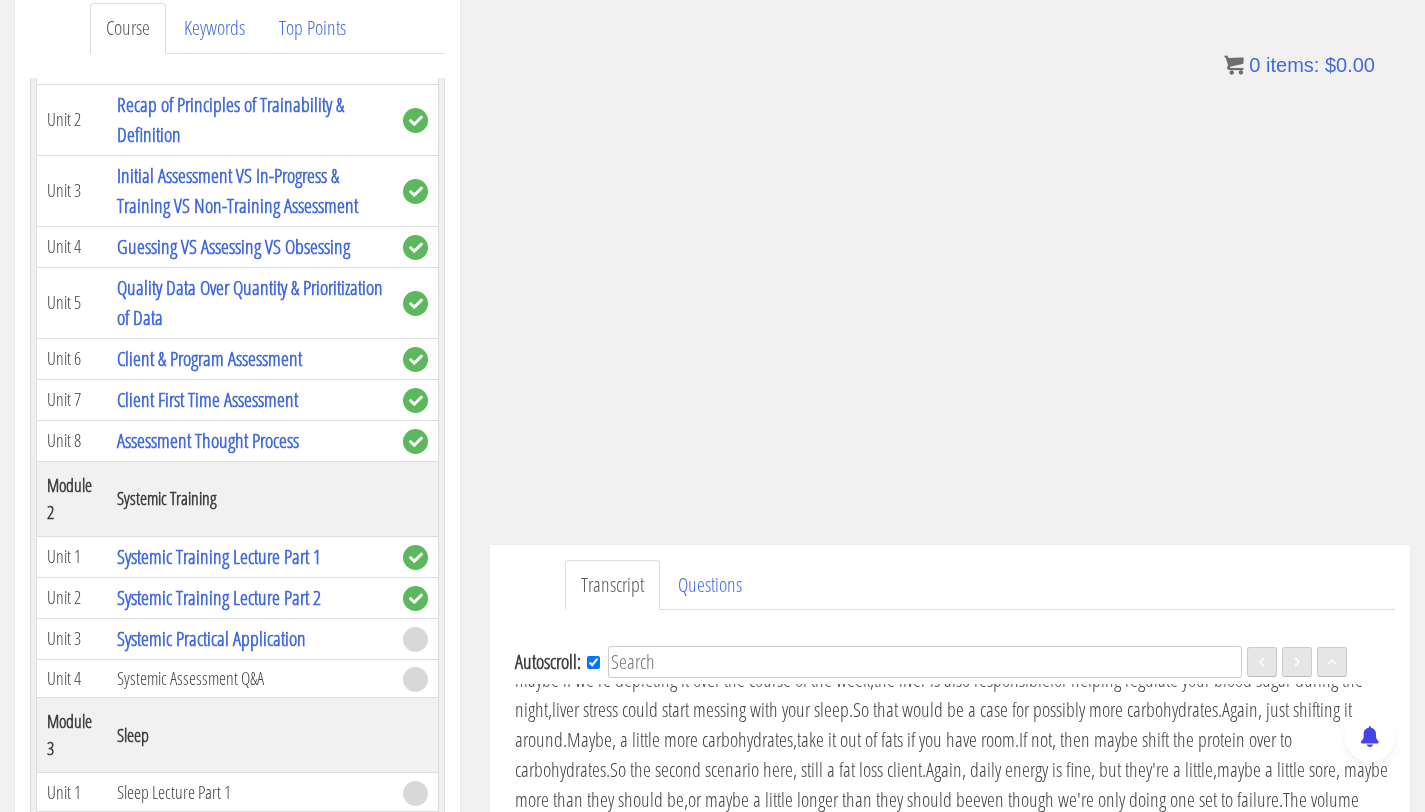 click on ".a{fill:#000;opacity:0.65;}.b{fill:#fff;opacity:1.0;}
.fp-color-play{opacity:0.65;}.controlbutton{fill:#fff;}
.fp-color-play{opacity:0.65;}.controlbutton{fill:#fff;}
.controlbuttonbg{opacity:0.65;}.controlbutton{fill:#fff;}
.fp-color-play{opacity:0.65;}.rect{fill:#fff;}
.fp-color-play{opacity:0.65;}.rect{fill:#fff;}
.fp-color-play{opacity:0.65;}.rect{fill:#fff;}
.fp-color-play{opacity:0.65;}.rect{fill:#fff;}
35:55                              46:34                                           1:08:41              32:47" at bounding box center (950, 247) 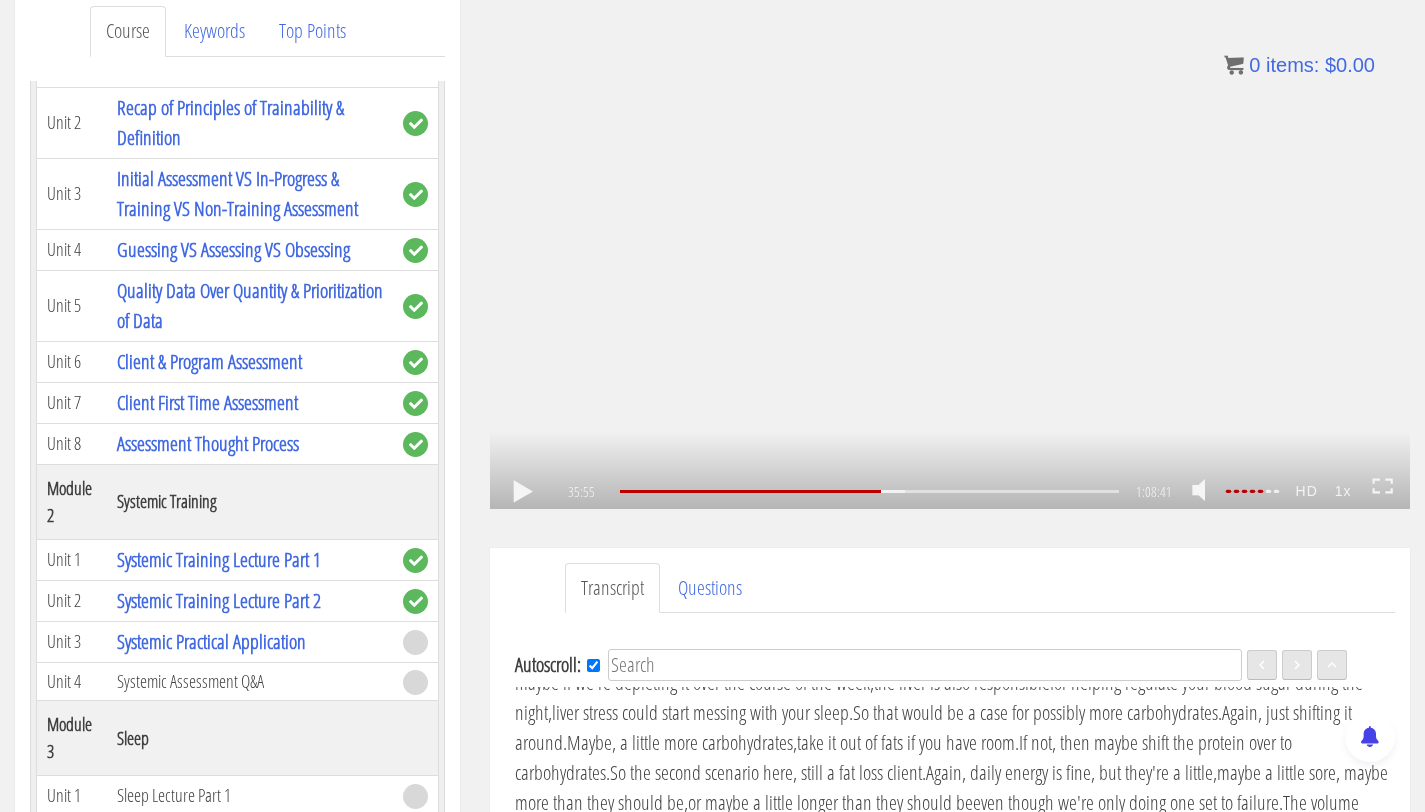 scroll, scrollTop: 270, scrollLeft: 0, axis: vertical 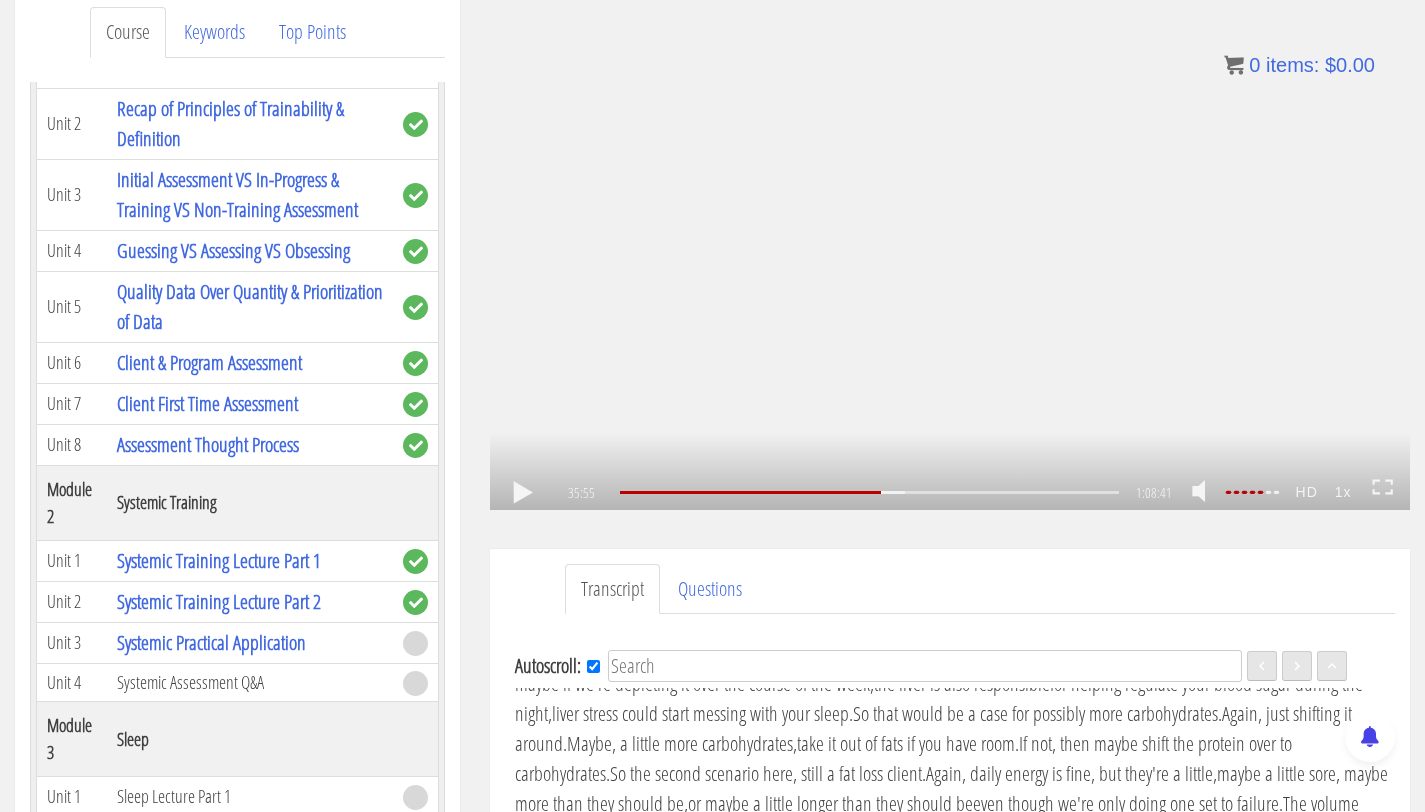 click on ".a{fill:#000;opacity:0.65;}.b{fill:#fff;opacity:1.0;}
.fp-color-play{opacity:0.65;}.controlbutton{fill:#fff;}
.fp-color-play{opacity:0.65;}.controlbutton{fill:#fff;}
.controlbuttonbg{opacity:0.65;}.controlbutton{fill:#fff;}
.fp-color-play{opacity:0.65;}.rect{fill:#fff;}
.fp-color-play{opacity:0.65;}.rect{fill:#fff;}
.fp-color-play{opacity:0.65;}.rect{fill:#fff;}
.fp-color-play{opacity:0.65;}.rect{fill:#fff;}
35:55                              46:34                                           1:08:41              32:47" at bounding box center [950, 251] 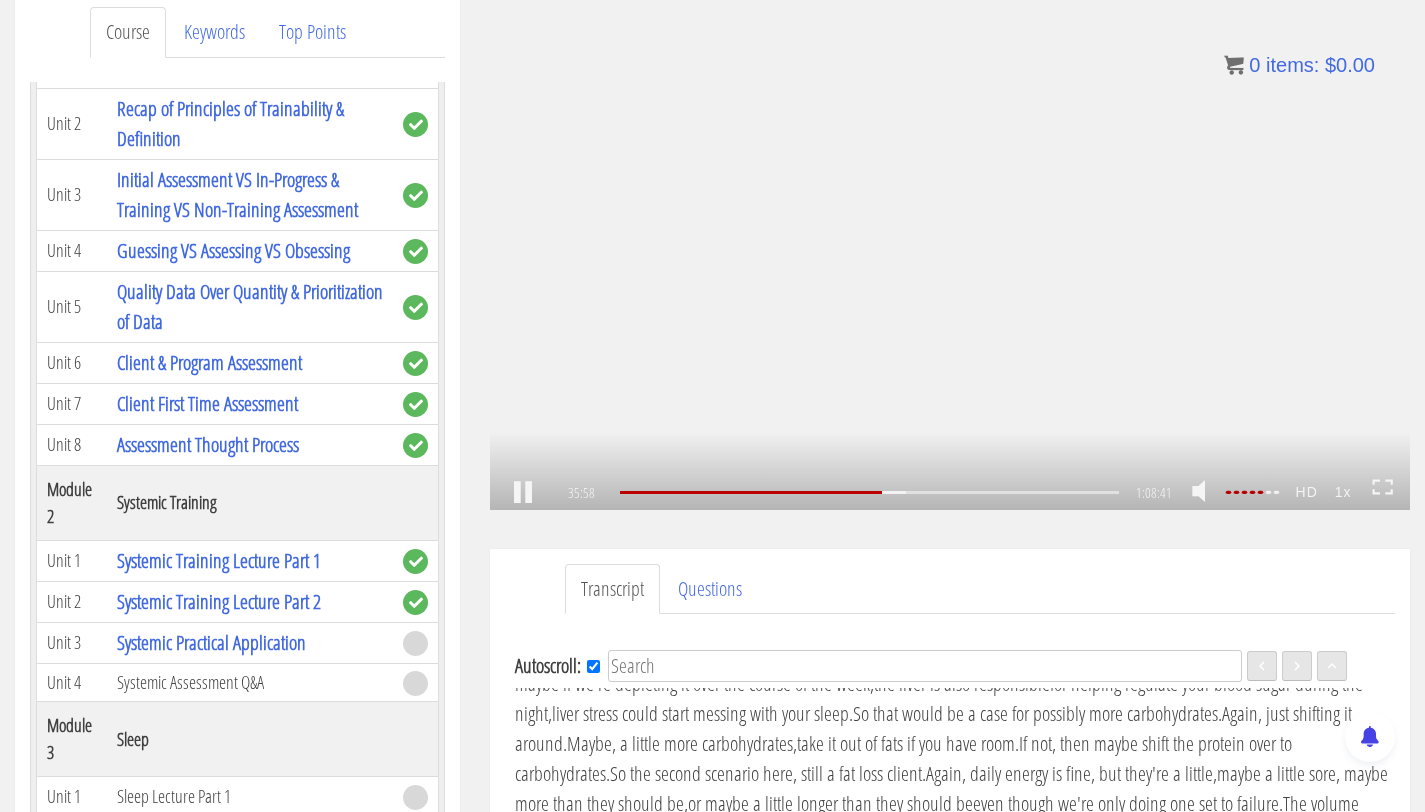 click on ".a{fill:#000;opacity:0.65;}.b{fill:#fff;opacity:1.0;}
.fp-color-play{opacity:0.65;}.controlbutton{fill:#fff;}
.fp-color-play{opacity:0.65;}.controlbutton{fill:#fff;}
.controlbuttonbg{opacity:0.65;}.controlbutton{fill:#fff;}
.fp-color-play{opacity:0.65;}.rect{fill:#fff;}
.fp-color-play{opacity:0.65;}.rect{fill:#fff;}
.fp-color-play{opacity:0.65;}.rect{fill:#fff;}
.fp-color-play{opacity:0.65;}.rect{fill:#fff;}
35:58                              46:34                                           1:08:41              32:44" at bounding box center (950, 251) 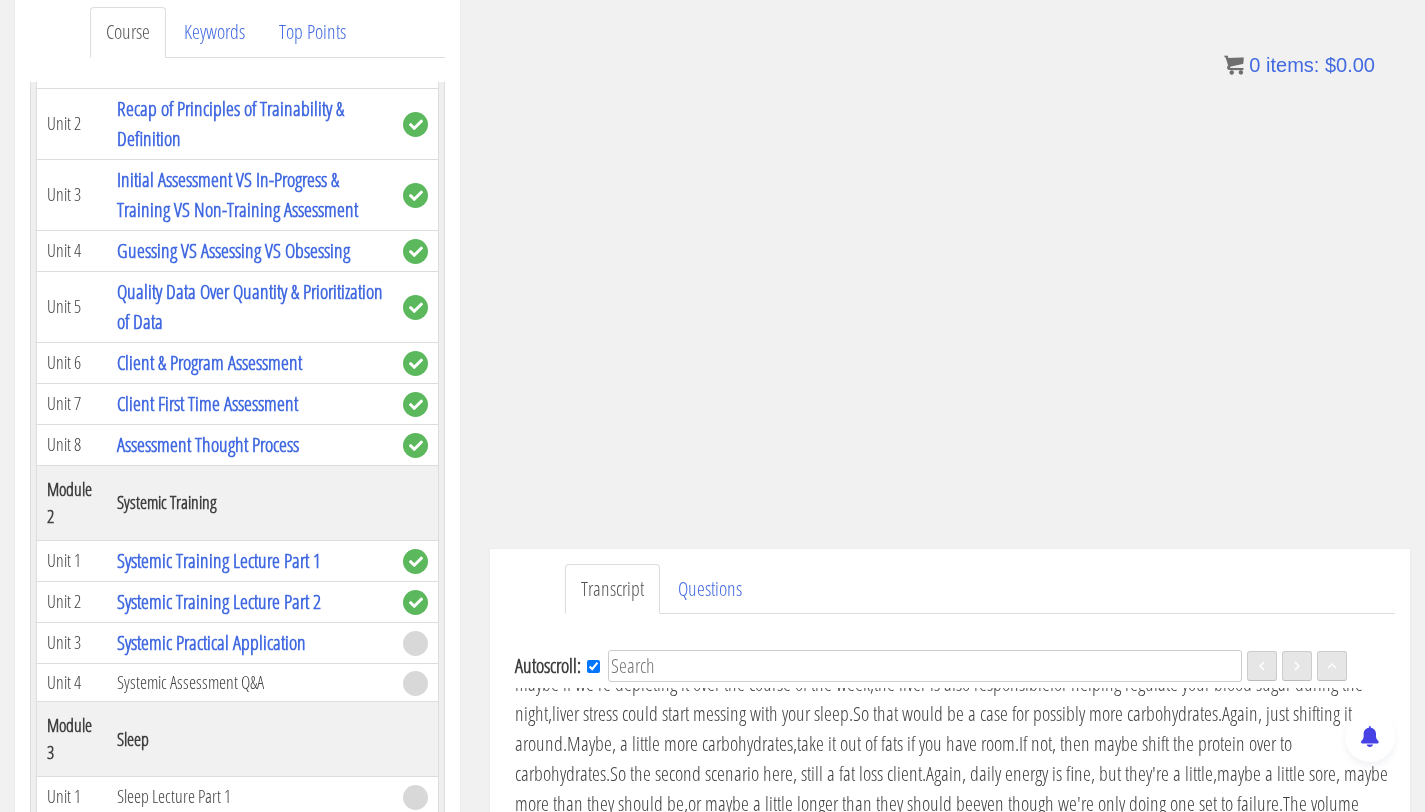 click on "But all the biomarkers are how you're reading them" at bounding box center [720, 413] 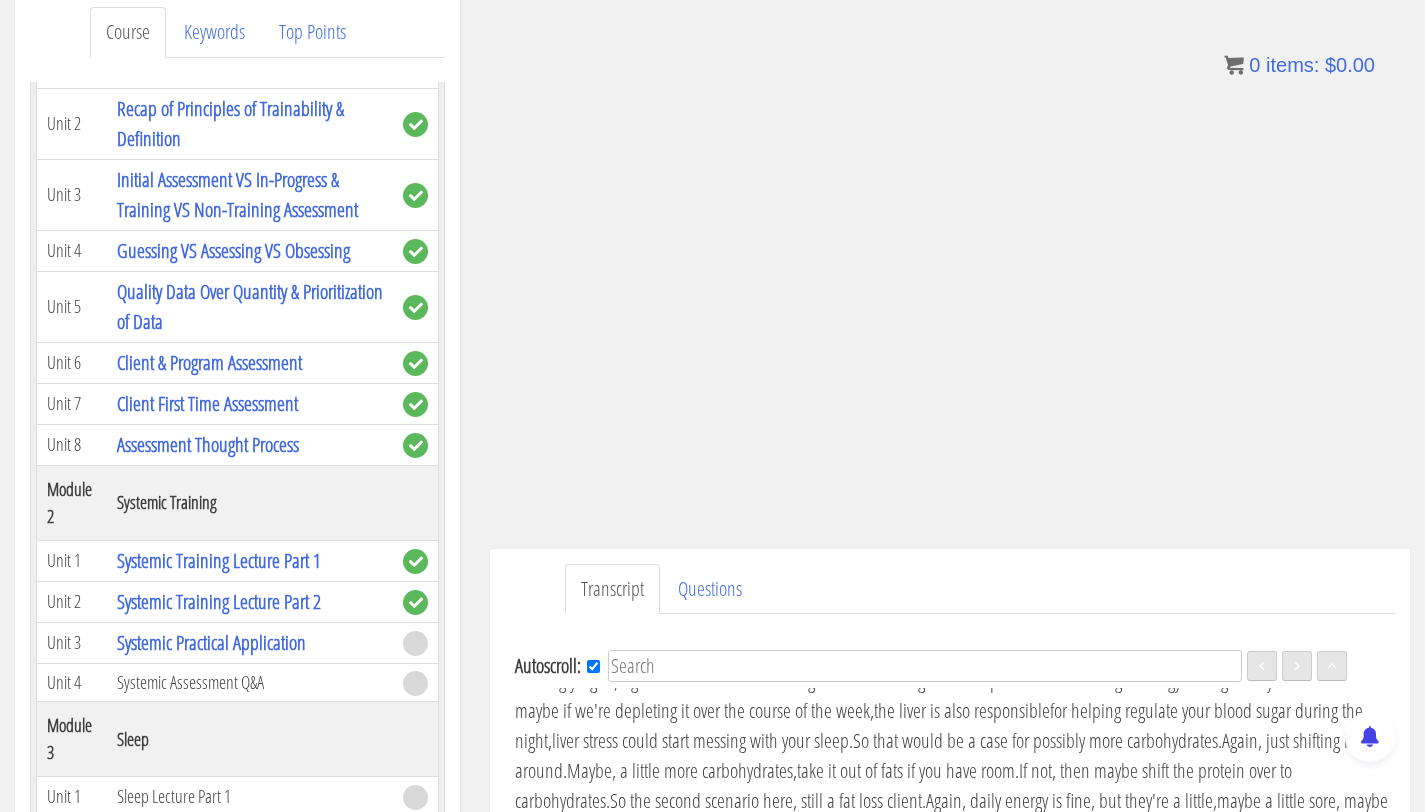 scroll, scrollTop: 8658, scrollLeft: 0, axis: vertical 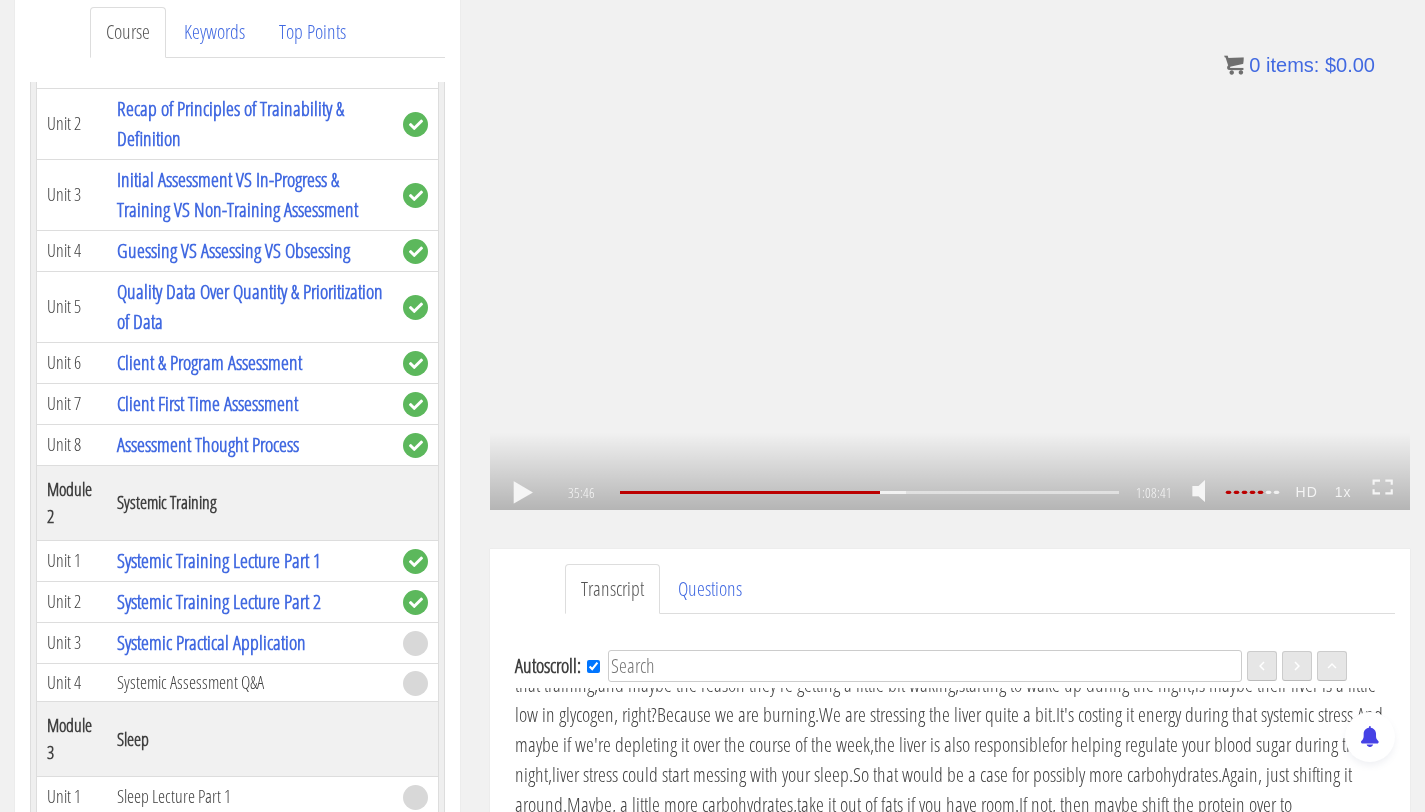 click on ".a{fill:#000;opacity:0.65;}.b{fill:#fff;opacity:1.0;}
.fp-color-play{opacity:0.65;}.controlbutton{fill:#fff;}
.fp-color-play{opacity:0.65;}.controlbutton{fill:#fff;}
.controlbuttonbg{opacity:0.65;}.controlbutton{fill:#fff;}
.fp-color-play{opacity:0.65;}.rect{fill:#fff;}
.fp-color-play{opacity:0.65;}.rect{fill:#fff;}
.fp-color-play{opacity:0.65;}.rect{fill:#fff;}
.fp-color-play{opacity:0.65;}.rect{fill:#fff;}
35:46                              46:50                                           1:08:41              32:56" at bounding box center [950, 251] 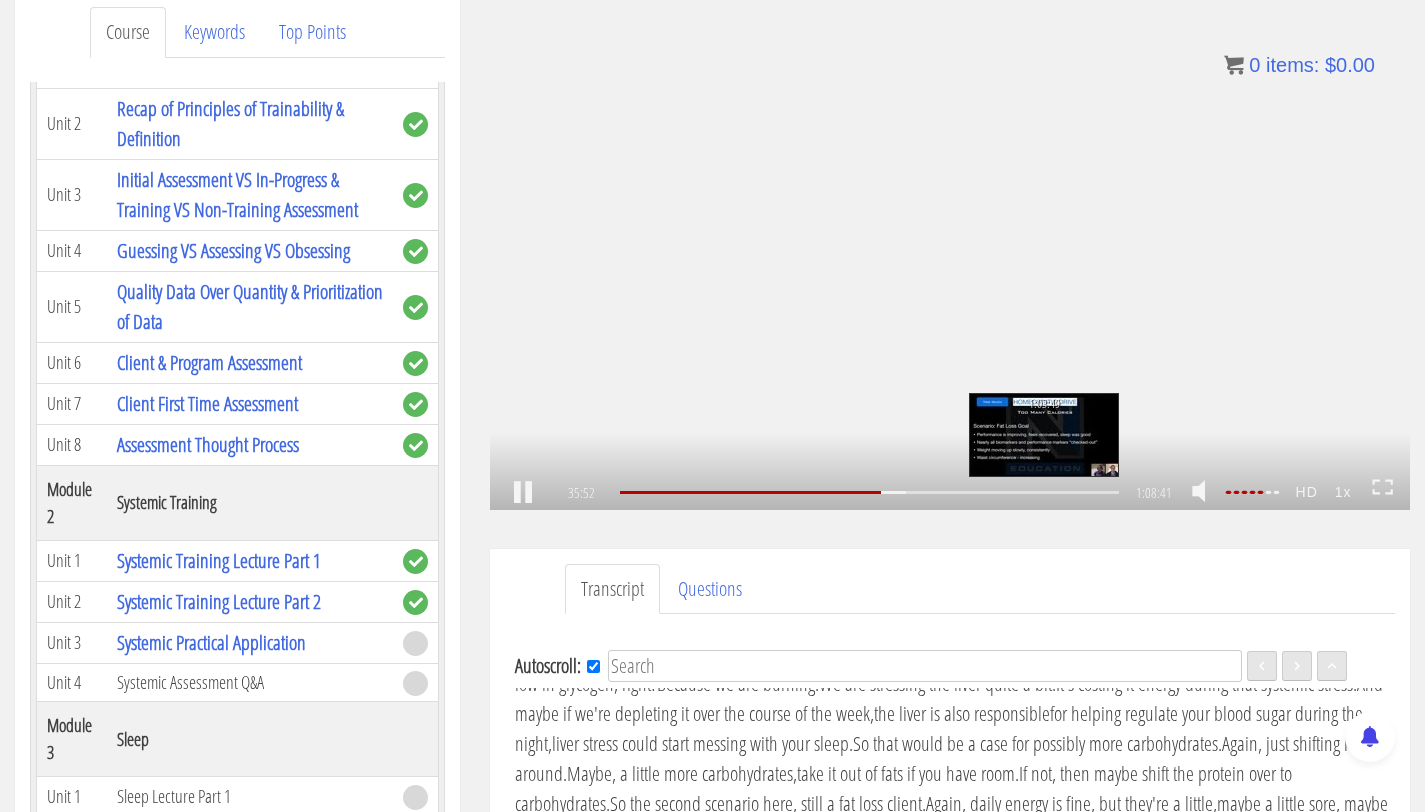 scroll, scrollTop: 8719, scrollLeft: 0, axis: vertical 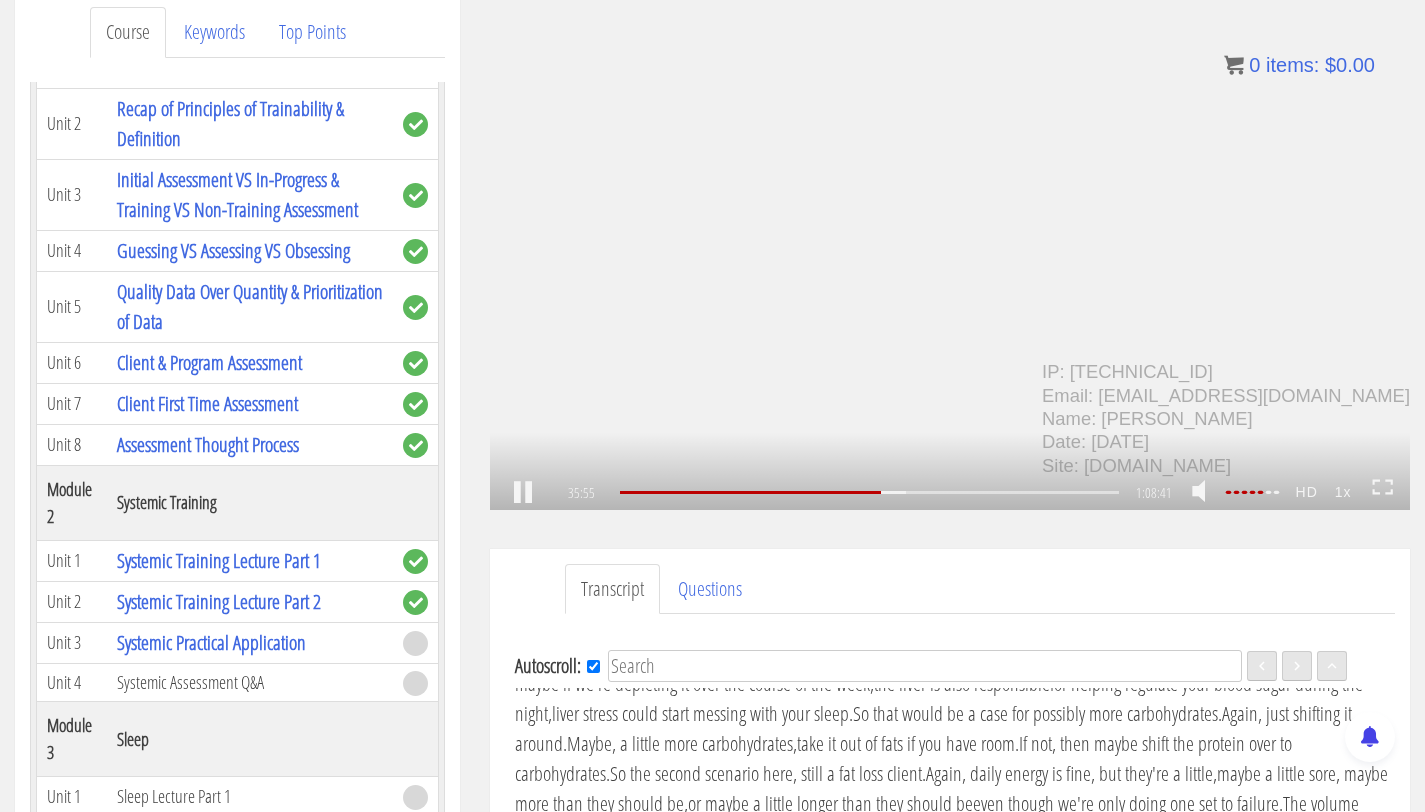 click on ".a{fill:#000;opacity:0.65;}.b{fill:#fff;opacity:1.0;}
.fp-color-play{opacity:0.65;}.controlbutton{fill:#fff;}
.fp-color-play{opacity:0.65;}.controlbutton{fill:#fff;}
.controlbuttonbg{opacity:0.65;}.controlbutton{fill:#fff;}
.fp-color-play{opacity:0.65;}.rect{fill:#fff;}
.fp-color-play{opacity:0.65;}.rect{fill:#fff;}
.fp-color-play{opacity:0.65;}.rect{fill:#fff;}
.fp-color-play{opacity:0.65;}.rect{fill:#fff;}
35:55                              1:04:21                                           1:08:41              32:46                                                                                                                                                                    CC HD 1x" at bounding box center (950, 251) 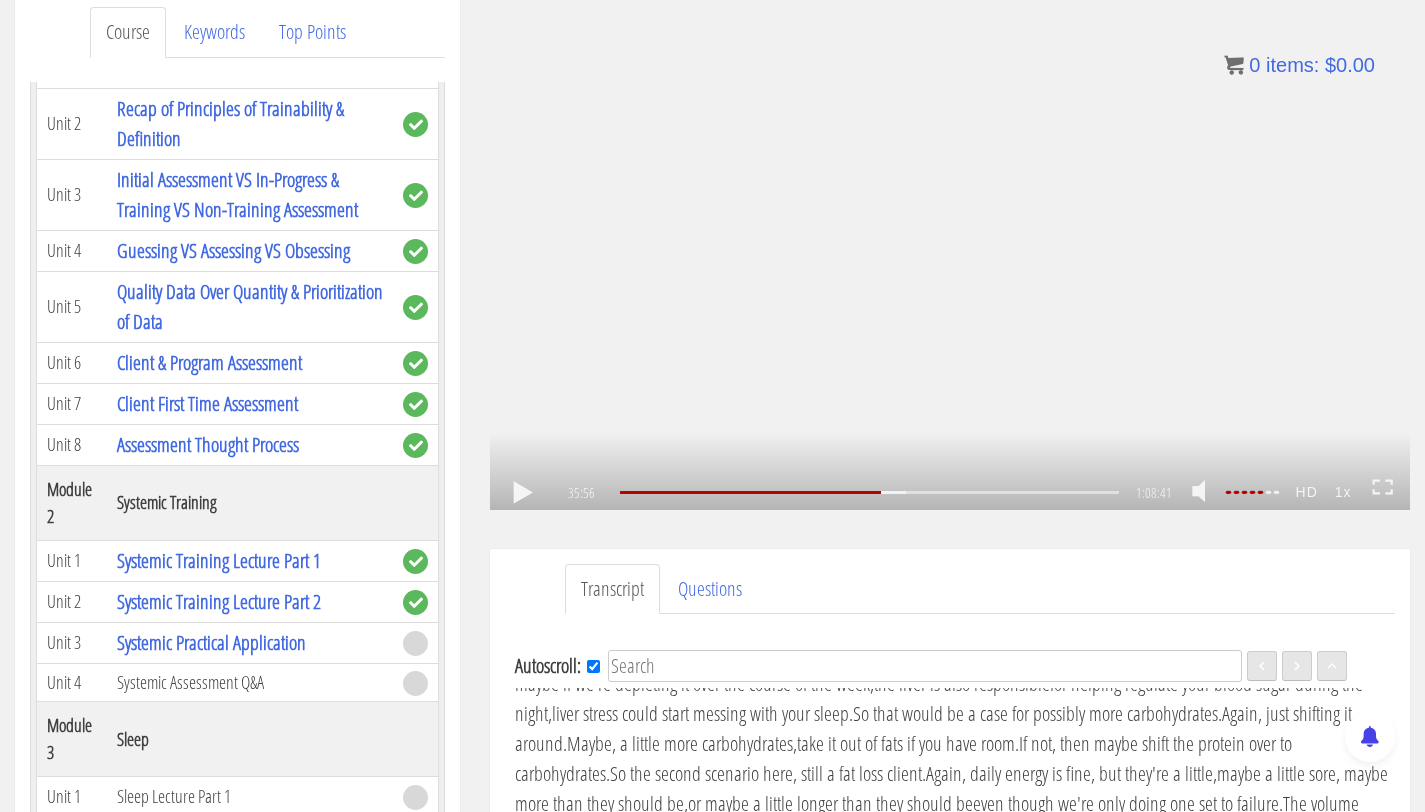 click on ".a{fill:#000;opacity:0.65;}.b{fill:#fff;opacity:1.0;}
.fp-color-play{opacity:0.65;}.controlbutton{fill:#fff;}
.fp-color-play{opacity:0.65;}.controlbutton{fill:#fff;}
.controlbuttonbg{opacity:0.65;}.controlbutton{fill:#fff;}
.fp-color-play{opacity:0.65;}.rect{fill:#fff;}
.fp-color-play{opacity:0.65;}.rect{fill:#fff;}
.fp-color-play{opacity:0.65;}.rect{fill:#fff;}
.fp-color-play{opacity:0.65;}.rect{fill:#fff;}
35:56                              1:04:21                                           1:08:41              32:46                                                                                                                                                                    CC HD 1x" at bounding box center (950, 251) 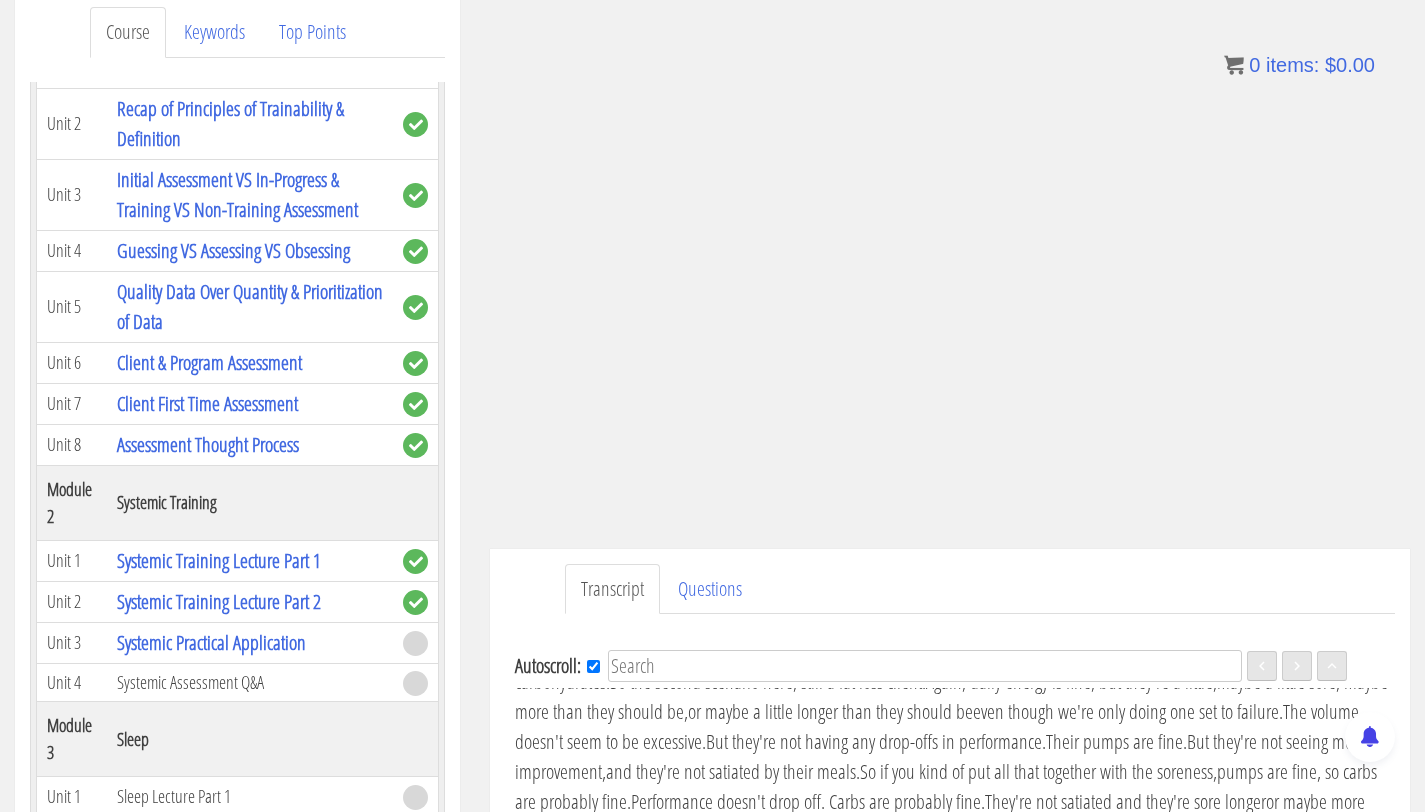 scroll, scrollTop: 8841, scrollLeft: 0, axis: vertical 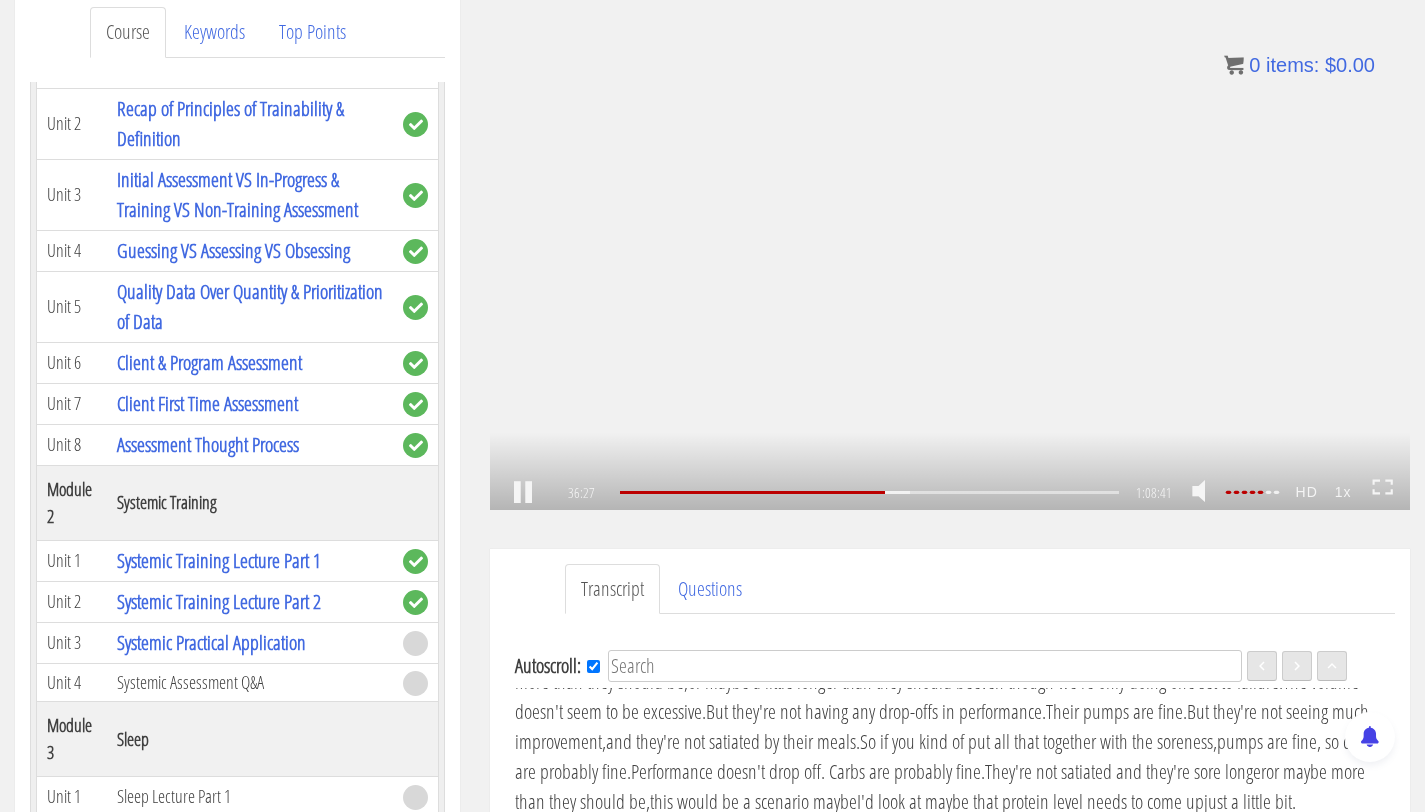 click on ".a{fill:#000;opacity:0.65;}.b{fill:#fff;opacity:1.0;}
.fp-color-play{opacity:0.65;}.controlbutton{fill:#fff;}
.fp-color-play{opacity:0.65;}.controlbutton{fill:#fff;}
.controlbuttonbg{opacity:0.65;}.controlbutton{fill:#fff;}
.fp-color-play{opacity:0.65;}.rect{fill:#fff;}
.fp-color-play{opacity:0.65;}.rect{fill:#fff;}
.fp-color-play{opacity:0.65;}.rect{fill:#fff;}
.fp-color-play{opacity:0.65;}.rect{fill:#fff;}
36:27                              1:04:21                                           1:08:41              32:15                                                                                                                                                                    CC HD 1x" at bounding box center (950, 251) 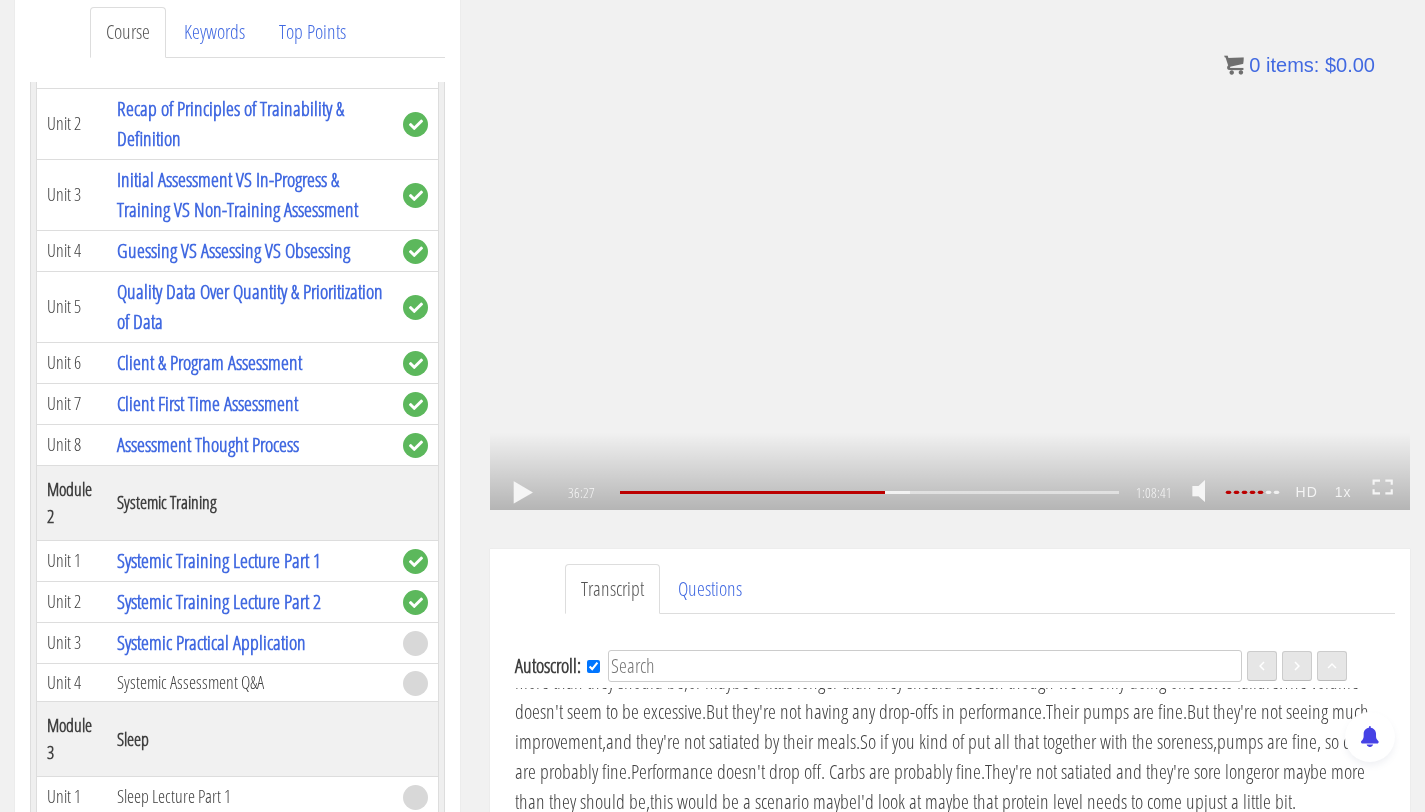 click on ".a{fill:#000;opacity:0.65;}.b{fill:#fff;opacity:1.0;}
.fp-color-play{opacity:0.65;}.controlbutton{fill:#fff;}
.fp-color-play{opacity:0.65;}.controlbutton{fill:#fff;}
.controlbuttonbg{opacity:0.65;}.controlbutton{fill:#fff;}
.fp-color-play{opacity:0.65;}.rect{fill:#fff;}
.fp-color-play{opacity:0.65;}.rect{fill:#fff;}
.fp-color-play{opacity:0.65;}.rect{fill:#fff;}
.fp-color-play{opacity:0.65;}.rect{fill:#fff;}
36:27                              1:04:21                                           1:08:41              32:15                                                                                                                                                                    CC HD 1x" at bounding box center (950, 251) 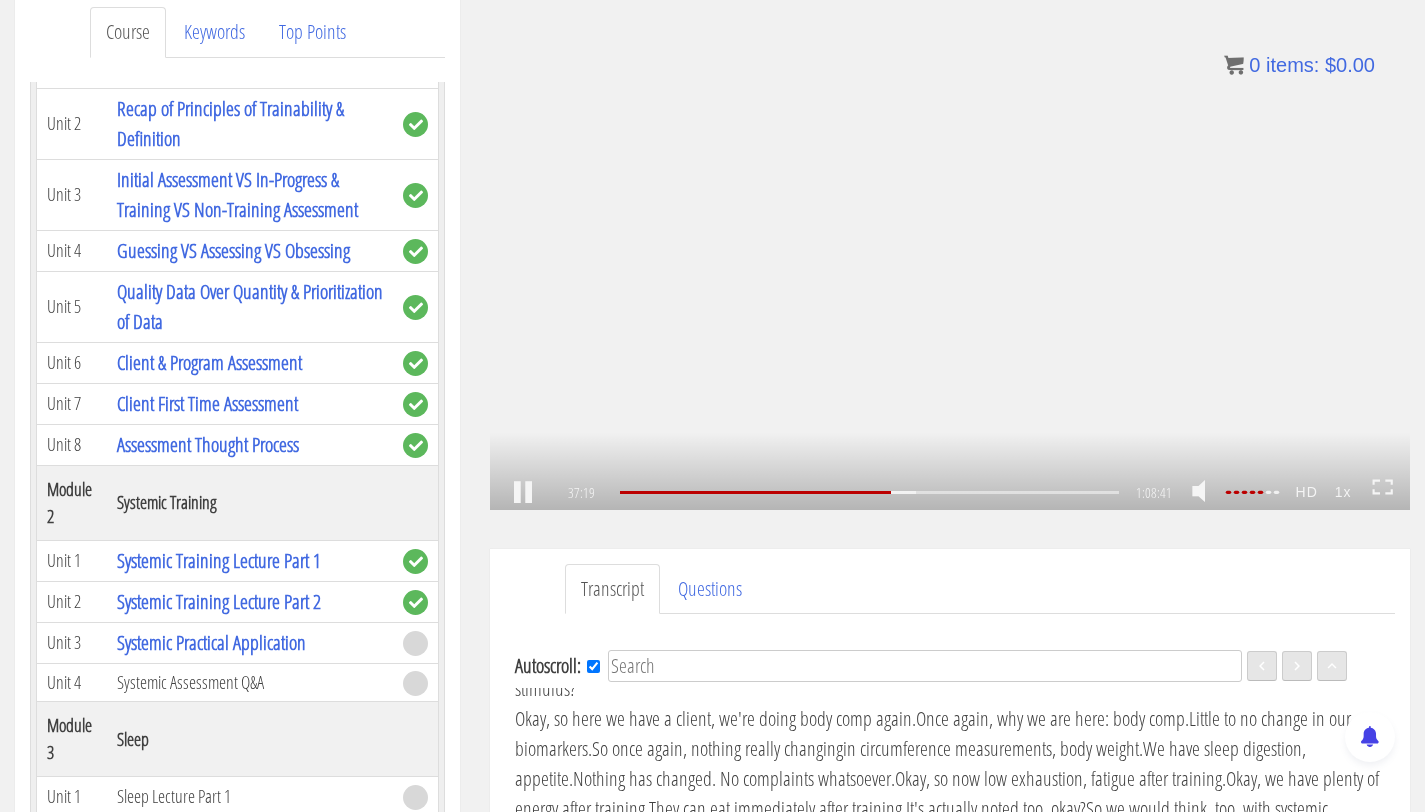 scroll, scrollTop: 9055, scrollLeft: 0, axis: vertical 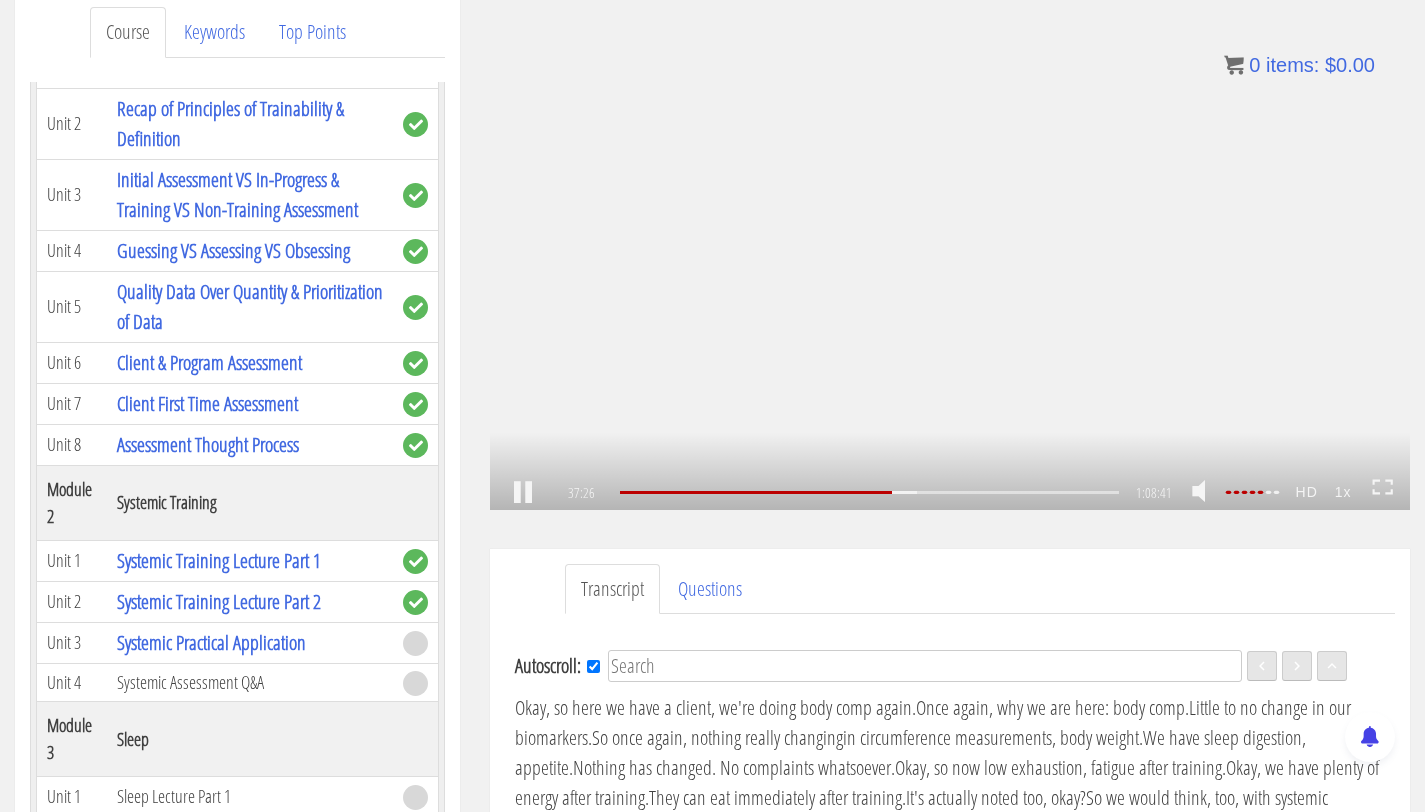 click on ".a{fill:#000;opacity:0.65;}.b{fill:#fff;opacity:1.0;}
.fp-color-play{opacity:0.65;}.controlbutton{fill:#fff;}
.fp-color-play{opacity:0.65;}.controlbutton{fill:#fff;}
.controlbuttonbg{opacity:0.65;}.controlbutton{fill:#fff;}
.fp-color-play{opacity:0.65;}.rect{fill:#fff;}
.fp-color-play{opacity:0.65;}.rect{fill:#fff;}
.fp-color-play{opacity:0.65;}.rect{fill:#fff;}
.fp-color-play{opacity:0.65;}.rect{fill:#fff;}
37:26                              1:04:21                                           1:08:41              31:16                                                                                                                                                                    CC HD 1x" at bounding box center [950, 251] 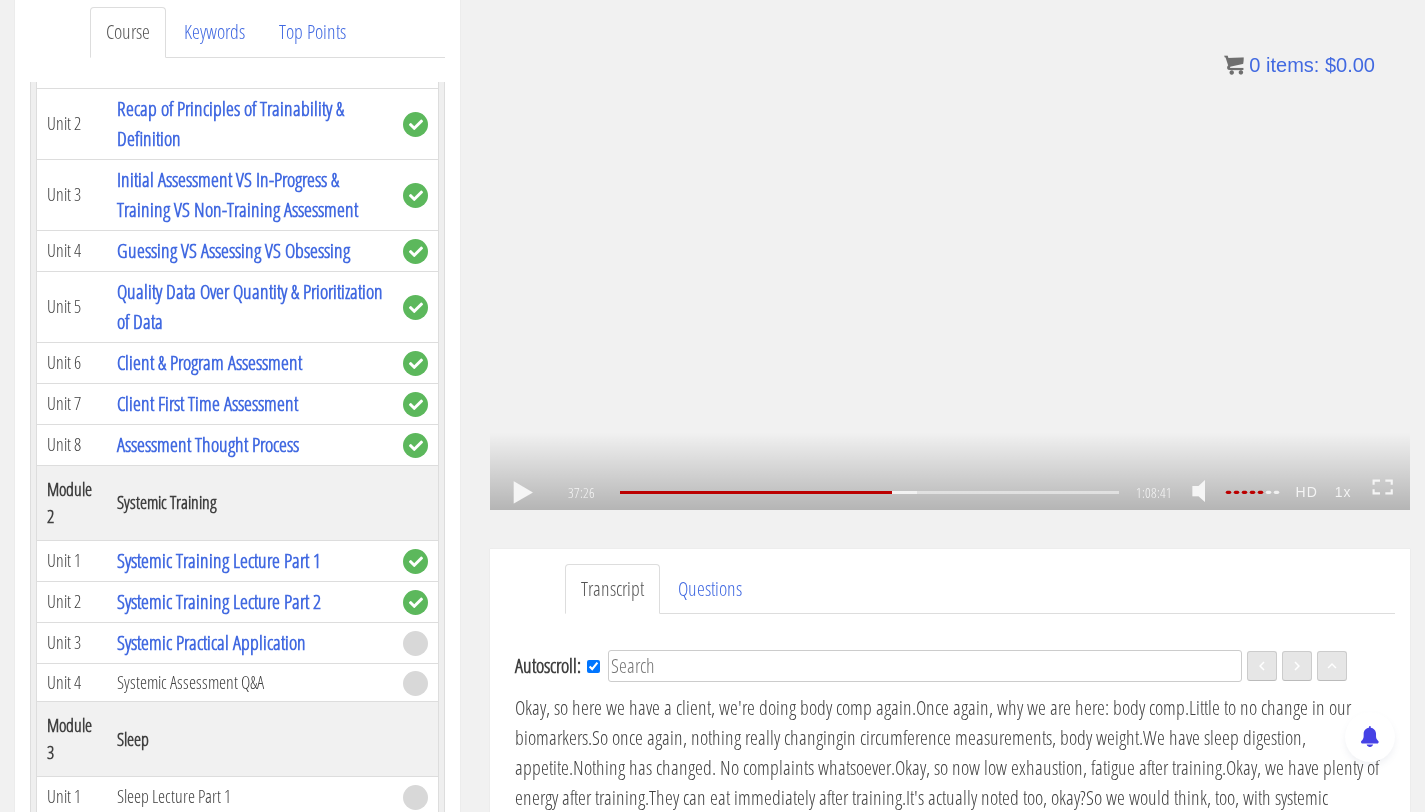 click on ".a{fill:#000;opacity:0.65;}.b{fill:#fff;opacity:1.0;}
.fp-color-play{opacity:0.65;}.controlbutton{fill:#fff;}
.fp-color-play{opacity:0.65;}.controlbutton{fill:#fff;}
.controlbuttonbg{opacity:0.65;}.controlbutton{fill:#fff;}
.fp-color-play{opacity:0.65;}.rect{fill:#fff;}
.fp-color-play{opacity:0.65;}.rect{fill:#fff;}
.fp-color-play{opacity:0.65;}.rect{fill:#fff;}
.fp-color-play{opacity:0.65;}.rect{fill:#fff;}
37:26                              1:04:21                                           1:08:41              31:15                                                                                                                                                                    CC HD 1x" at bounding box center [950, 251] 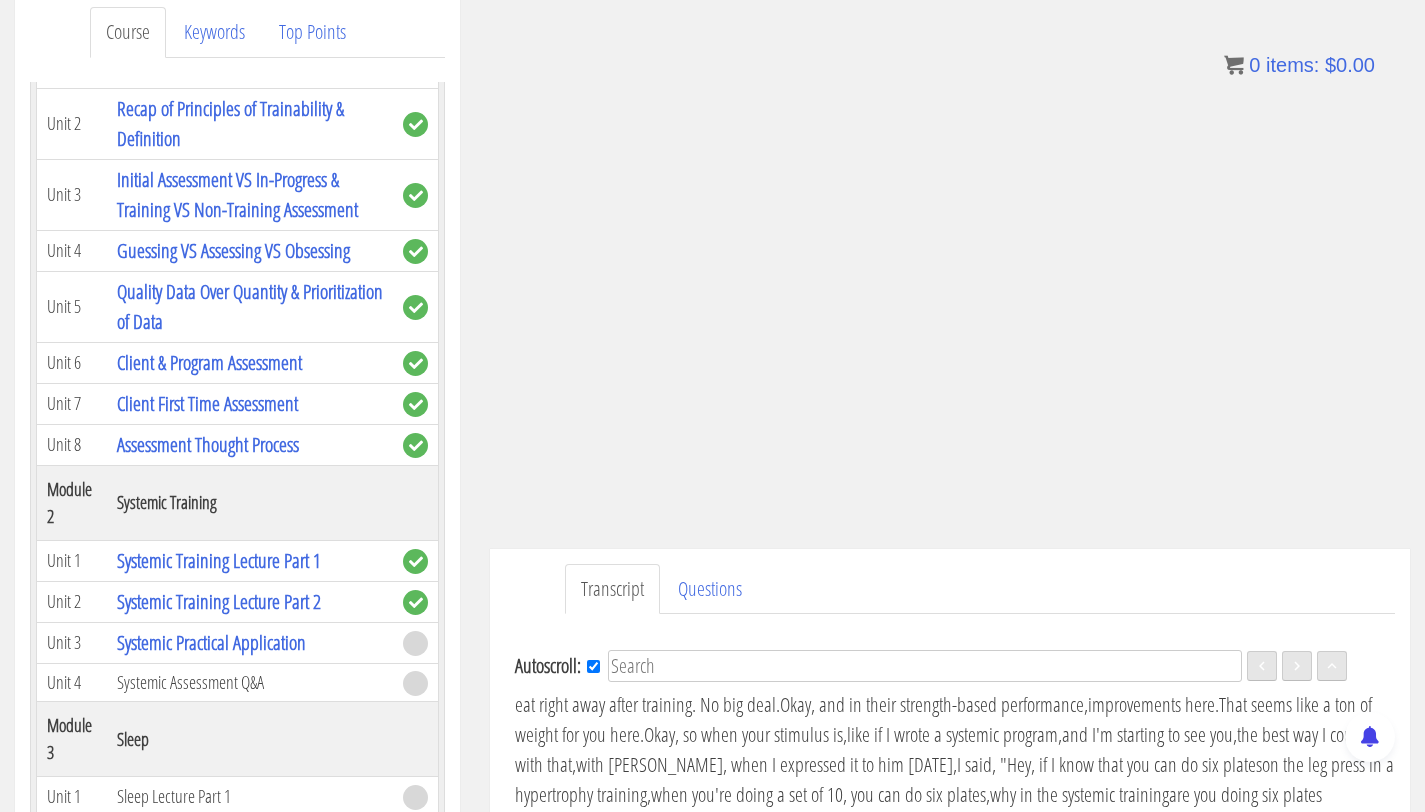 scroll, scrollTop: 9268, scrollLeft: 0, axis: vertical 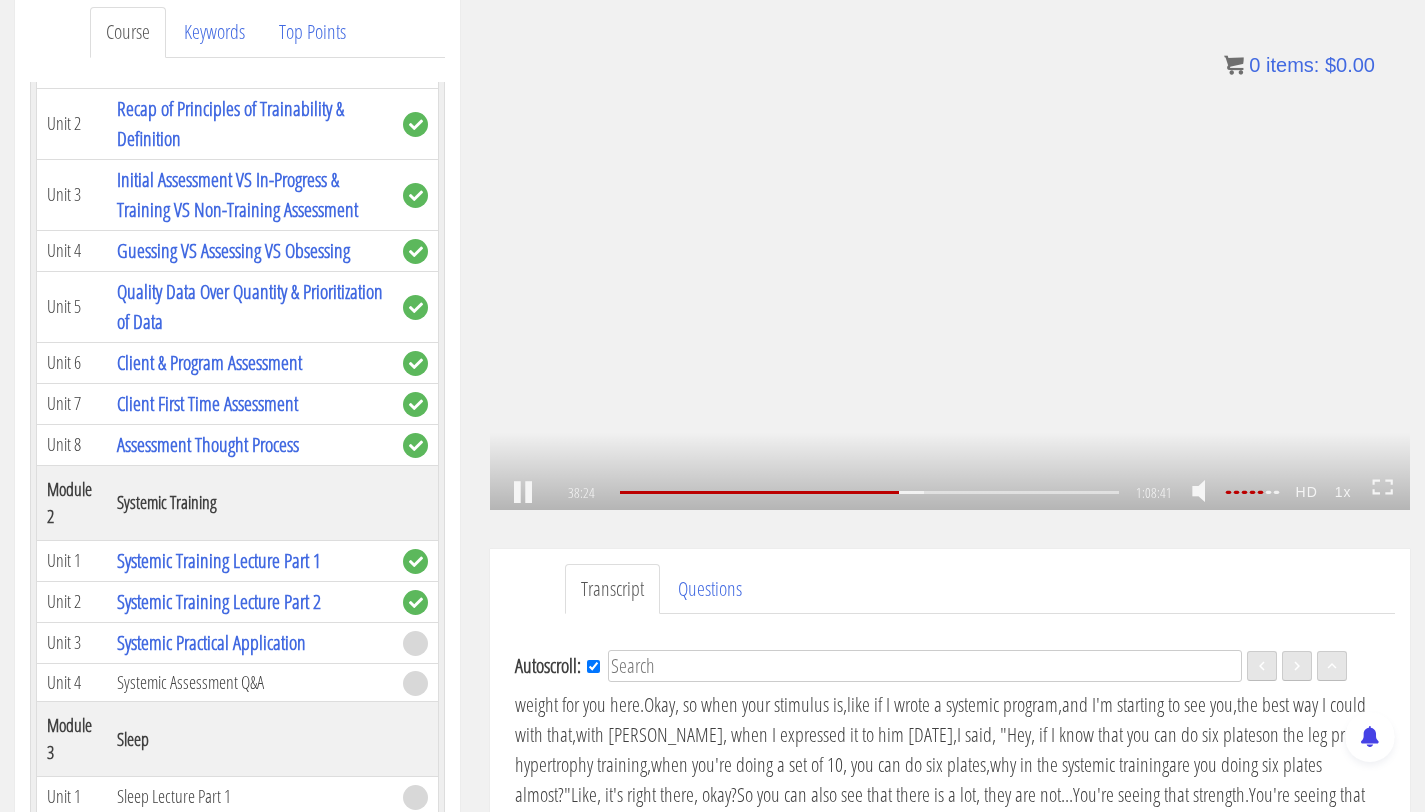 click on ".a{fill:#000;opacity:0.65;}.b{fill:#fff;opacity:1.0;}
.fp-color-play{opacity:0.65;}.controlbutton{fill:#fff;}
.fp-color-play{opacity:0.65;}.controlbutton{fill:#fff;}
.controlbuttonbg{opacity:0.65;}.controlbutton{fill:#fff;}
.fp-color-play{opacity:0.65;}.rect{fill:#fff;}
.fp-color-play{opacity:0.65;}.rect{fill:#fff;}
.fp-color-play{opacity:0.65;}.rect{fill:#fff;}
.fp-color-play{opacity:0.65;}.rect{fill:#fff;}
38:24                              1:04:21                                           1:08:41              30:18                                                                                                                                                                    CC HD 1x" at bounding box center [950, 251] 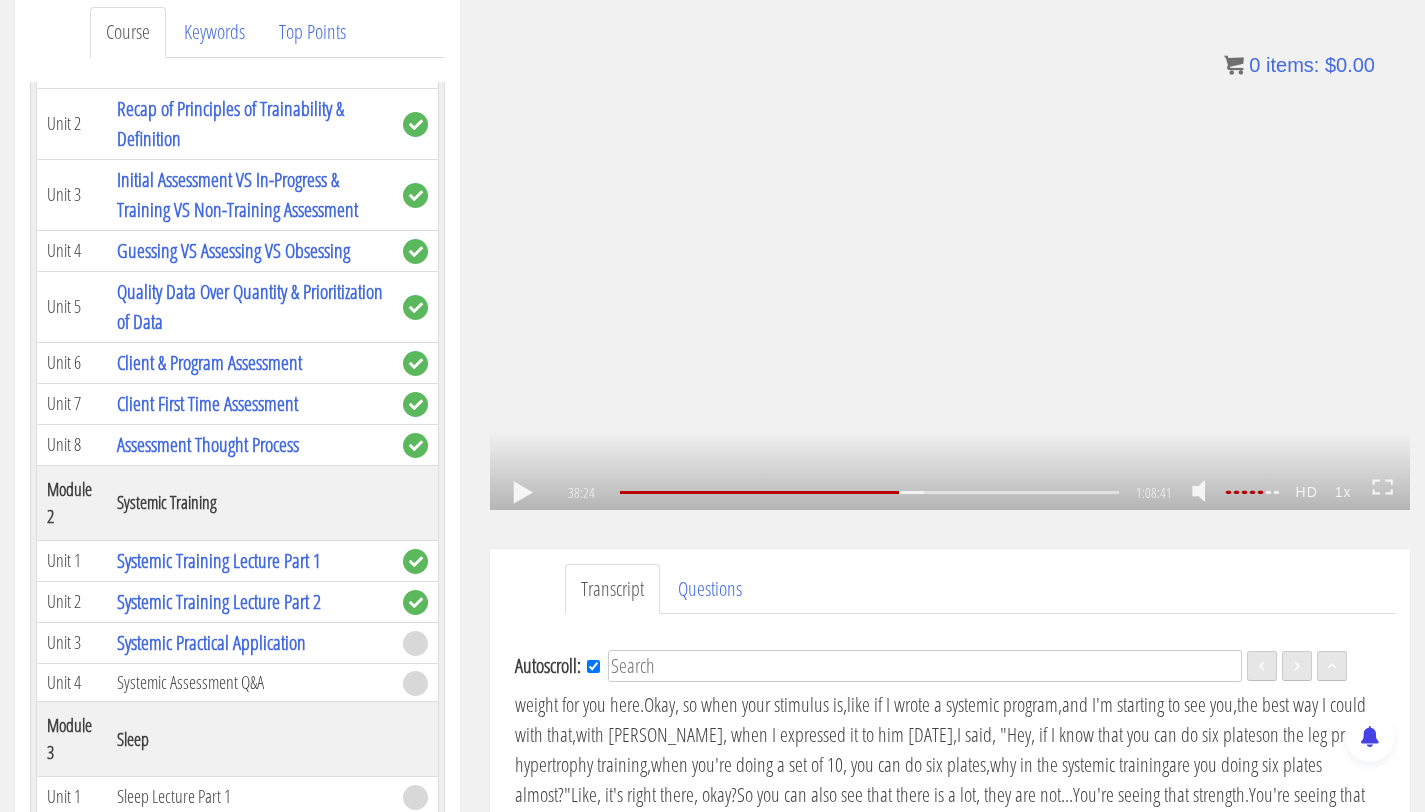 click on ".a{fill:#000;opacity:0.65;}.b{fill:#fff;opacity:1.0;}
.fp-color-play{opacity:0.65;}.controlbutton{fill:#fff;}
.fp-color-play{opacity:0.65;}.controlbutton{fill:#fff;}
.controlbuttonbg{opacity:0.65;}.controlbutton{fill:#fff;}
.fp-color-play{opacity:0.65;}.rect{fill:#fff;}
.fp-color-play{opacity:0.65;}.rect{fill:#fff;}
.fp-color-play{opacity:0.65;}.rect{fill:#fff;}
.fp-color-play{opacity:0.65;}.rect{fill:#fff;}
38:24                              1:04:21                                           1:08:41              30:18                                                                                                                                                                    CC HD 1x" at bounding box center (950, 251) 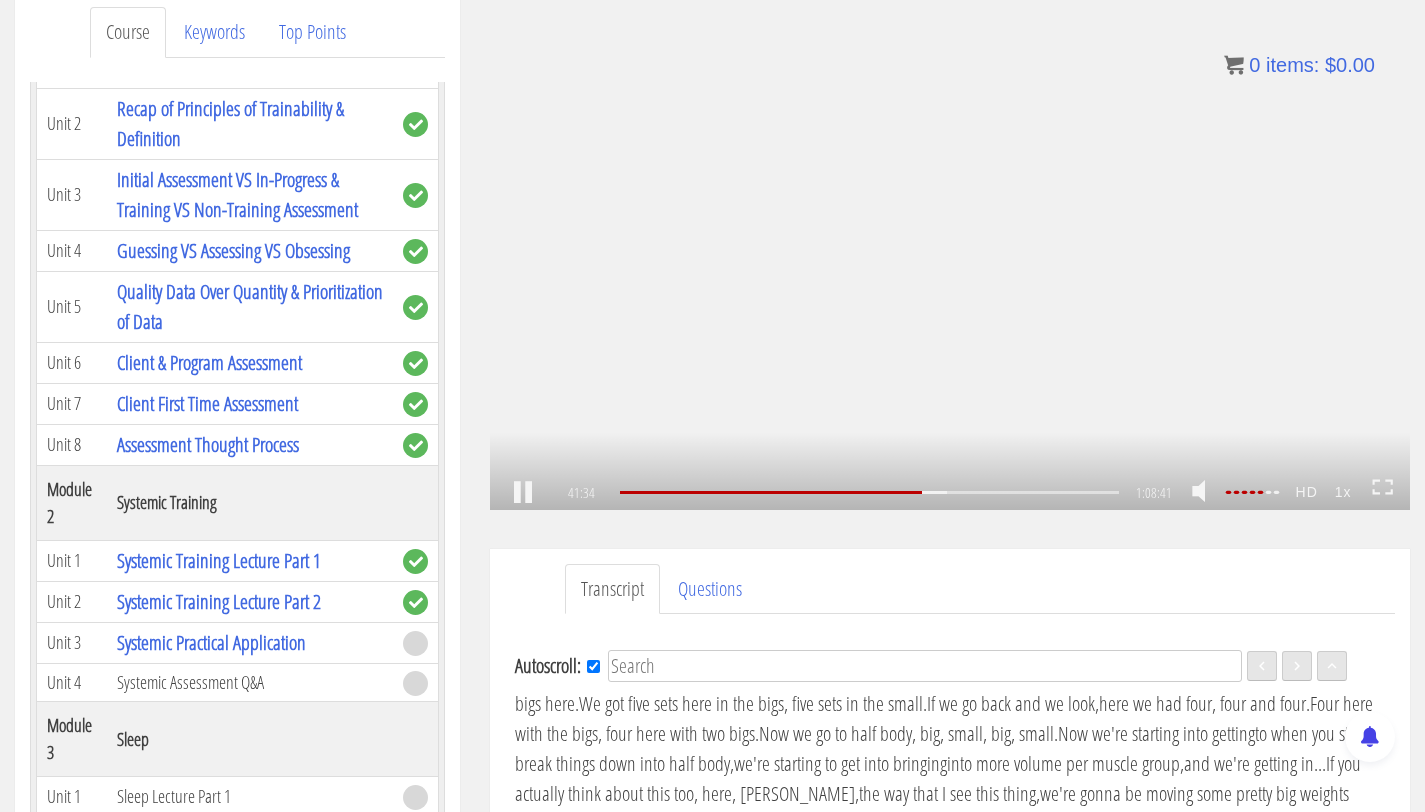scroll, scrollTop: 10000, scrollLeft: 0, axis: vertical 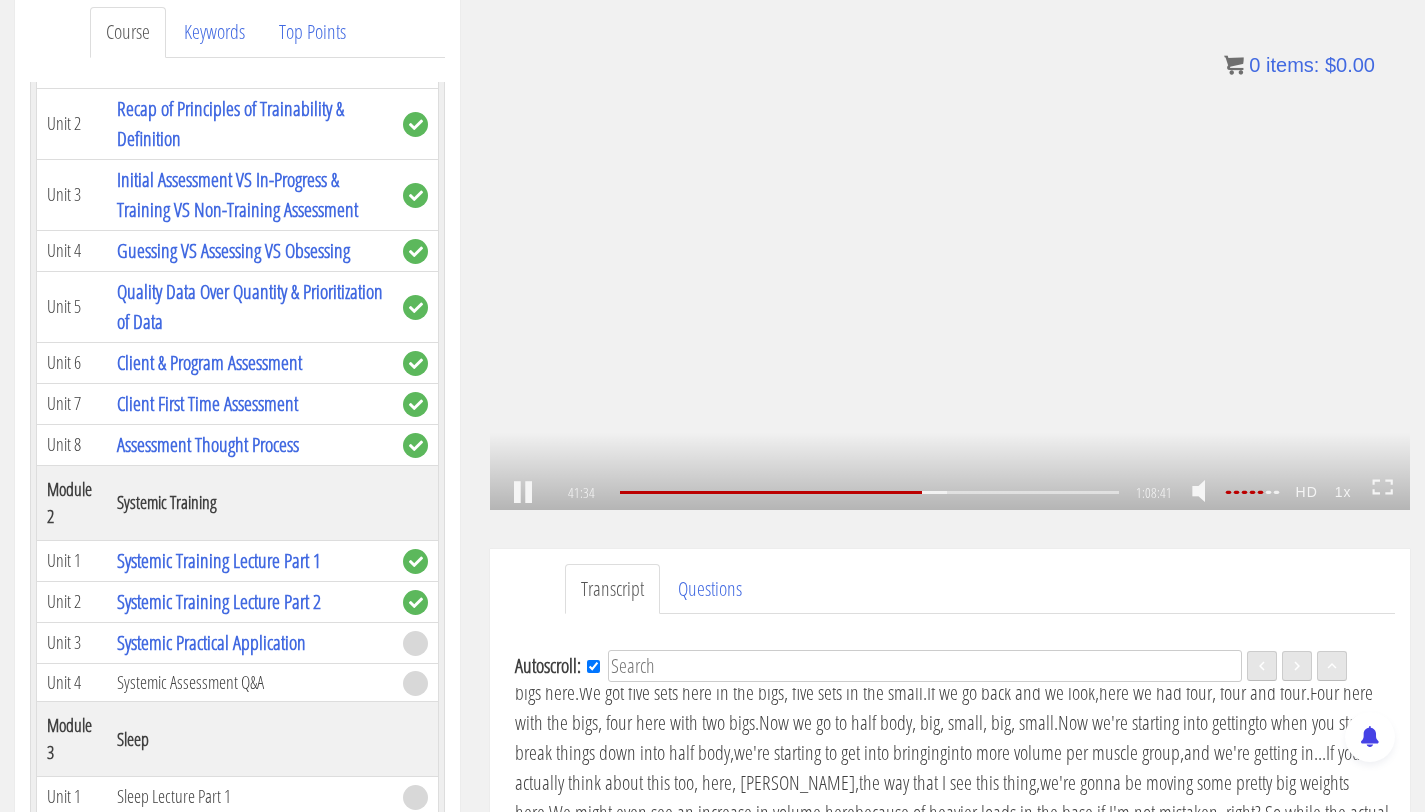 click on ".a{fill:#000;opacity:0.65;}.b{fill:#fff;opacity:1.0;}
.fp-color-play{opacity:0.65;}.controlbutton{fill:#fff;}
.fp-color-play{opacity:0.65;}.controlbutton{fill:#fff;}
.controlbuttonbg{opacity:0.65;}.controlbutton{fill:#fff;}
.fp-color-play{opacity:0.65;}.rect{fill:#fff;}
.fp-color-play{opacity:0.65;}.rect{fill:#fff;}
.fp-color-play{opacity:0.65;}.rect{fill:#fff;}
.fp-color-play{opacity:0.65;}.rect{fill:#fff;}
41:34                              1:04:21                                           1:08:41              27:08                                                                                                                                                                    CC HD 1x" at bounding box center (950, 251) 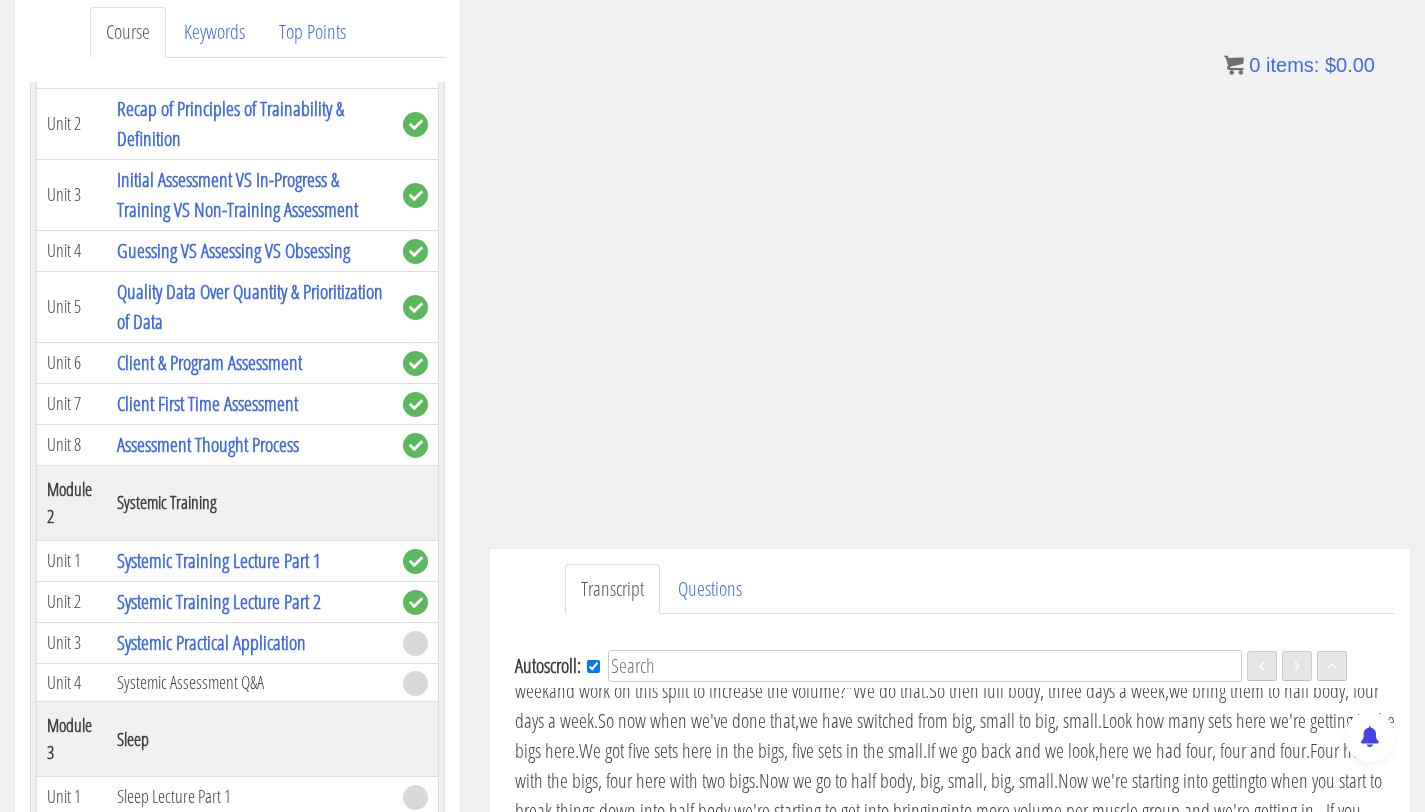 scroll, scrollTop: 9941, scrollLeft: 0, axis: vertical 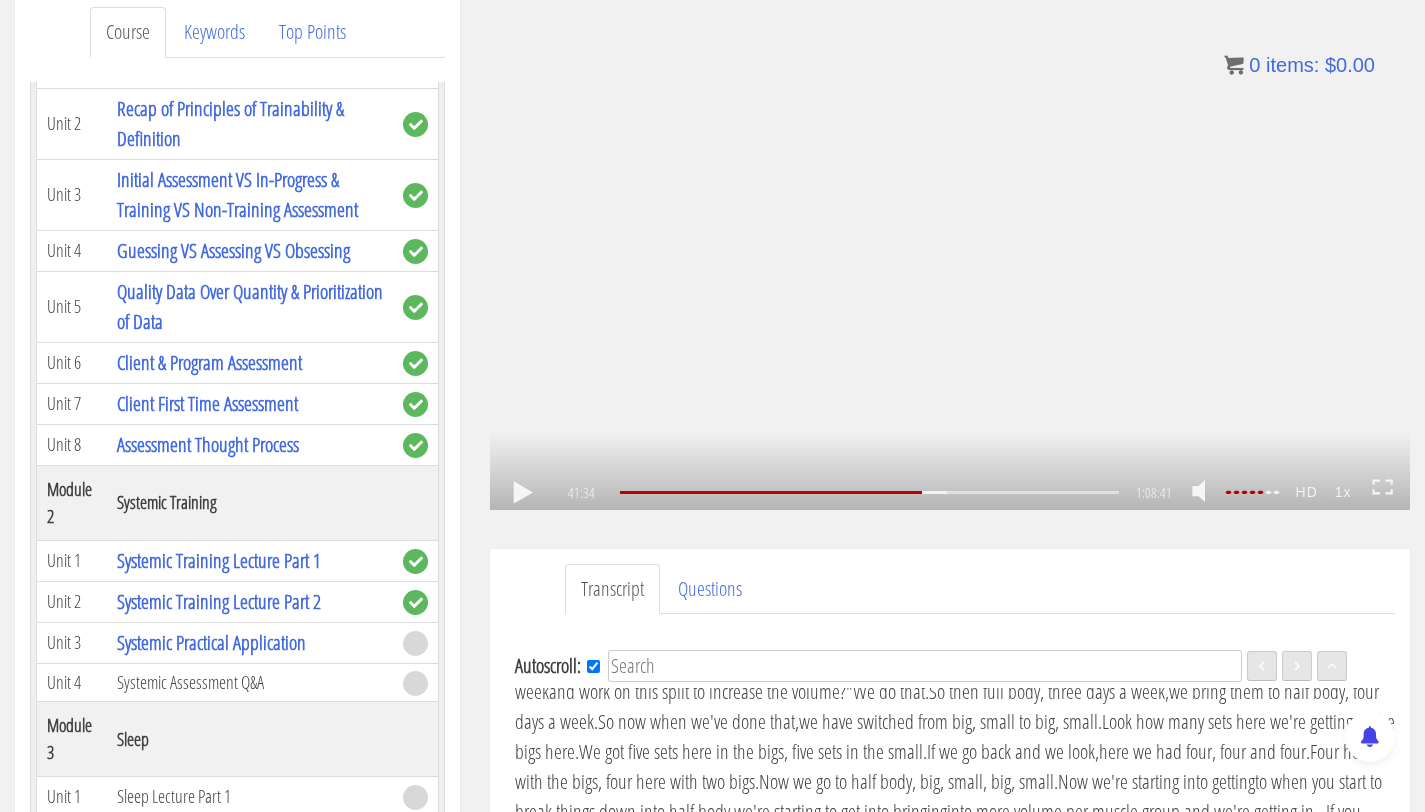 click on ".a{fill:#000;opacity:0.65;}.b{fill:#fff;opacity:1.0;}
.fp-color-play{opacity:0.65;}.controlbutton{fill:#fff;}
.fp-color-play{opacity:0.65;}.controlbutton{fill:#fff;}
.controlbuttonbg{opacity:0.65;}.controlbutton{fill:#fff;}
.fp-color-play{opacity:0.65;}.rect{fill:#fff;}
.fp-color-play{opacity:0.65;}.rect{fill:#fff;}
.fp-color-play{opacity:0.65;}.rect{fill:#fff;}
.fp-color-play{opacity:0.65;}.rect{fill:#fff;}
41:34                              59:20                                           1:08:41              27:07" at bounding box center (950, 251) 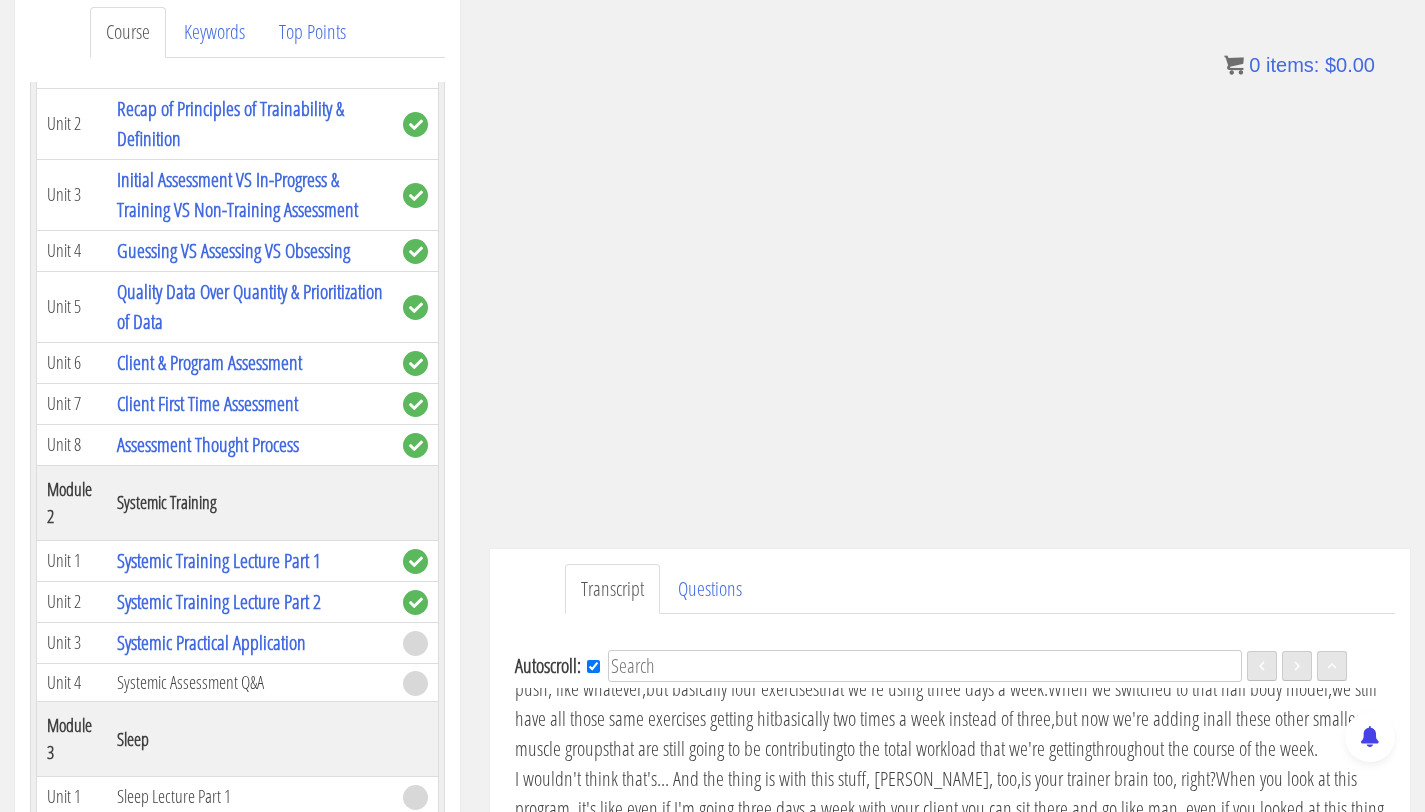 scroll, scrollTop: 10275, scrollLeft: 0, axis: vertical 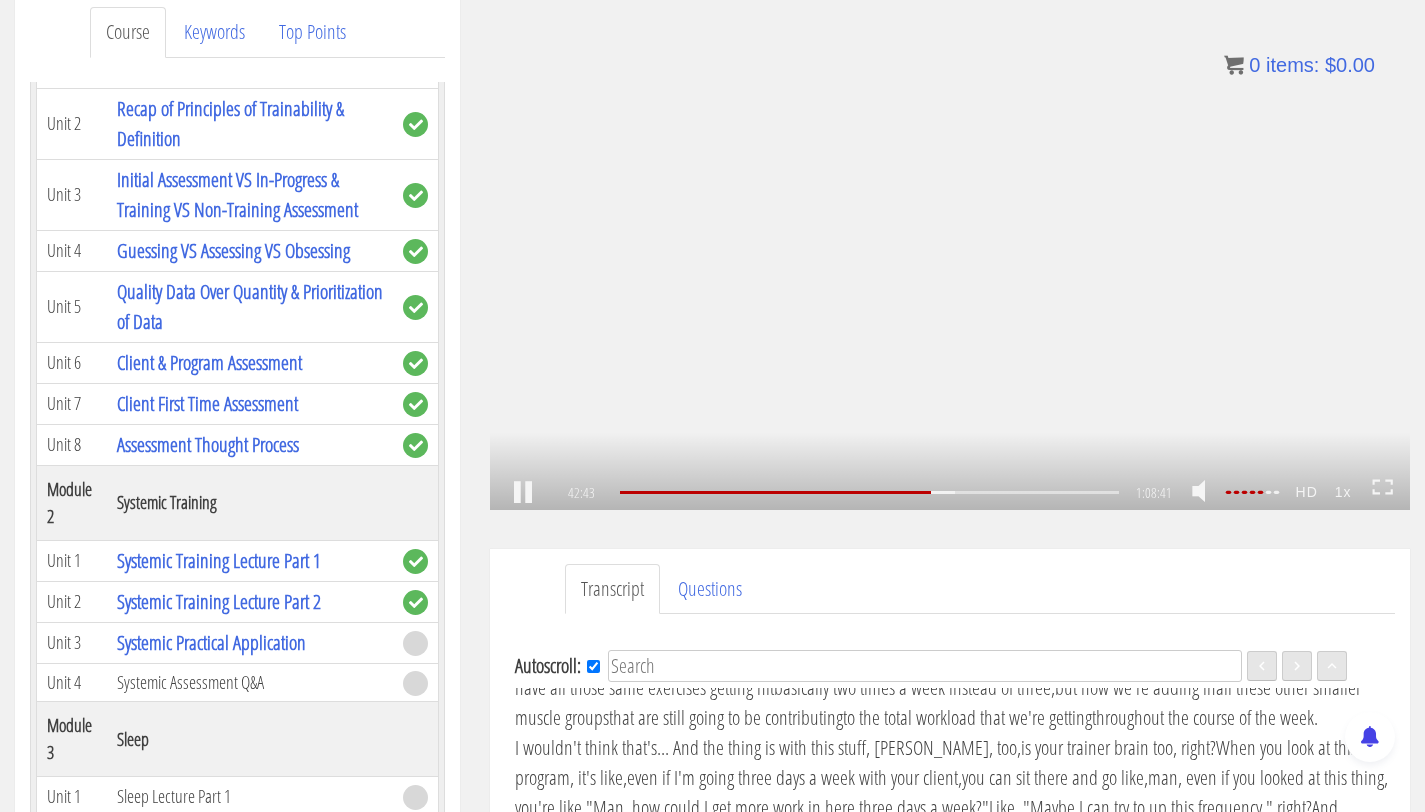 click on ".a{fill:#000;opacity:0.65;}.b{fill:#fff;opacity:1.0;}
.fp-color-play{opacity:0.65;}.controlbutton{fill:#fff;}
.fp-color-play{opacity:0.65;}.controlbutton{fill:#fff;}
.controlbuttonbg{opacity:0.65;}.controlbutton{fill:#fff;}
.fp-color-play{opacity:0.65;}.rect{fill:#fff;}
.fp-color-play{opacity:0.65;}.rect{fill:#fff;}
.fp-color-play{opacity:0.65;}.rect{fill:#fff;}
.fp-color-play{opacity:0.65;}.rect{fill:#fff;}
42:43                              59:20                                           1:08:41              25:59" at bounding box center (950, 251) 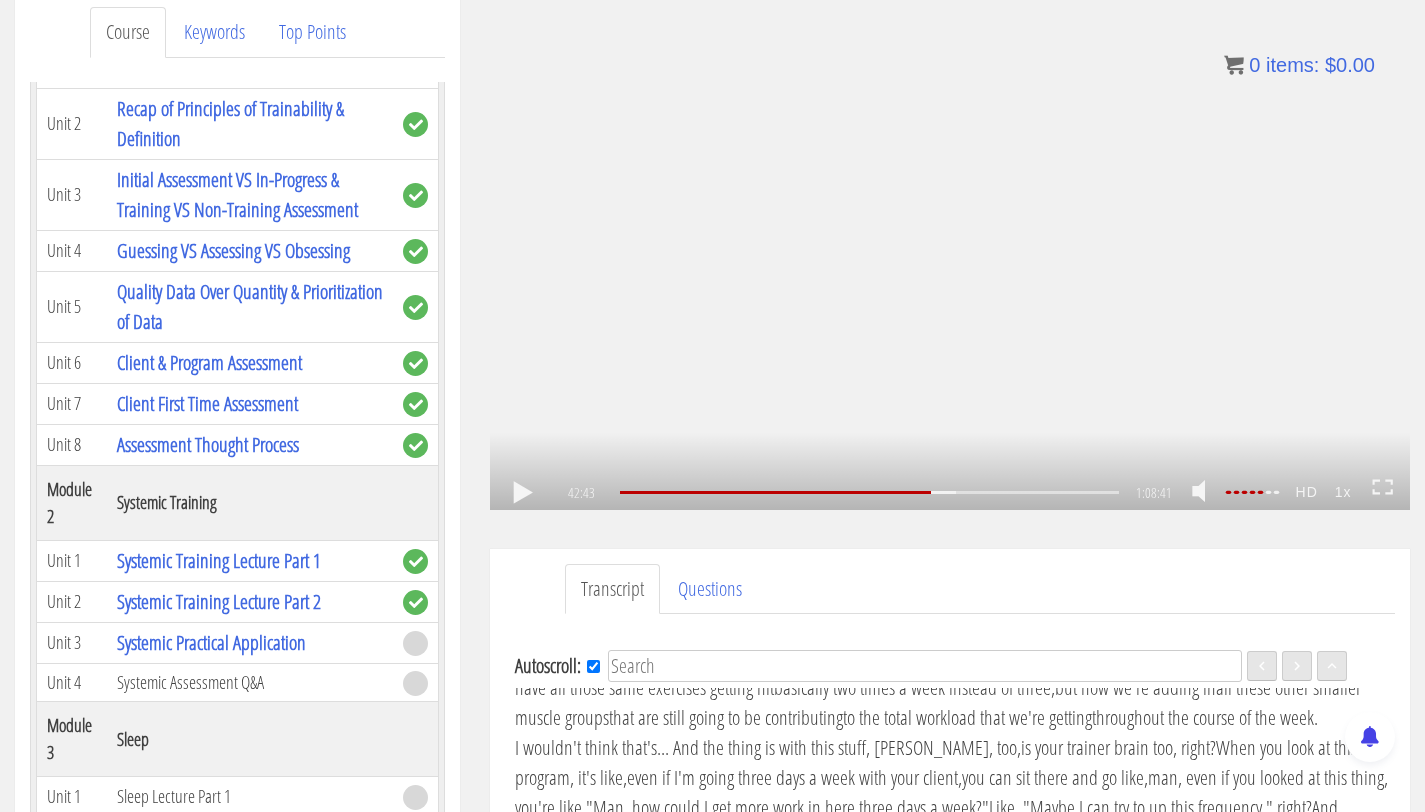 click on ".a{fill:#000;opacity:0.65;}.b{fill:#fff;opacity:1.0;}
.fp-color-play{opacity:0.65;}.controlbutton{fill:#fff;}
.fp-color-play{opacity:0.65;}.controlbutton{fill:#fff;}
.controlbuttonbg{opacity:0.65;}.controlbutton{fill:#fff;}
.fp-color-play{opacity:0.65;}.rect{fill:#fff;}
.fp-color-play{opacity:0.65;}.rect{fill:#fff;}
.fp-color-play{opacity:0.65;}.rect{fill:#fff;}
.fp-color-play{opacity:0.65;}.rect{fill:#fff;}
42:43                              59:20                                           1:08:41              25:58" at bounding box center (950, 251) 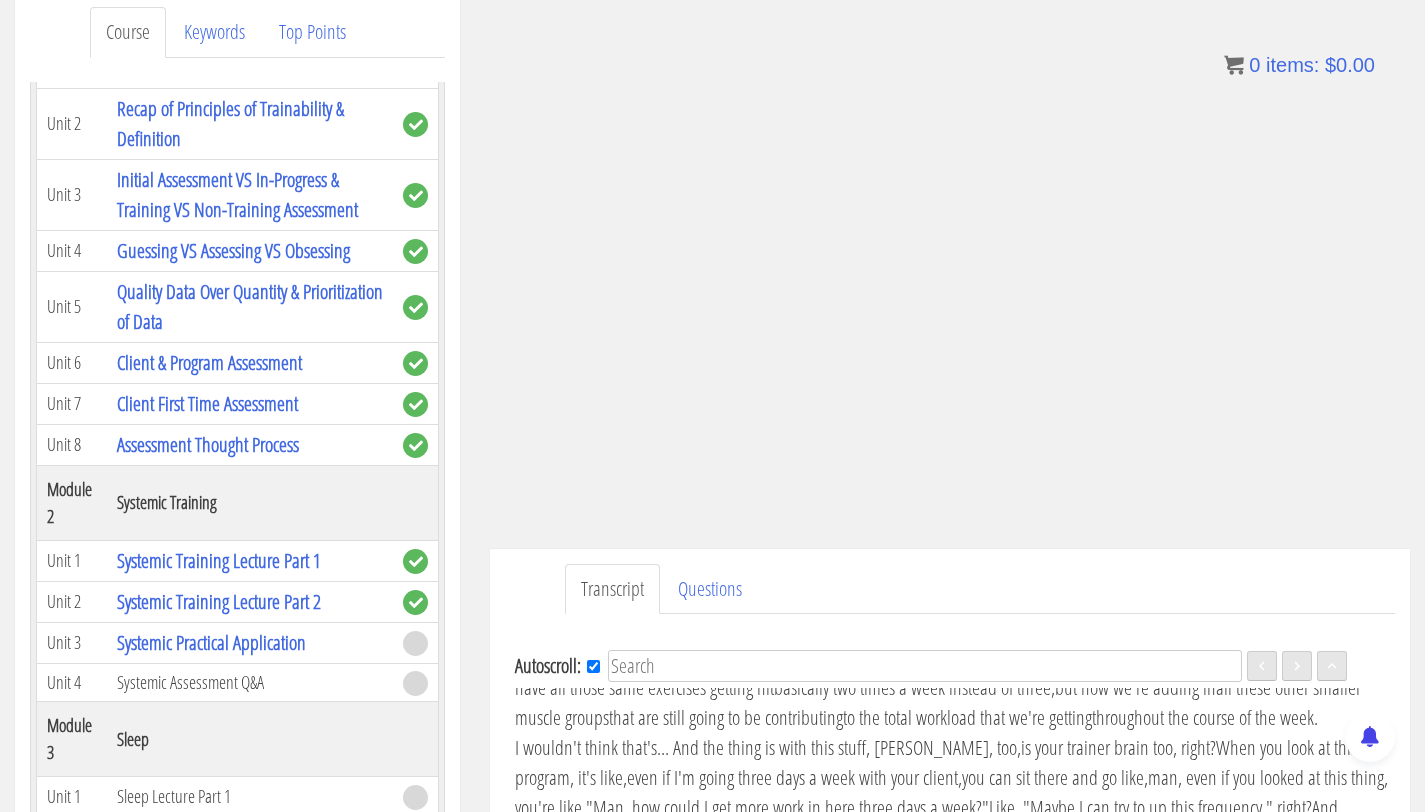 click on ".a{fill:#000;opacity:0.65;}.b{fill:#fff;opacity:1.0;}
.fp-color-play{opacity:0.65;}.controlbutton{fill:#fff;}
.fp-color-play{opacity:0.65;}.controlbutton{fill:#fff;}
.controlbuttonbg{opacity:0.65;}.controlbutton{fill:#fff;}
.fp-color-play{opacity:0.65;}.rect{fill:#fff;}
.fp-color-play{opacity:0.65;}.rect{fill:#fff;}
.fp-color-play{opacity:0.65;}.rect{fill:#fff;}
.fp-color-play{opacity:0.65;}.rect{fill:#fff;}
42:46                              59:20                                           1:08:41              25:56" at bounding box center (950, 251) 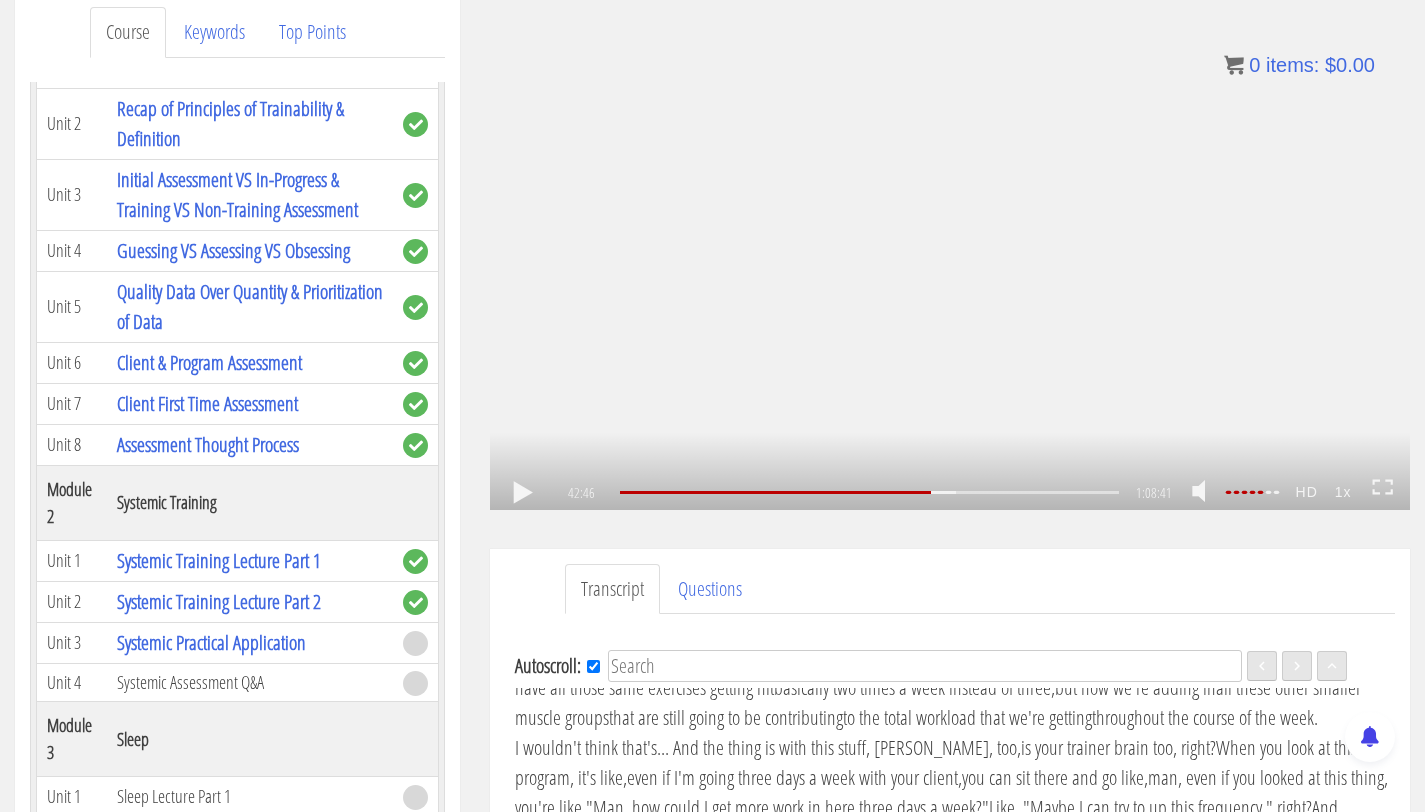 click on ".a{fill:#000;opacity:0.65;}.b{fill:#fff;opacity:1.0;}
.fp-color-play{opacity:0.65;}.controlbutton{fill:#fff;}
.fp-color-play{opacity:0.65;}.controlbutton{fill:#fff;}
.controlbuttonbg{opacity:0.65;}.controlbutton{fill:#fff;}
.fp-color-play{opacity:0.65;}.rect{fill:#fff;}
.fp-color-play{opacity:0.65;}.rect{fill:#fff;}
.fp-color-play{opacity:0.65;}.rect{fill:#fff;}
.fp-color-play{opacity:0.65;}.rect{fill:#fff;}
42:46                              59:20                                           1:08:41              25:56" at bounding box center (950, 251) 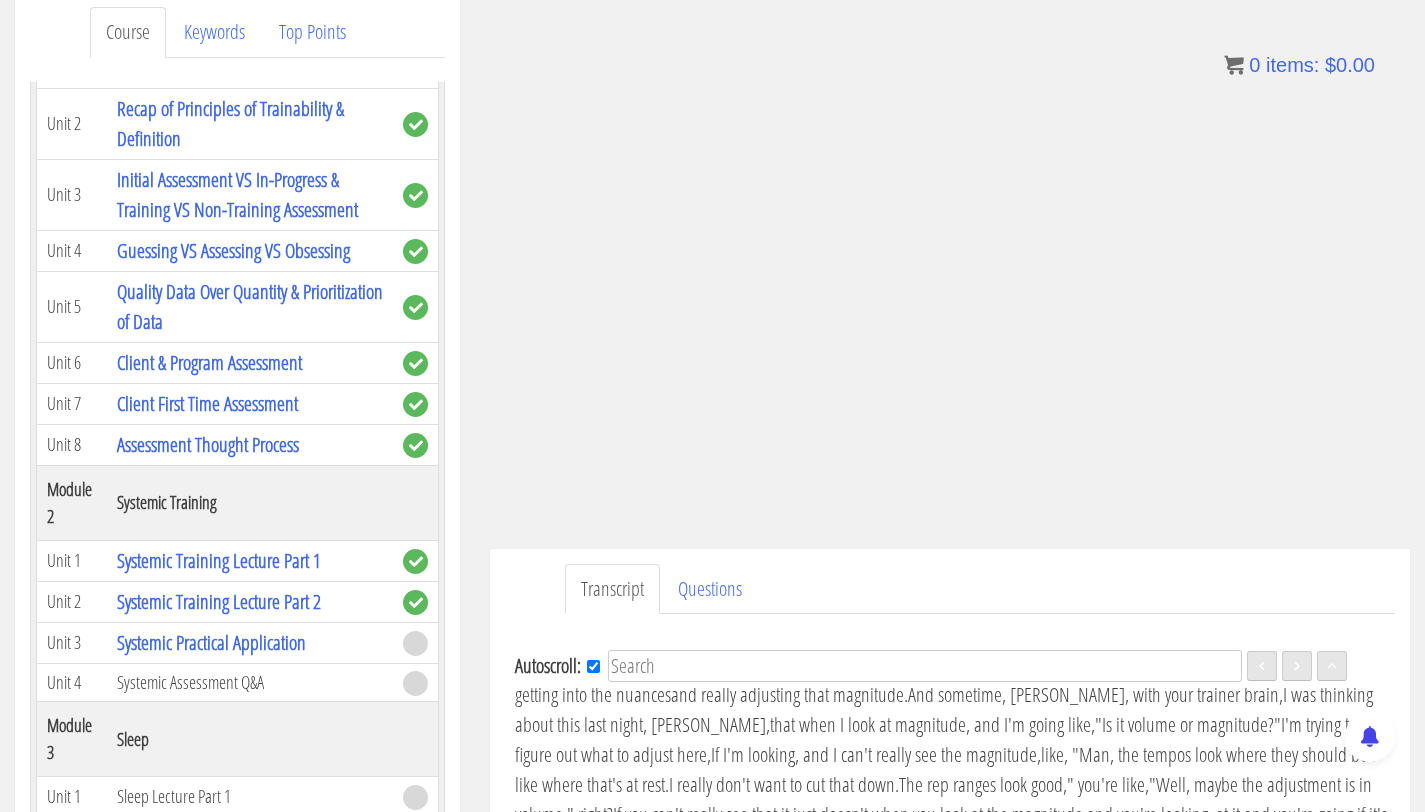 scroll, scrollTop: 10549, scrollLeft: 0, axis: vertical 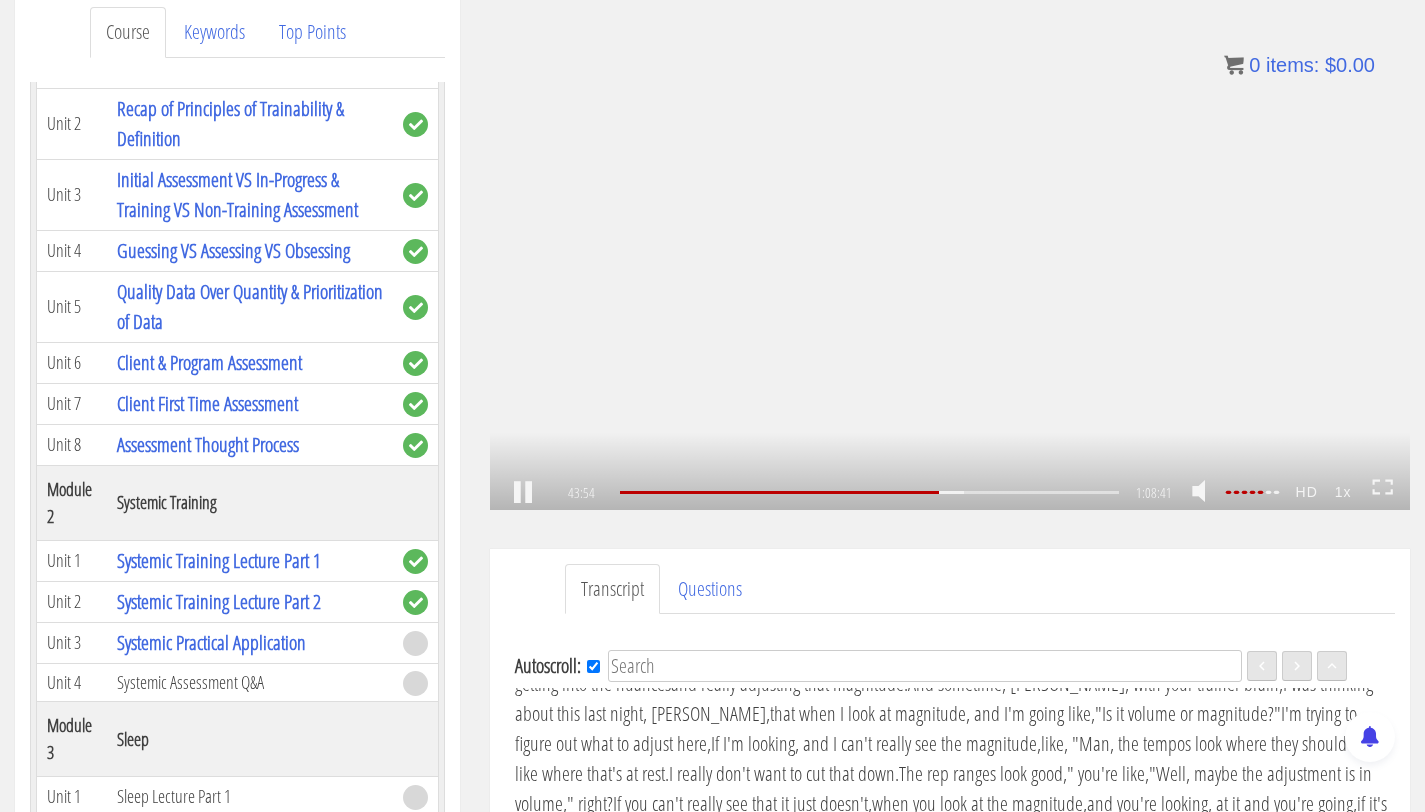 click on ".a{fill:#000;opacity:0.65;}.b{fill:#fff;opacity:1.0;}
.fp-color-play{opacity:0.65;}.controlbutton{fill:#fff;}
.fp-color-play{opacity:0.65;}.controlbutton{fill:#fff;}
.controlbuttonbg{opacity:0.65;}.controlbutton{fill:#fff;}
.fp-color-play{opacity:0.65;}.rect{fill:#fff;}
.fp-color-play{opacity:0.65;}.rect{fill:#fff;}
.fp-color-play{opacity:0.65;}.rect{fill:#fff;}
.fp-color-play{opacity:0.65;}.rect{fill:#fff;}
43:54                              59:20                                           1:08:41              24:47" at bounding box center (950, 251) 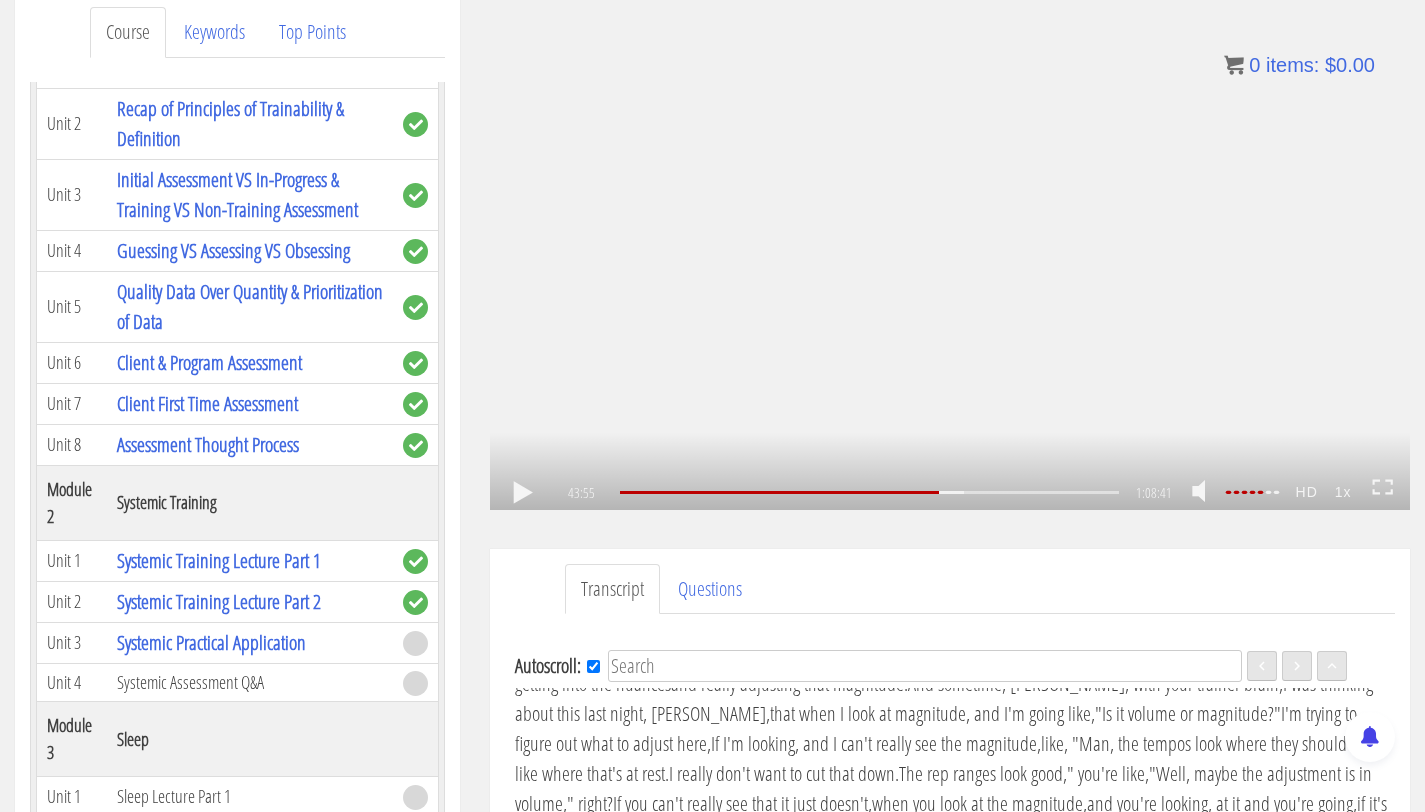click on ".a{fill:#000;opacity:0.65;}.b{fill:#fff;opacity:1.0;}
.fp-color-play{opacity:0.65;}.controlbutton{fill:#fff;}
.fp-color-play{opacity:0.65;}.controlbutton{fill:#fff;}
.controlbuttonbg{opacity:0.65;}.controlbutton{fill:#fff;}
.fp-color-play{opacity:0.65;}.rect{fill:#fff;}
.fp-color-play{opacity:0.65;}.rect{fill:#fff;}
.fp-color-play{opacity:0.65;}.rect{fill:#fff;}
.fp-color-play{opacity:0.65;}.rect{fill:#fff;}
43:55                              59:20                                           1:08:41              24:47" at bounding box center [950, 251] 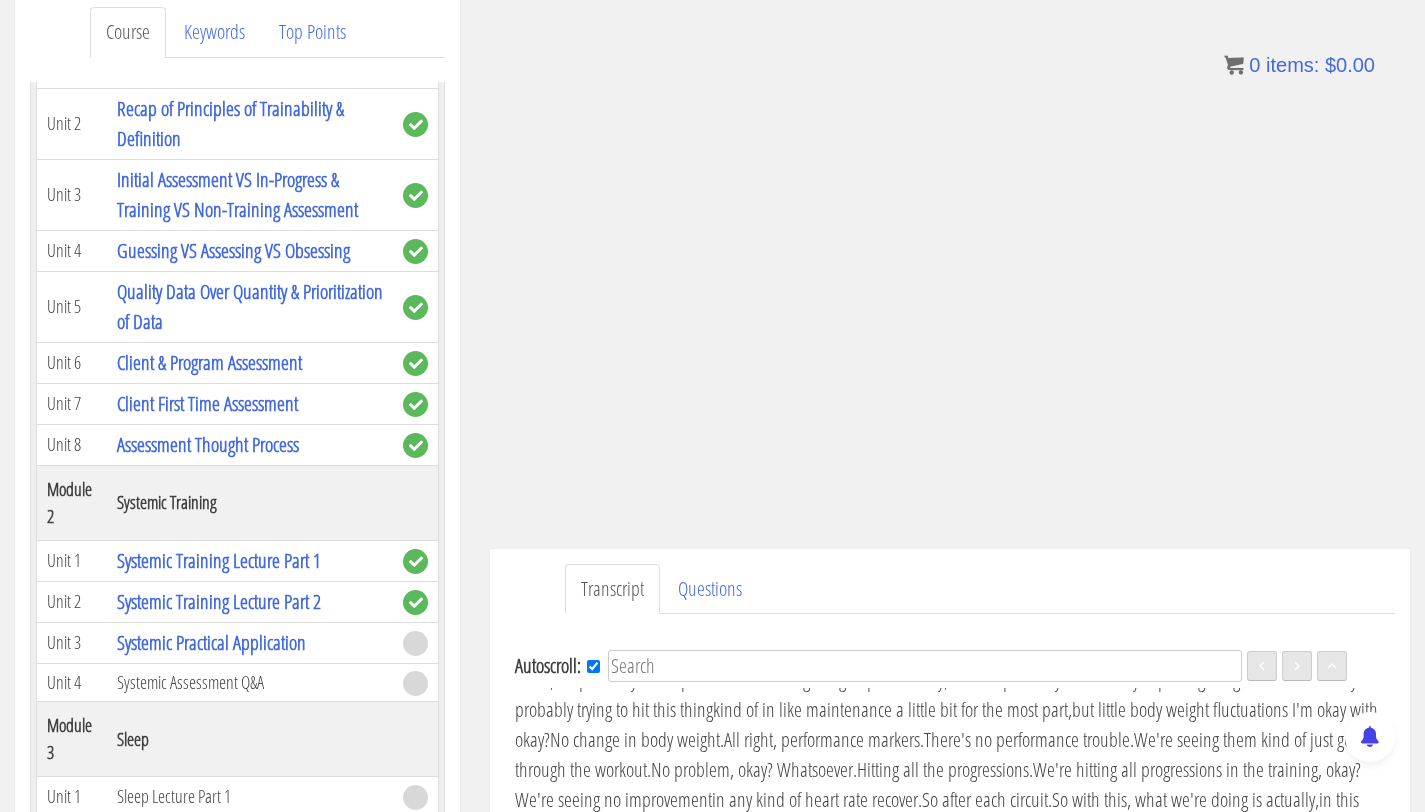 scroll, scrollTop: 11464, scrollLeft: 0, axis: vertical 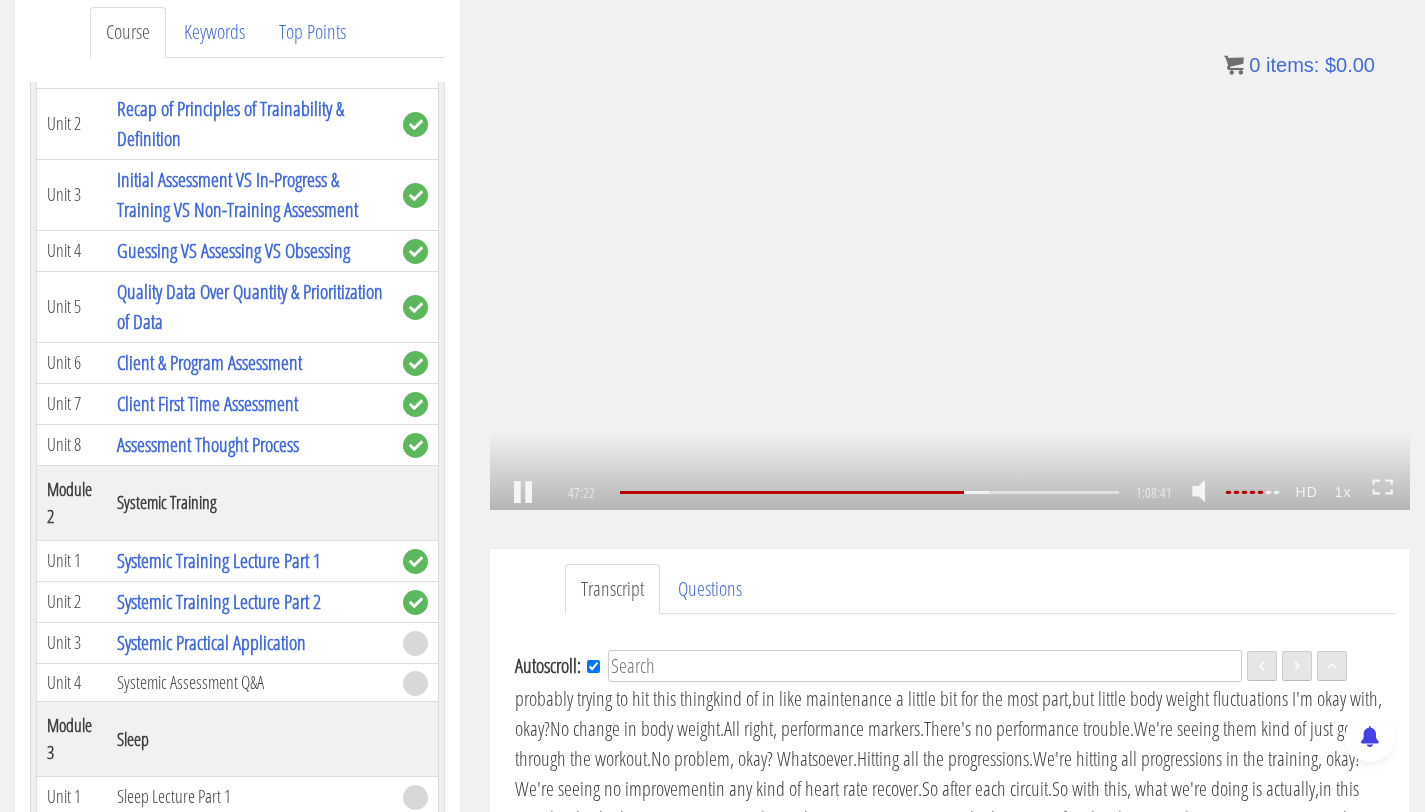 click on ".a{fill:#000;opacity:0.65;}.b{fill:#fff;opacity:1.0;}
.fp-color-play{opacity:0.65;}.controlbutton{fill:#fff;}
.fp-color-play{opacity:0.65;}.controlbutton{fill:#fff;}
.controlbuttonbg{opacity:0.65;}.controlbutton{fill:#fff;}
.fp-color-play{opacity:0.65;}.rect{fill:#fff;}
.fp-color-play{opacity:0.65;}.rect{fill:#fff;}
.fp-color-play{opacity:0.65;}.rect{fill:#fff;}
.fp-color-play{opacity:0.65;}.rect{fill:#fff;}
47:22                              28:05                                           1:08:41              21:20" at bounding box center [950, 251] 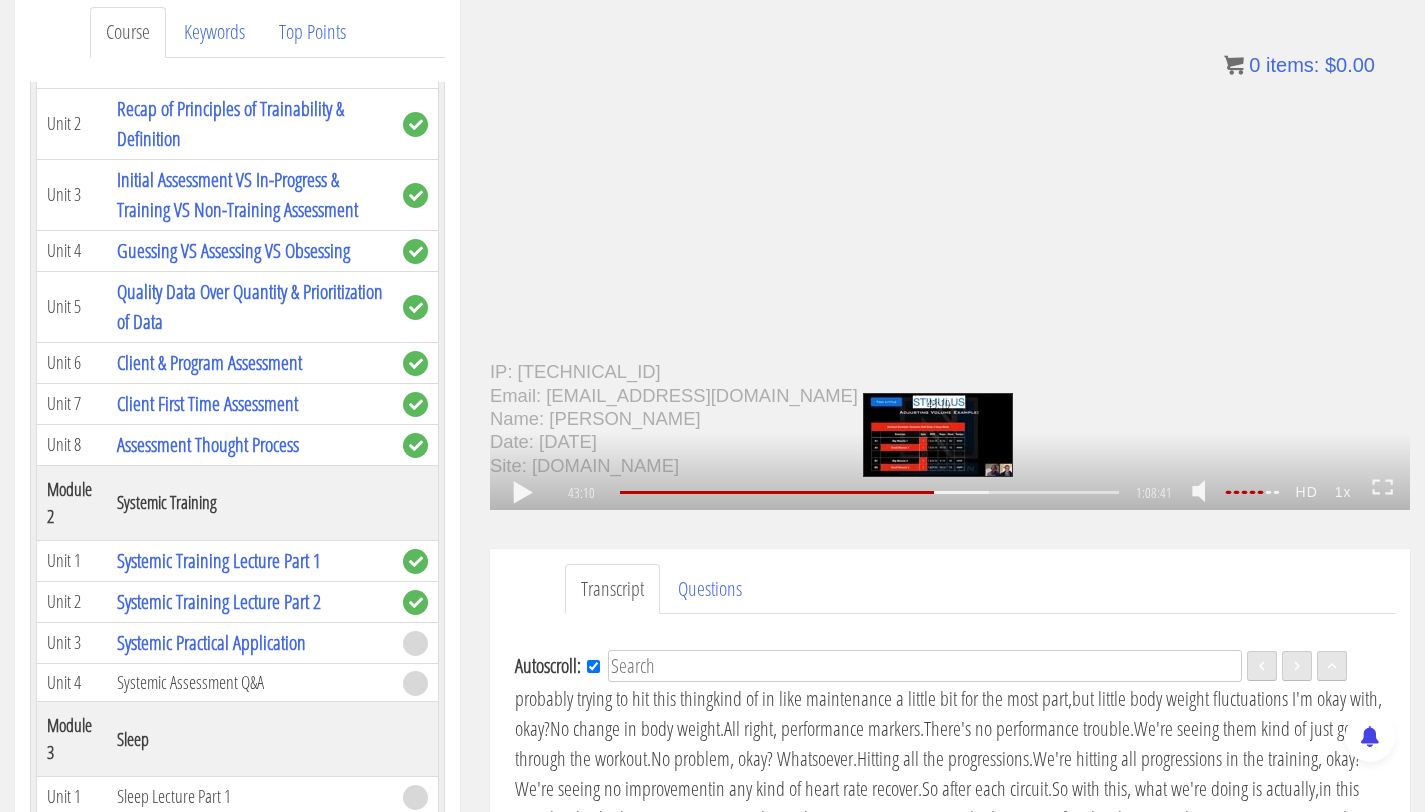 click on "43:10" at bounding box center (869, 492) 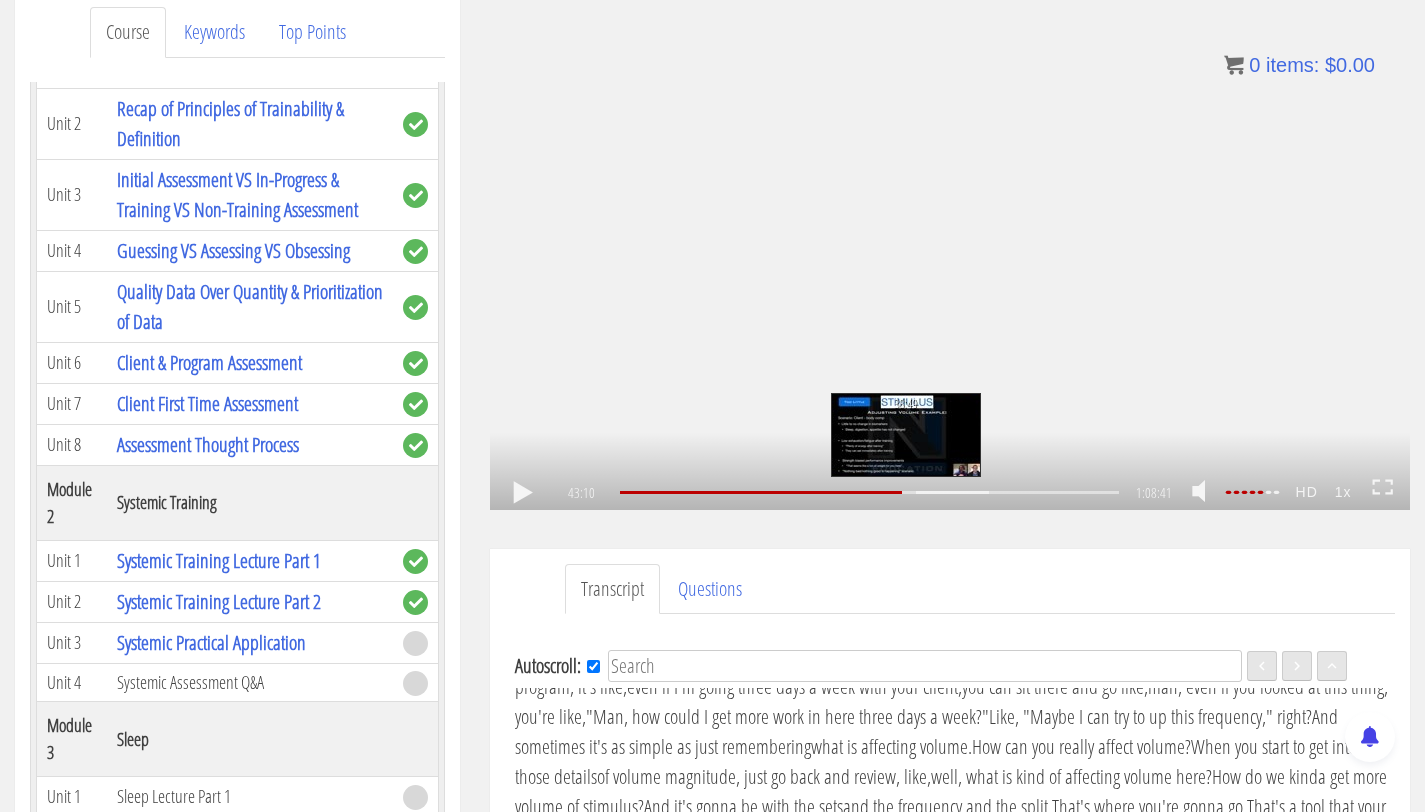 click on "38:49" at bounding box center (869, 492) 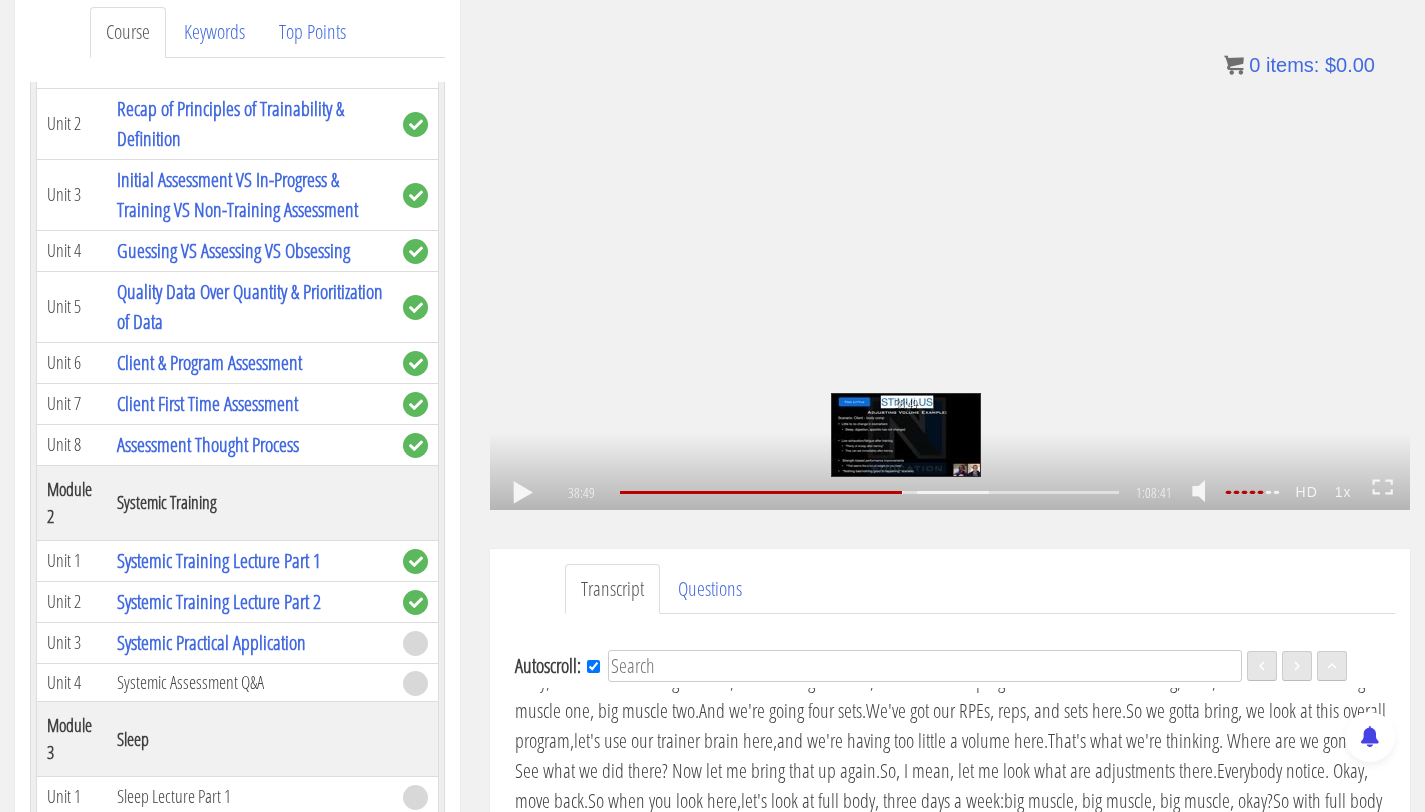scroll, scrollTop: 9390, scrollLeft: 0, axis: vertical 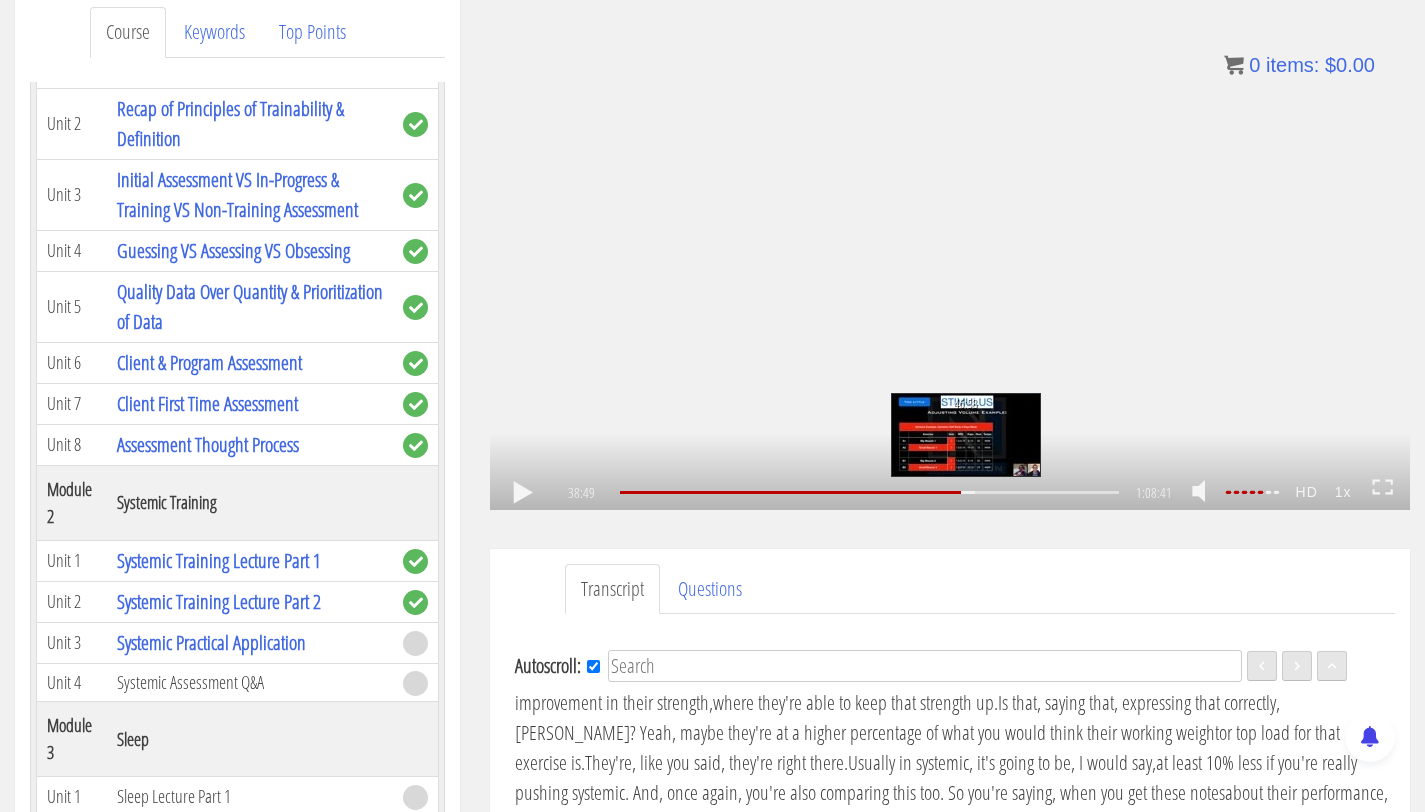 click at bounding box center [938, 492] 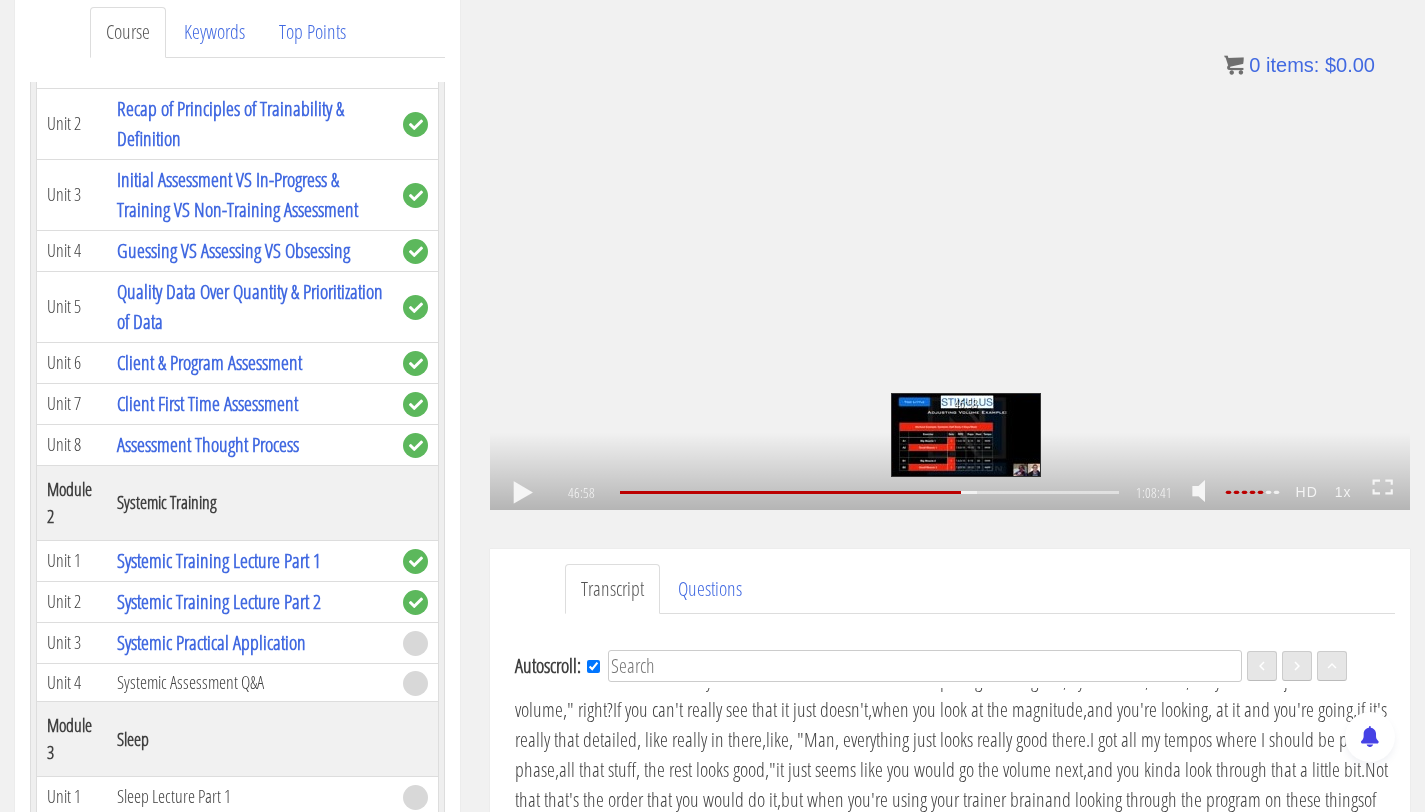 scroll, scrollTop: 11373, scrollLeft: 0, axis: vertical 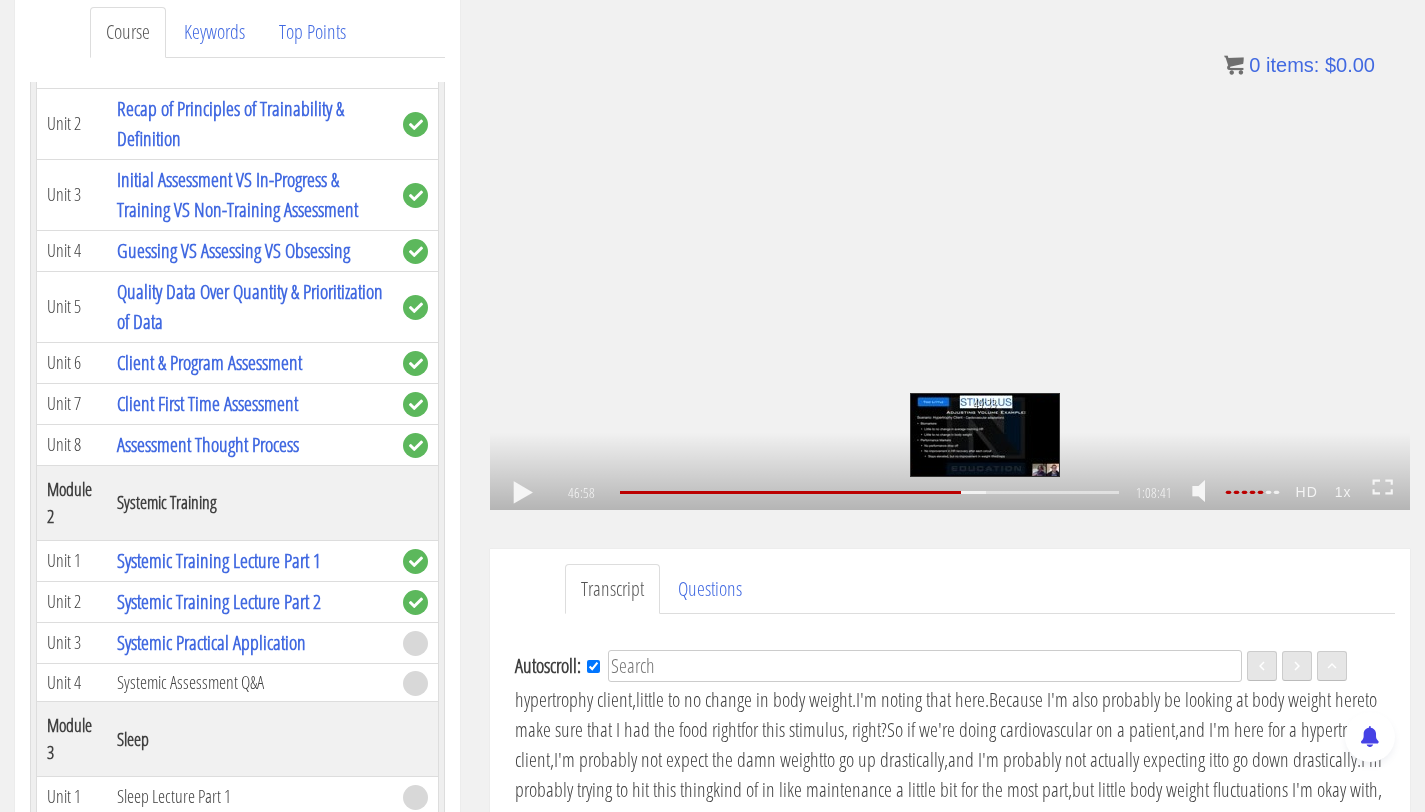 click on "49:33" at bounding box center (869, 492) 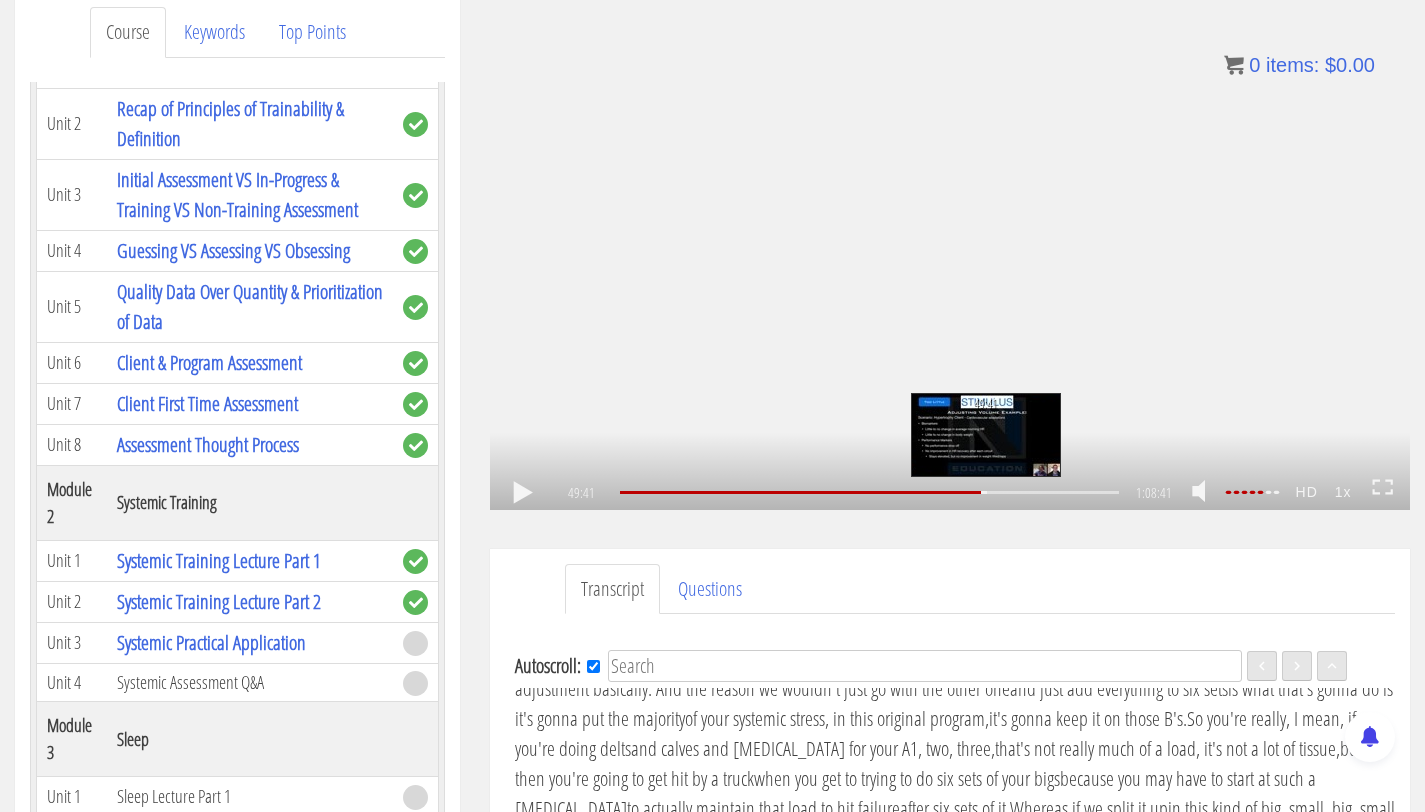 scroll, scrollTop: 12044, scrollLeft: 0, axis: vertical 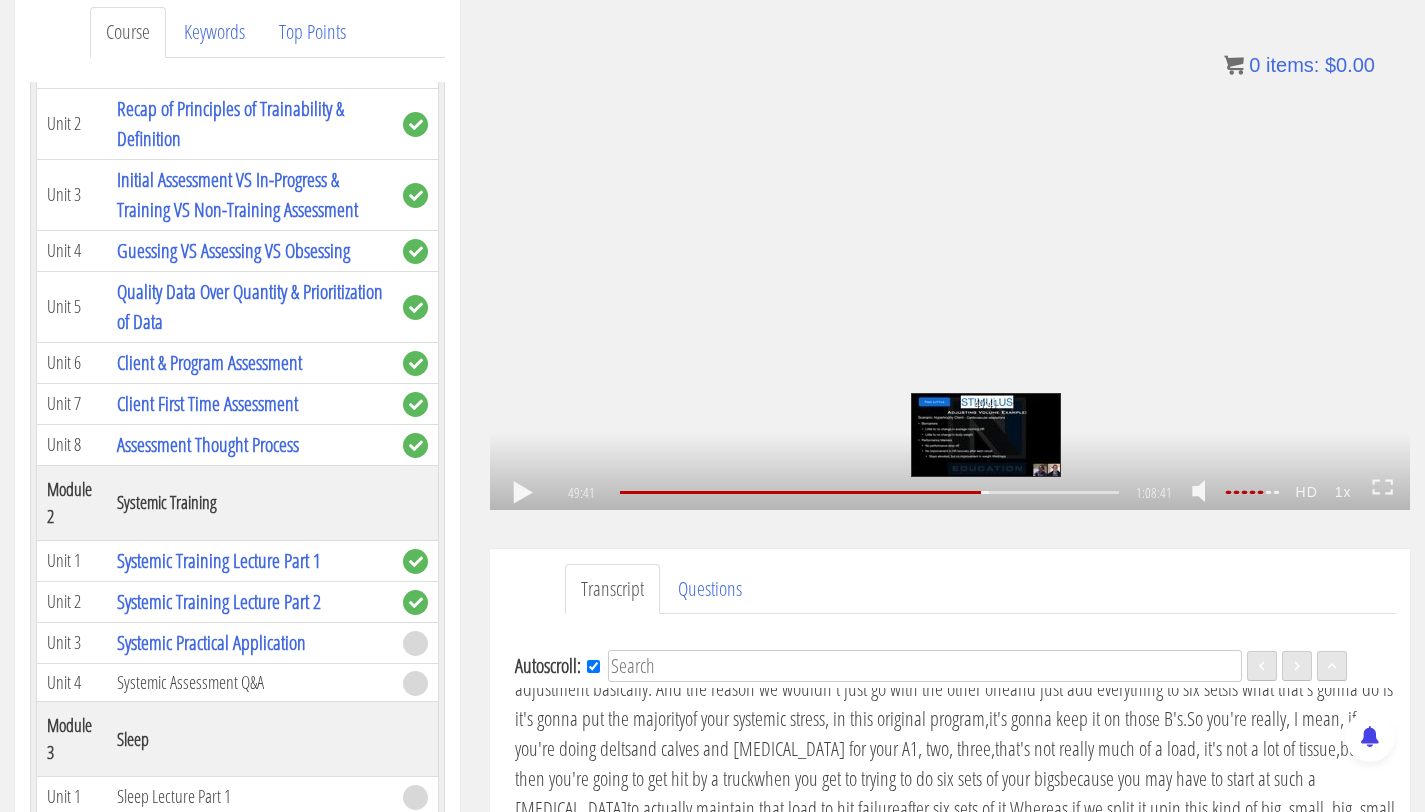 click on "49:41" at bounding box center (986, 435) 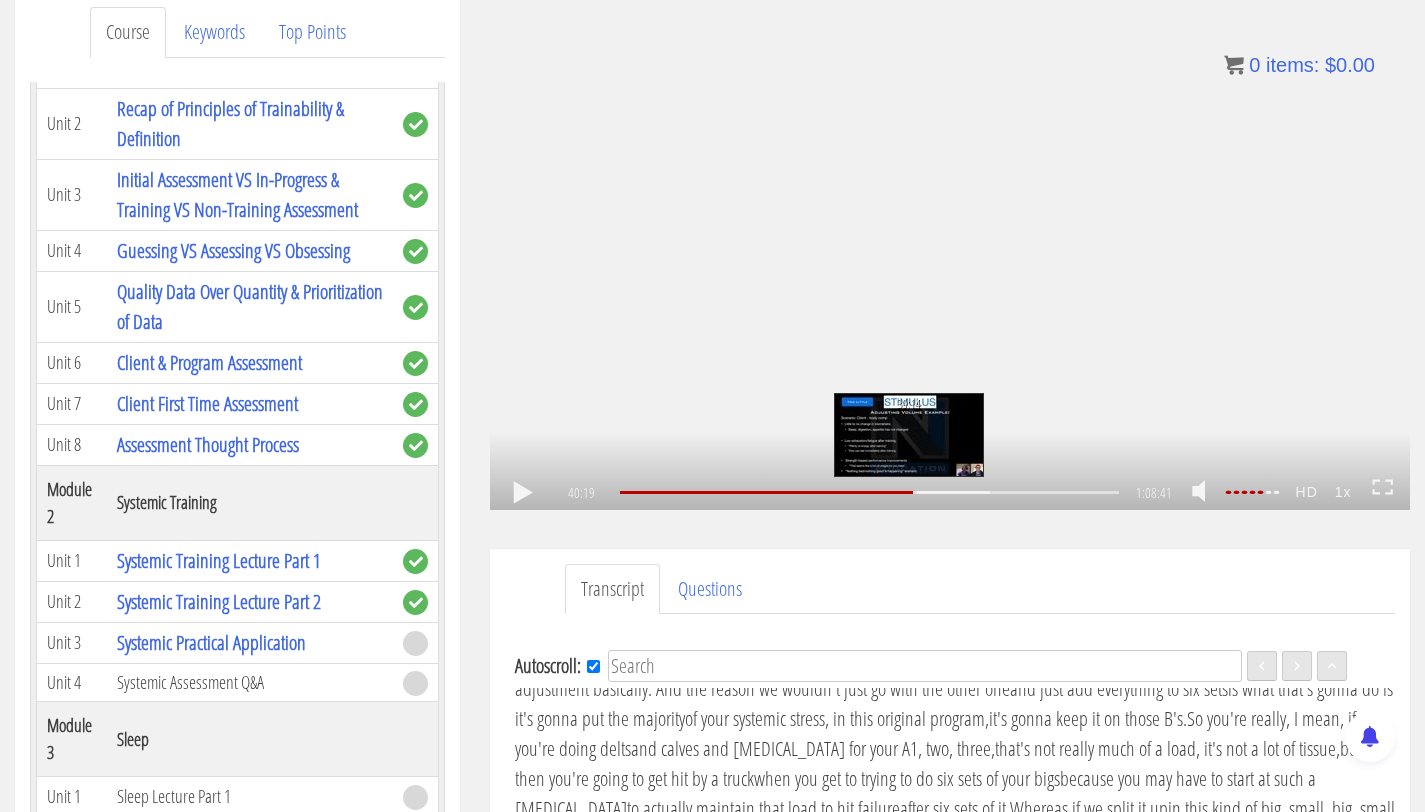 scroll, scrollTop: 9695, scrollLeft: 0, axis: vertical 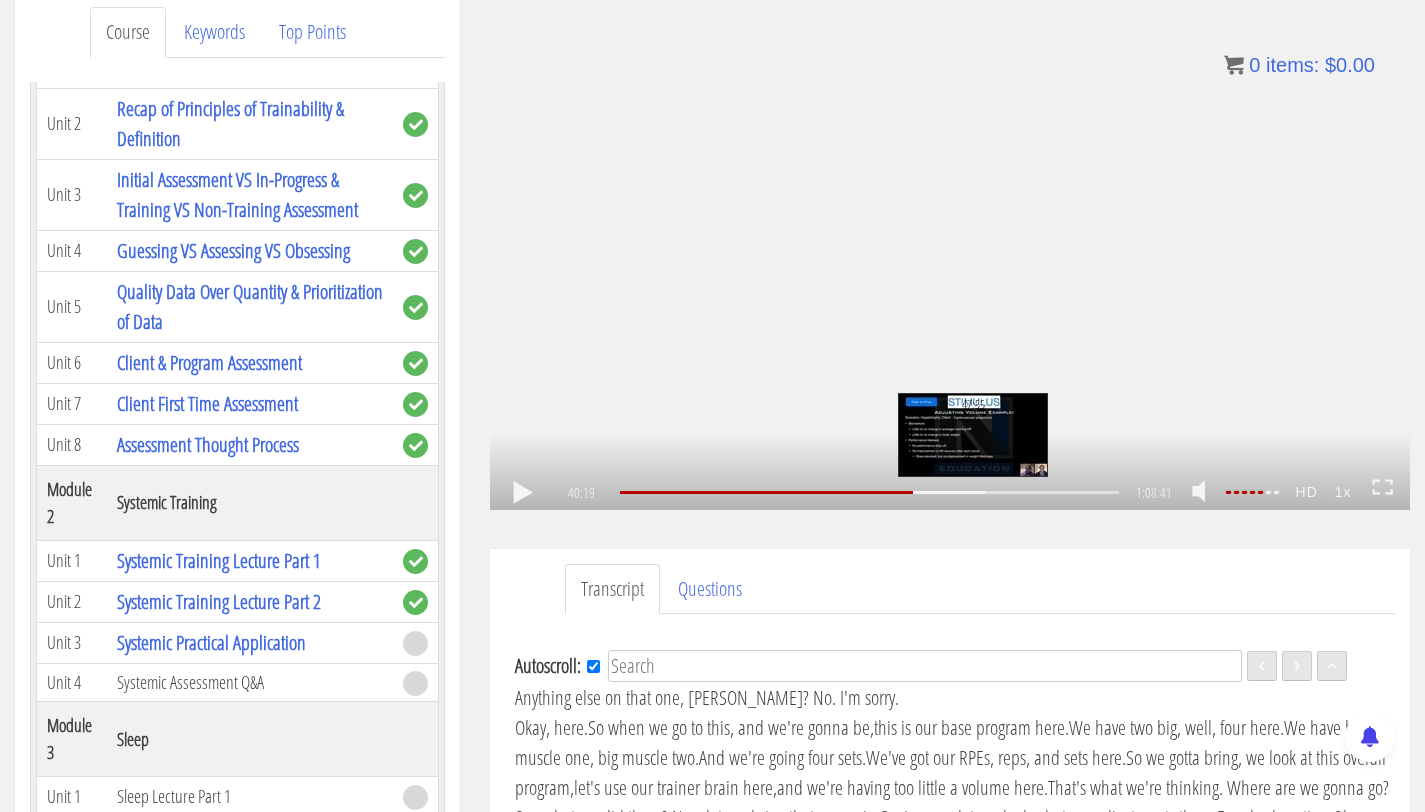 click at bounding box center [949, 492] 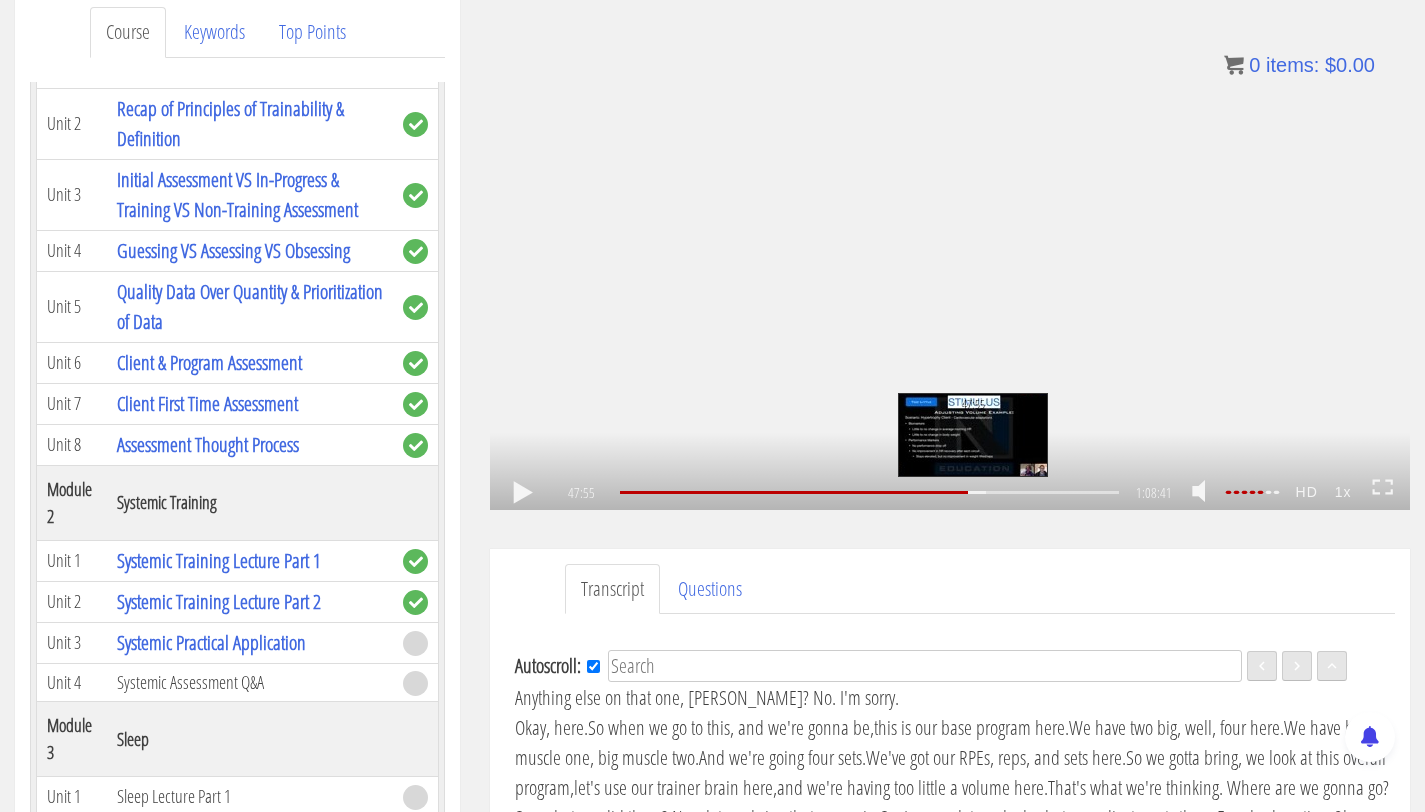 scroll, scrollTop: 11617, scrollLeft: 0, axis: vertical 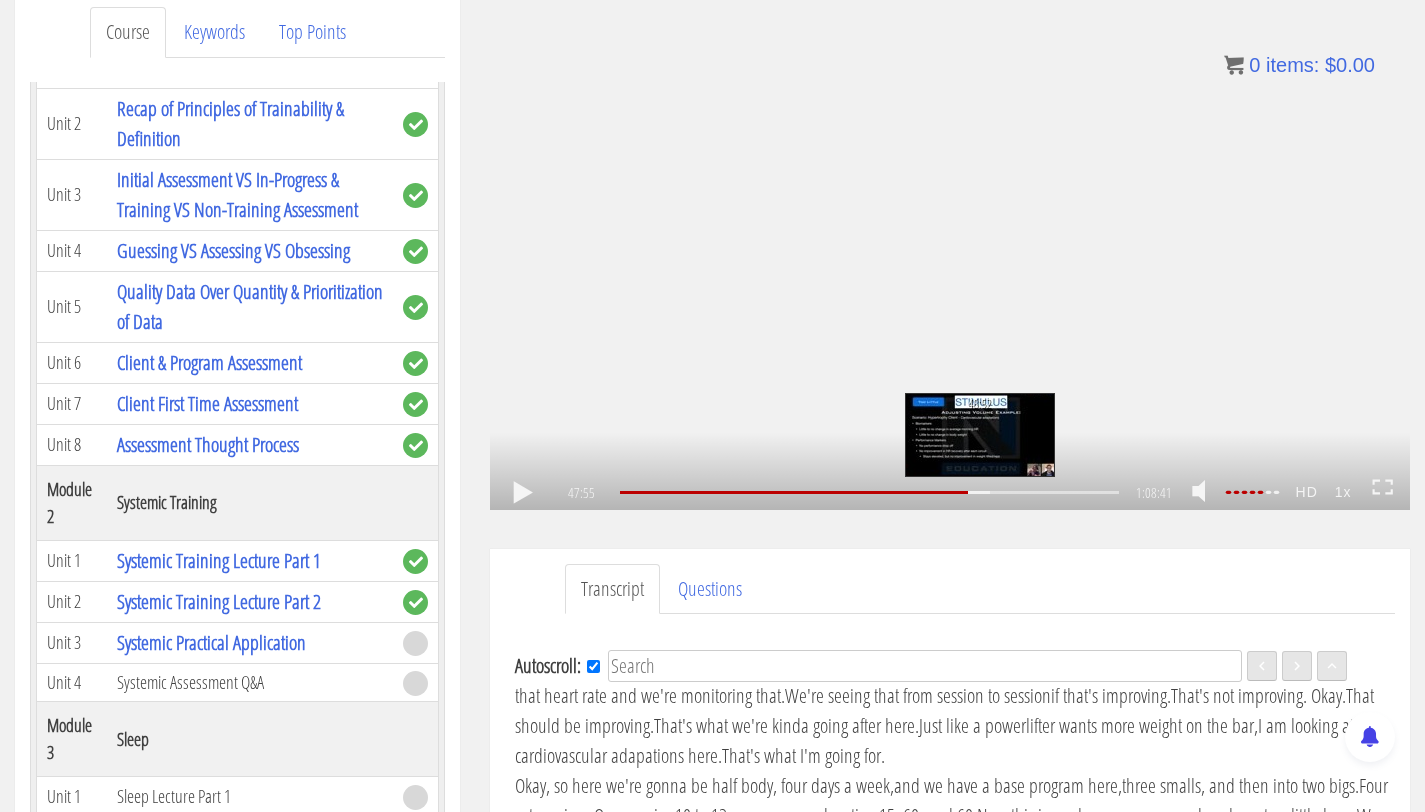 click on "48:52" at bounding box center (869, 492) 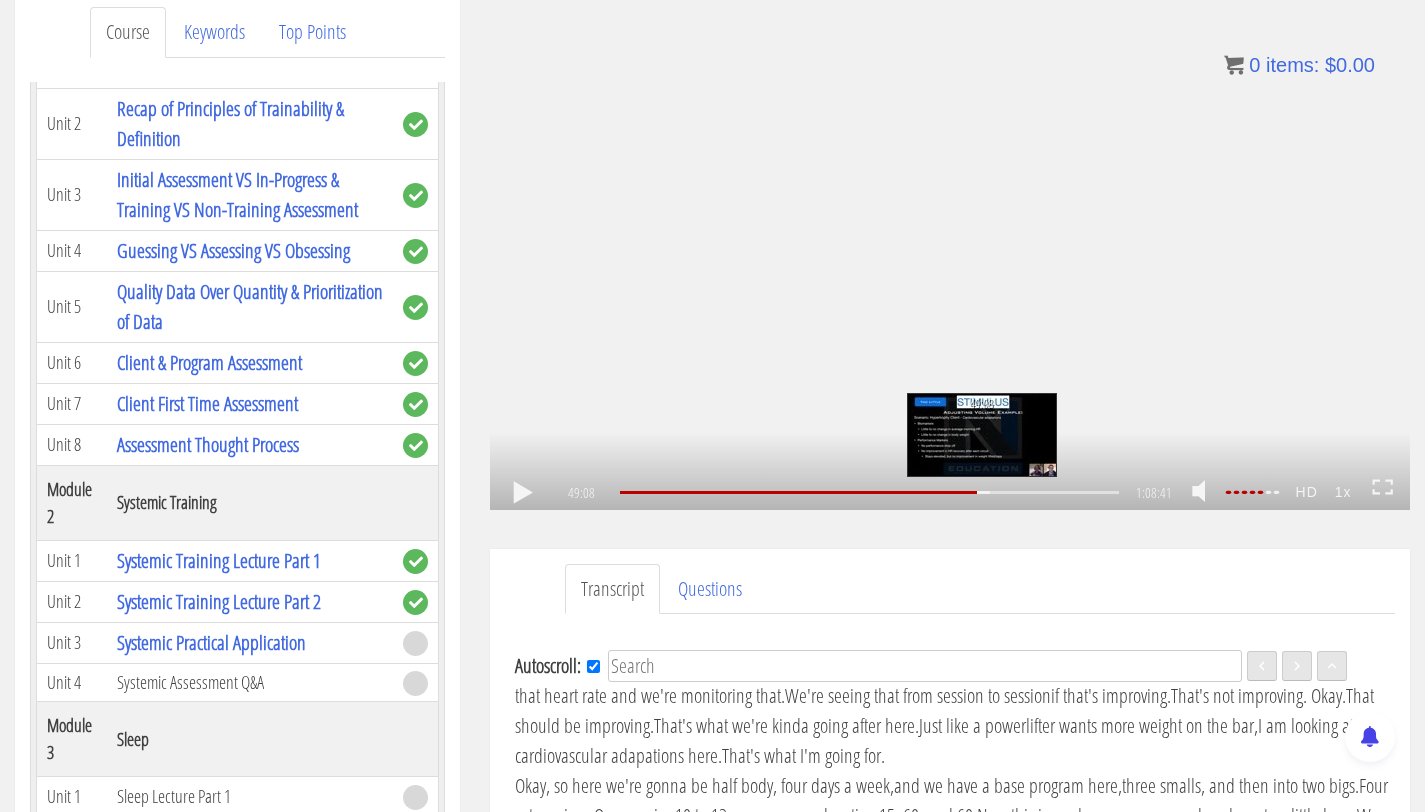 scroll, scrollTop: 11922, scrollLeft: 0, axis: vertical 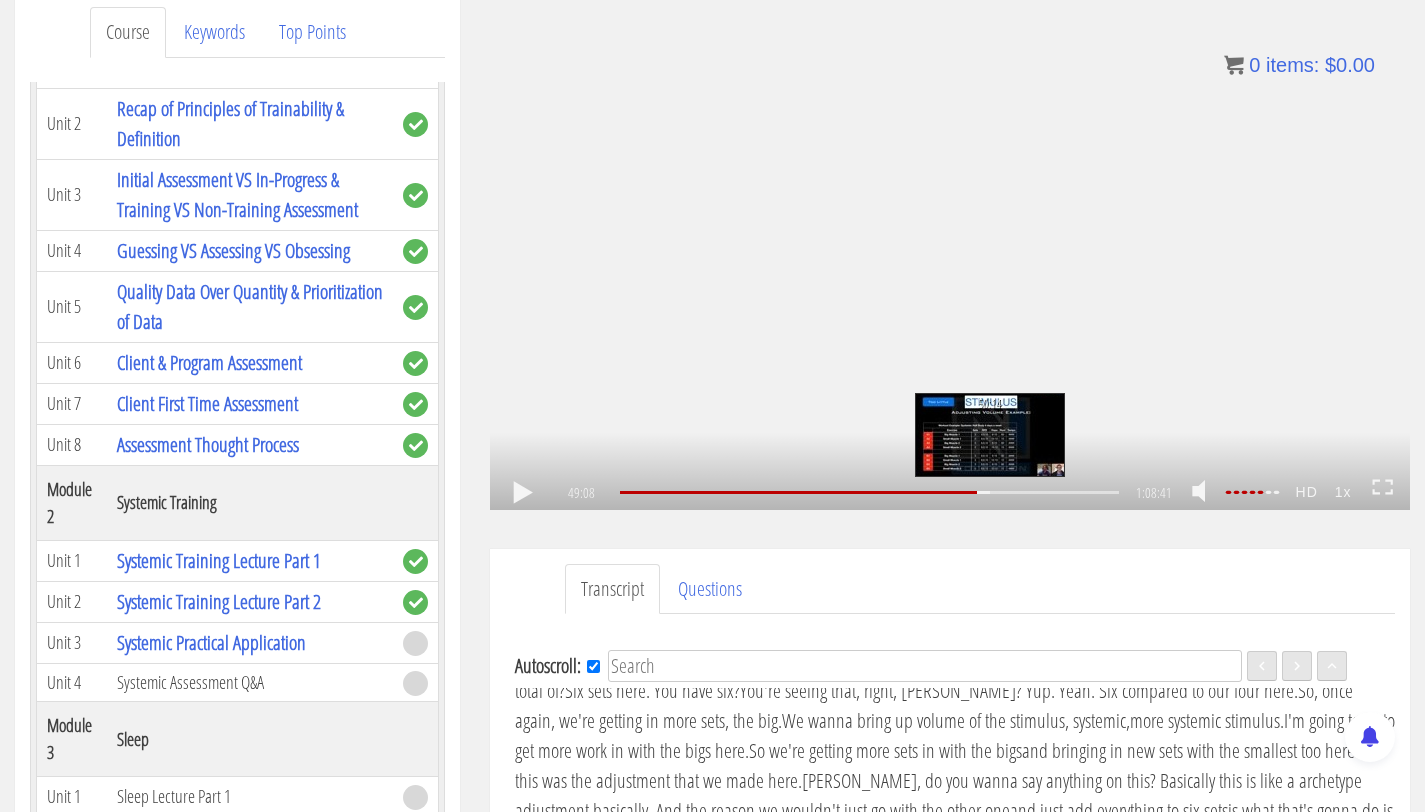 click on "50:14" at bounding box center (869, 492) 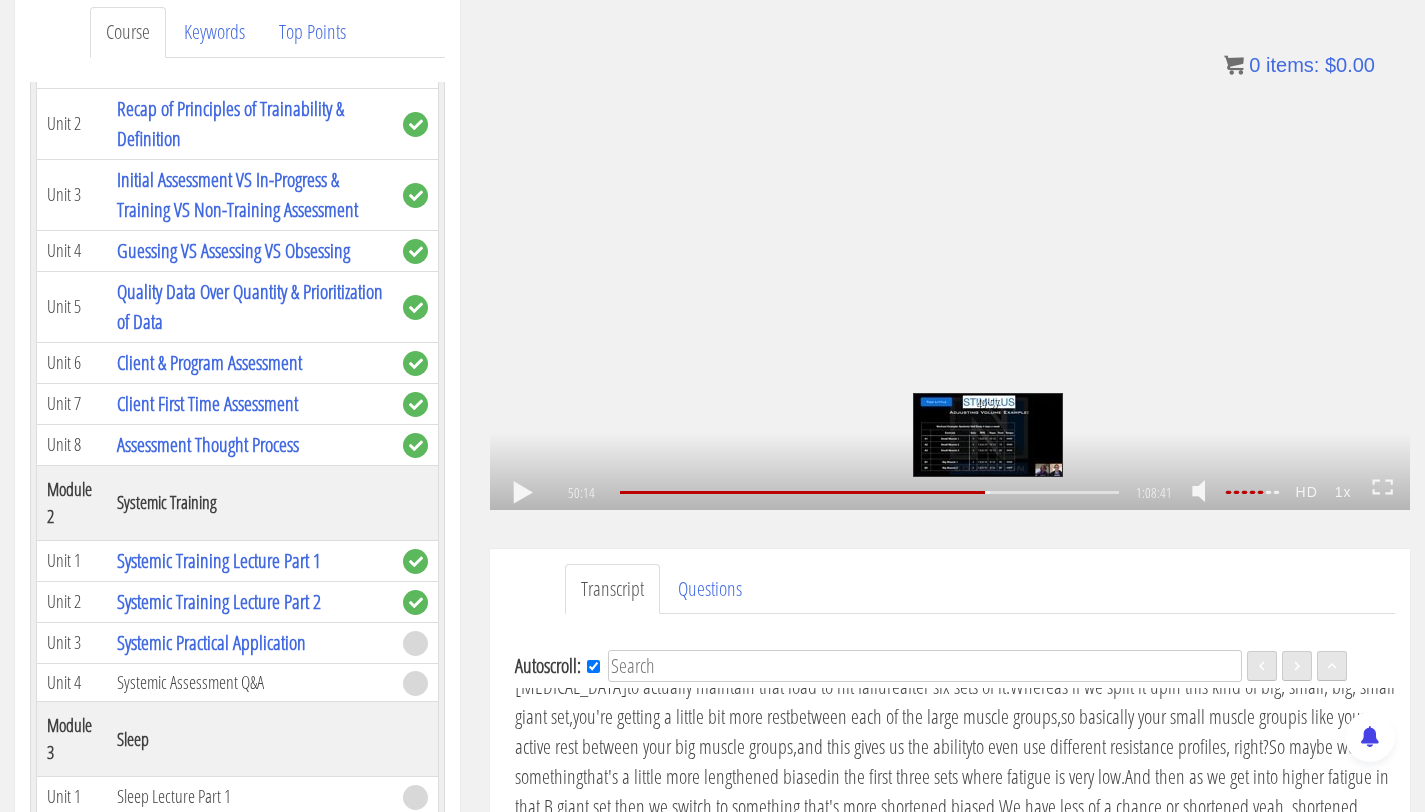click on "49:57" at bounding box center (869, 492) 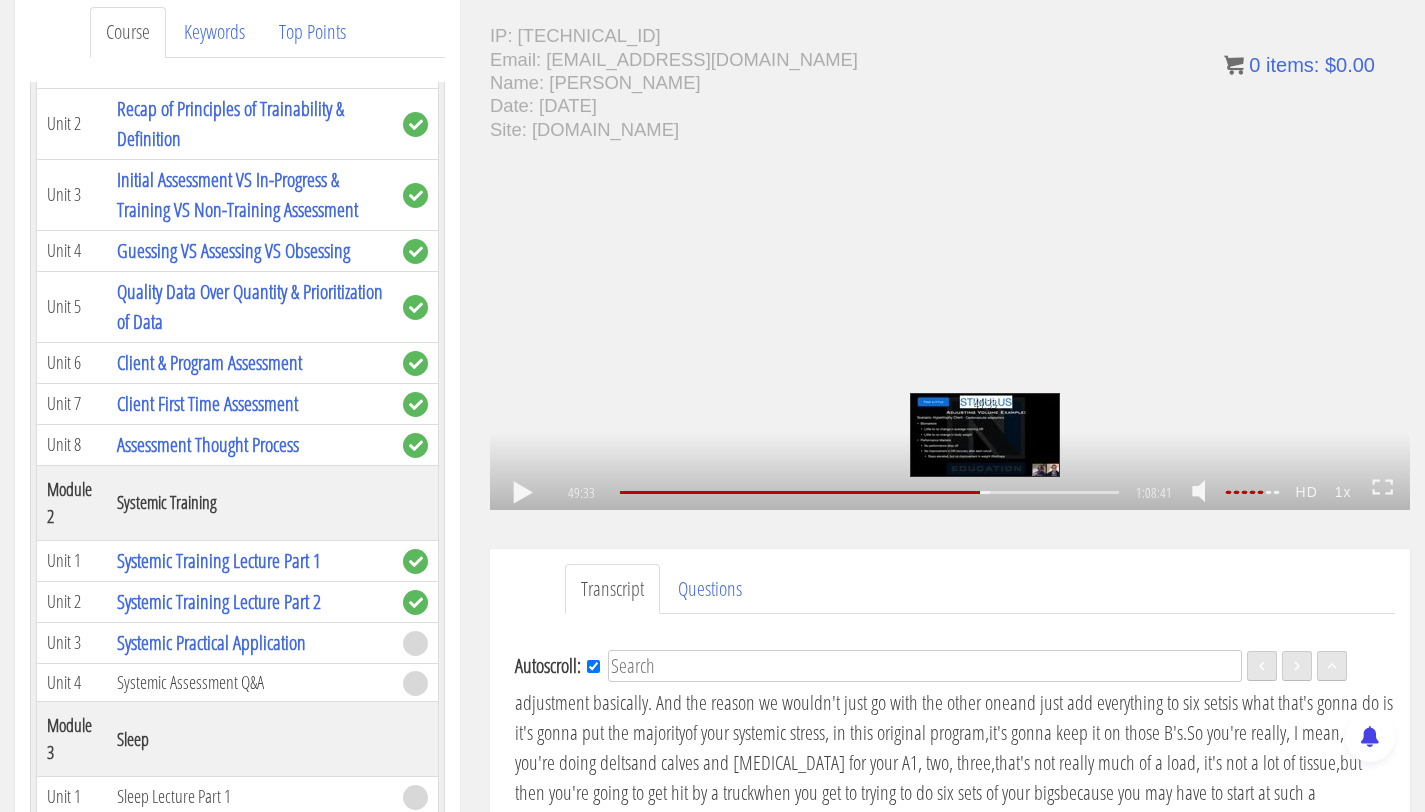 scroll, scrollTop: 12013, scrollLeft: 0, axis: vertical 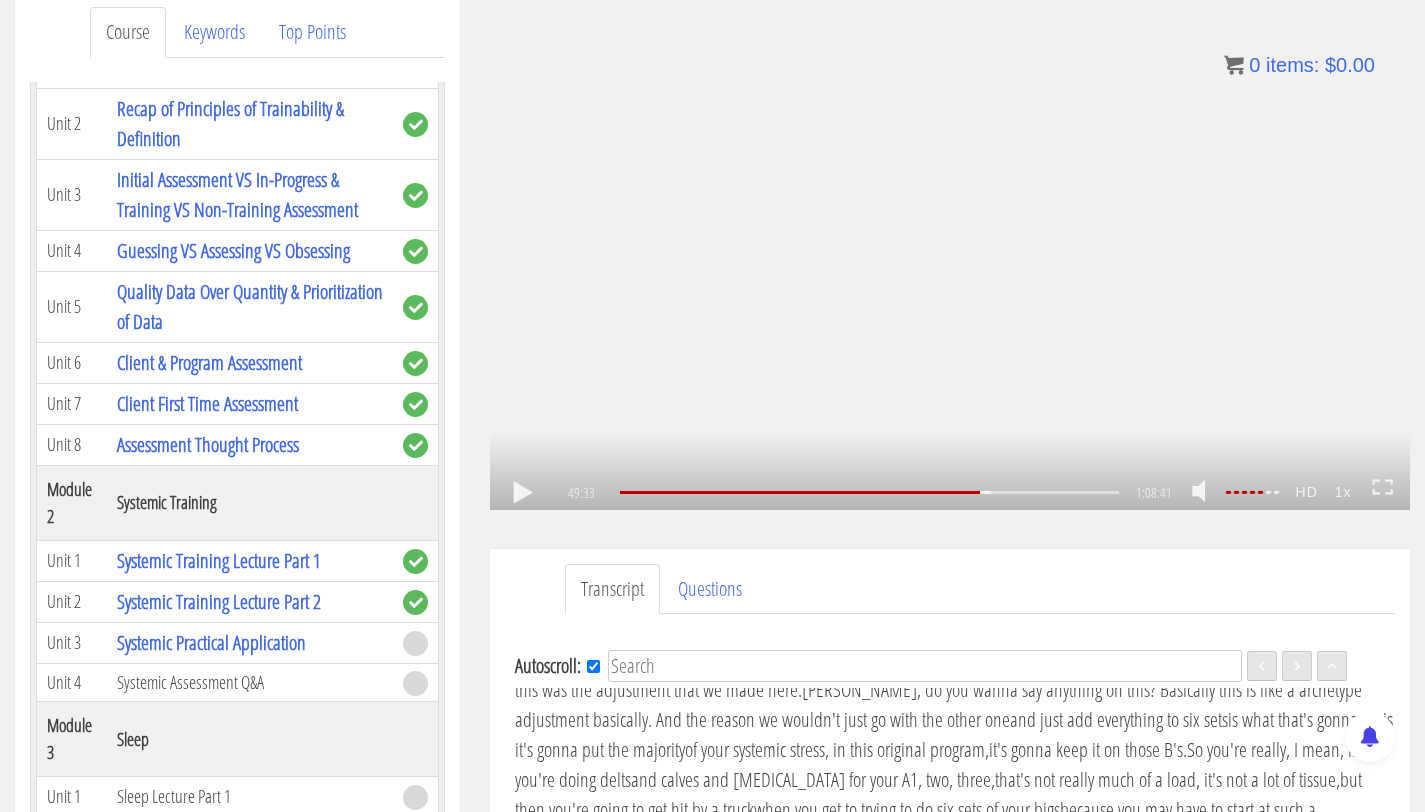 click at bounding box center (523, 493) 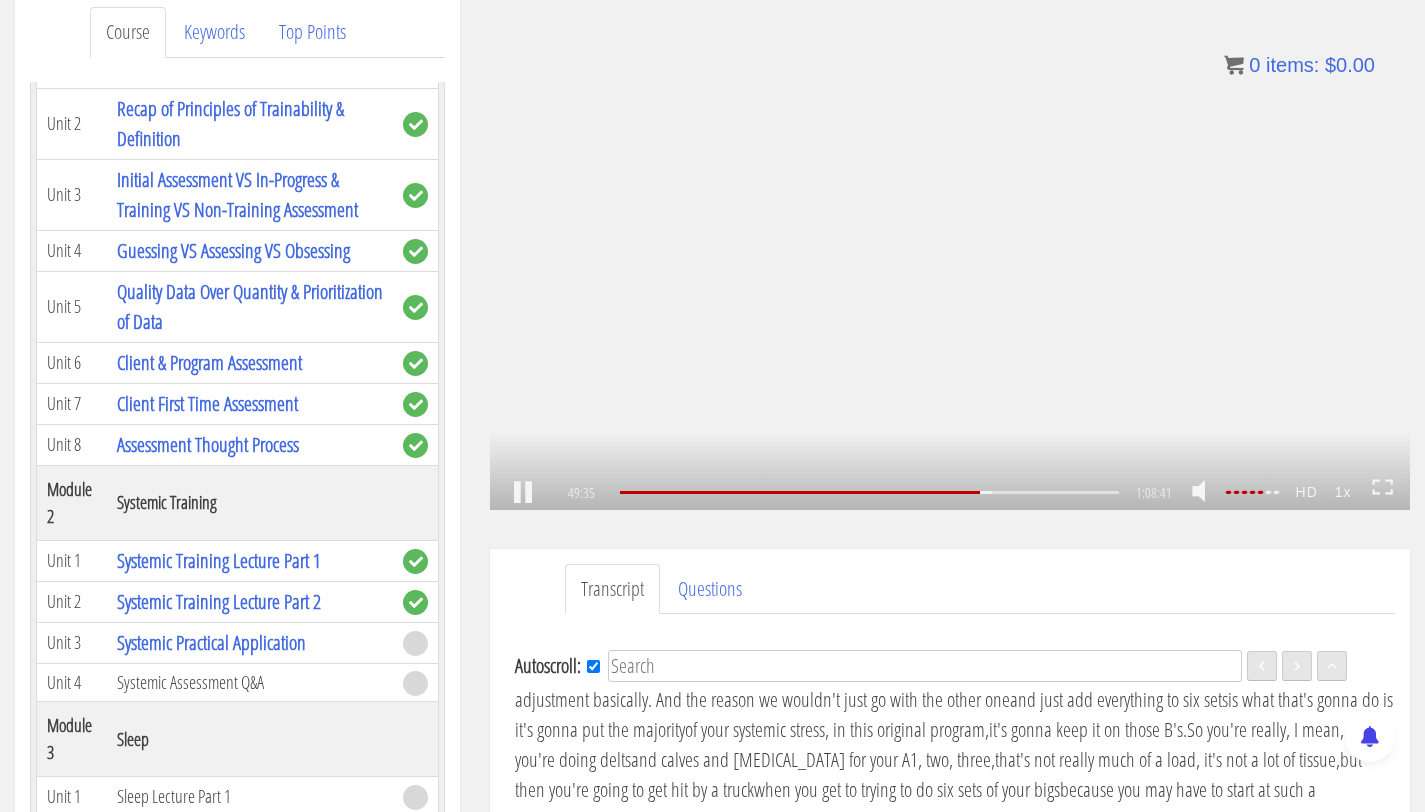 scroll, scrollTop: 12044, scrollLeft: 0, axis: vertical 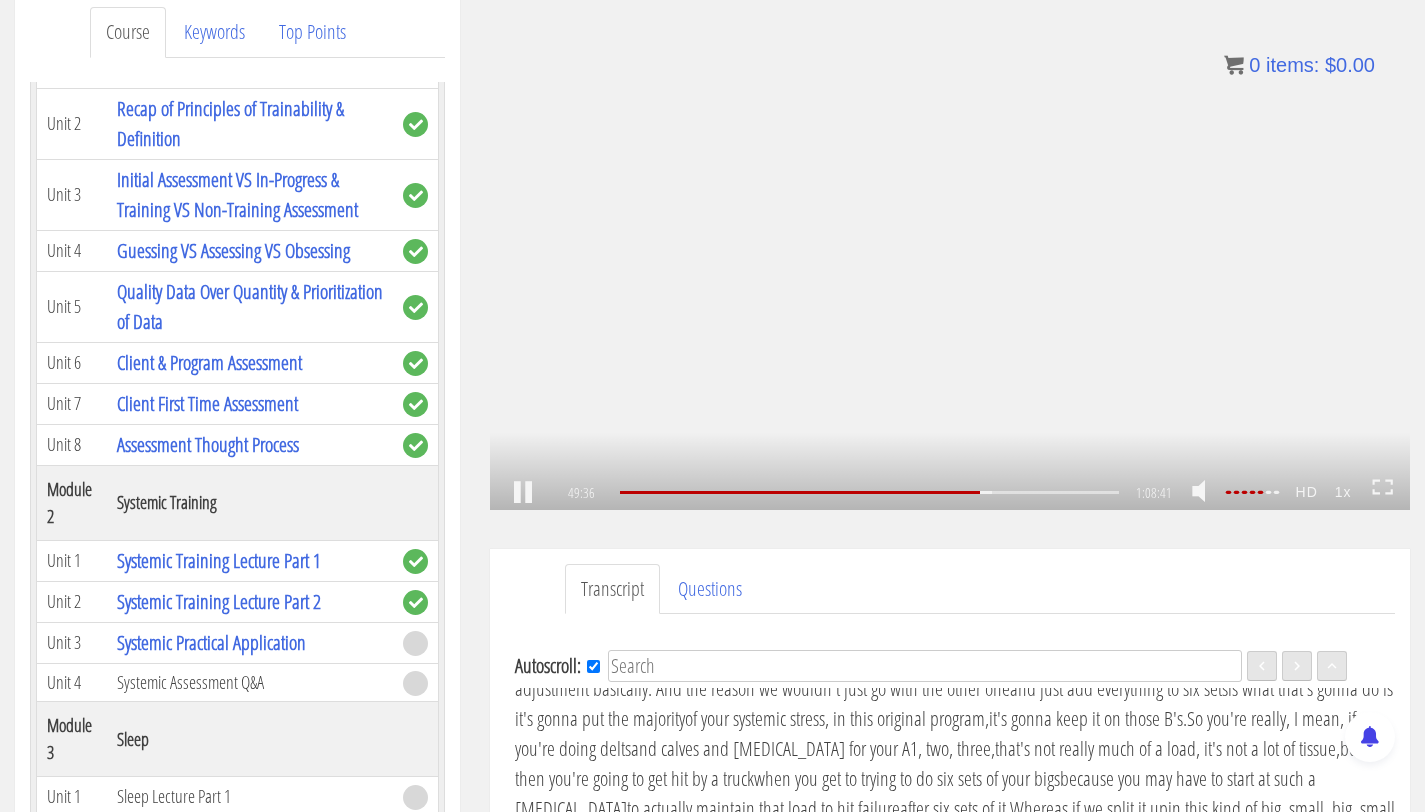 click on ".a{fill:#000;opacity:0.65;}.b{fill:#fff;opacity:1.0;}
.fp-color-play{opacity:0.65;}.controlbutton{fill:#fff;}
.fp-color-play{opacity:0.65;}.controlbutton{fill:#fff;}
.controlbuttonbg{opacity:0.65;}.controlbutton{fill:#fff;}
.fp-color-play{opacity:0.65;}.rect{fill:#fff;}
.fp-color-play{opacity:0.65;}.rect{fill:#fff;}
.fp-color-play{opacity:0.65;}.rect{fill:#fff;}
.fp-color-play{opacity:0.65;}.rect{fill:#fff;}
49:36                              29:43                                           1:08:41              19:05" at bounding box center [950, 251] 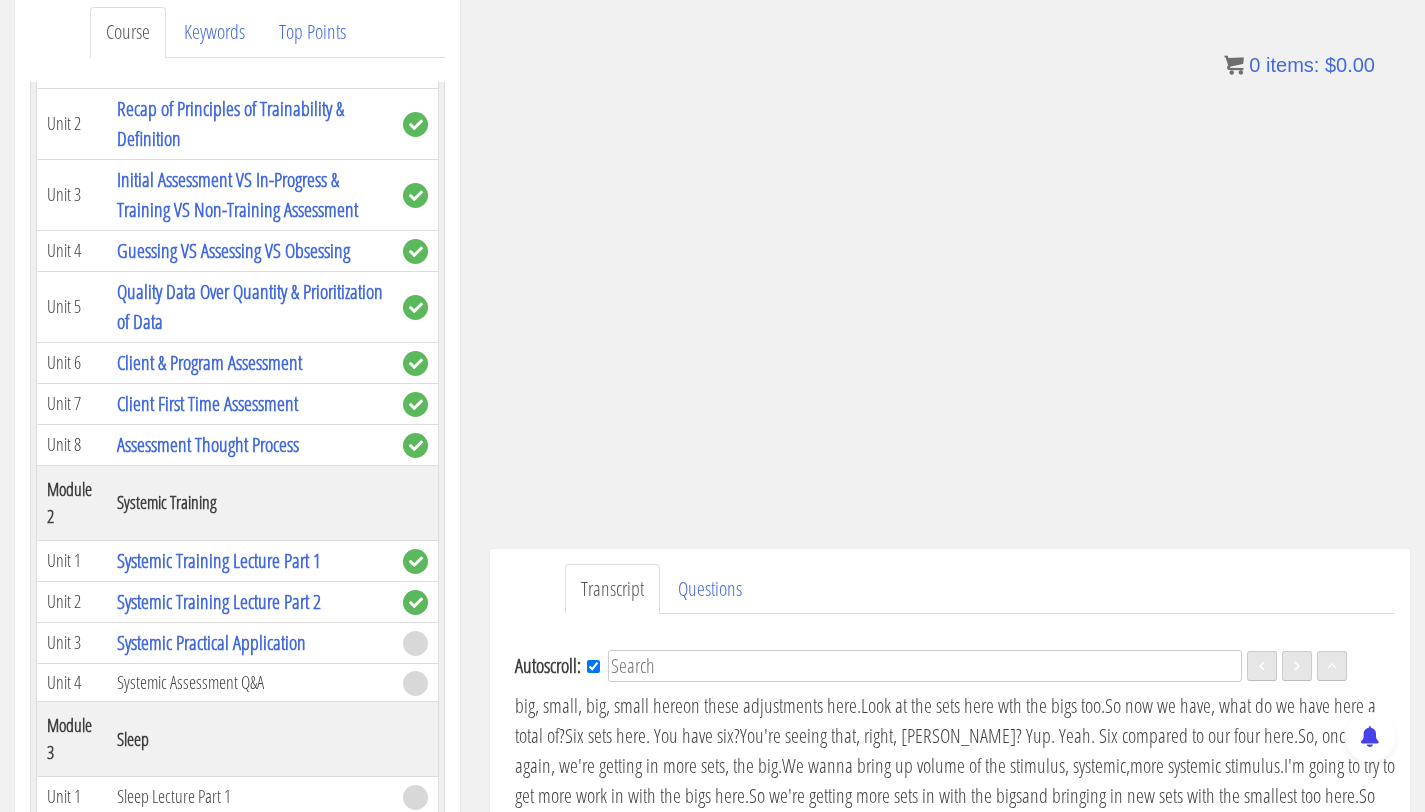 scroll, scrollTop: 11840, scrollLeft: 0, axis: vertical 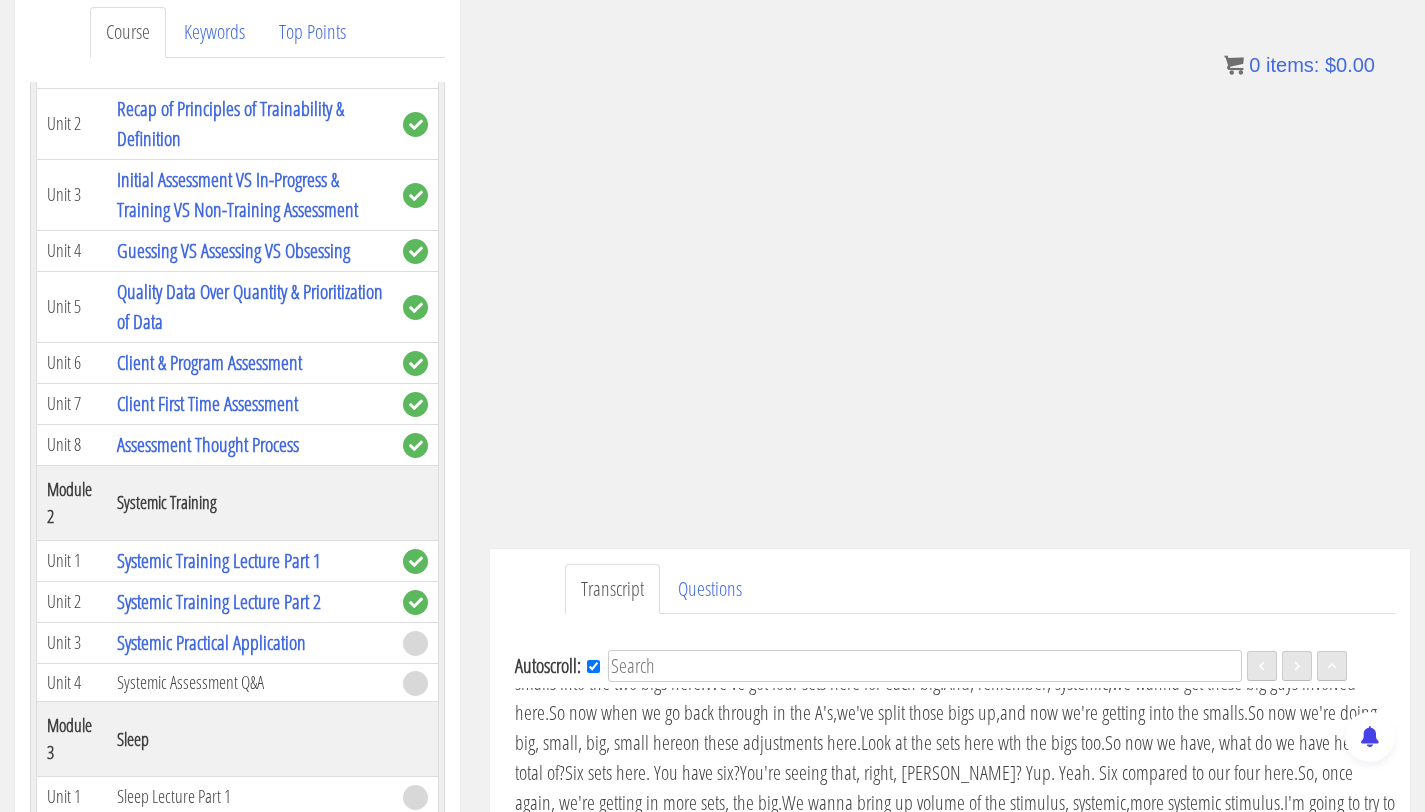 click on "to go up drastically," at bounding box center [885, 292] 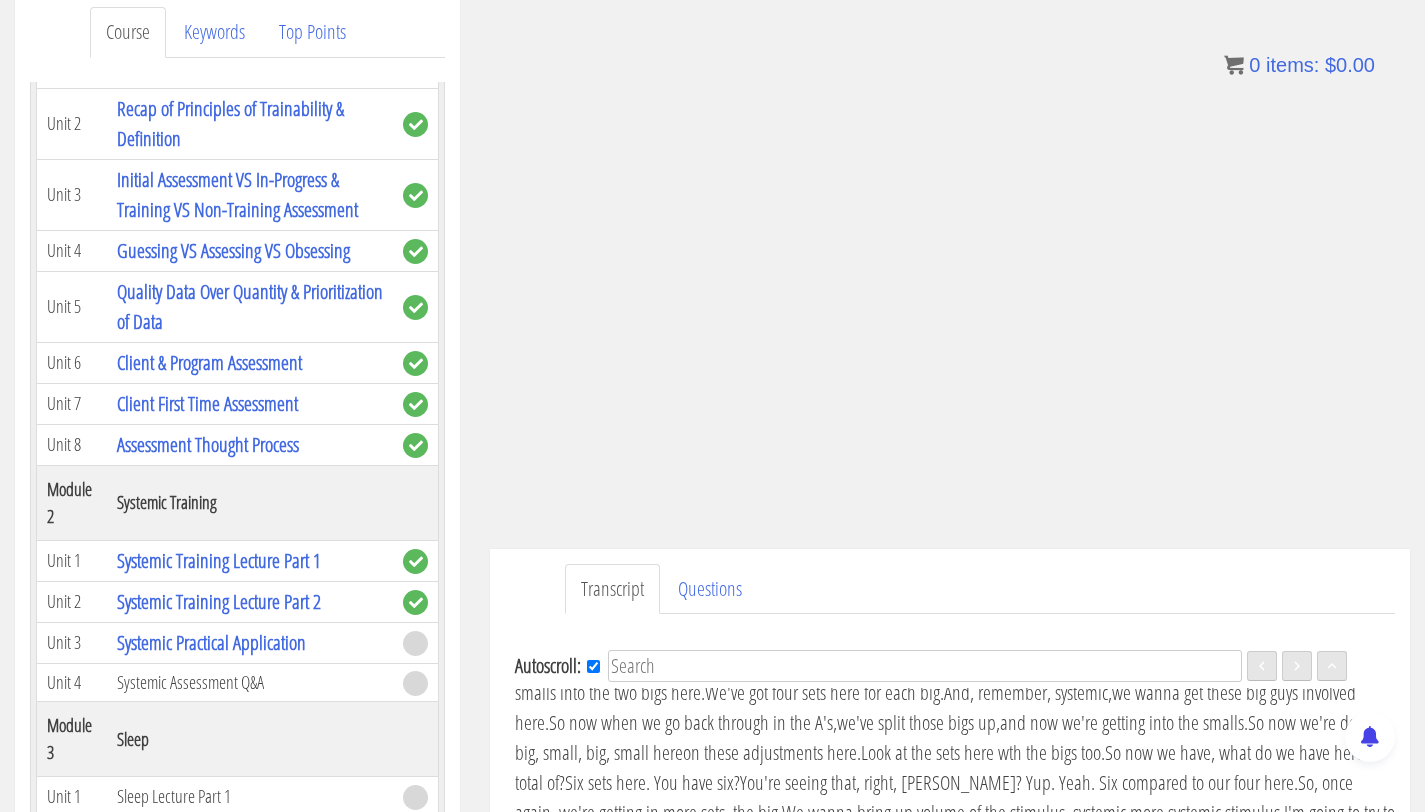 click on "So if we're doing cardiovascular on a patient," at bounding box center [1033, 272] 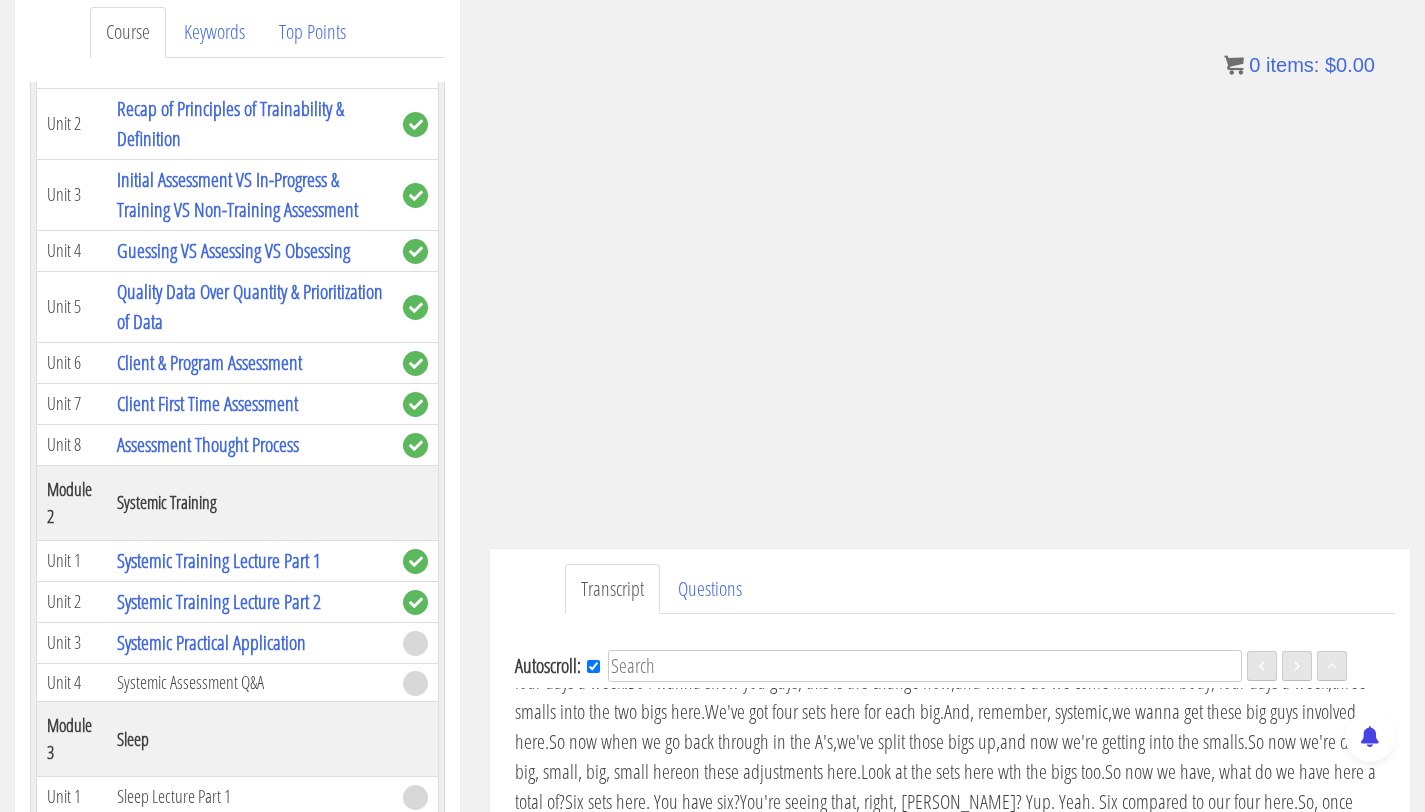 scroll, scrollTop: 11800, scrollLeft: 0, axis: vertical 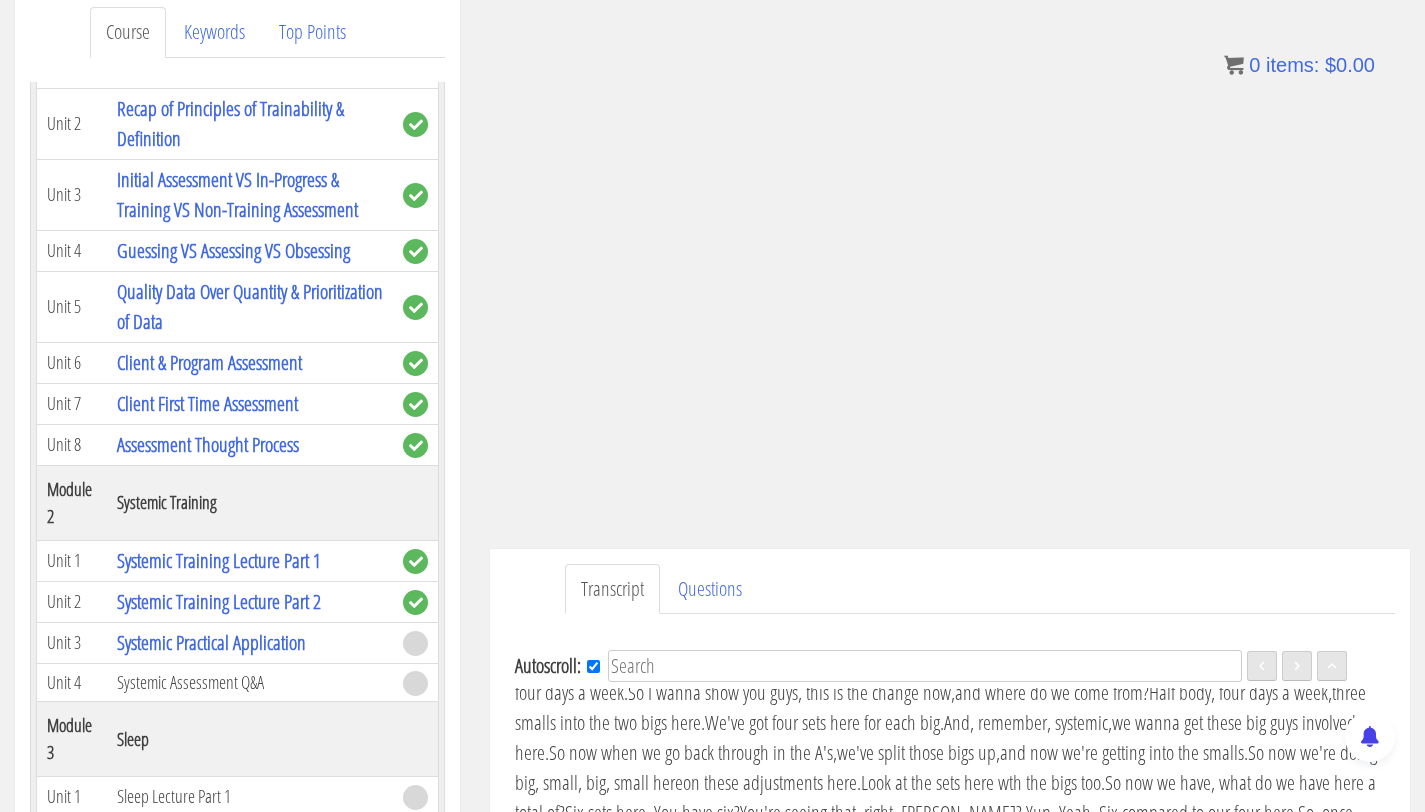 click on "Because I'm also probably be looking at body weight here" at bounding box center (1177, 272) 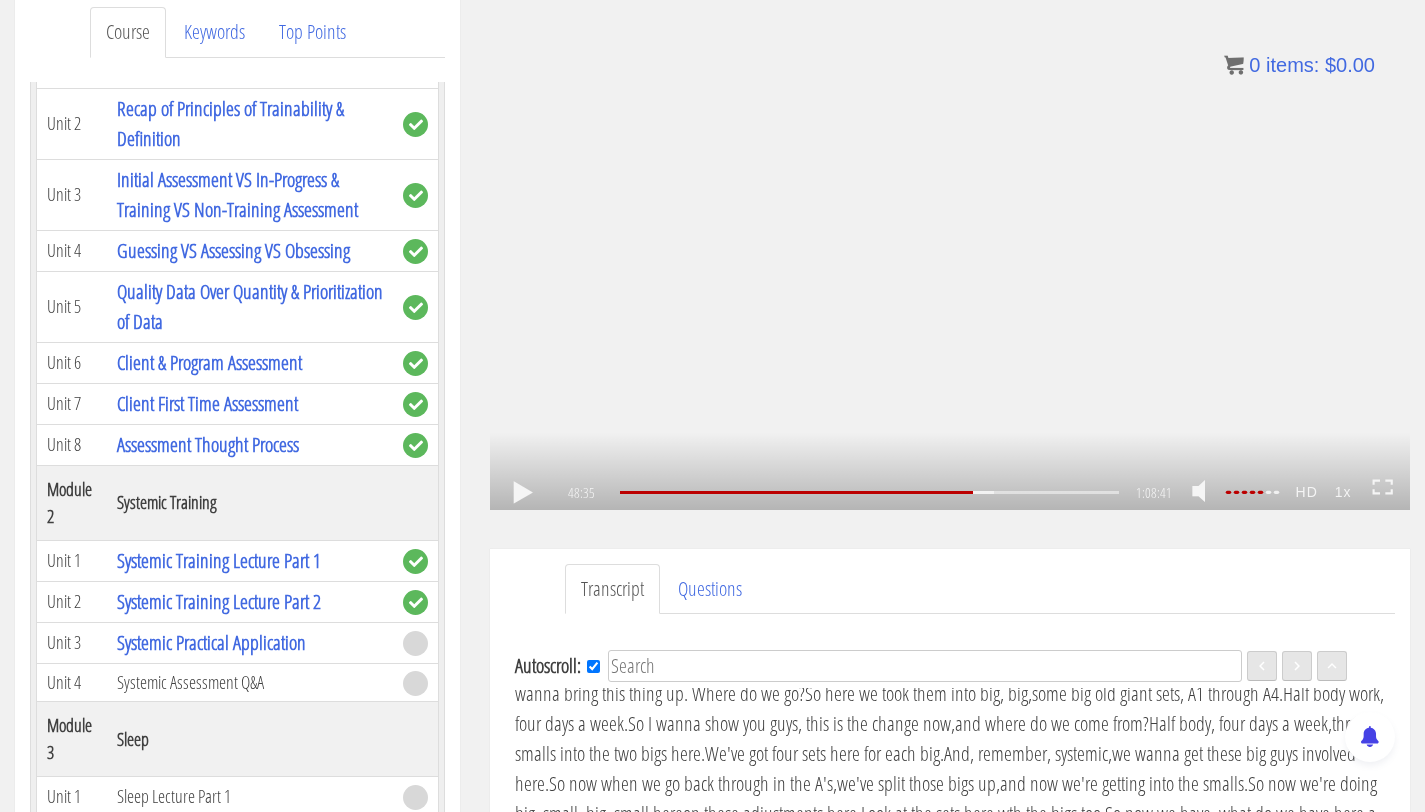 click on ".a{fill:#000;opacity:0.65;}.b{fill:#fff;opacity:1.0;}
.fp-color-play{opacity:0.65;}.controlbutton{fill:#fff;}
.fp-color-play{opacity:0.65;}.controlbutton{fill:#fff;}
.controlbuttonbg{opacity:0.65;}.controlbutton{fill:#fff;}
.fp-color-play{opacity:0.65;}.rect{fill:#fff;}
.fp-color-play{opacity:0.65;}.rect{fill:#fff;}
.fp-color-play{opacity:0.65;}.rect{fill:#fff;}
.fp-color-play{opacity:0.65;}.rect{fill:#fff;}
48:35                              29:43                                           1:08:41              20:07" at bounding box center (950, 251) 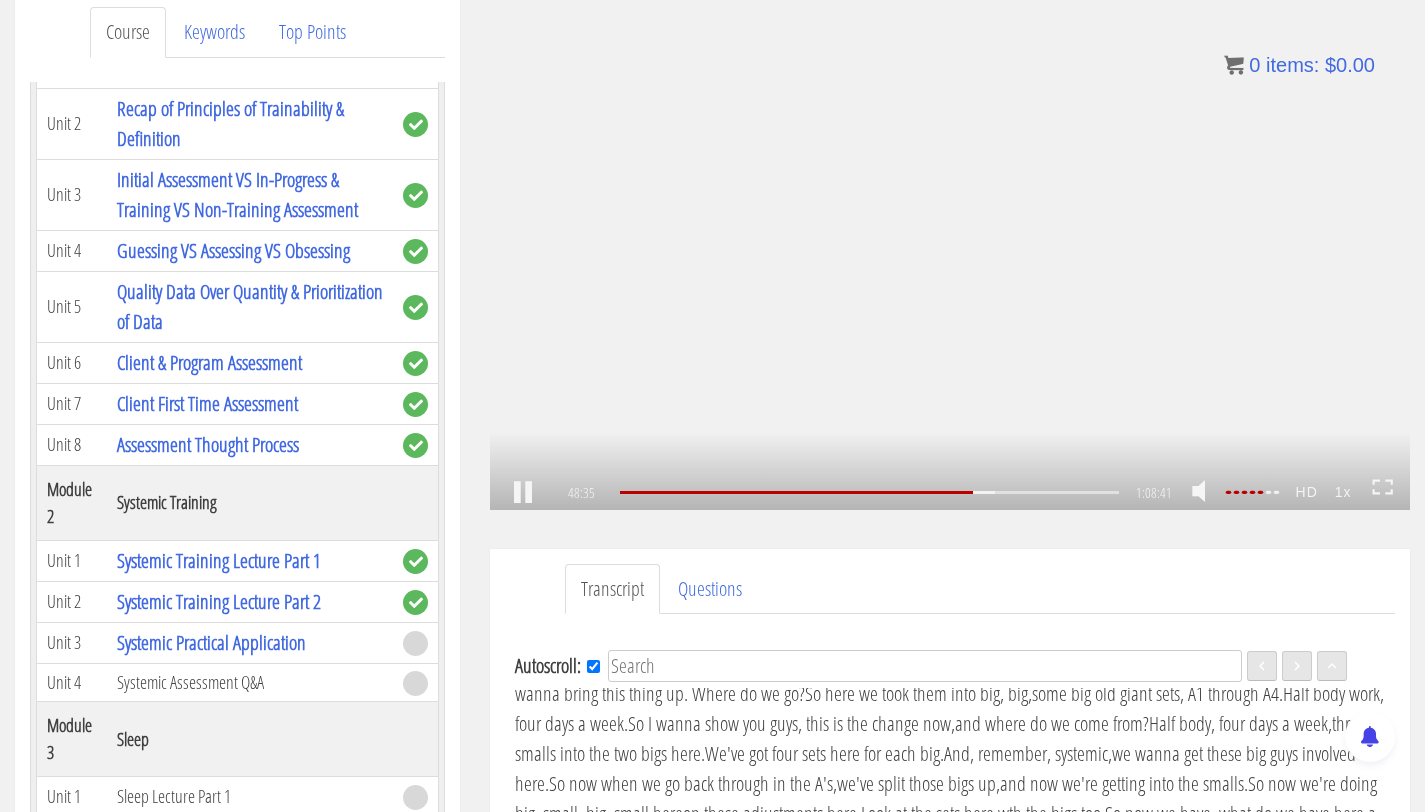 click on ".a{fill:#000;opacity:0.65;}.b{fill:#fff;opacity:1.0;}
.fp-color-play{opacity:0.65;}.controlbutton{fill:#fff;}
.fp-color-play{opacity:0.65;}.controlbutton{fill:#fff;}
.controlbuttonbg{opacity:0.65;}.controlbutton{fill:#fff;}
.fp-color-play{opacity:0.65;}.rect{fill:#fff;}
.fp-color-play{opacity:0.65;}.rect{fill:#fff;}
.fp-color-play{opacity:0.65;}.rect{fill:#fff;}
.fp-color-play{opacity:0.65;}.rect{fill:#fff;}
48:35                              33:48                                           1:08:41              20:07" at bounding box center [950, 251] 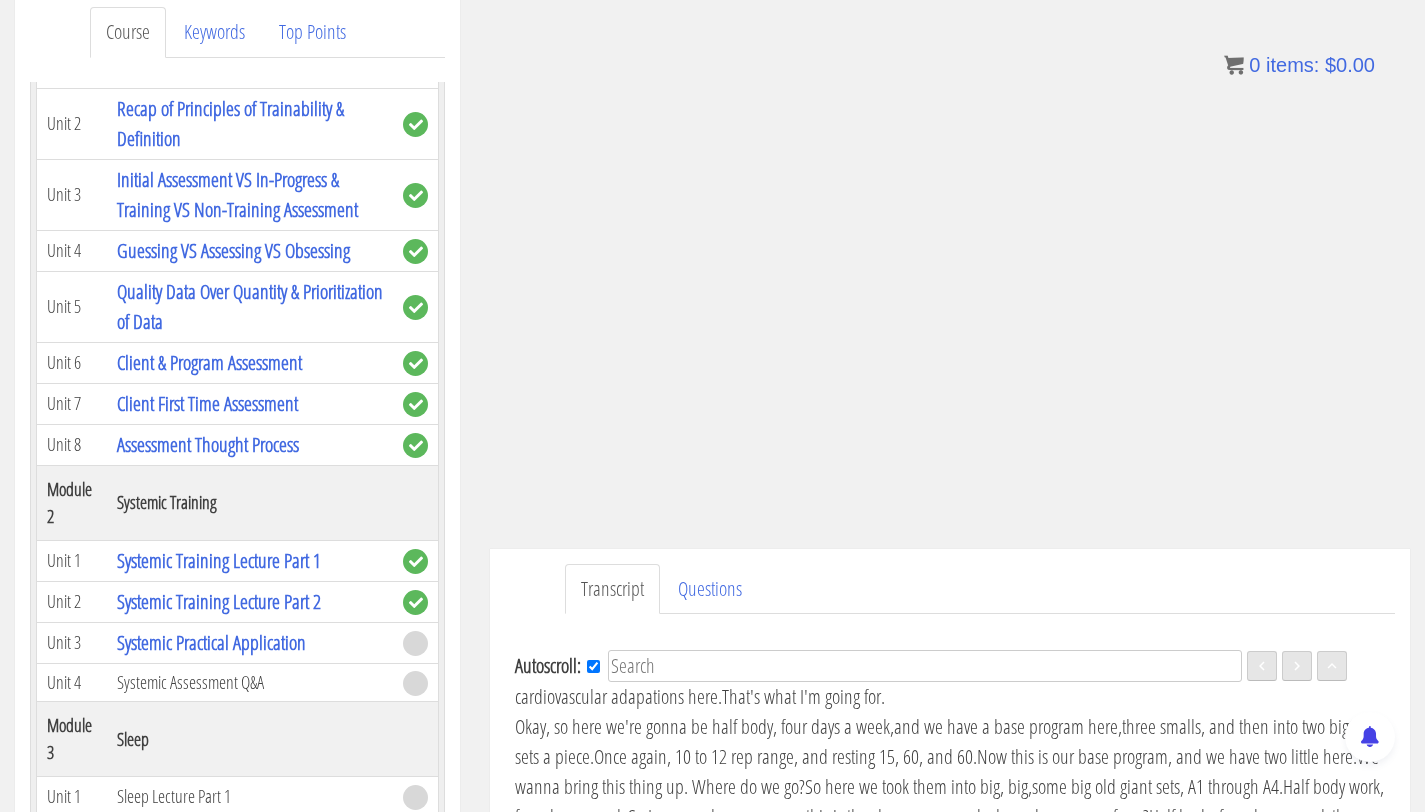 click on "You don't wanna go there. (chuckling)" at bounding box center [950, 351] 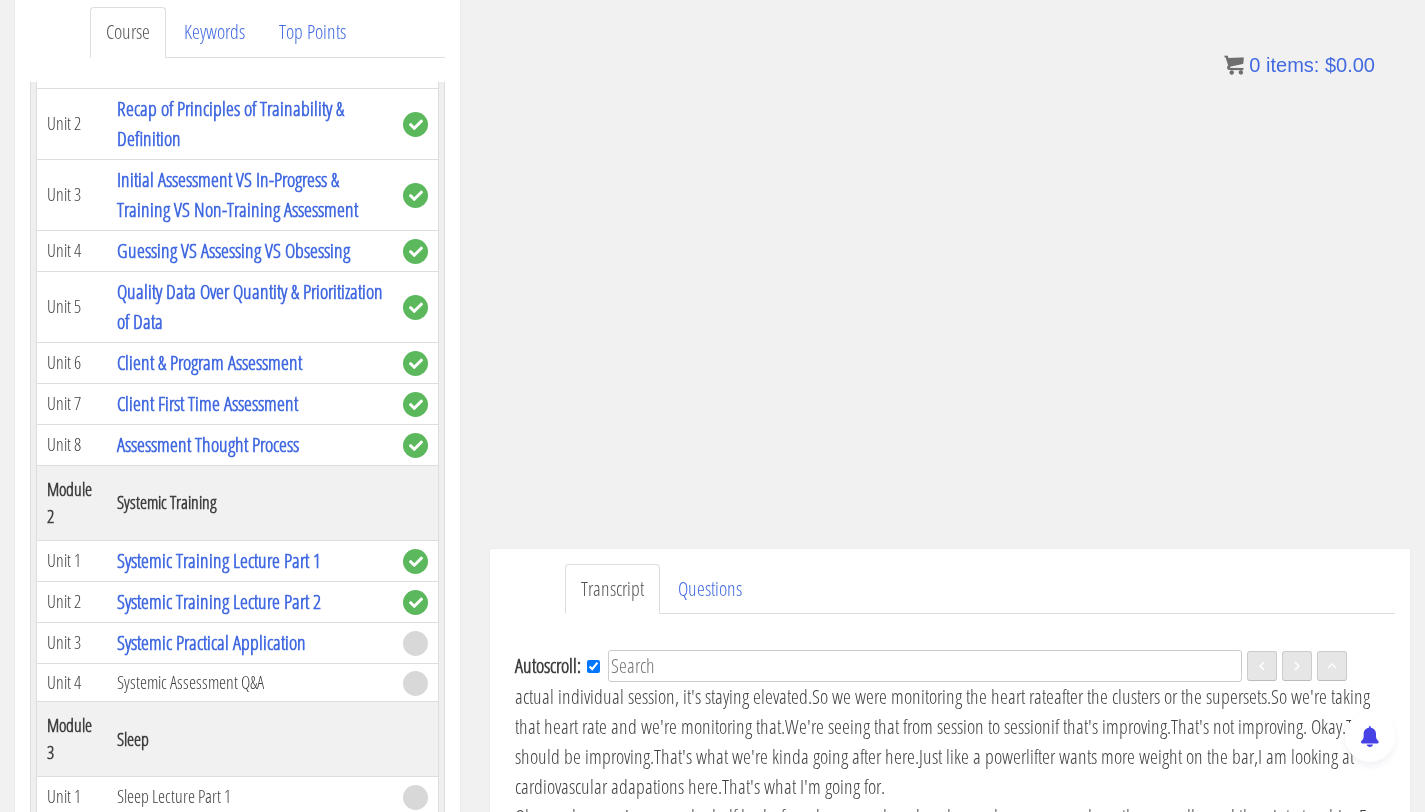 scroll, scrollTop: 11590, scrollLeft: 0, axis: vertical 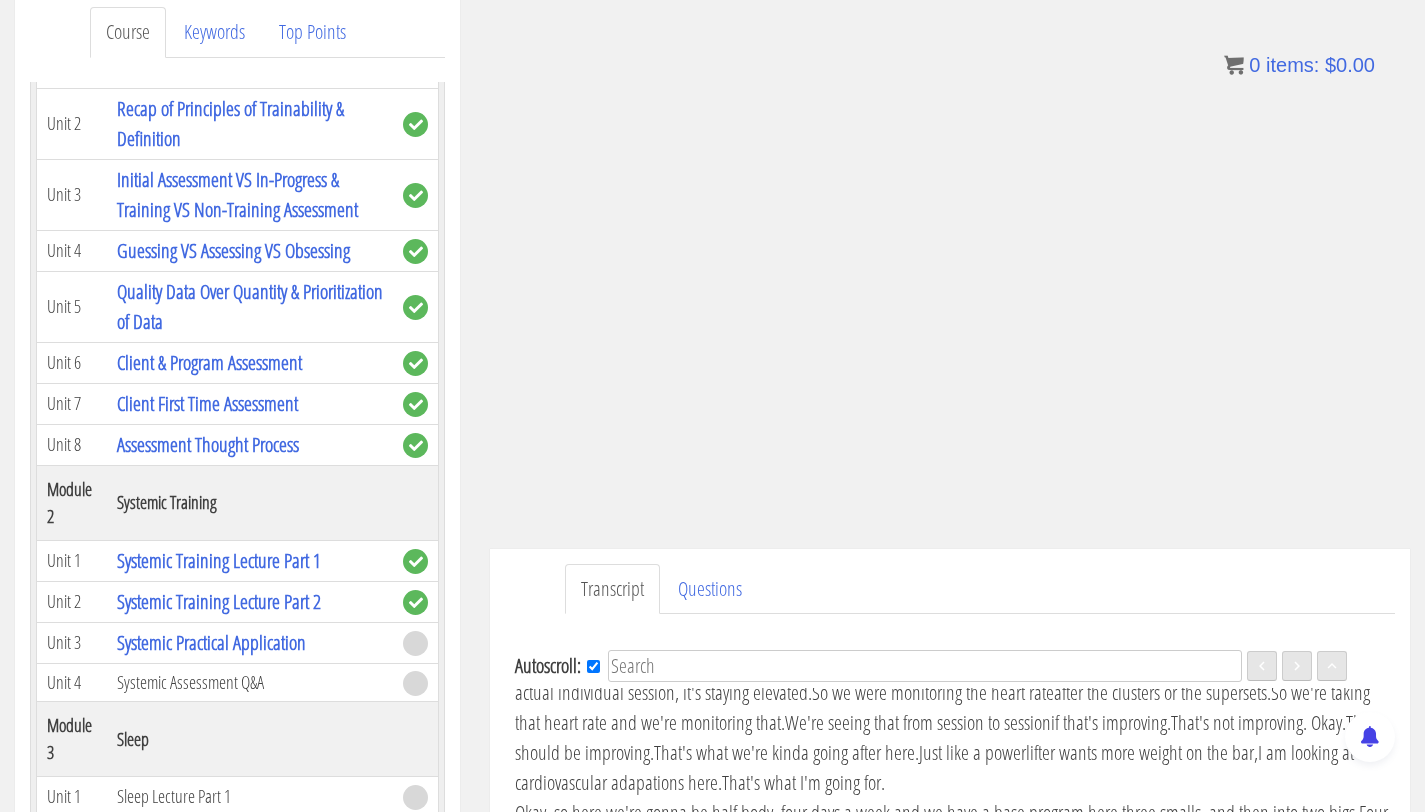 click on "in the average morning heart rate." at bounding box center (931, 287) 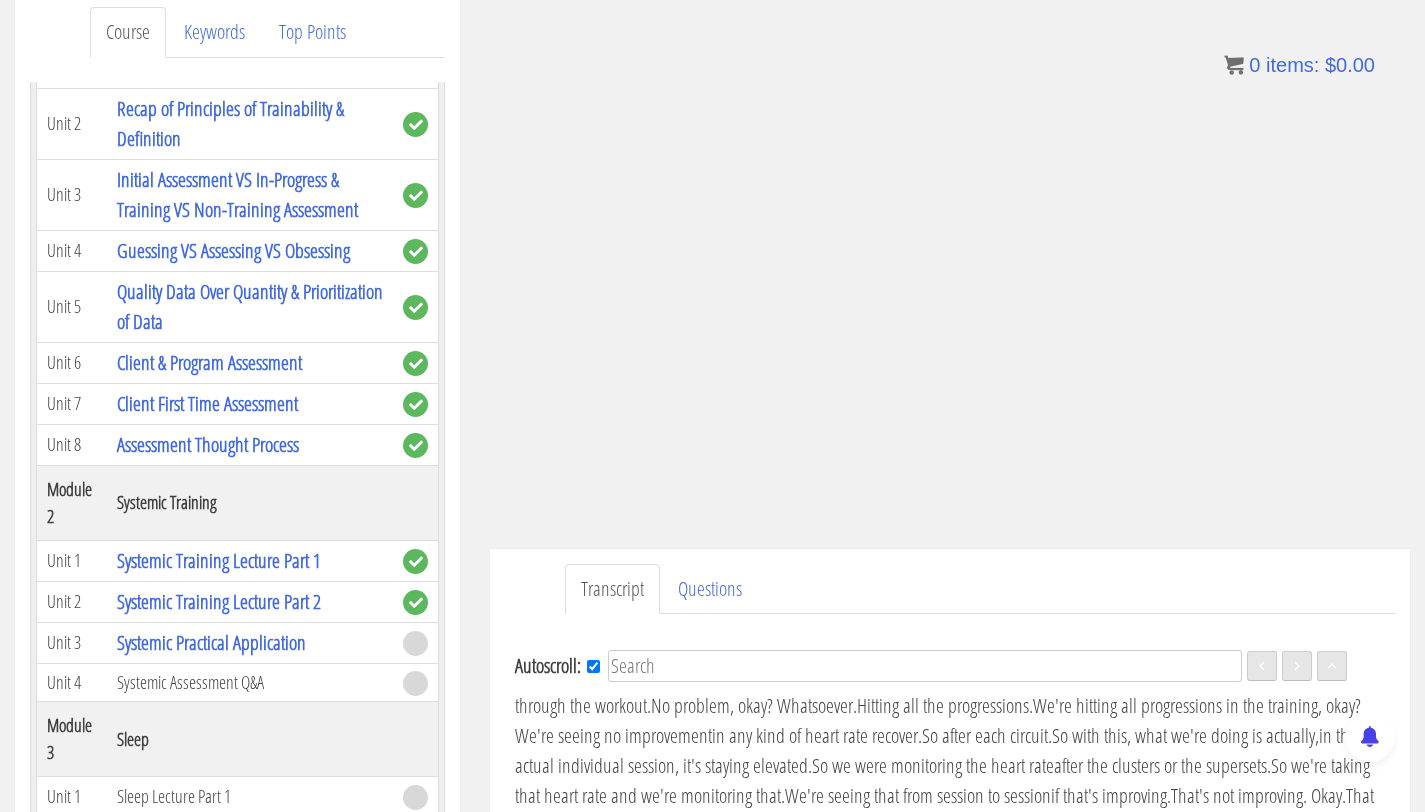 click on "[PERSON_NAME]'s gonna take you through." at bounding box center (946, 300) 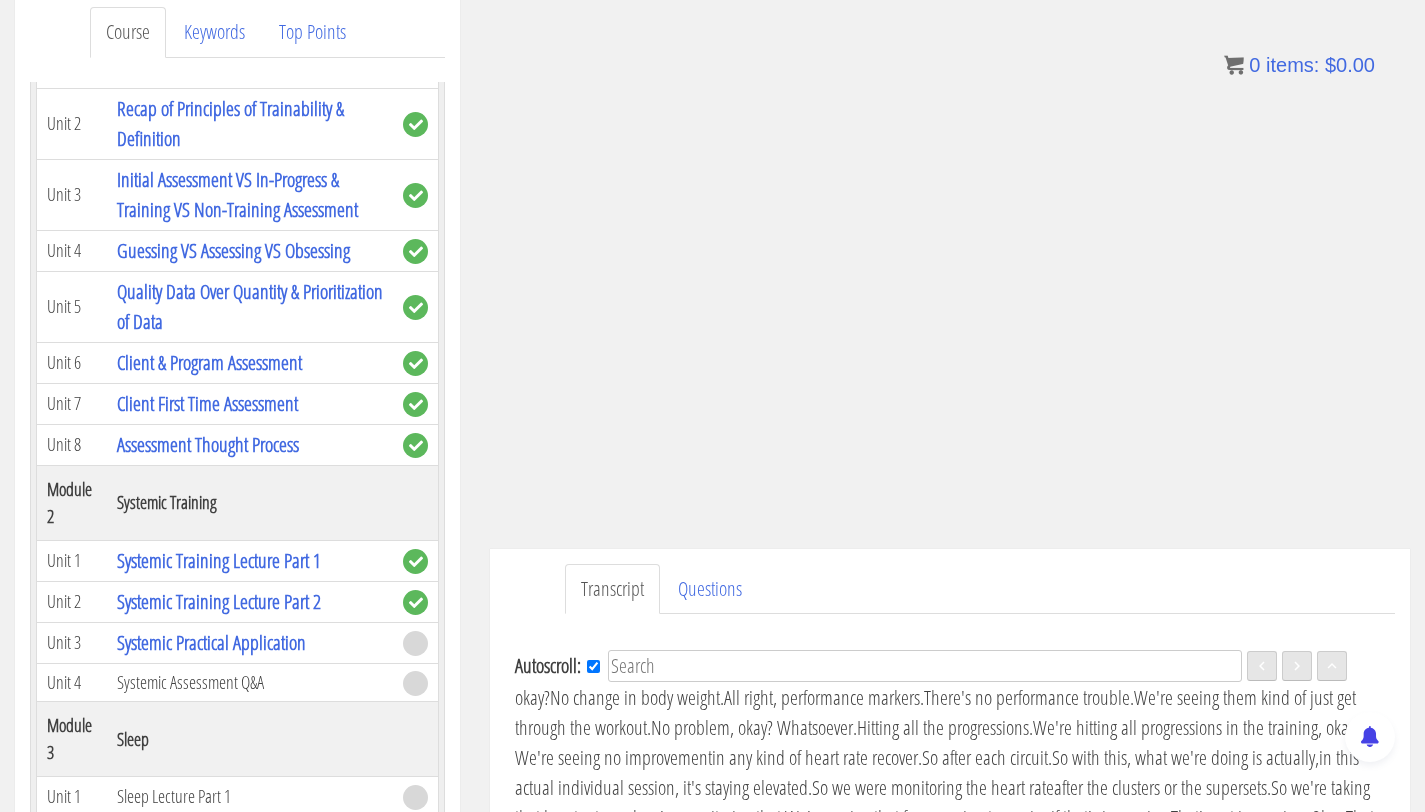 scroll, scrollTop: 11456, scrollLeft: 0, axis: vertical 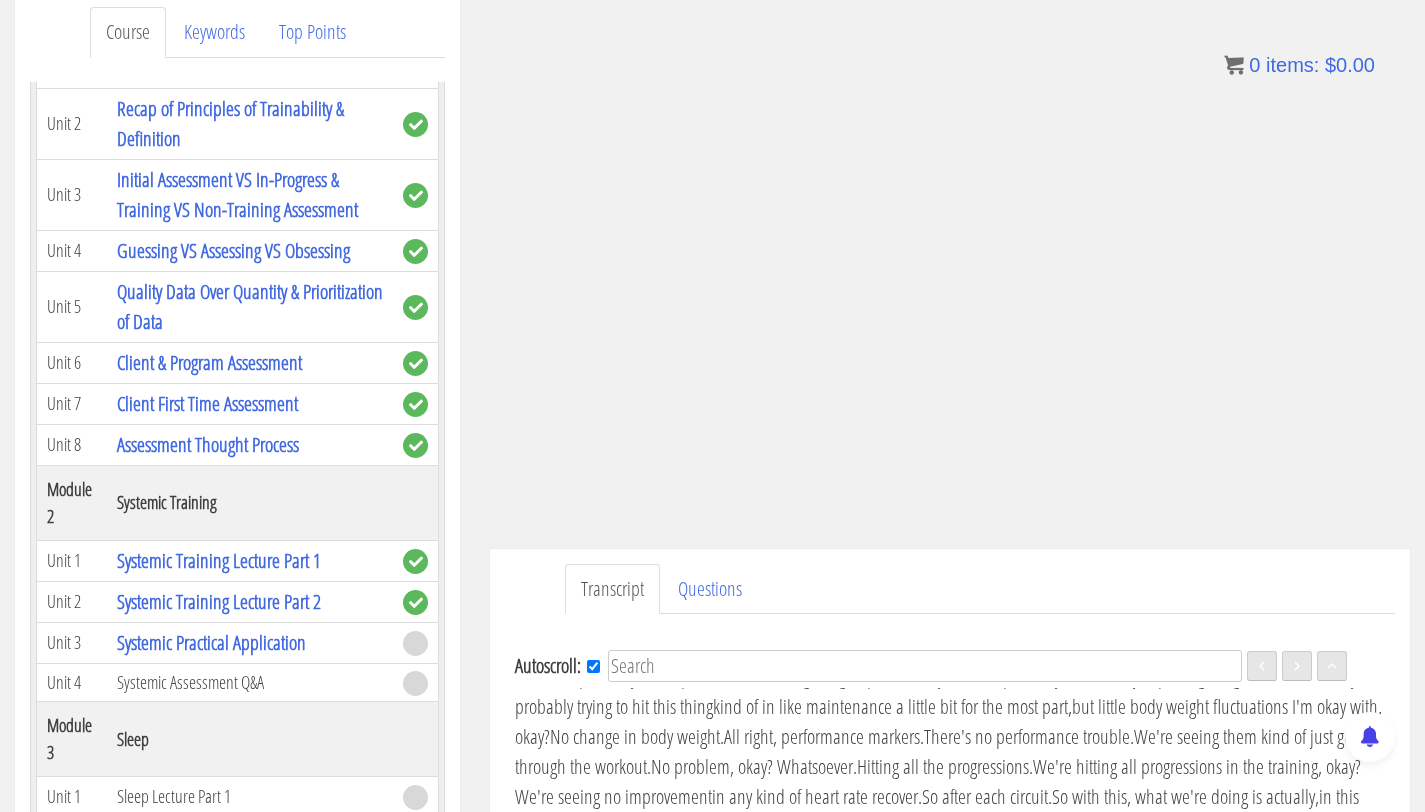 click on "No, I don't." at bounding box center [636, 346] 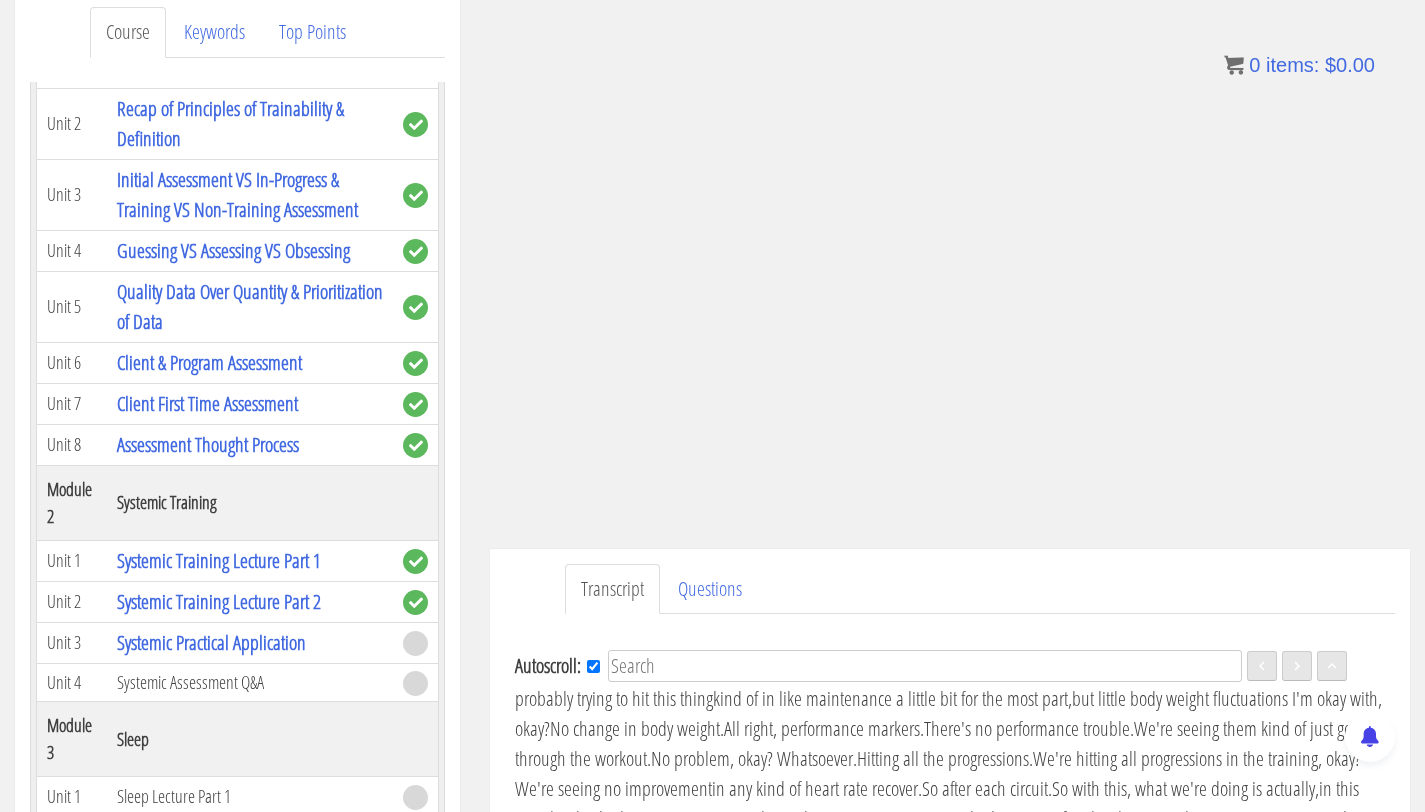 click on "And then we have another example here for volume." at bounding box center [977, 338] 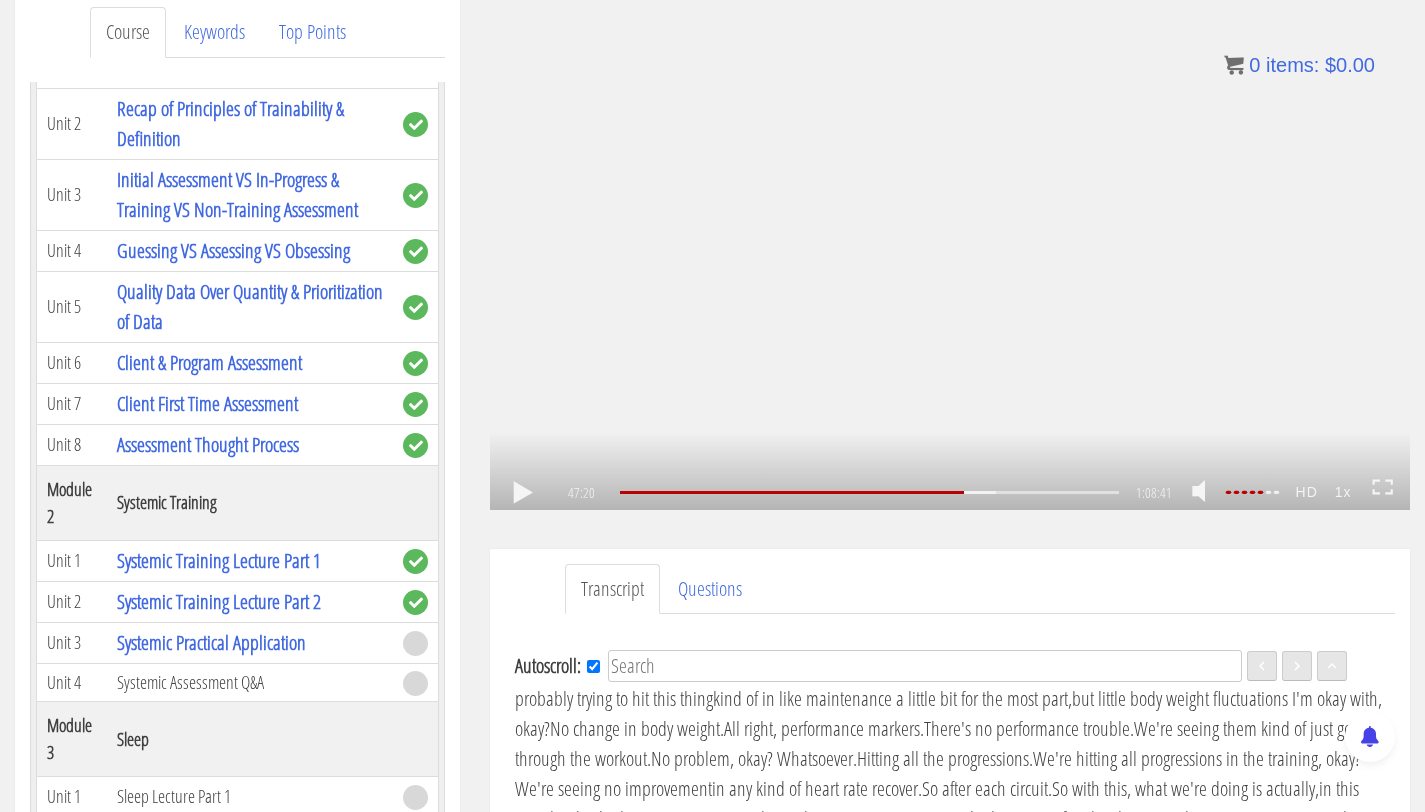 click on ".a{fill:#000;opacity:0.65;}.b{fill:#fff;opacity:1.0;}
.fp-color-play{opacity:0.65;}.controlbutton{fill:#fff;}
.fp-color-play{opacity:0.65;}.controlbutton{fill:#fff;}
.controlbuttonbg{opacity:0.65;}.controlbutton{fill:#fff;}
.fp-color-play{opacity:0.65;}.rect{fill:#fff;}
.fp-color-play{opacity:0.65;}.rect{fill:#fff;}
.fp-color-play{opacity:0.65;}.rect{fill:#fff;}
.fp-color-play{opacity:0.65;}.rect{fill:#fff;}
47:20                              33:48                                           1:08:41              21:21" at bounding box center (950, 251) 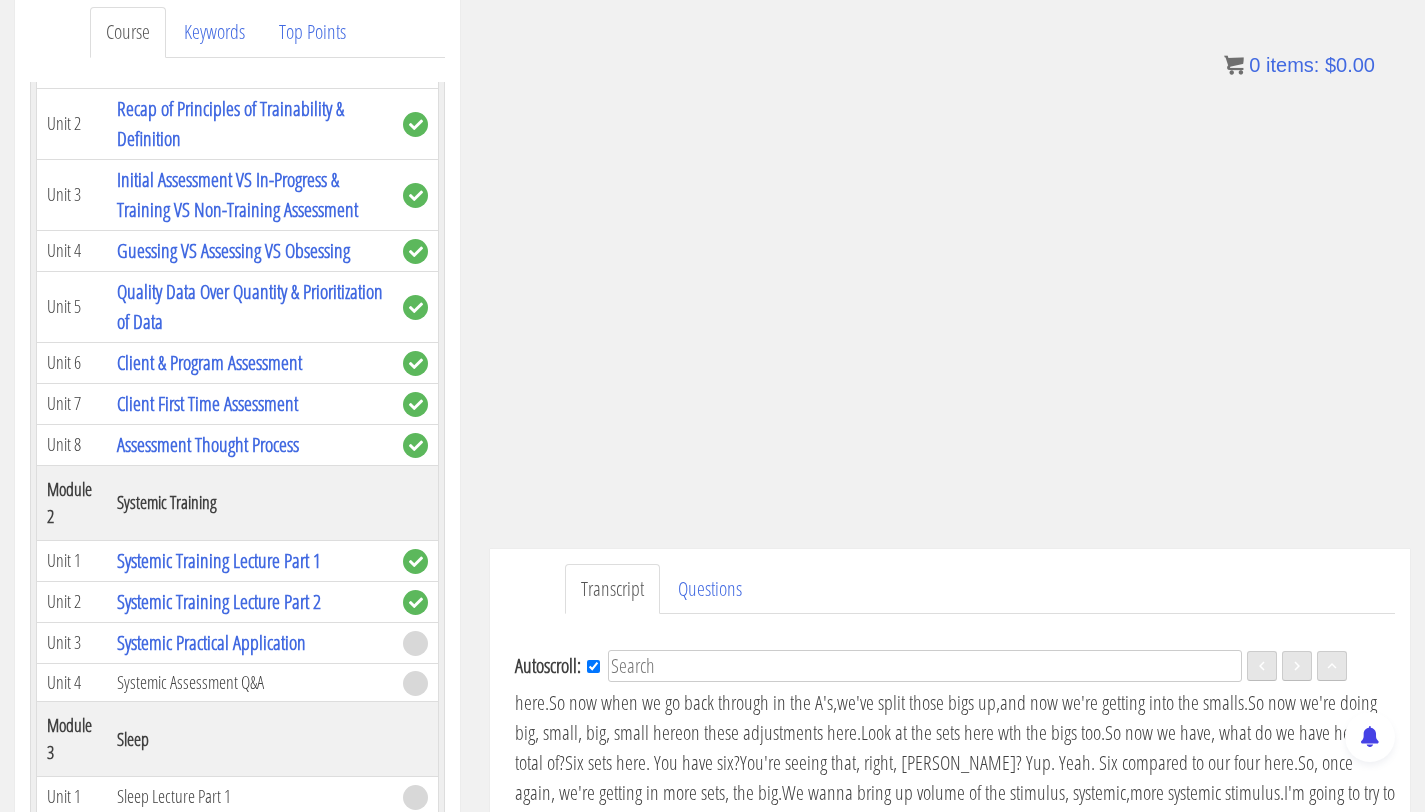 scroll, scrollTop: 11861, scrollLeft: 0, axis: vertical 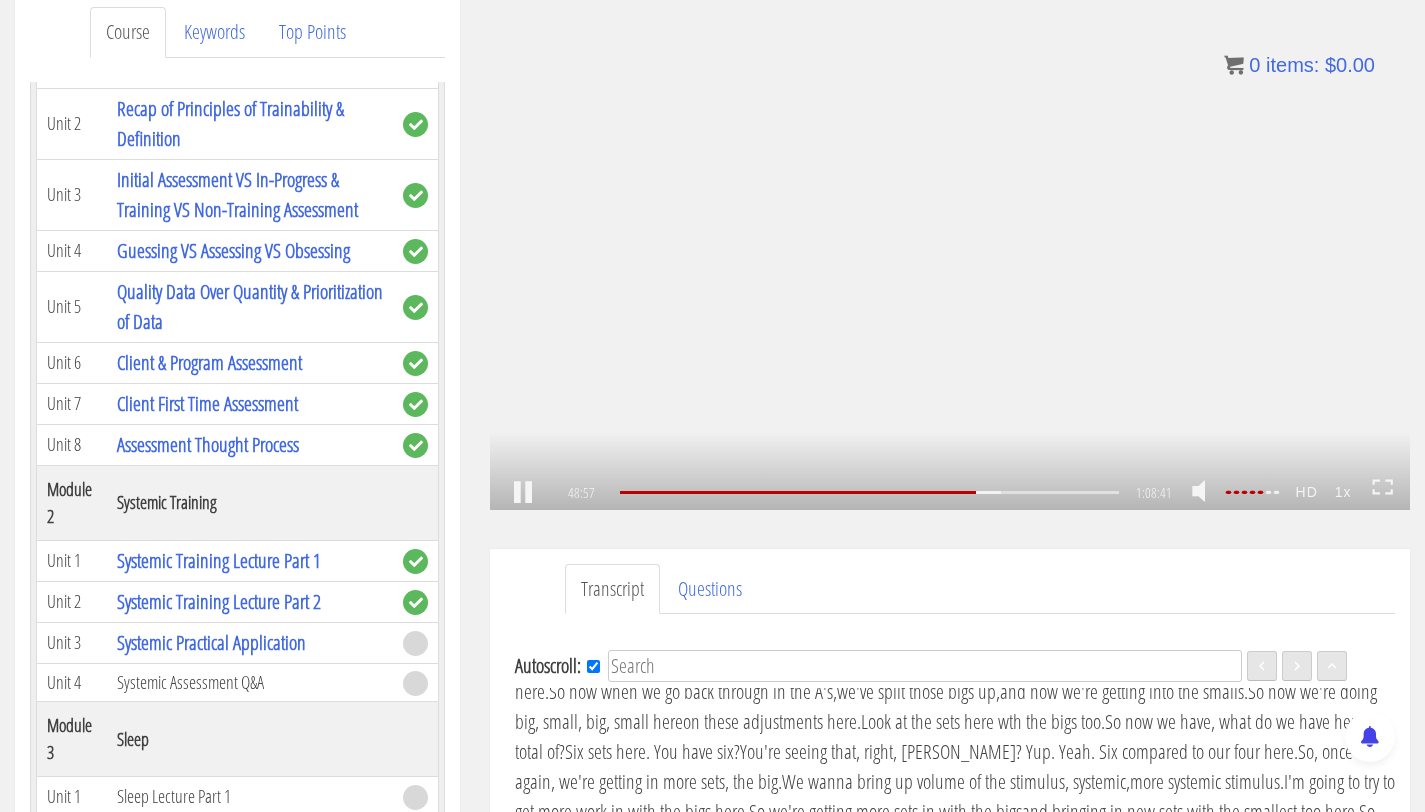 click on ".a{fill:#000;opacity:0.65;}.b{fill:#fff;opacity:1.0;}
.fp-color-play{opacity:0.65;}.controlbutton{fill:#fff;}
.fp-color-play{opacity:0.65;}.controlbutton{fill:#fff;}
.controlbuttonbg{opacity:0.65;}.controlbutton{fill:#fff;}
.fp-color-play{opacity:0.65;}.rect{fill:#fff;}
.fp-color-play{opacity:0.65;}.rect{fill:#fff;}
.fp-color-play{opacity:0.65;}.rect{fill:#fff;}
.fp-color-play{opacity:0.65;}.rect{fill:#fff;}
48:57                              33:48                                           1:08:41              19:45" at bounding box center (950, 251) 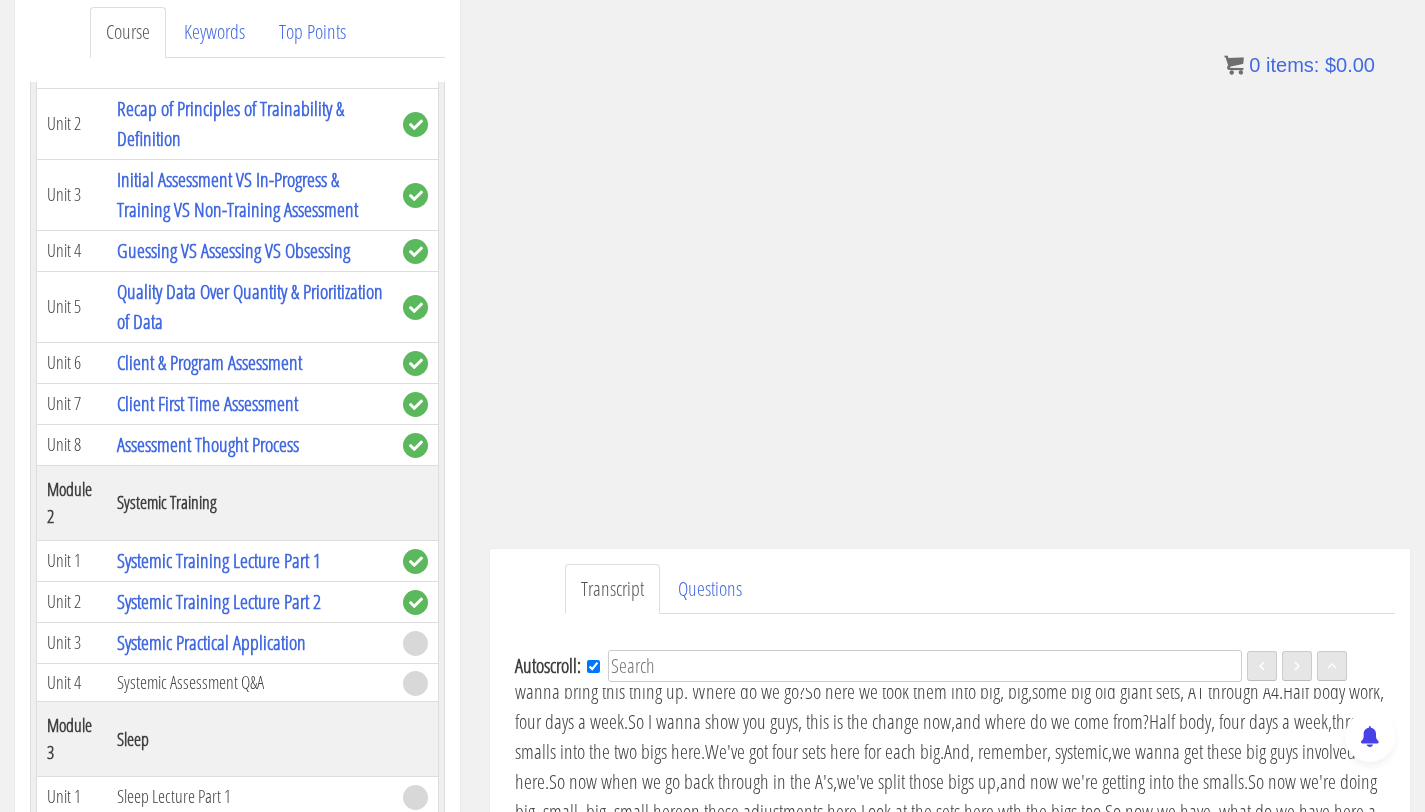 scroll, scrollTop: 11707, scrollLeft: 0, axis: vertical 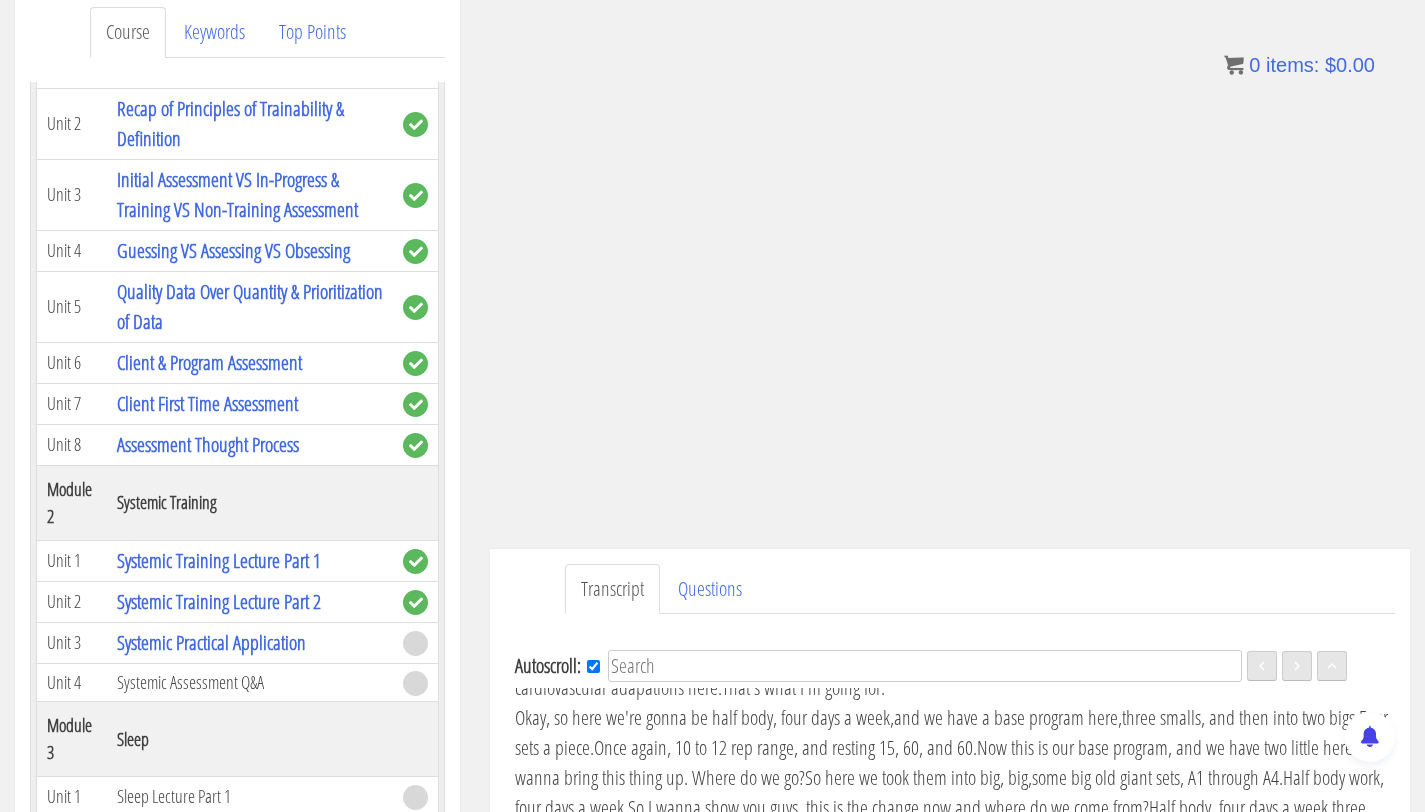 click on "Little to no change in body weight. I do note that, okay?" at bounding box center [693, 327] 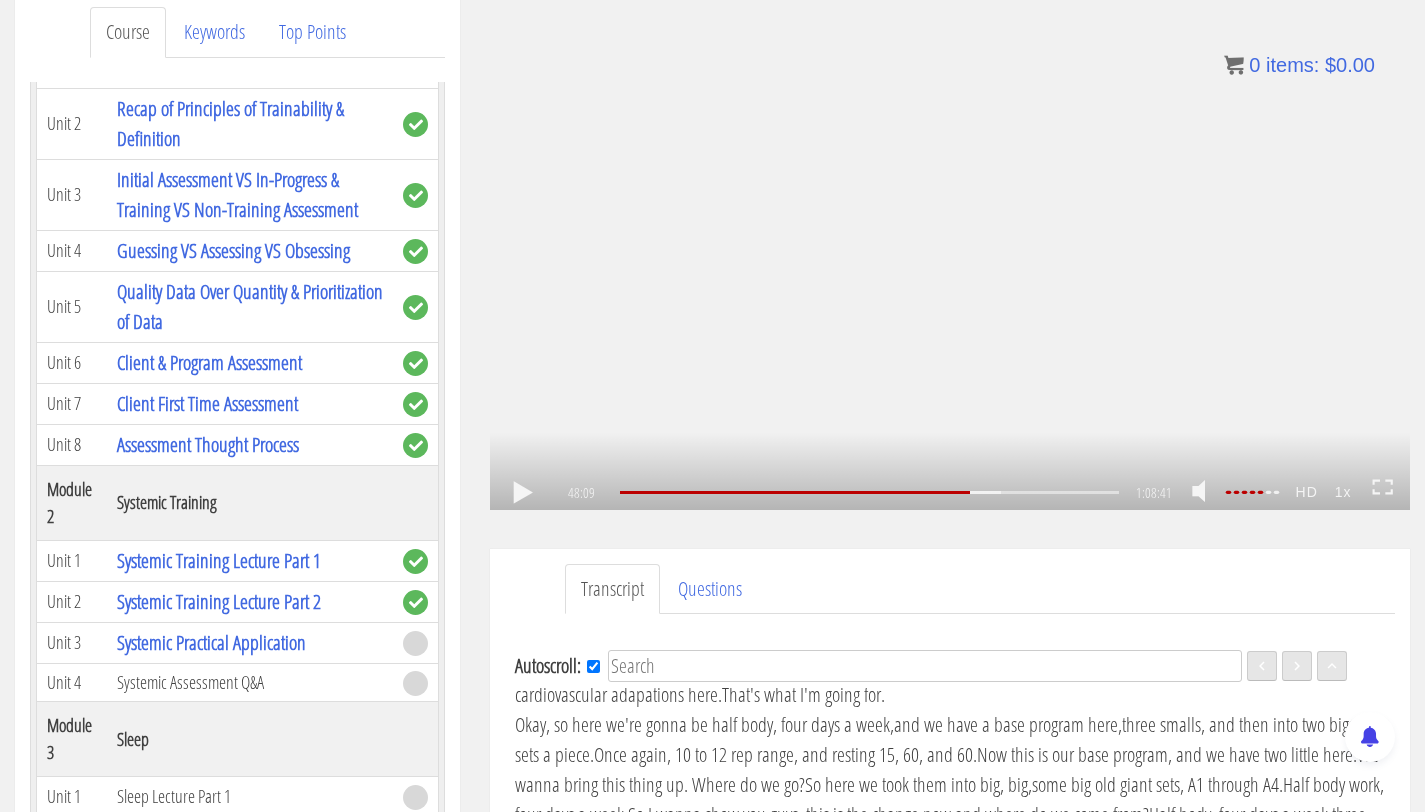 click on ".a{fill:#000;opacity:0.65;}.b{fill:#fff;opacity:1.0;}
.fp-color-play{opacity:0.65;}.controlbutton{fill:#fff;}
.fp-color-play{opacity:0.65;}.controlbutton{fill:#fff;}
.controlbuttonbg{opacity:0.65;}.controlbutton{fill:#fff;}
.fp-color-play{opacity:0.65;}.rect{fill:#fff;}
.fp-color-play{opacity:0.65;}.rect{fill:#fff;}
.fp-color-play{opacity:0.65;}.rect{fill:#fff;}
.fp-color-play{opacity:0.65;}.rect{fill:#fff;}
48:09                              33:48                                           1:08:41              20:33" at bounding box center [950, 251] 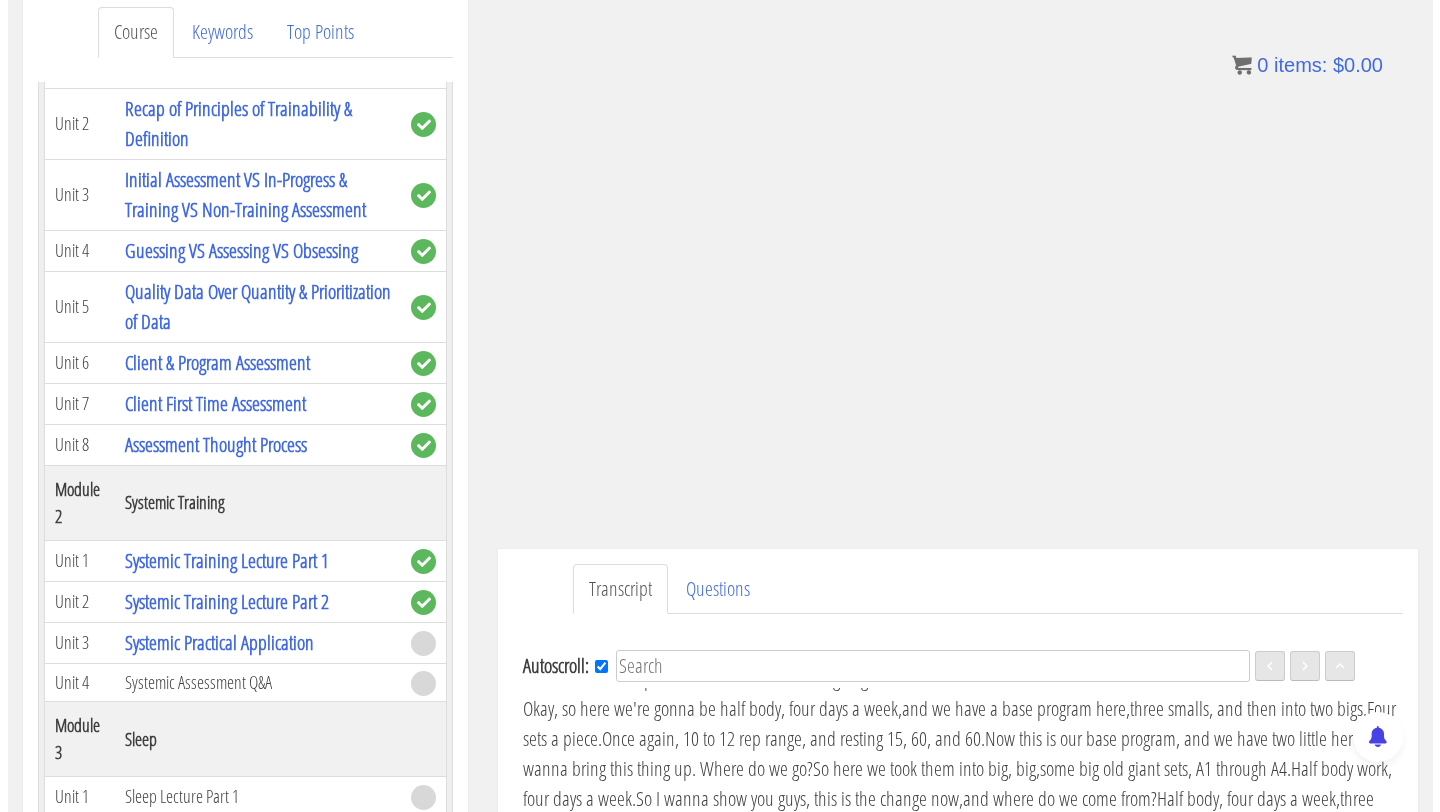 scroll, scrollTop: 11708, scrollLeft: 0, axis: vertical 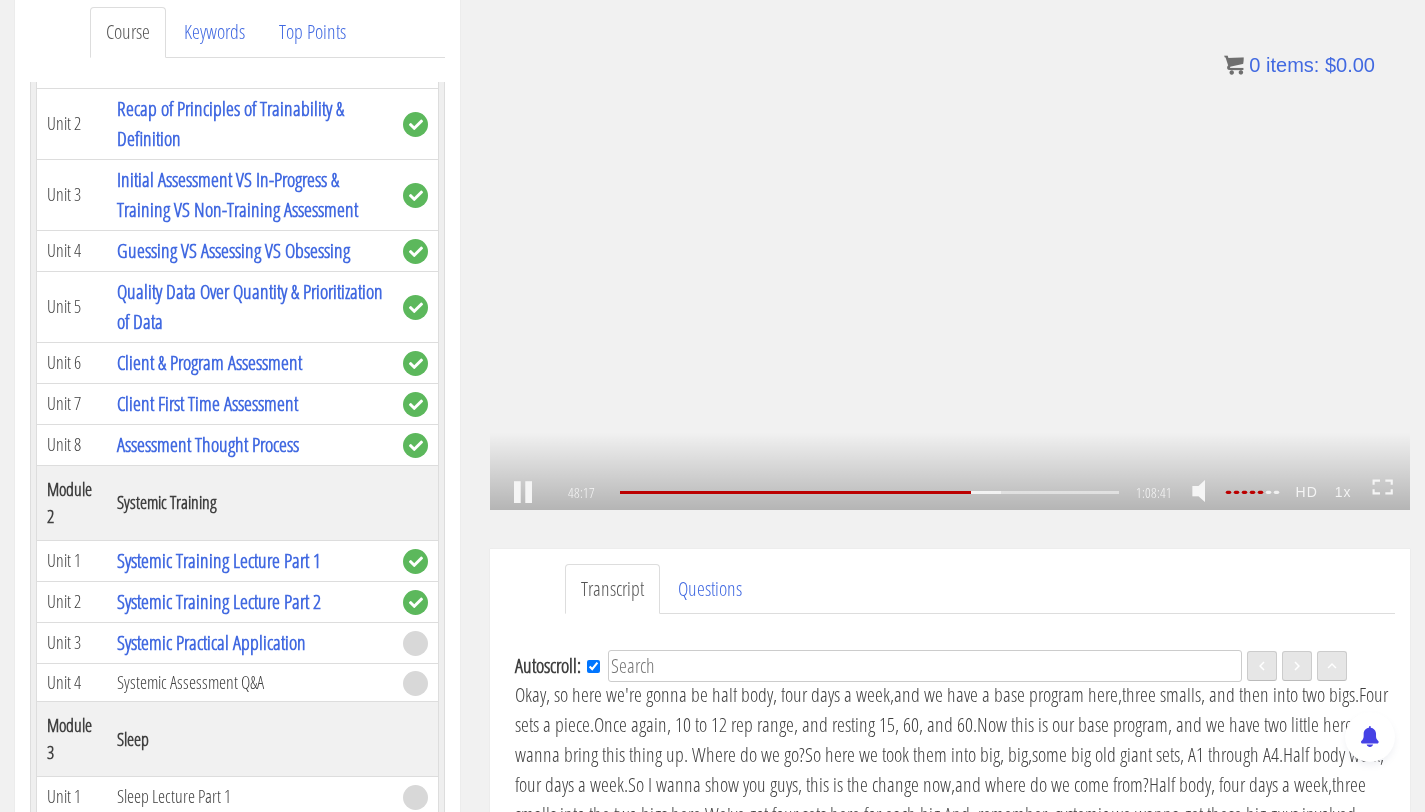 click on ".a{fill:#000;opacity:0.65;}.b{fill:#fff;opacity:1.0;}
.fp-color-play{opacity:0.65;}.controlbutton{fill:#fff;}
.fp-color-play{opacity:0.65;}.controlbutton{fill:#fff;}
.controlbuttonbg{opacity:0.65;}.controlbutton{fill:#fff;}
.fp-color-play{opacity:0.65;}.rect{fill:#fff;}
.fp-color-play{opacity:0.65;}.rect{fill:#fff;}
.fp-color-play{opacity:0.65;}.rect{fill:#fff;}
.fp-color-play{opacity:0.65;}.rect{fill:#fff;}
48:17                              33:48                                           1:08:41              20:25" at bounding box center (950, 251) 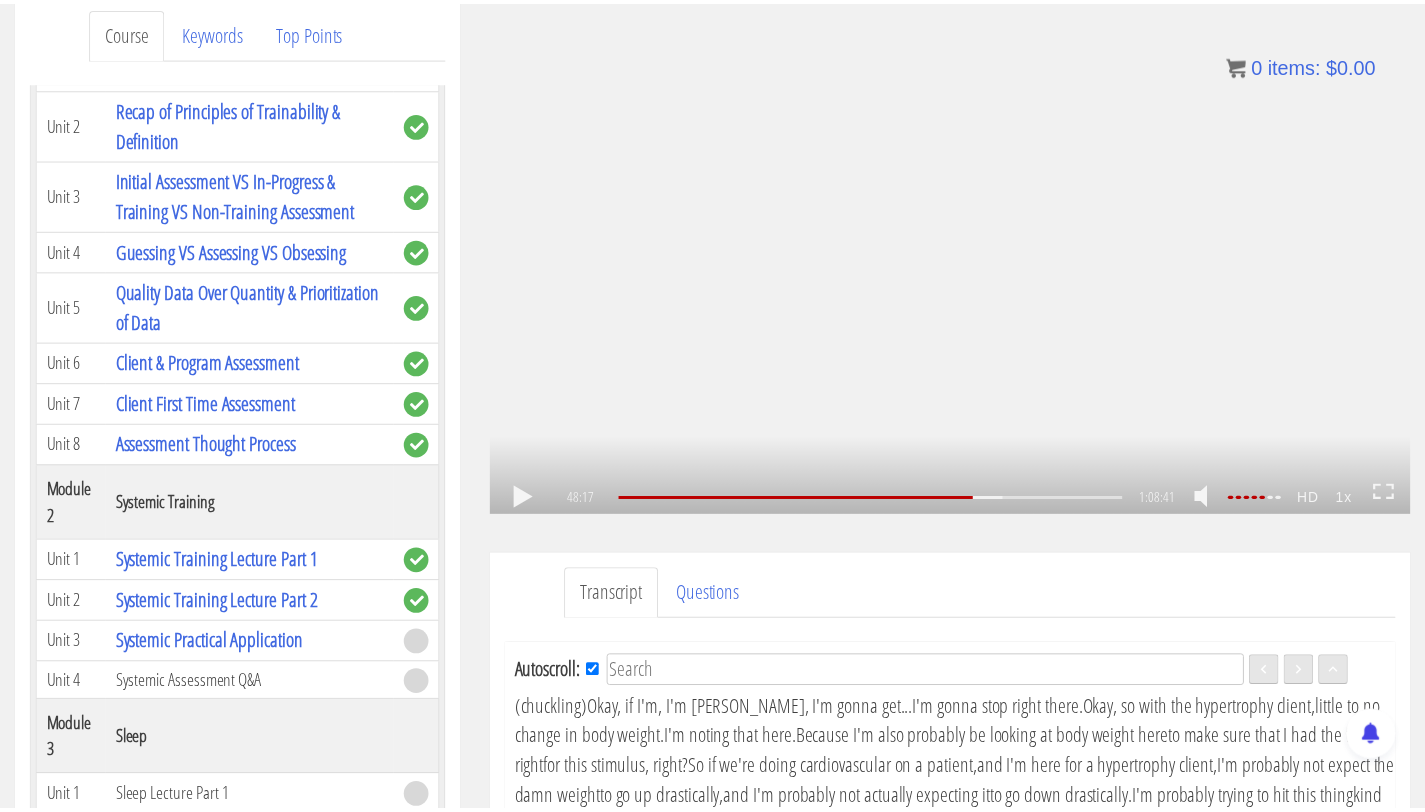 scroll, scrollTop: 11708, scrollLeft: 0, axis: vertical 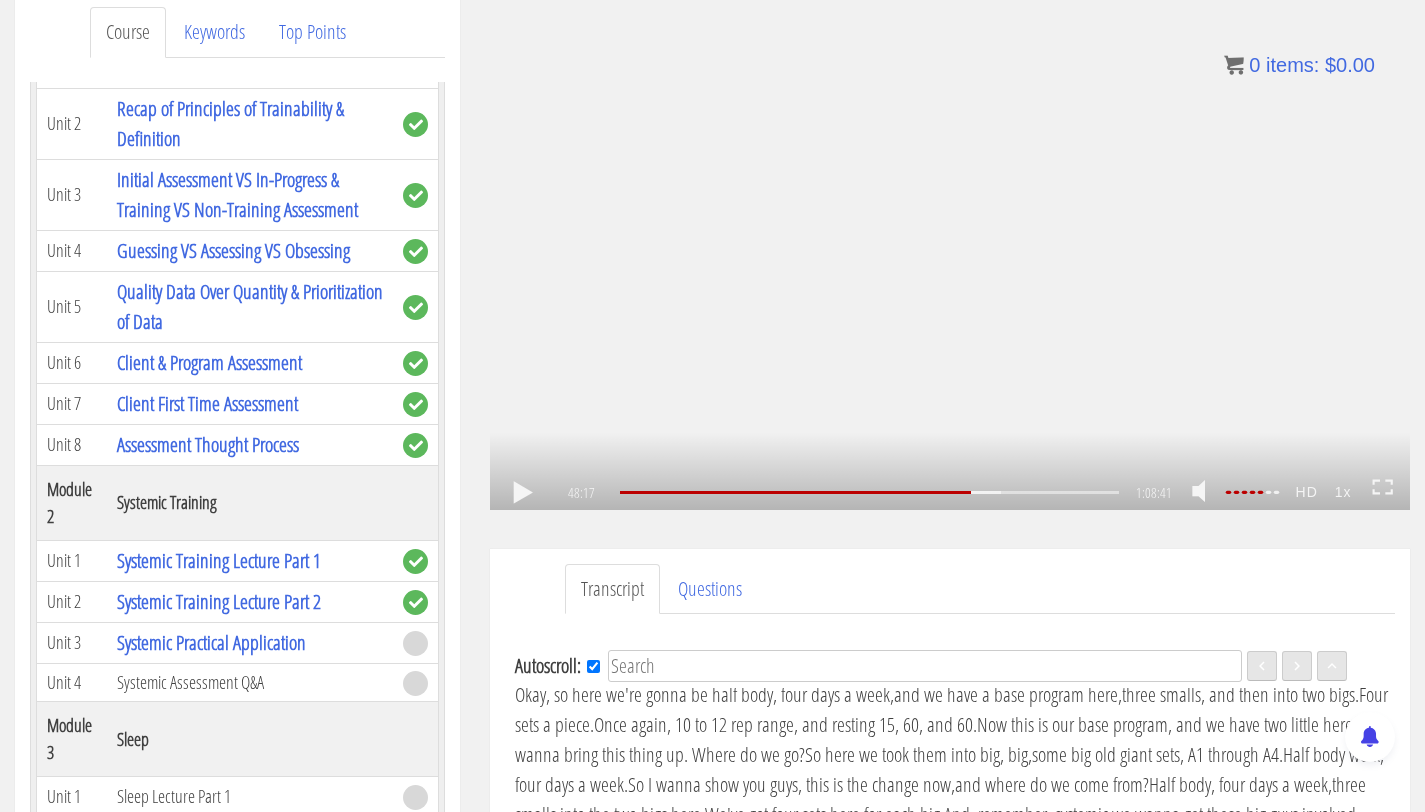 click on ".a{fill:#000;opacity:0.65;}.b{fill:#fff;opacity:1.0;}
.fp-color-play{opacity:0.65;}.controlbutton{fill:#fff;}
.fp-color-play{opacity:0.65;}.controlbutton{fill:#fff;}
.controlbuttonbg{opacity:0.65;}.controlbutton{fill:#fff;}
.fp-color-play{opacity:0.65;}.rect{fill:#fff;}
.fp-color-play{opacity:0.65;}.rect{fill:#fff;}
.fp-color-play{opacity:0.65;}.rect{fill:#fff;}
.fp-color-play{opacity:0.65;}.rect{fill:#fff;}
48:17                              33:48                                           1:08:41              20:25" at bounding box center (950, 251) 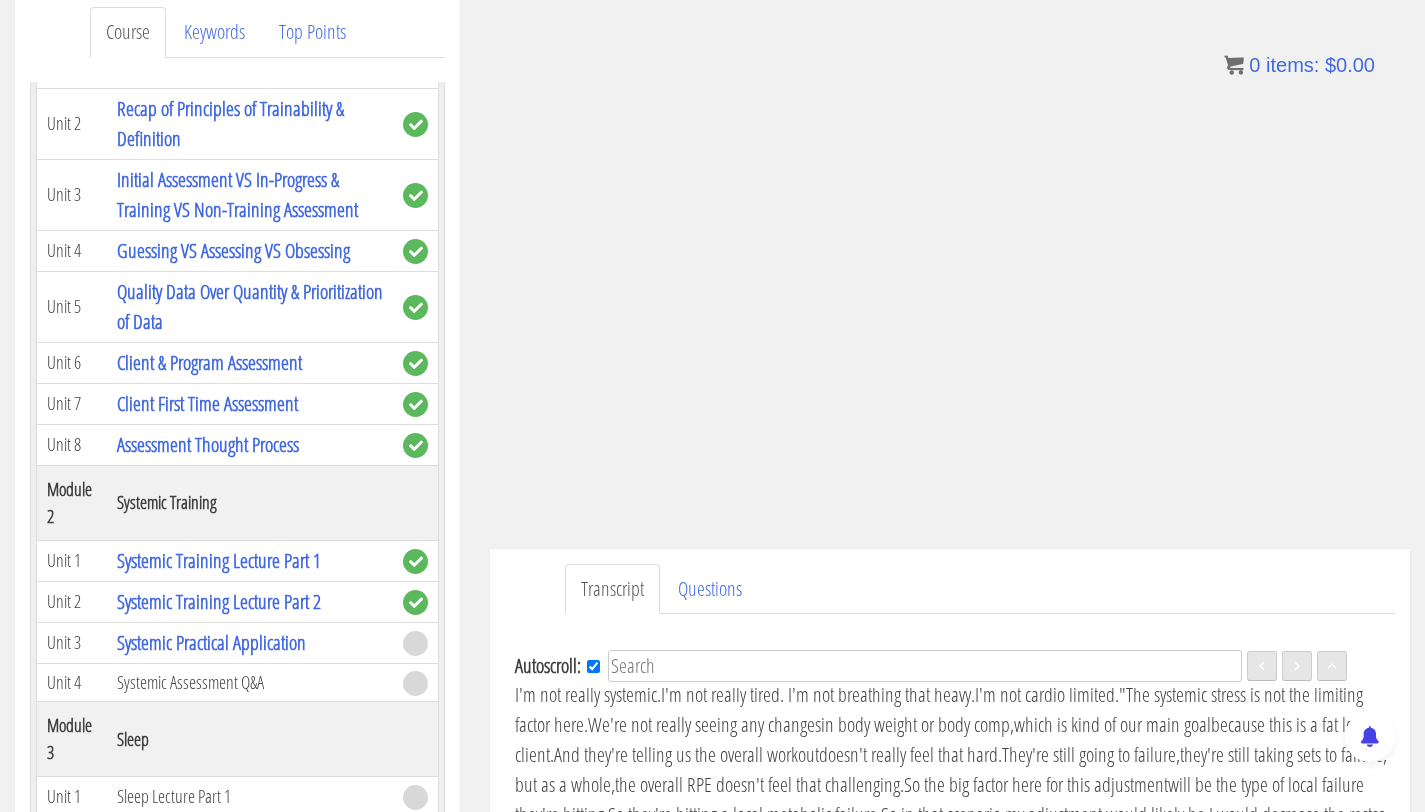 scroll, scrollTop: 12562, scrollLeft: 0, axis: vertical 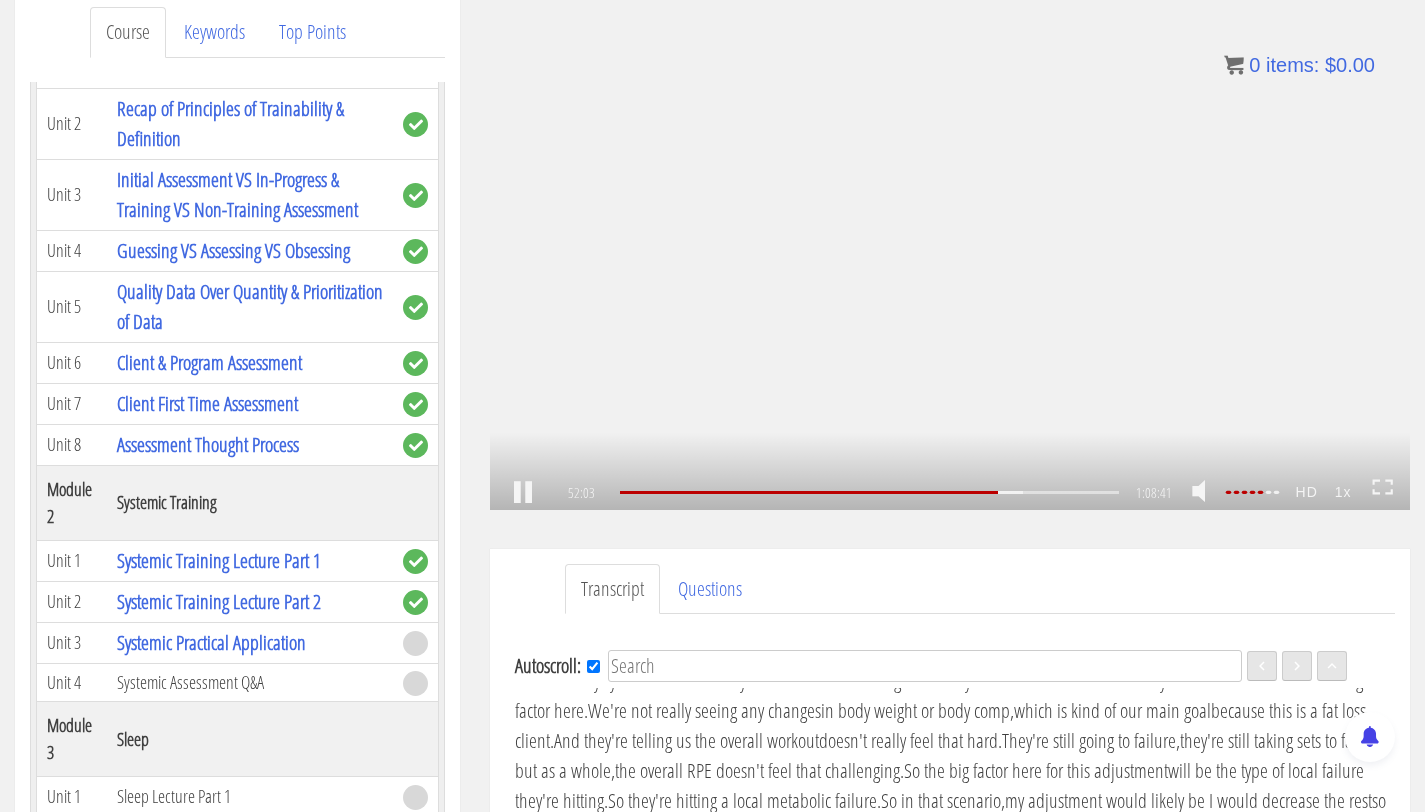 click on ".a{fill:#000;opacity:0.65;}.b{fill:#fff;opacity:1.0;}
.fp-color-play{opacity:0.65;}.controlbutton{fill:#fff;}
.fp-color-play{opacity:0.65;}.controlbutton{fill:#fff;}
.controlbuttonbg{opacity:0.65;}.controlbutton{fill:#fff;}
.fp-color-play{opacity:0.65;}.rect{fill:#fff;}
.fp-color-play{opacity:0.65;}.rect{fill:#fff;}
.fp-color-play{opacity:0.65;}.rect{fill:#fff;}
.fp-color-play{opacity:0.65;}.rect{fill:#fff;}
52:03                              33:48                                           1:08:41              16:39" at bounding box center [950, 251] 